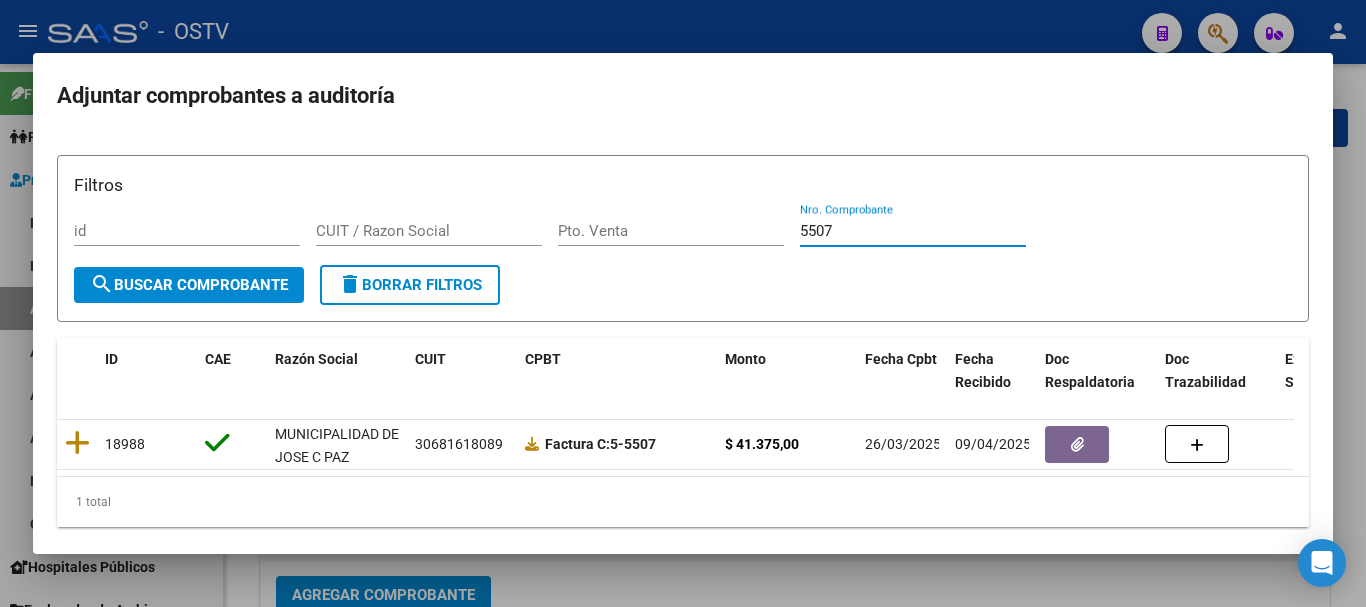 scroll, scrollTop: 0, scrollLeft: 0, axis: both 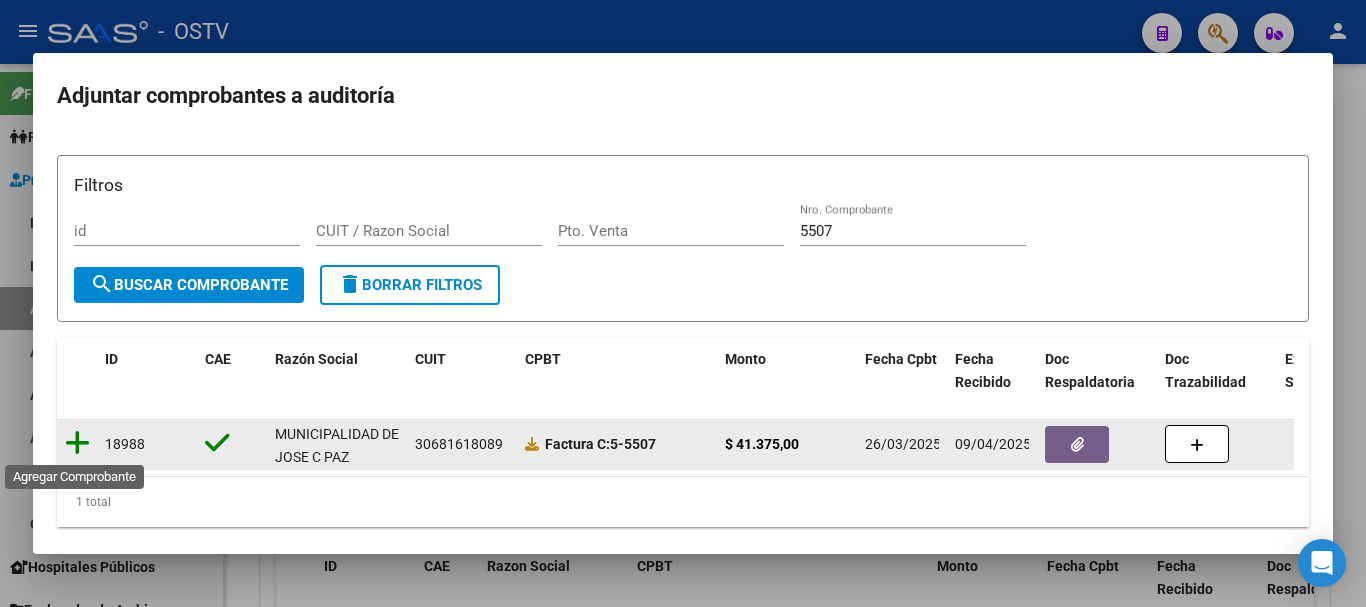 click 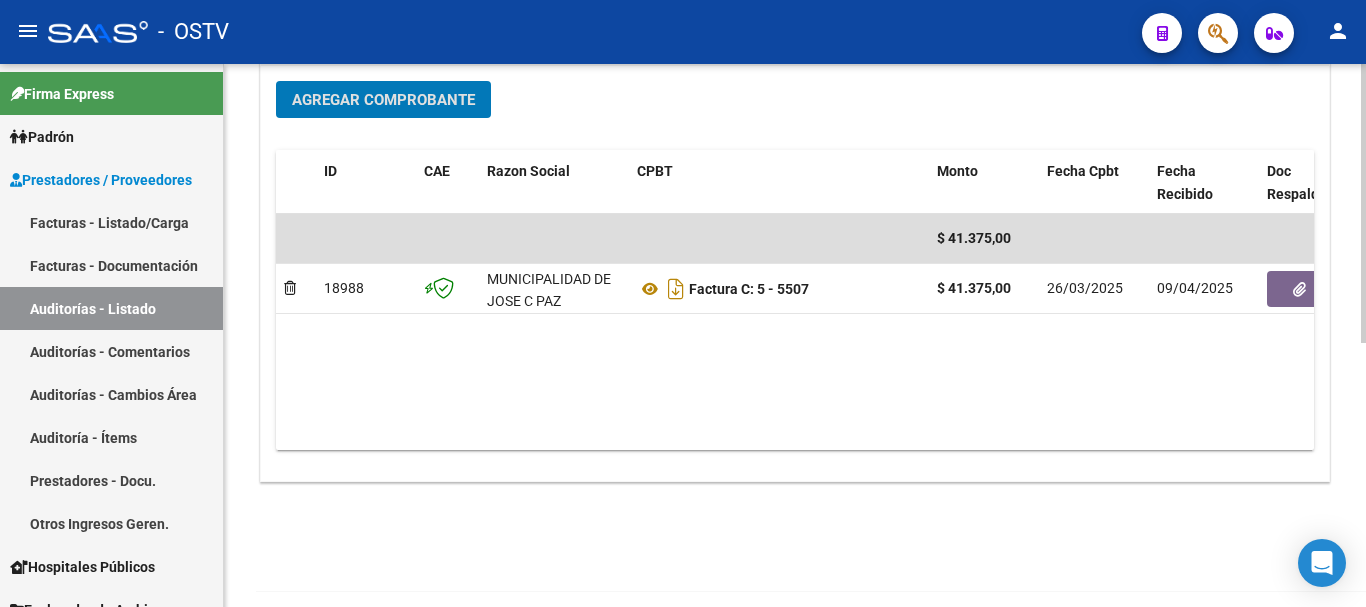 scroll, scrollTop: 512, scrollLeft: 0, axis: vertical 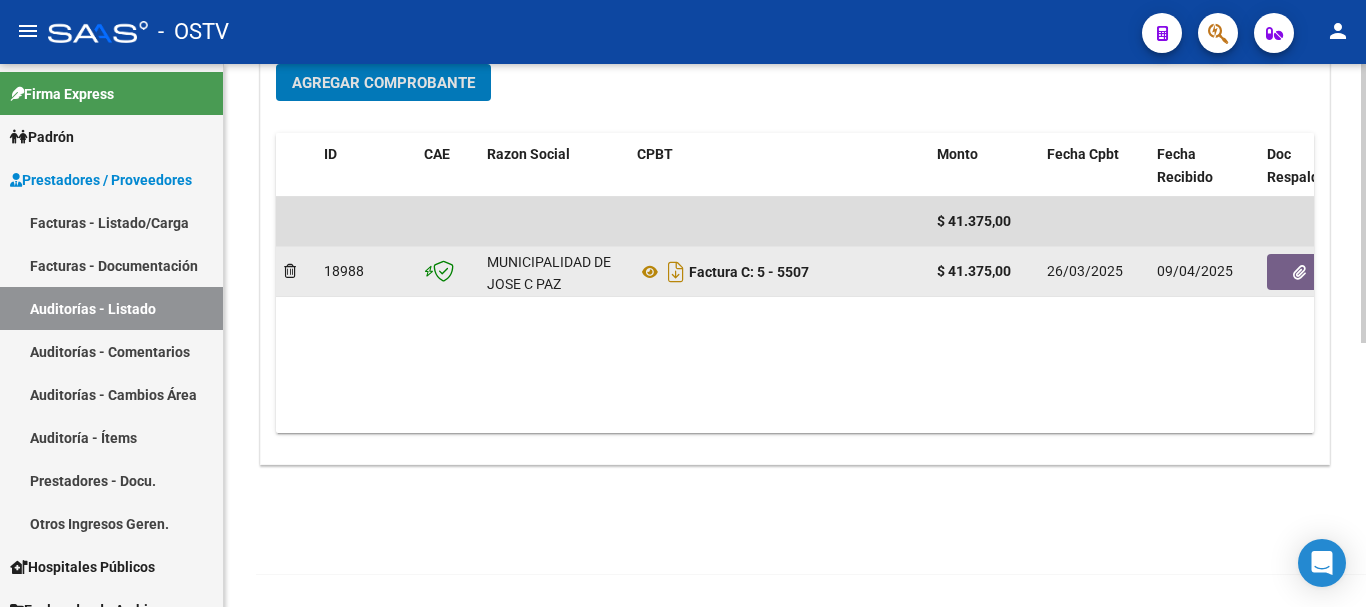 click 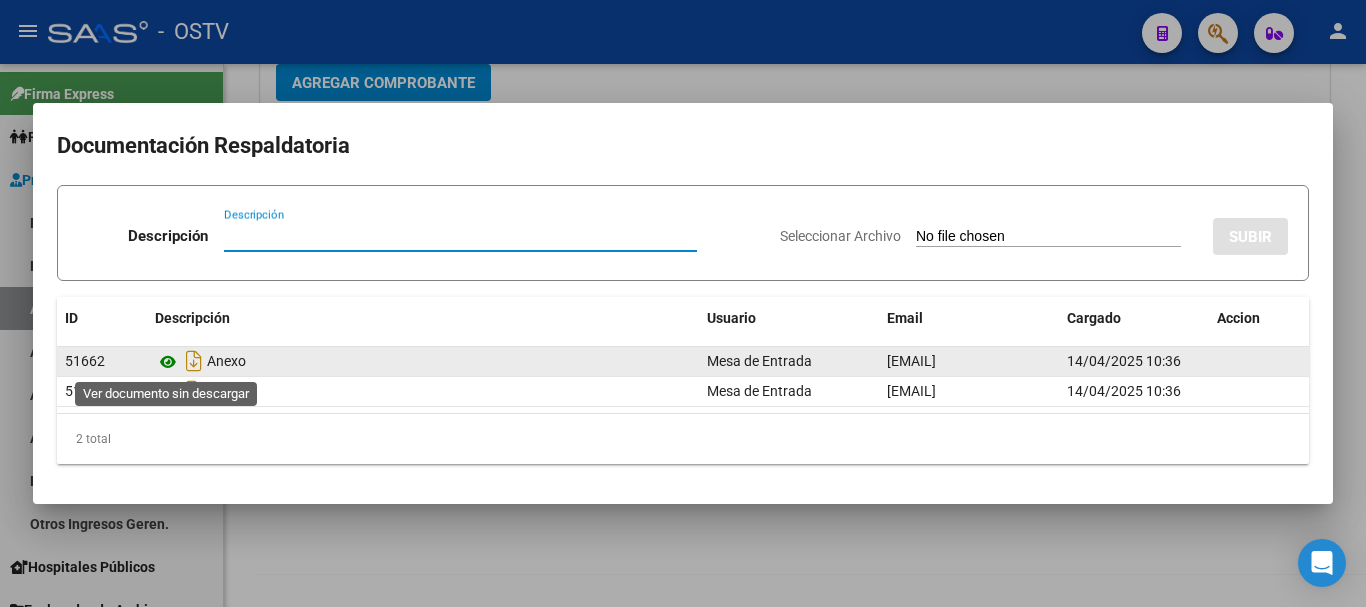 click 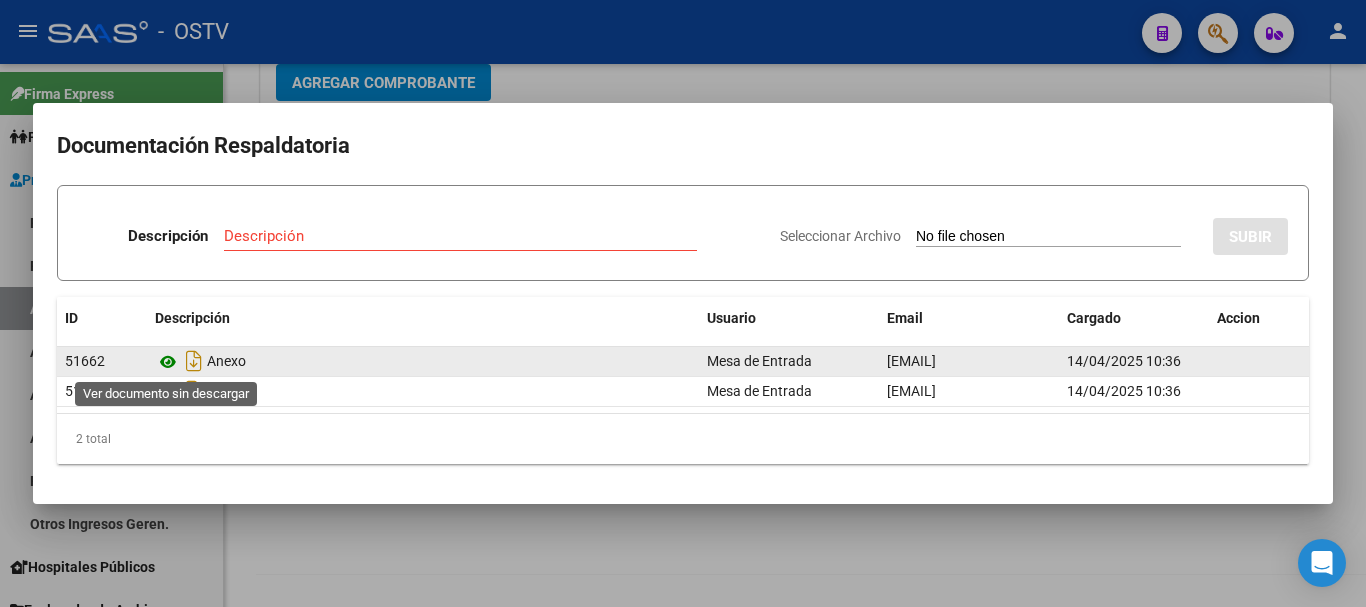 click 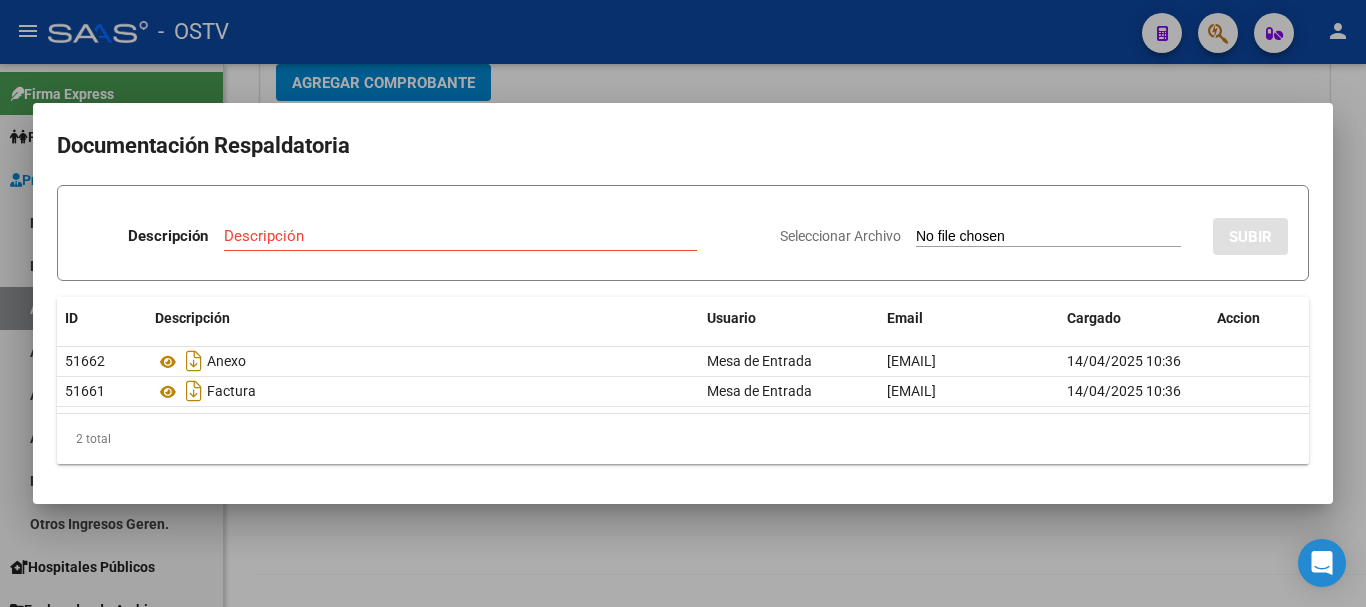 click at bounding box center (683, 303) 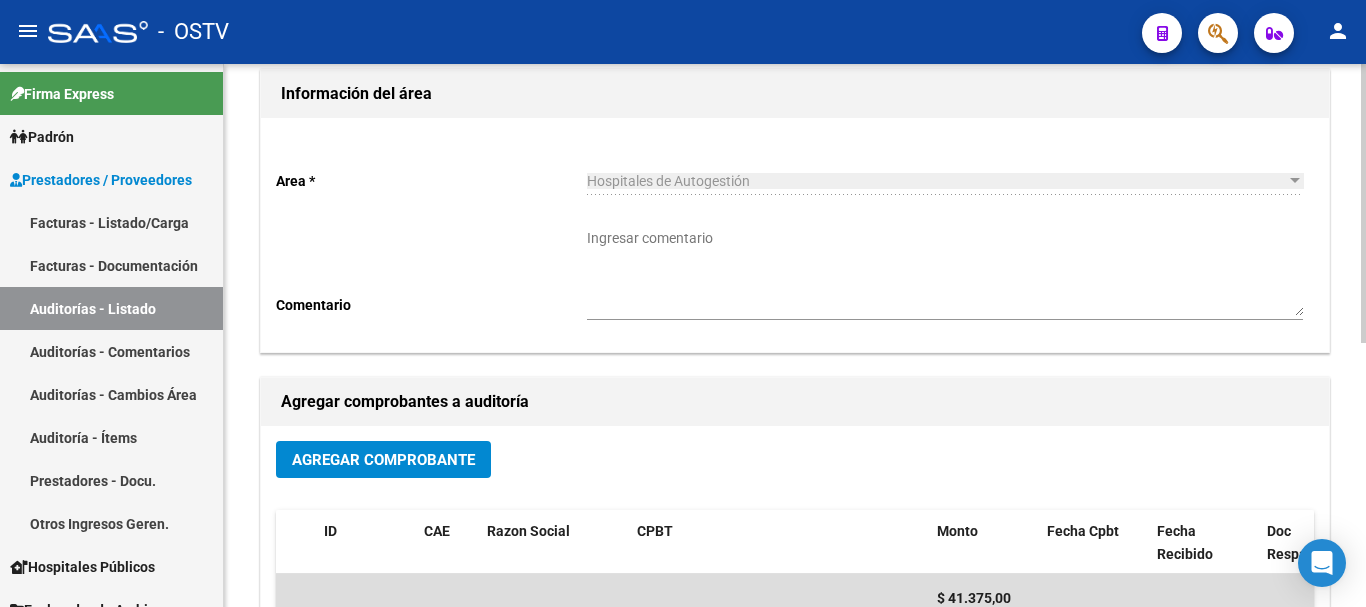 scroll, scrollTop: 0, scrollLeft: 0, axis: both 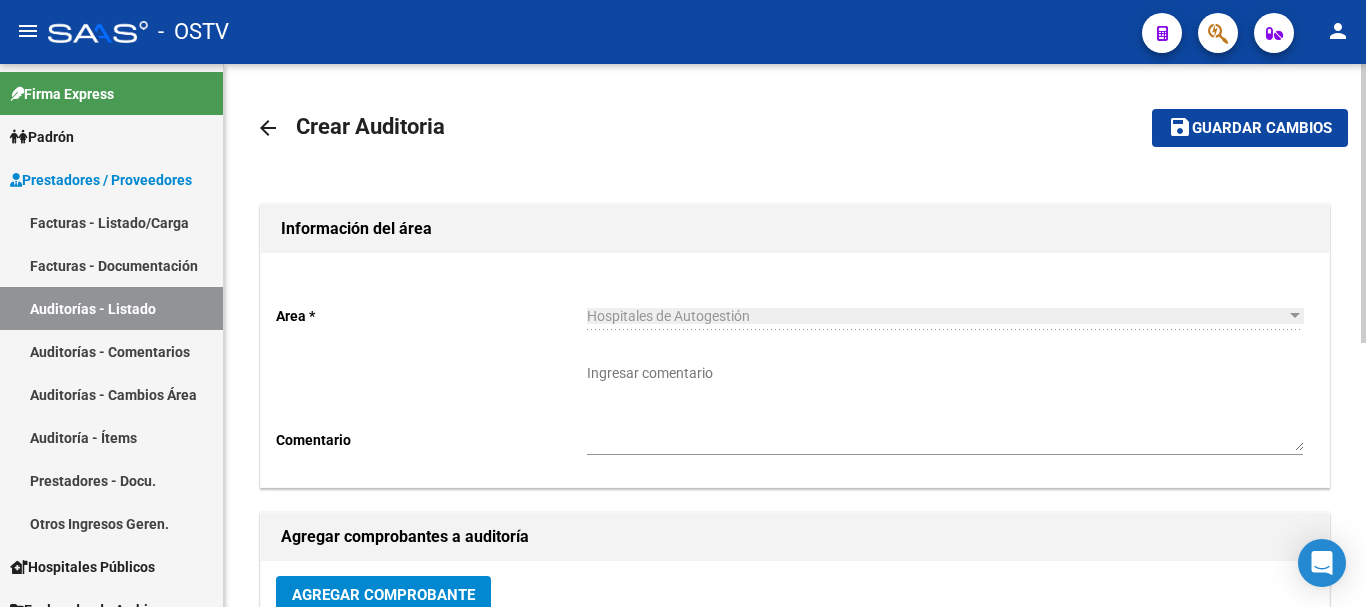 click on "Guardar cambios" 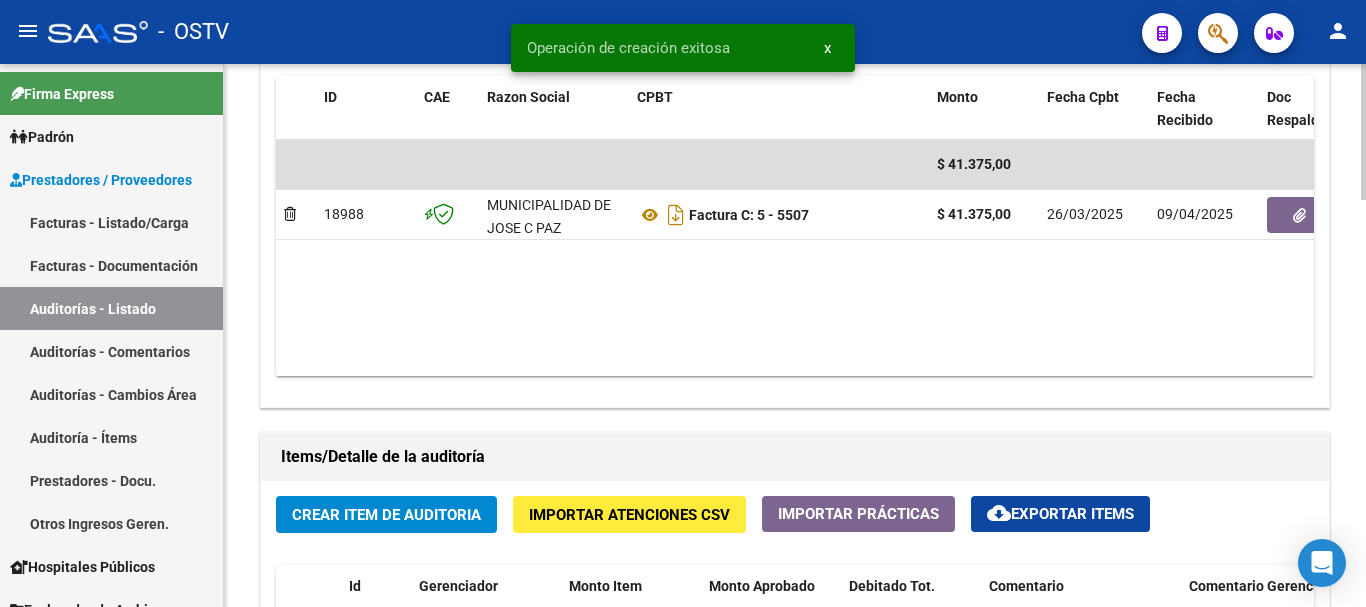 scroll, scrollTop: 1200, scrollLeft: 0, axis: vertical 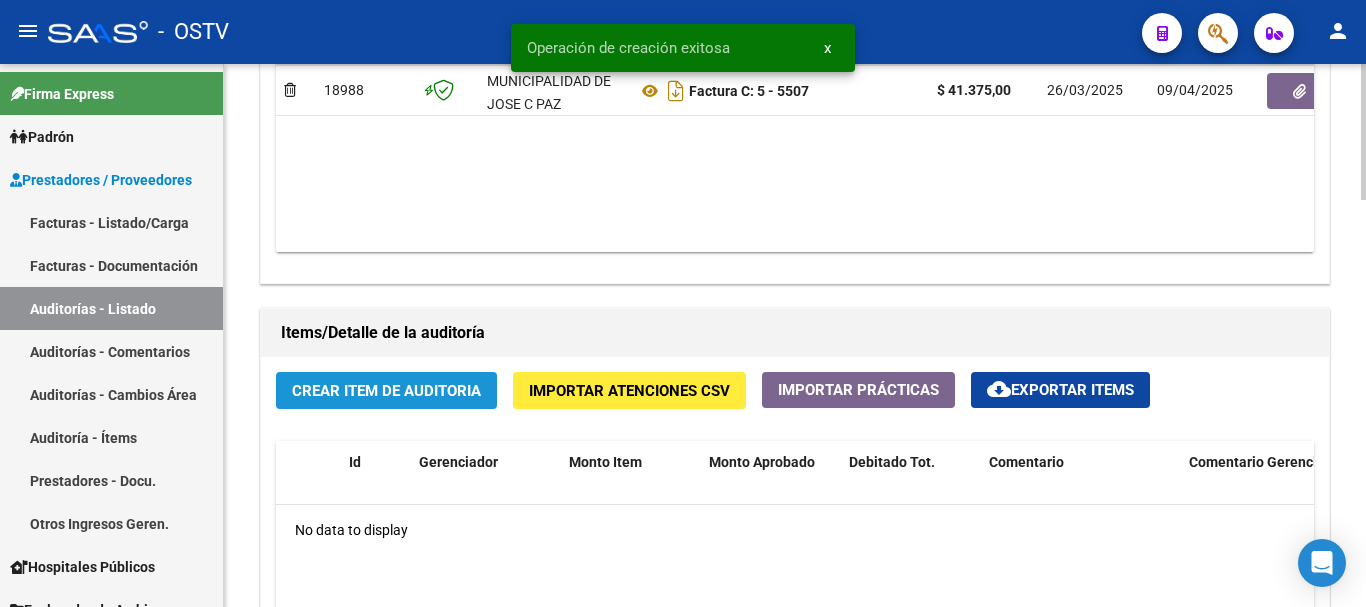 click on "Crear Item de Auditoria" 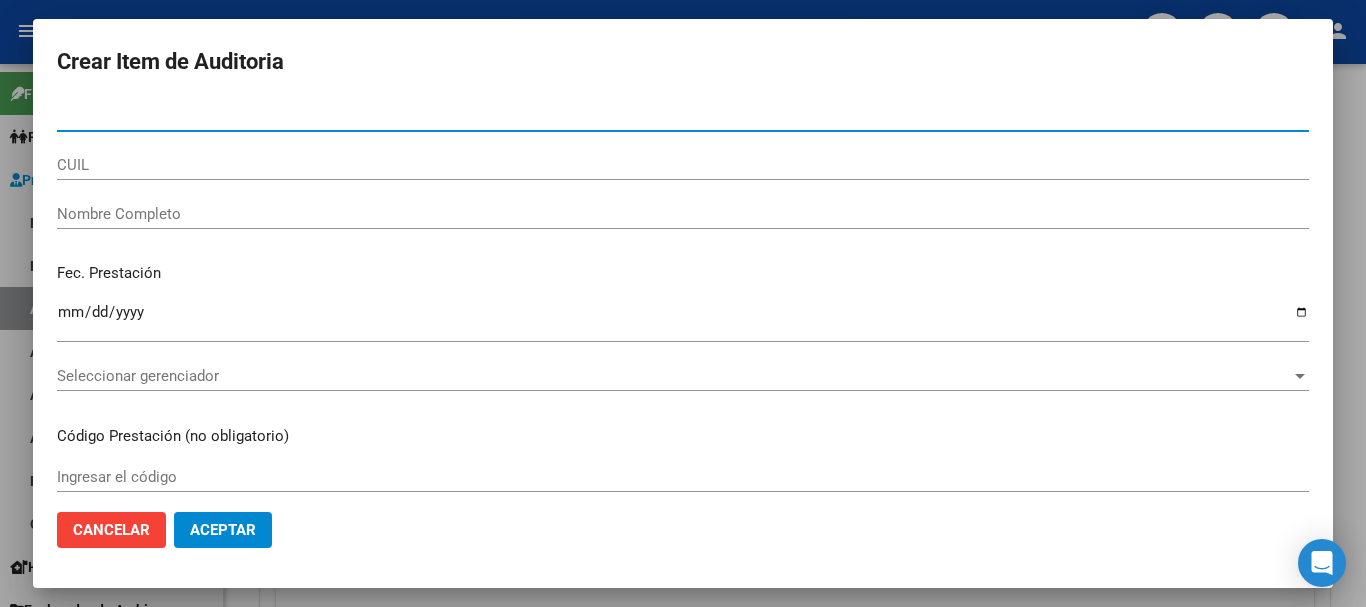 type on "21569662" 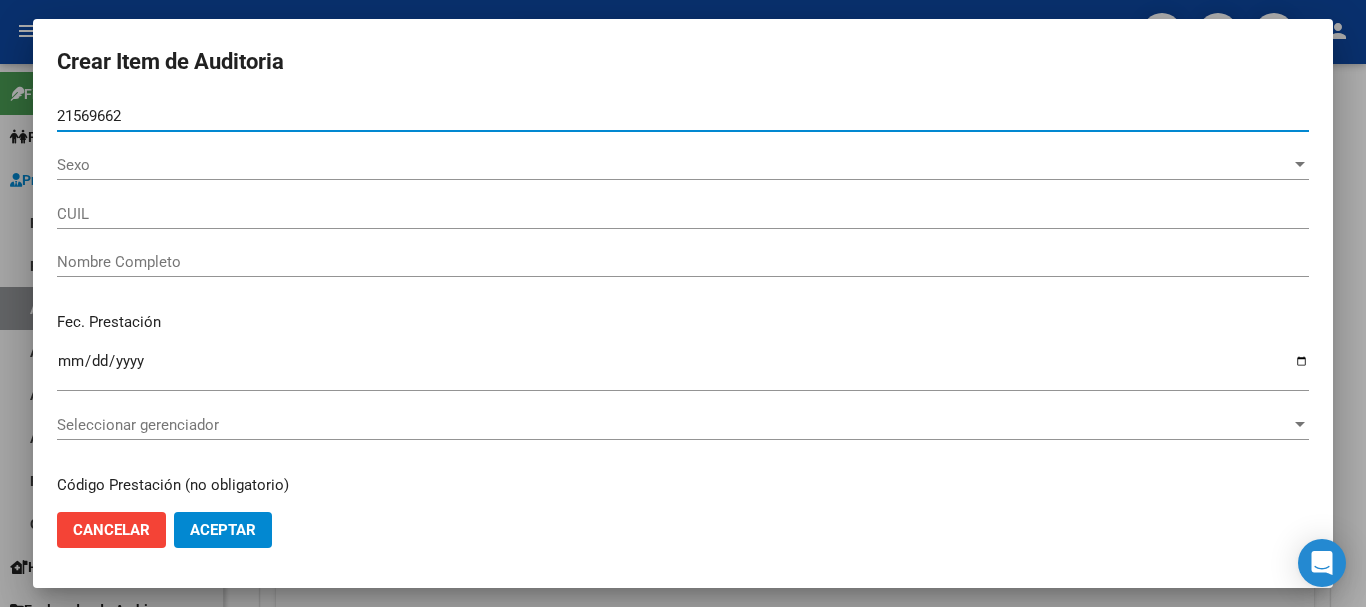 type on "[CUIL]" 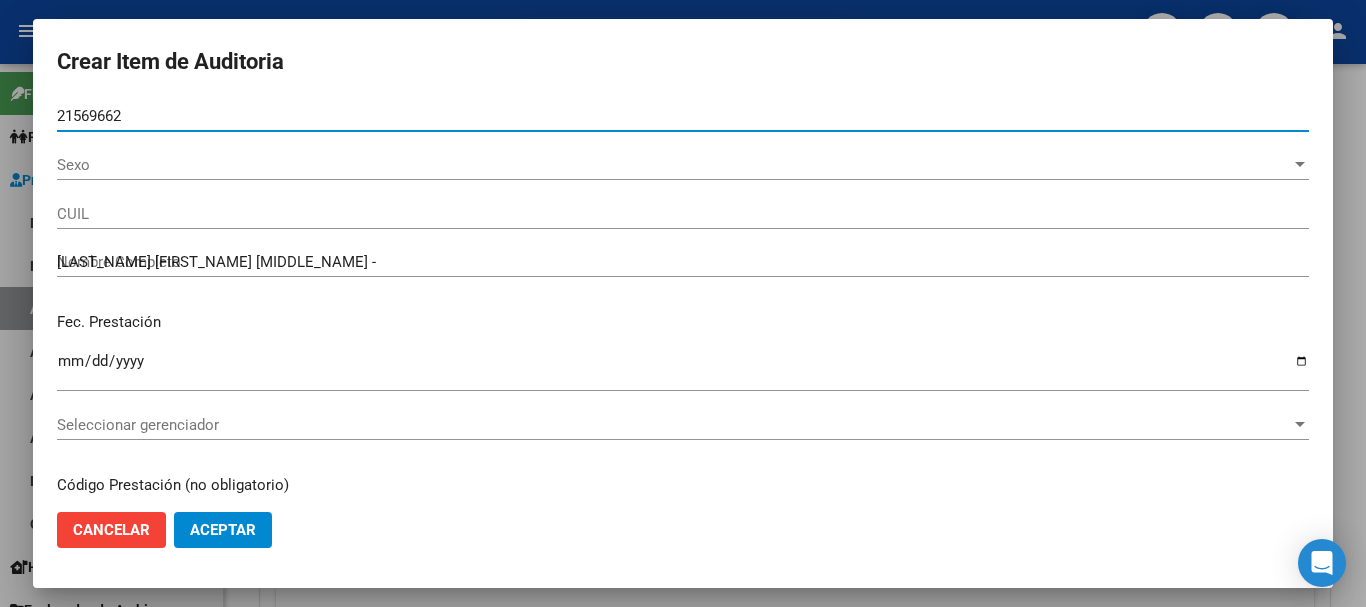 type on "21569662" 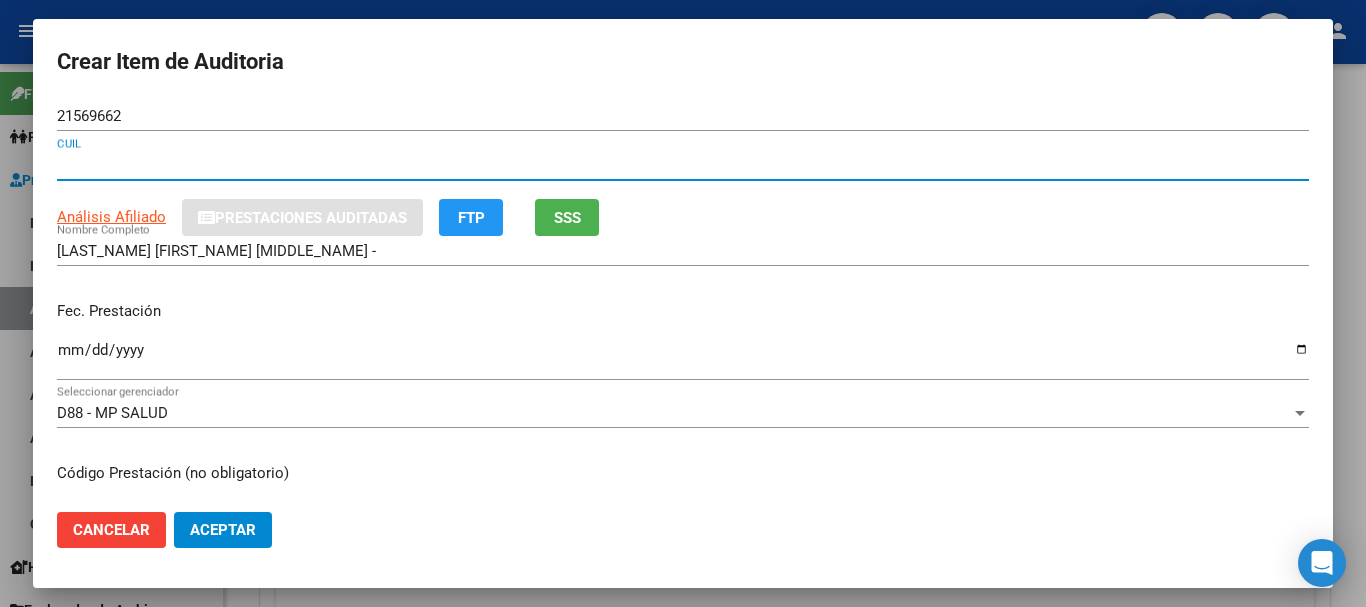 type 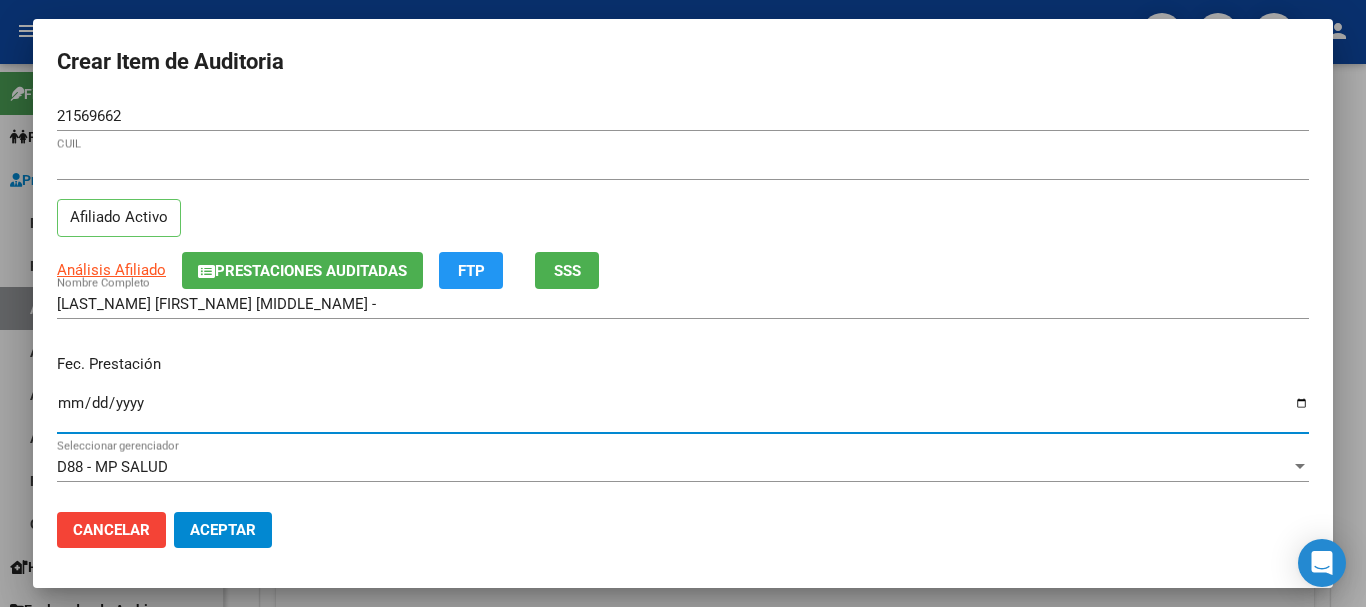 type on "2024-11-30" 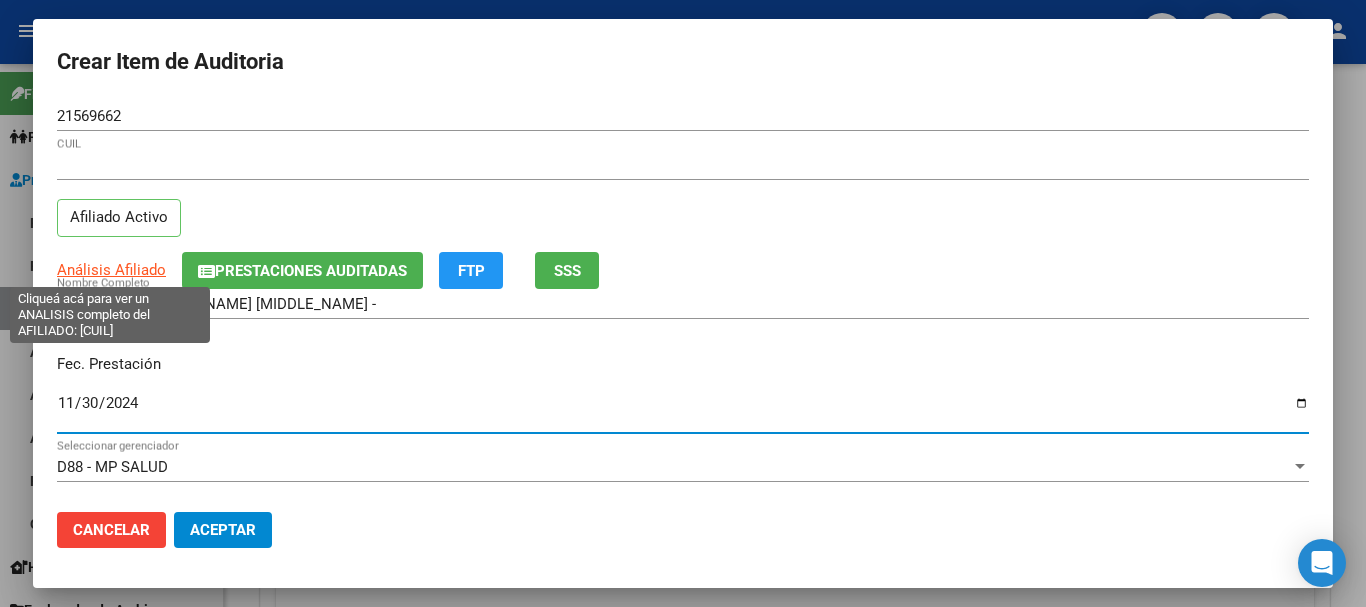 click on "Análisis Afiliado" at bounding box center [111, 270] 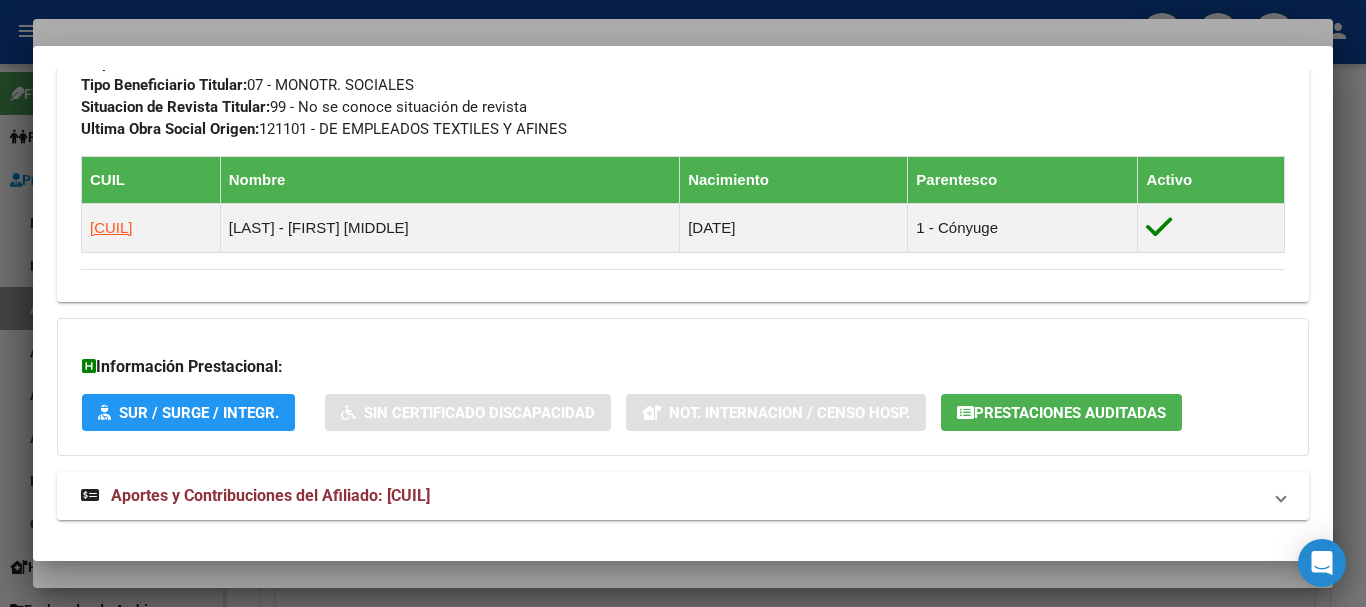scroll, scrollTop: 1082, scrollLeft: 0, axis: vertical 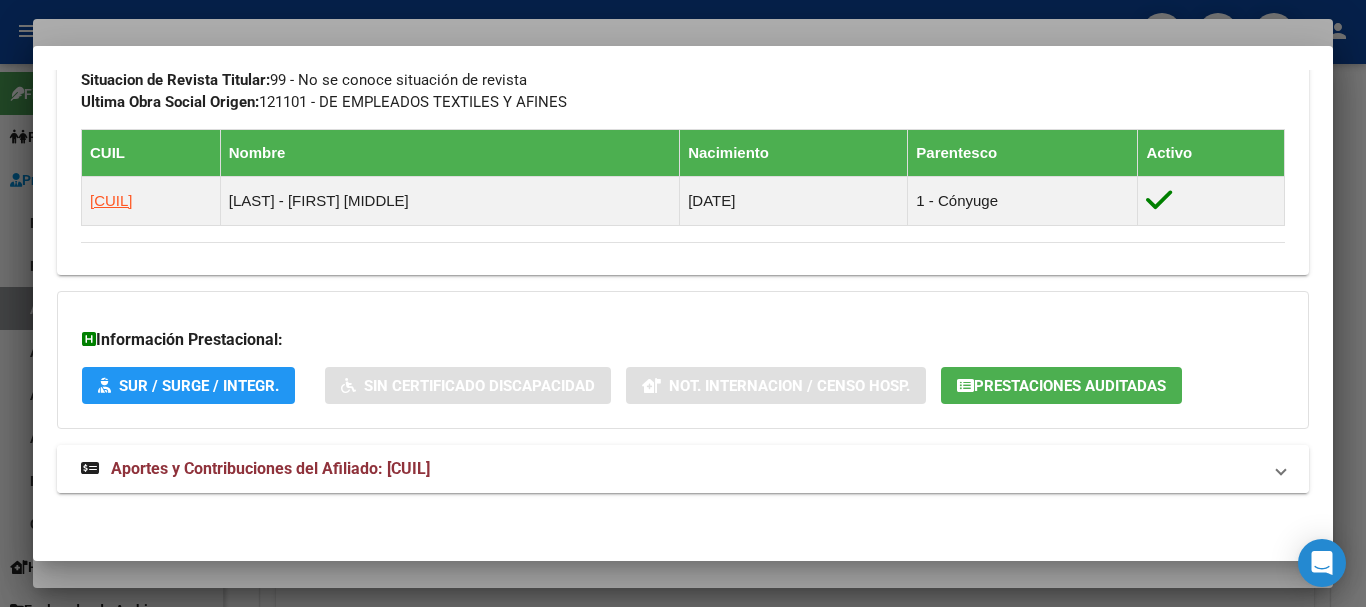 click on "Aportes y Contribuciones del Afiliado: [CUIL]" at bounding box center (270, 468) 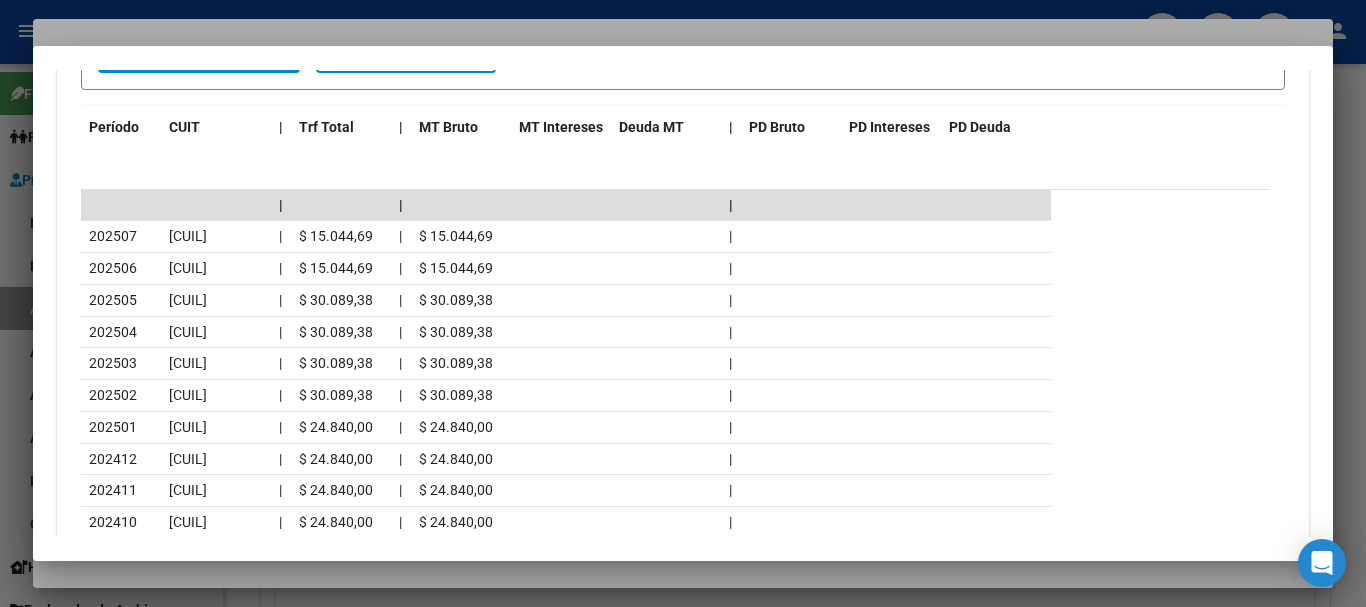 scroll, scrollTop: 1831, scrollLeft: 0, axis: vertical 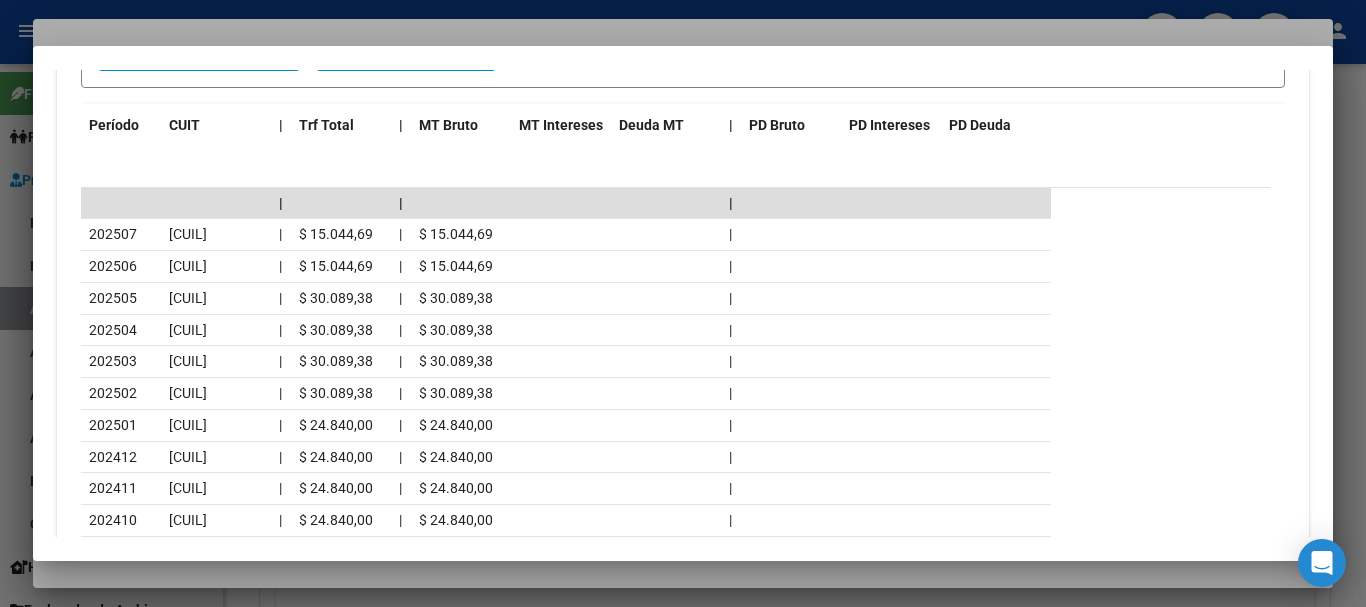 click at bounding box center [683, 303] 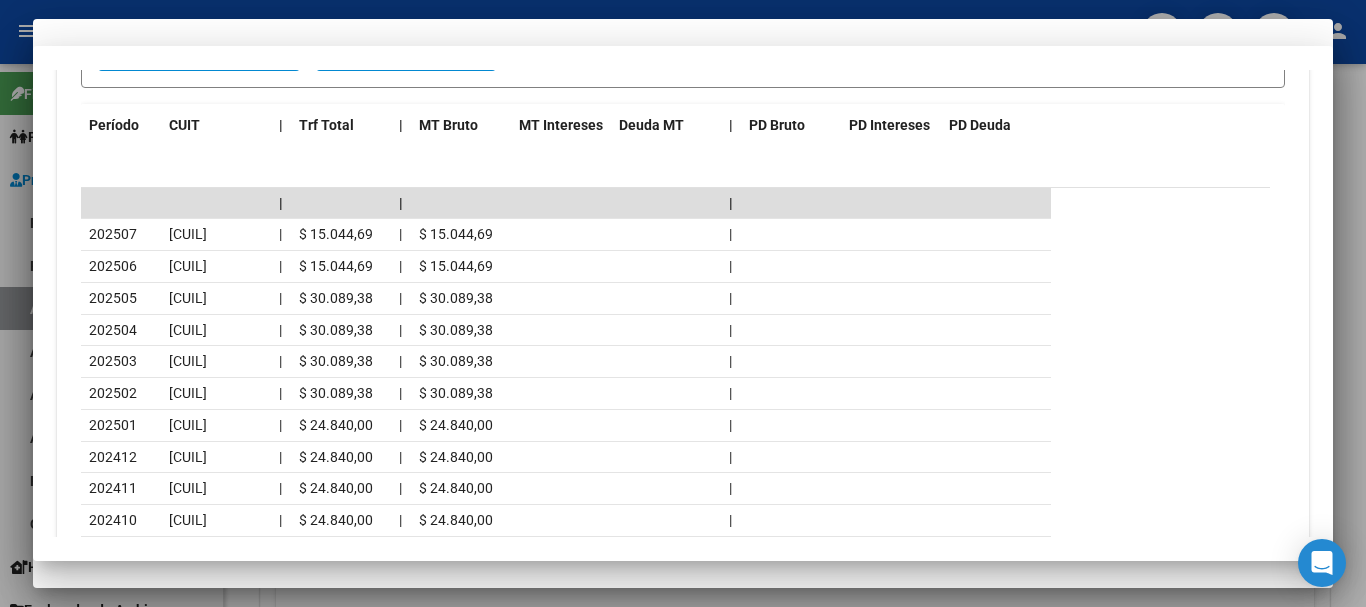 click on "[CUIL]" at bounding box center [683, 165] 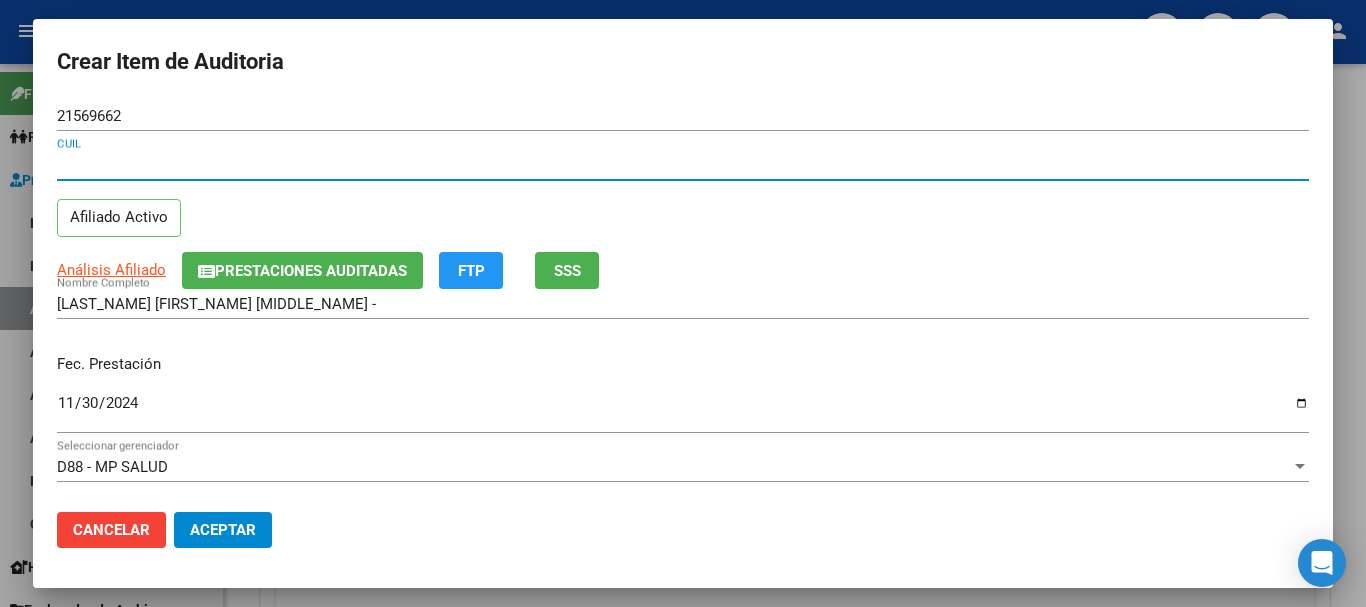 type 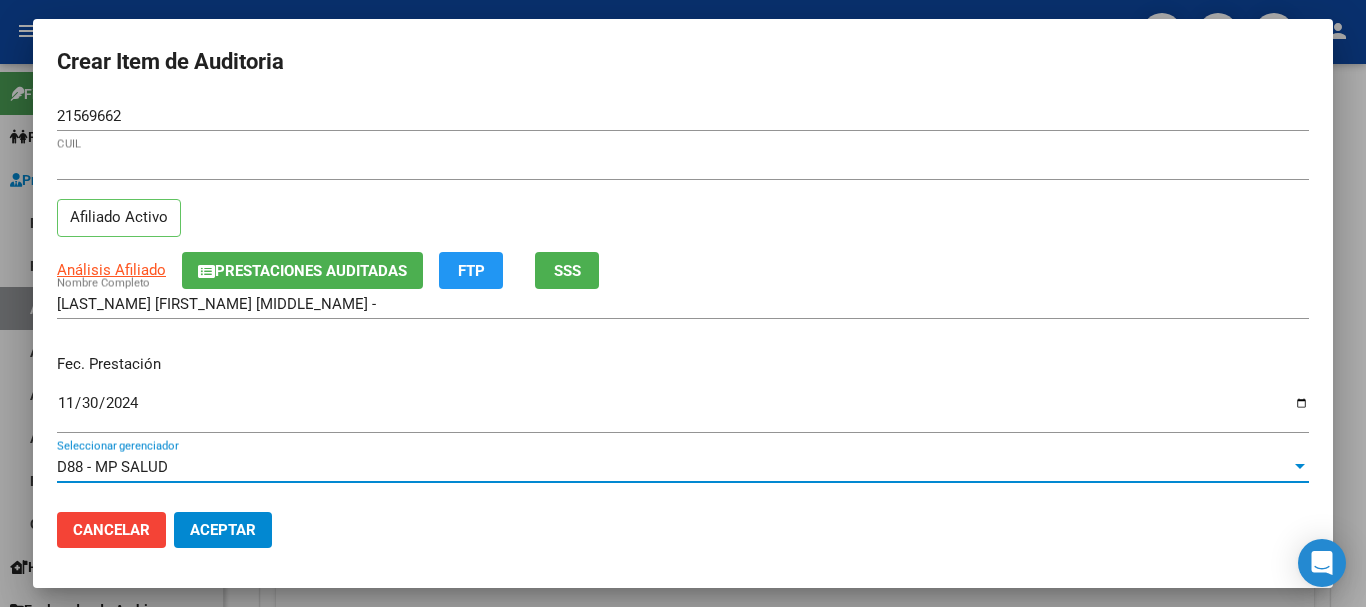 scroll, scrollTop: 270, scrollLeft: 0, axis: vertical 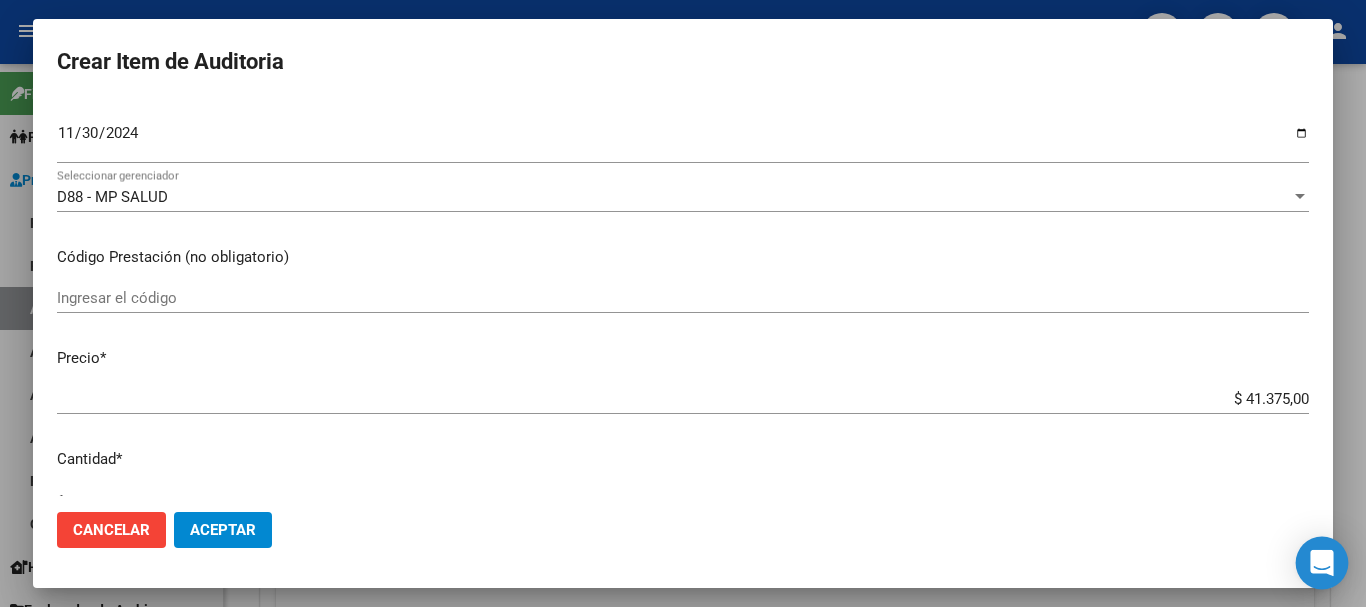 type on "$ 0,02" 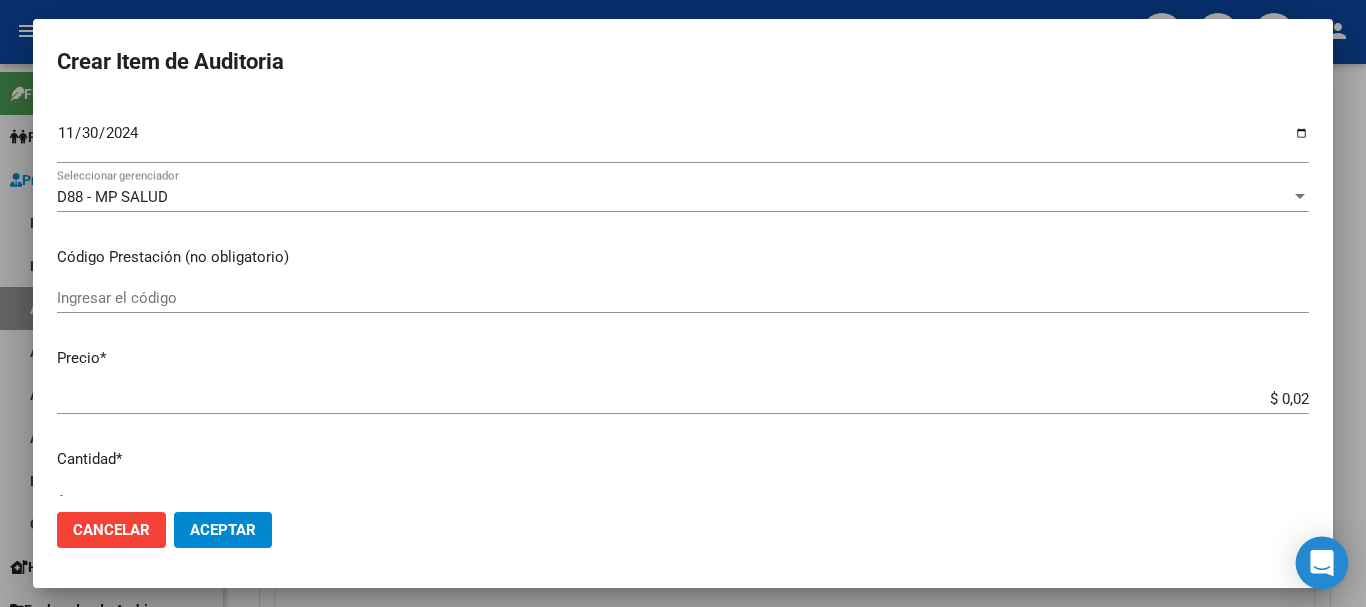 type on "$ 0,02" 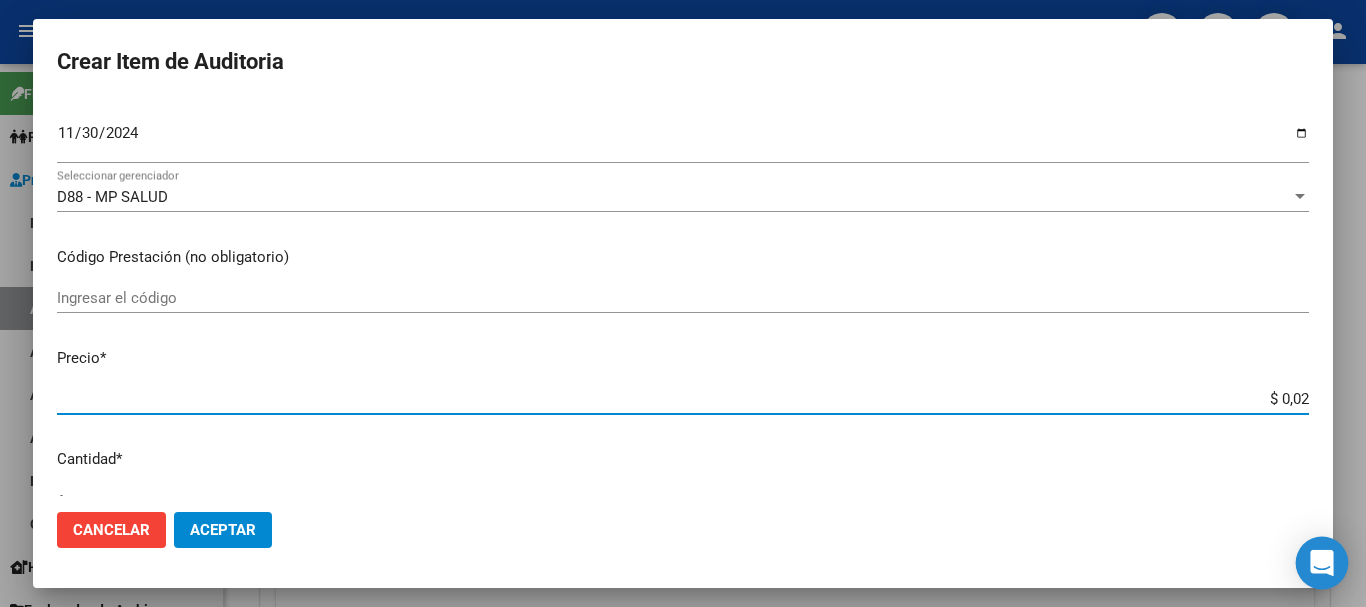 type on "$ 0,21" 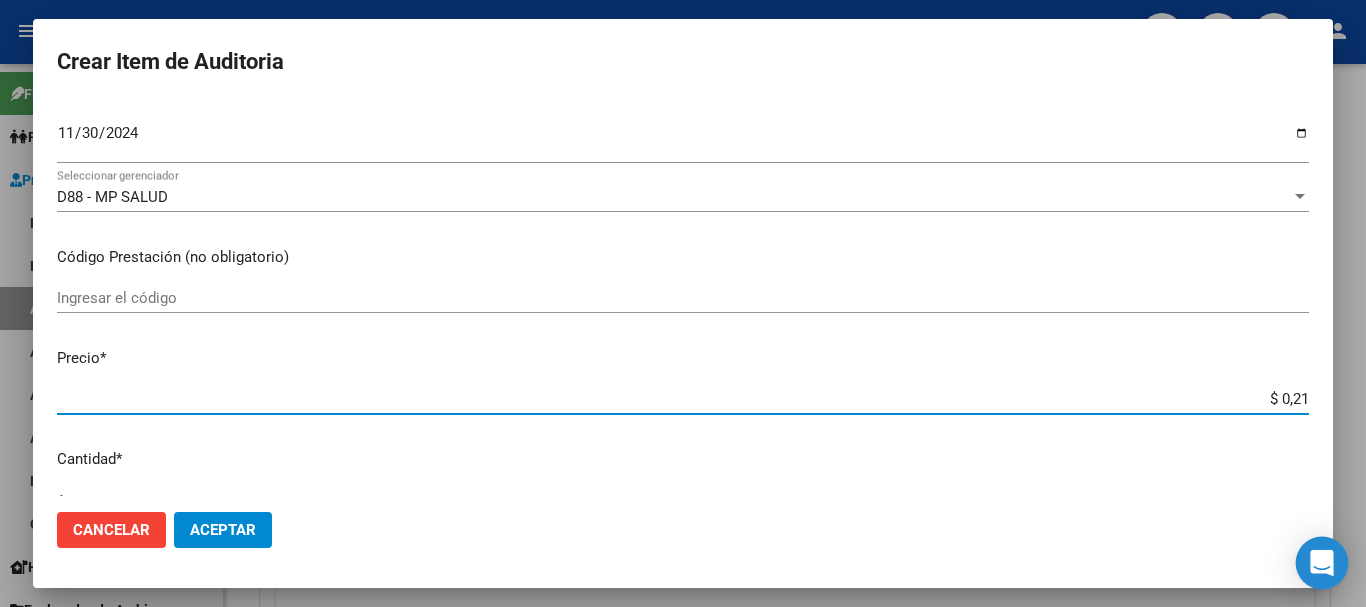 type on "[PRICE]" 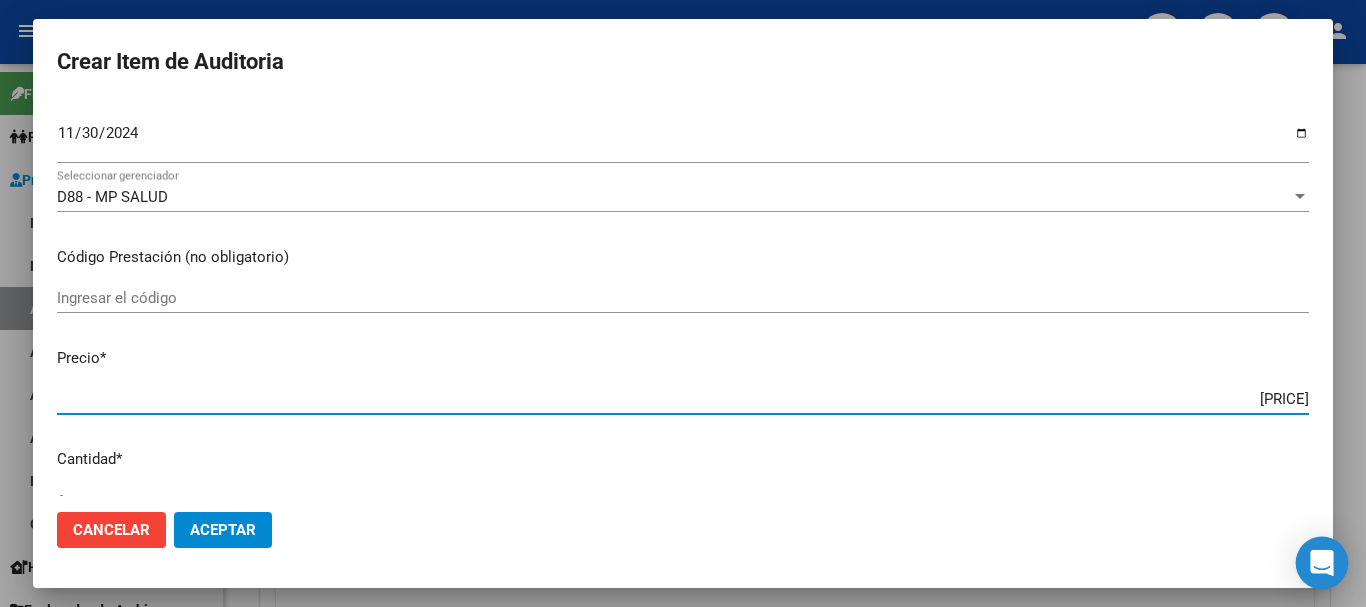 type on "$ 21,77" 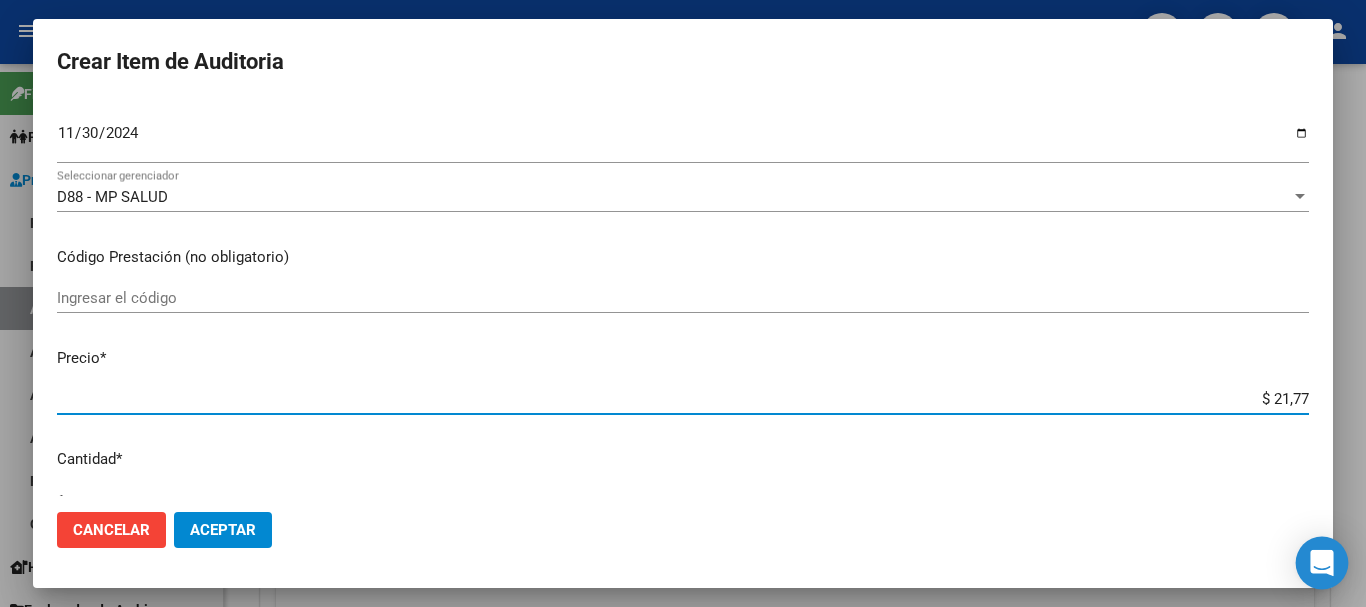 type on "$ 217,72" 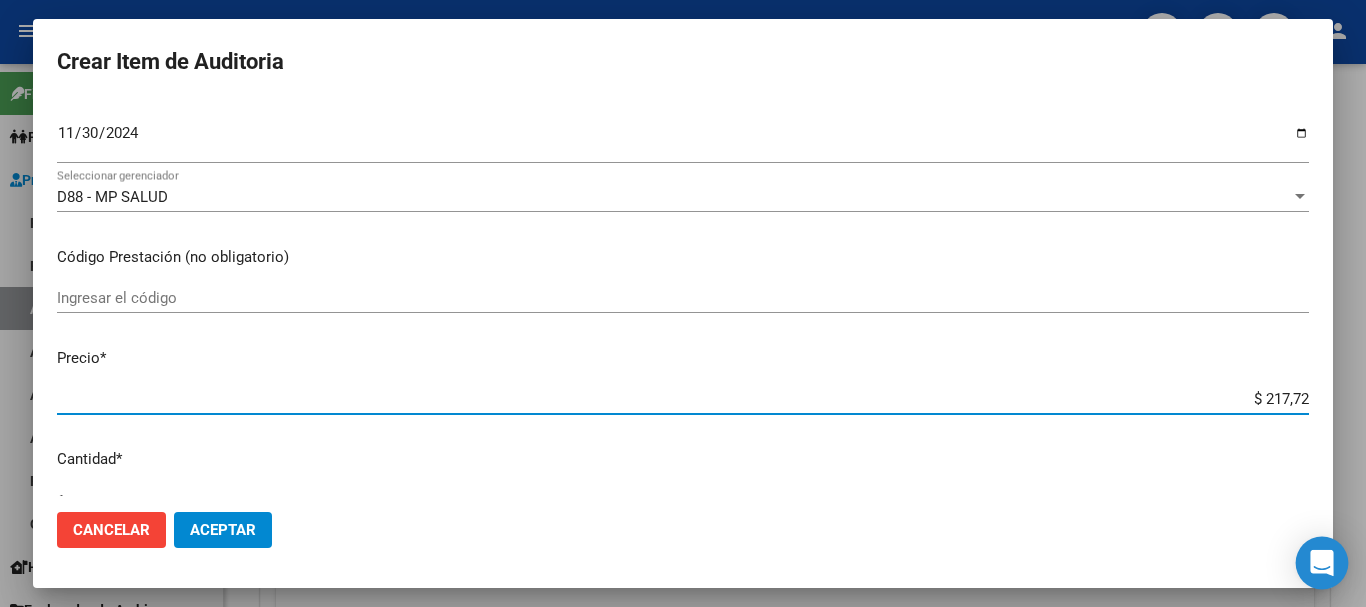 type on "$ 2.177,22" 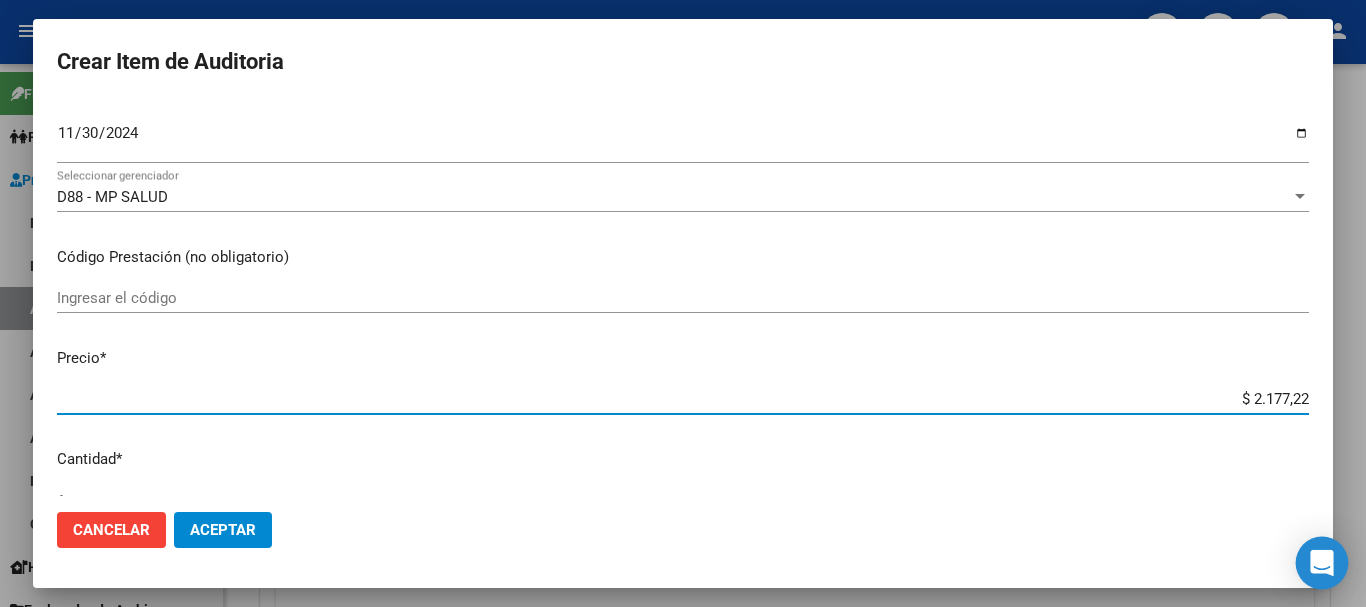 type on "$ 217,72" 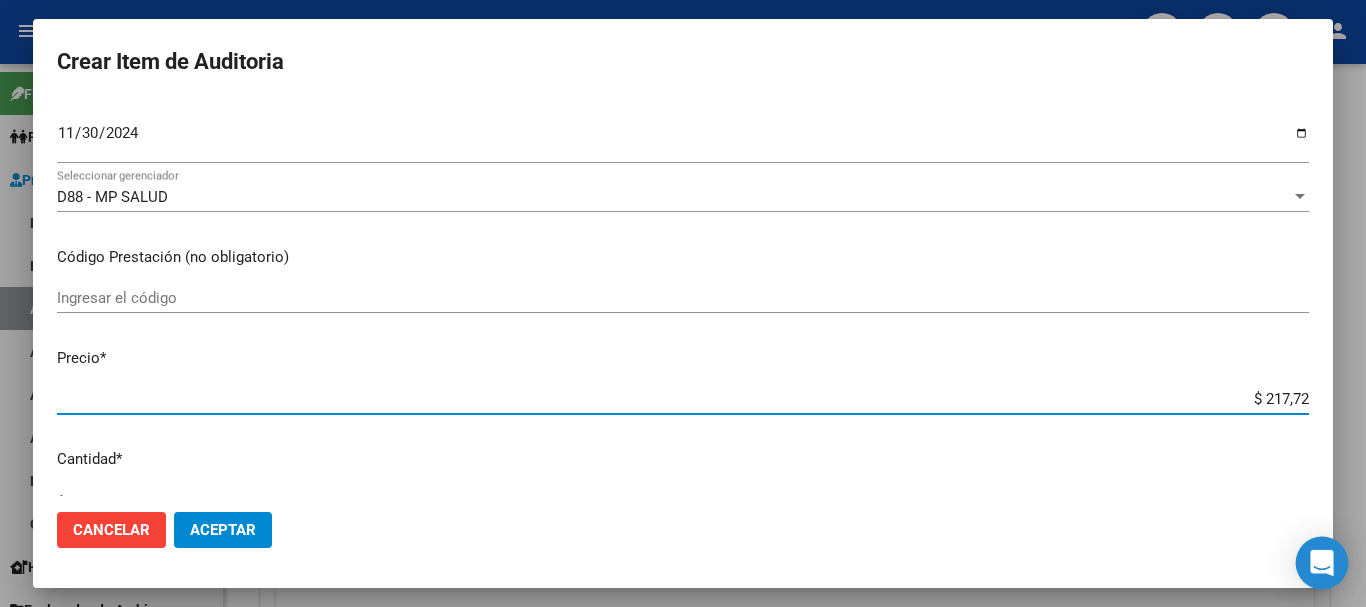 type on "$ 2.177,20" 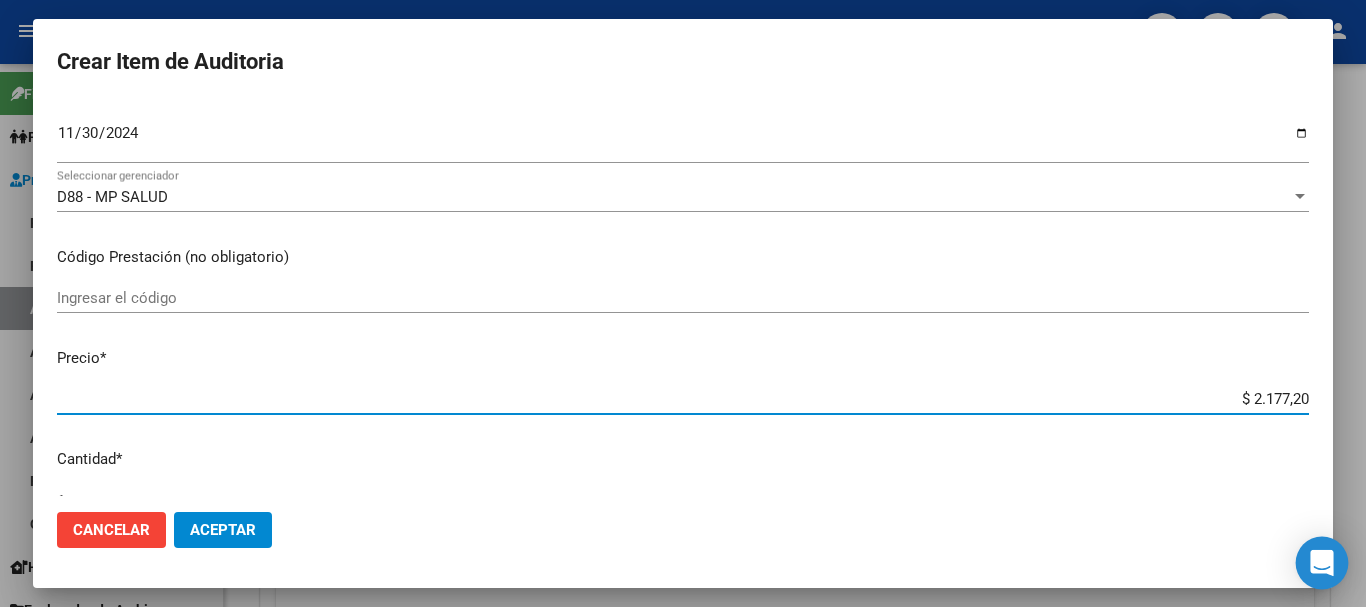type on "$ 21.772,00" 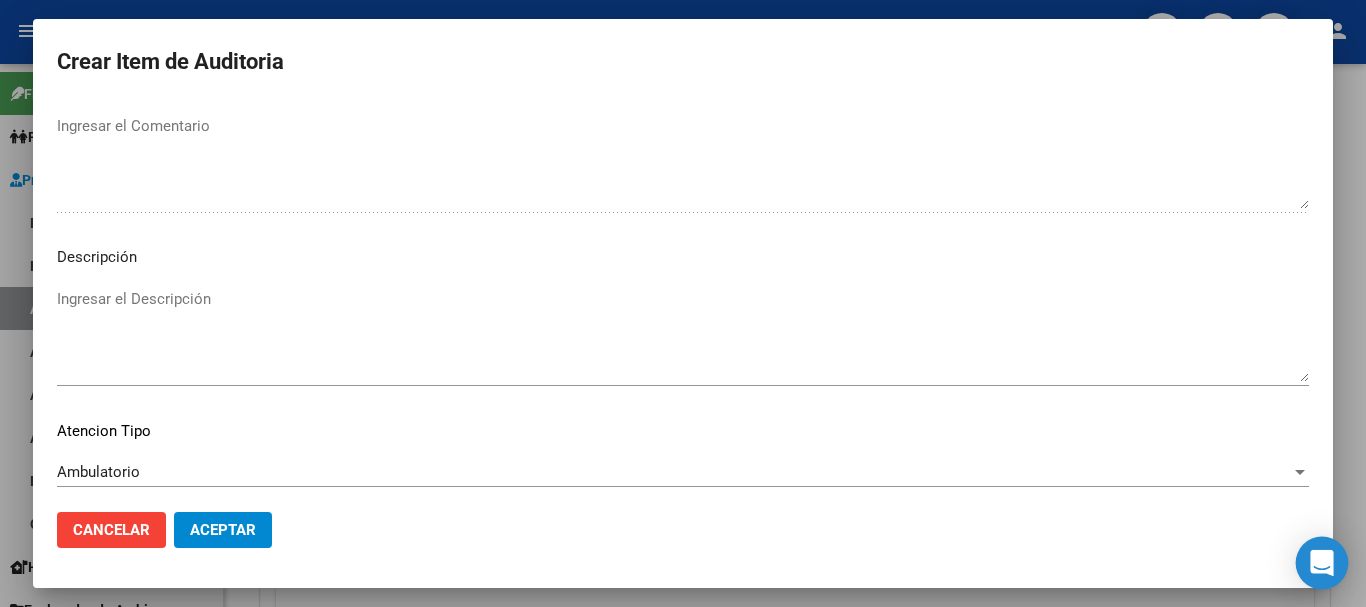 scroll, scrollTop: 1233, scrollLeft: 0, axis: vertical 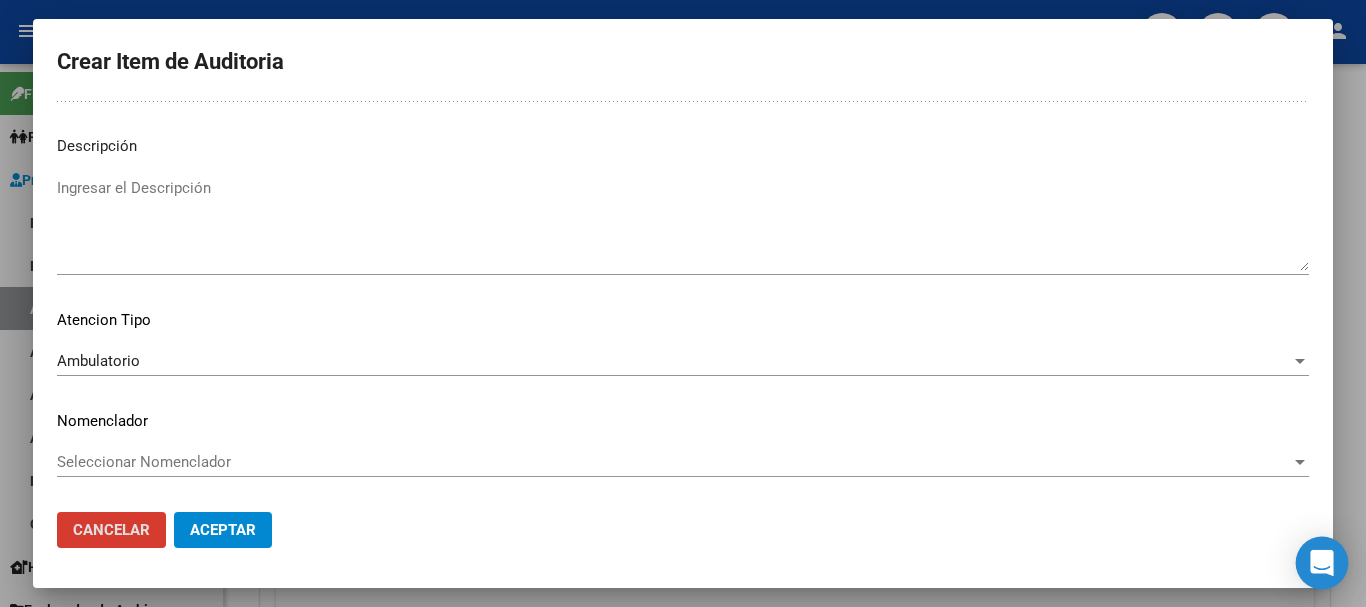 type 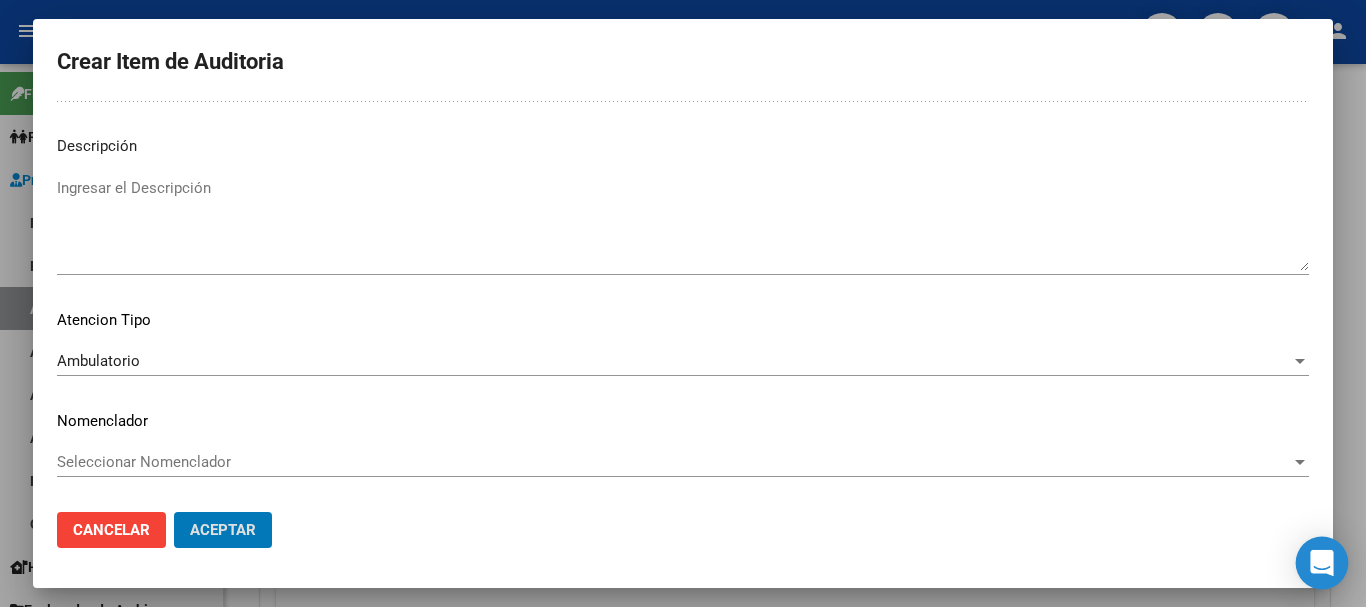 click on "Aceptar" 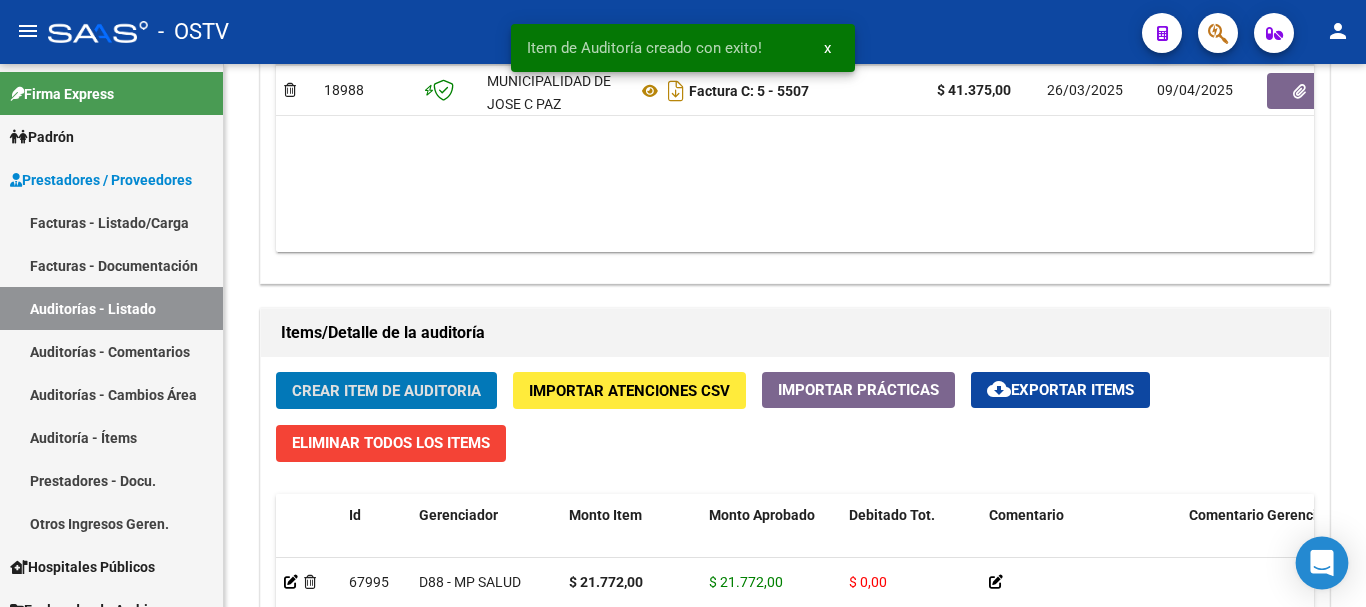 scroll, scrollTop: 1201, scrollLeft: 0, axis: vertical 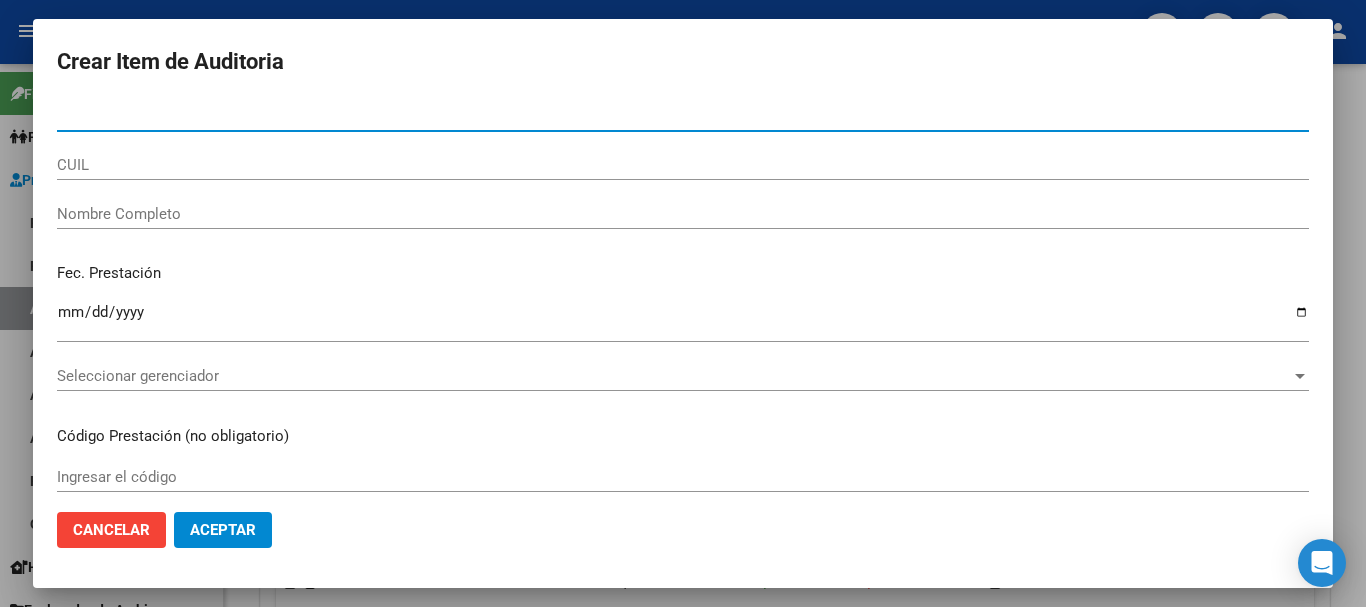paste on "[DOCUMENT_NUMBER]" 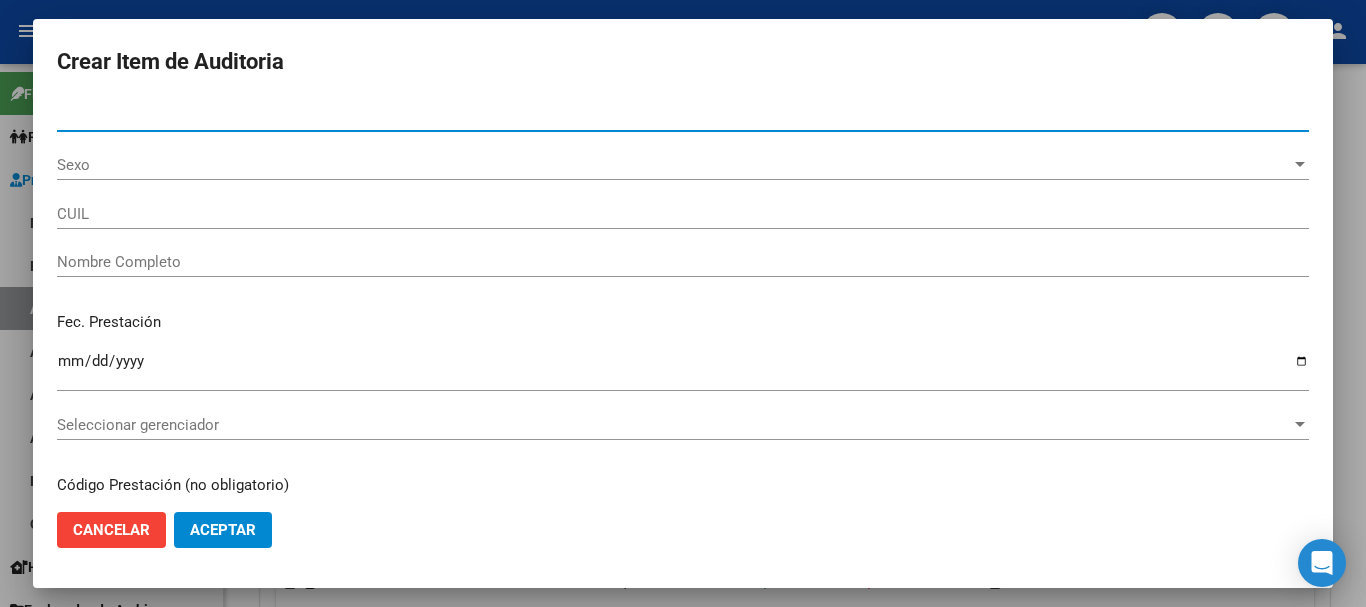 type on "[DOCUMENT_NUMBER]" 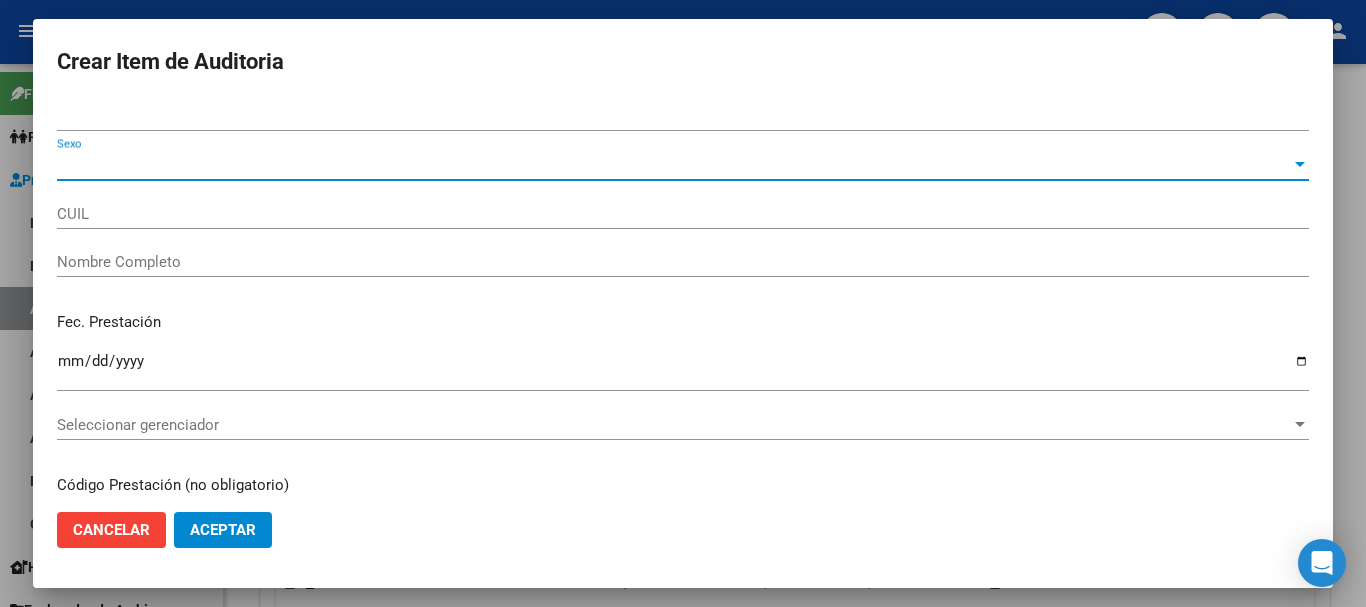 type on "[CUIL]" 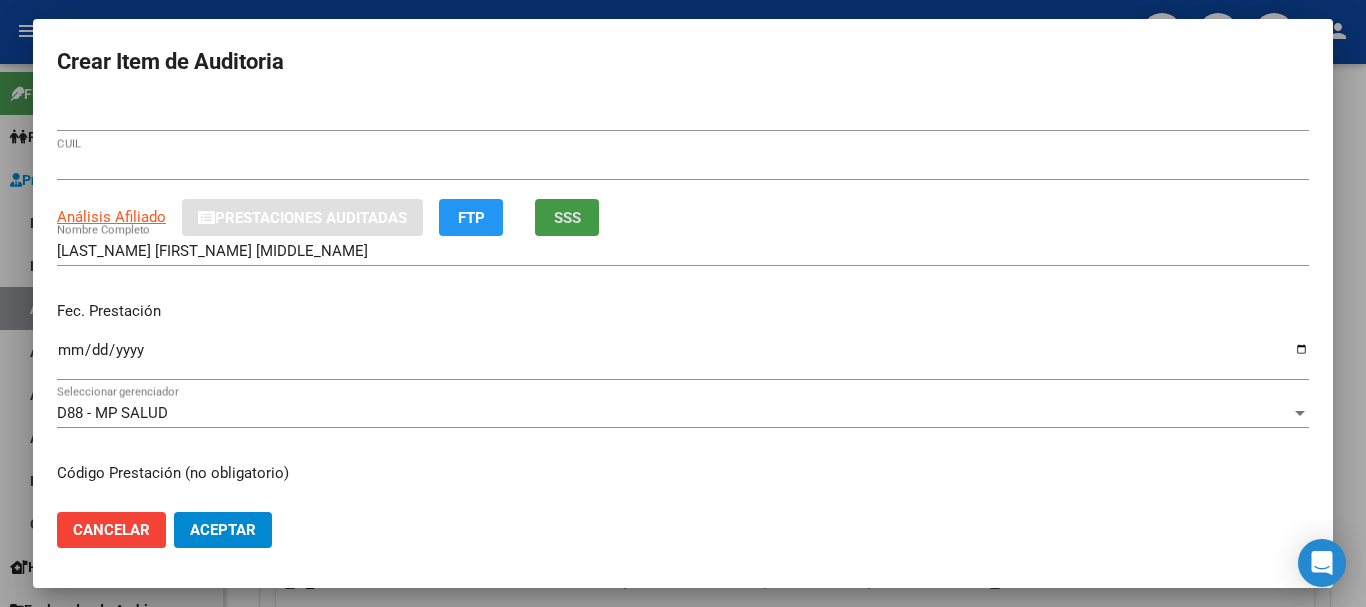 type 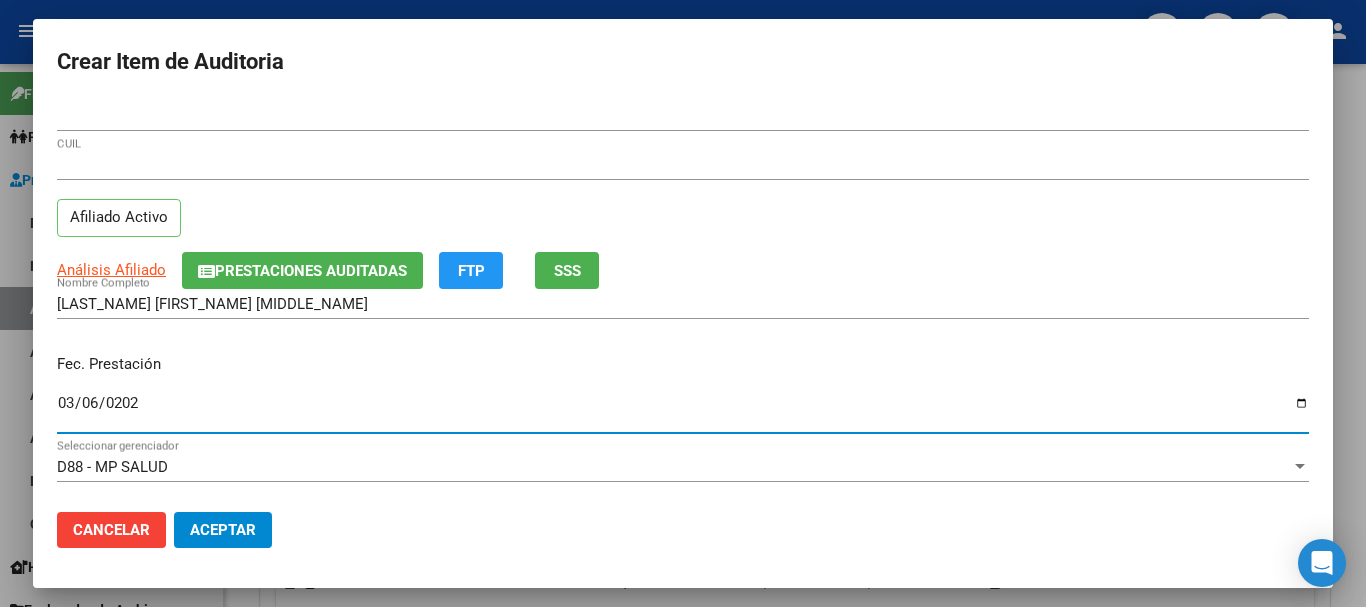 type on "[DATE]" 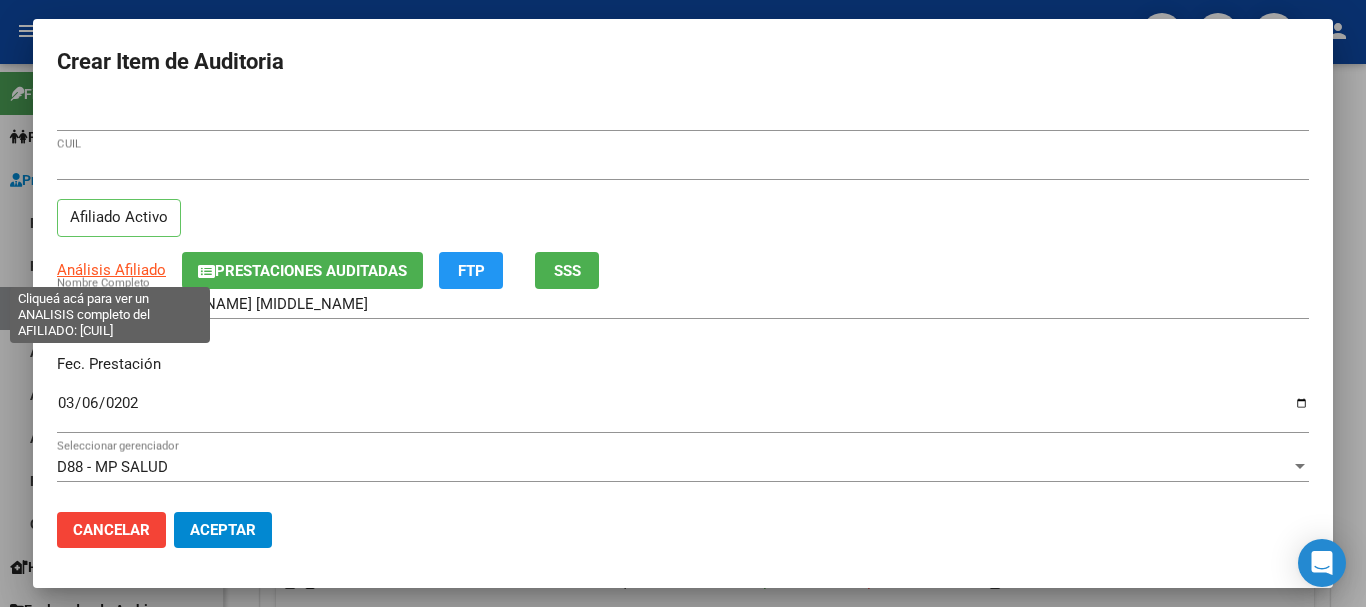 click on "Análisis Afiliado" at bounding box center (111, 270) 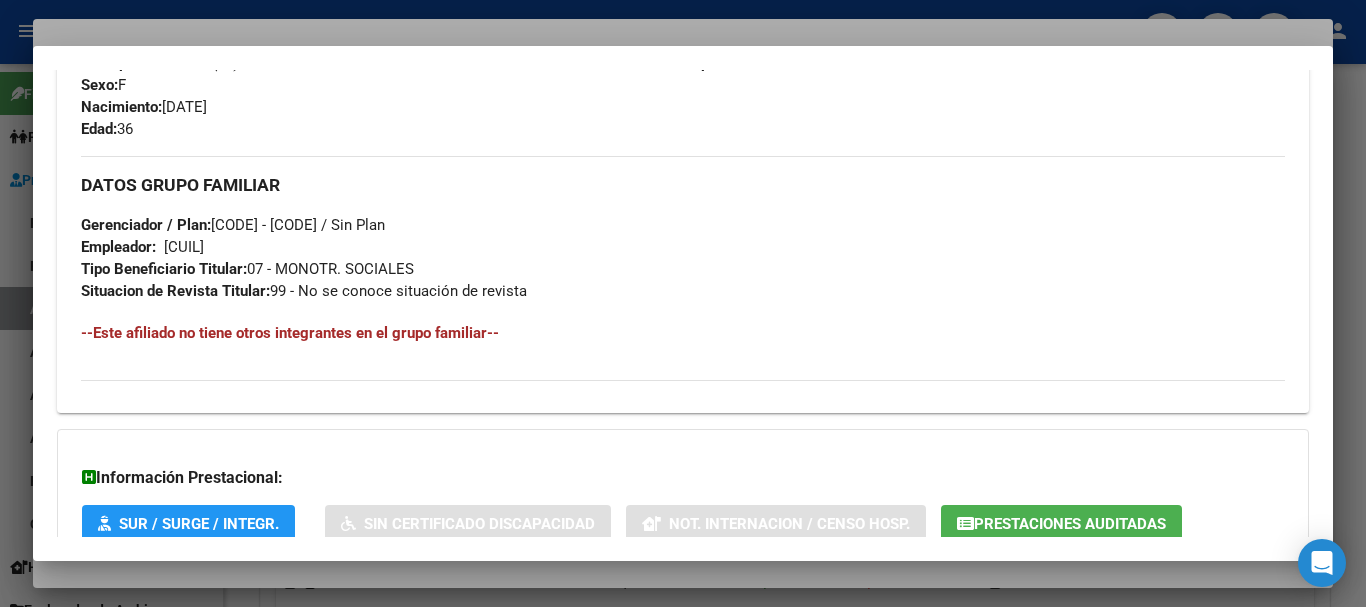 scroll, scrollTop: 1009, scrollLeft: 0, axis: vertical 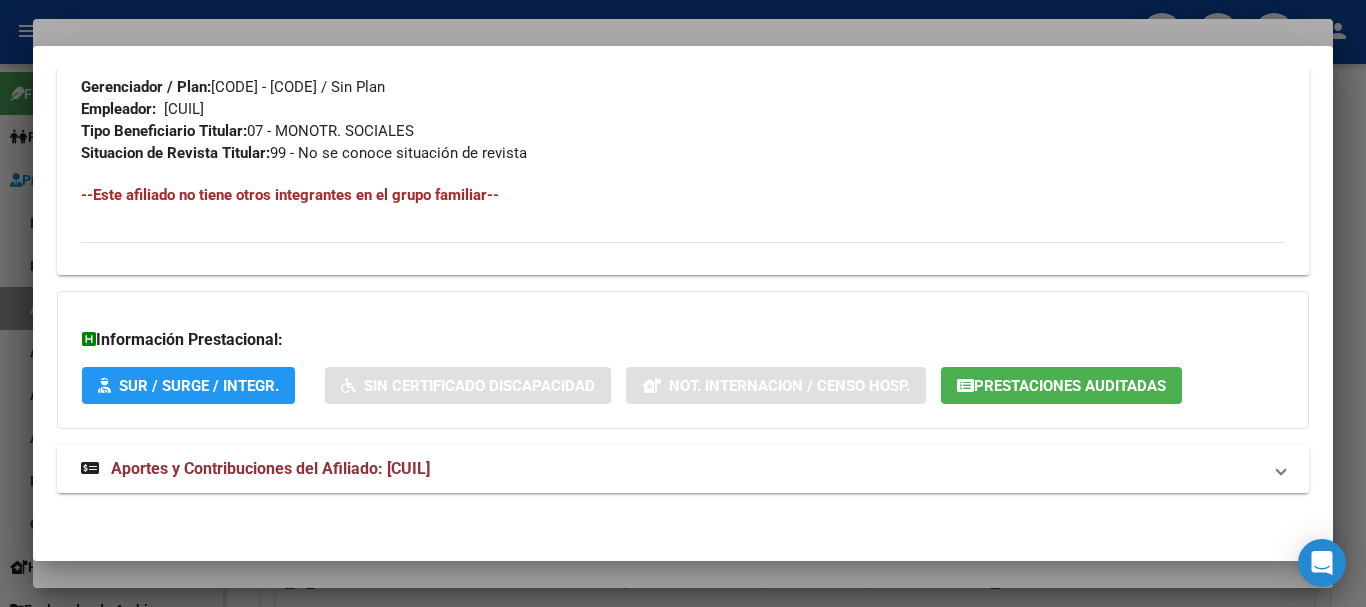 click on "Aportes y Contribuciones del Afiliado: [CUIL]" at bounding box center (270, 468) 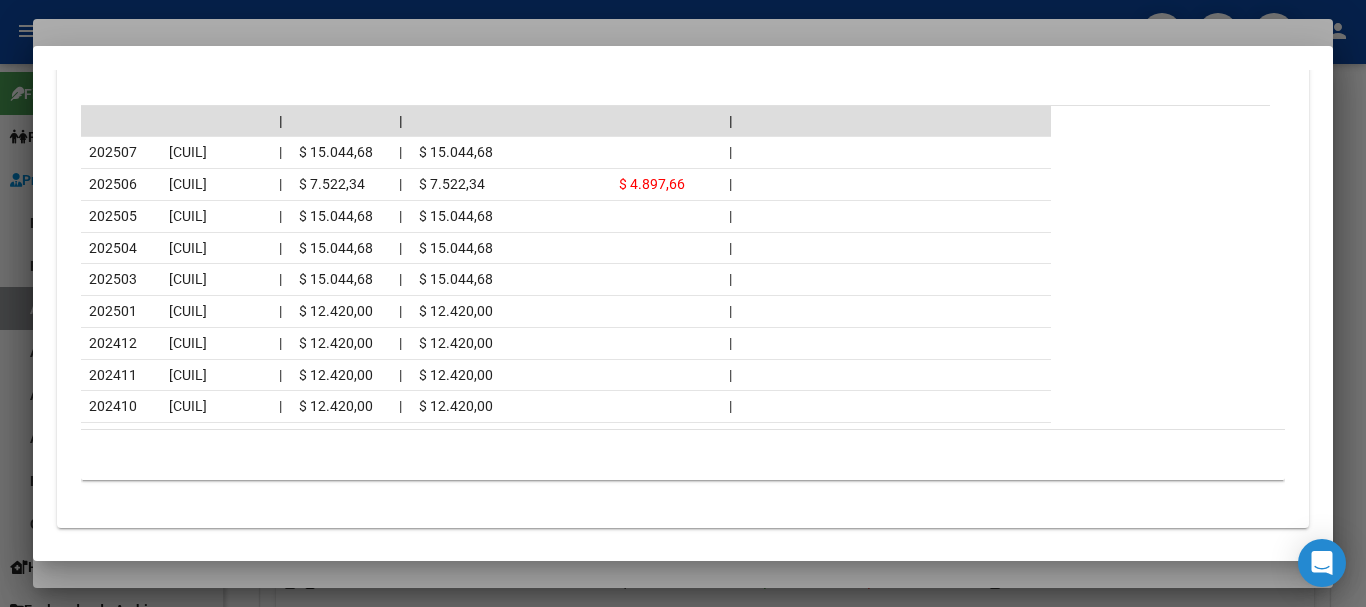 scroll, scrollTop: 1857, scrollLeft: 0, axis: vertical 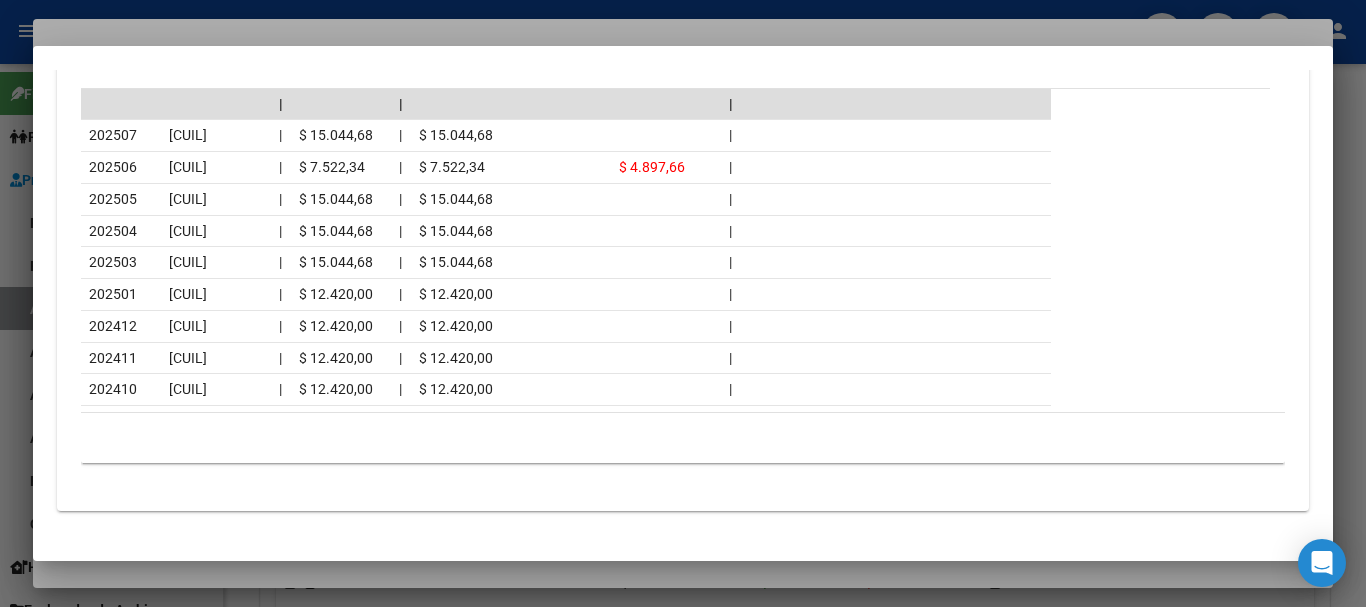 click at bounding box center (683, 303) 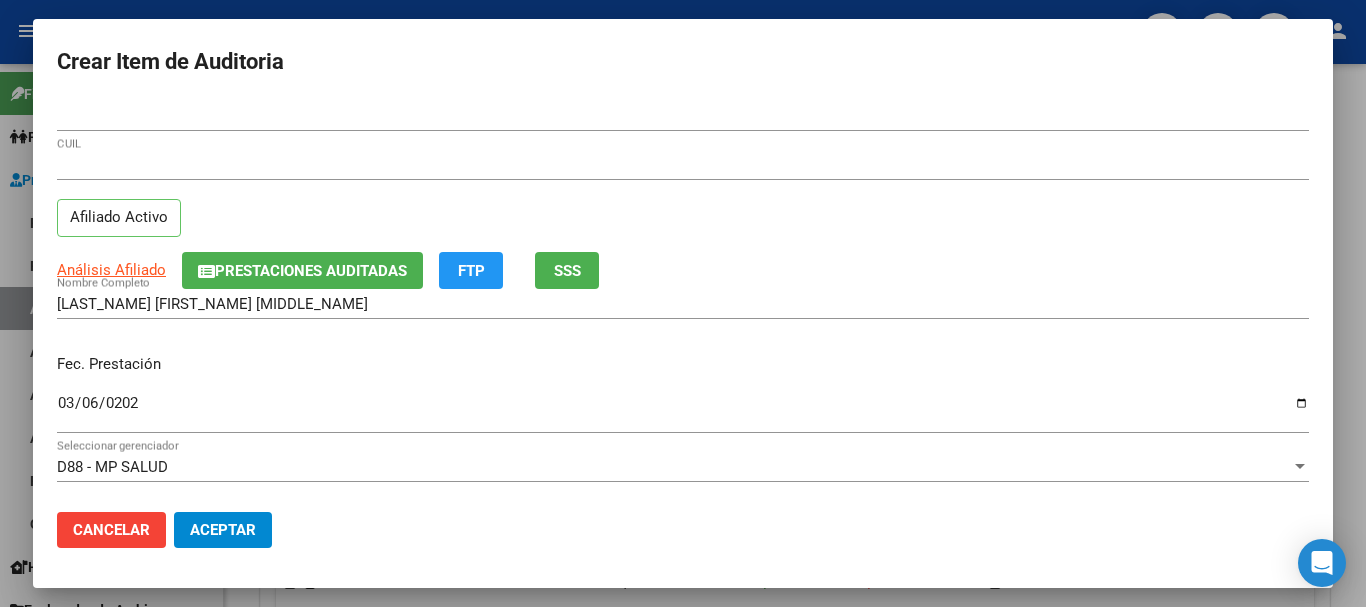 click on "[DOCUMENT_NUMBER] Nro Documento" at bounding box center [683, 125] 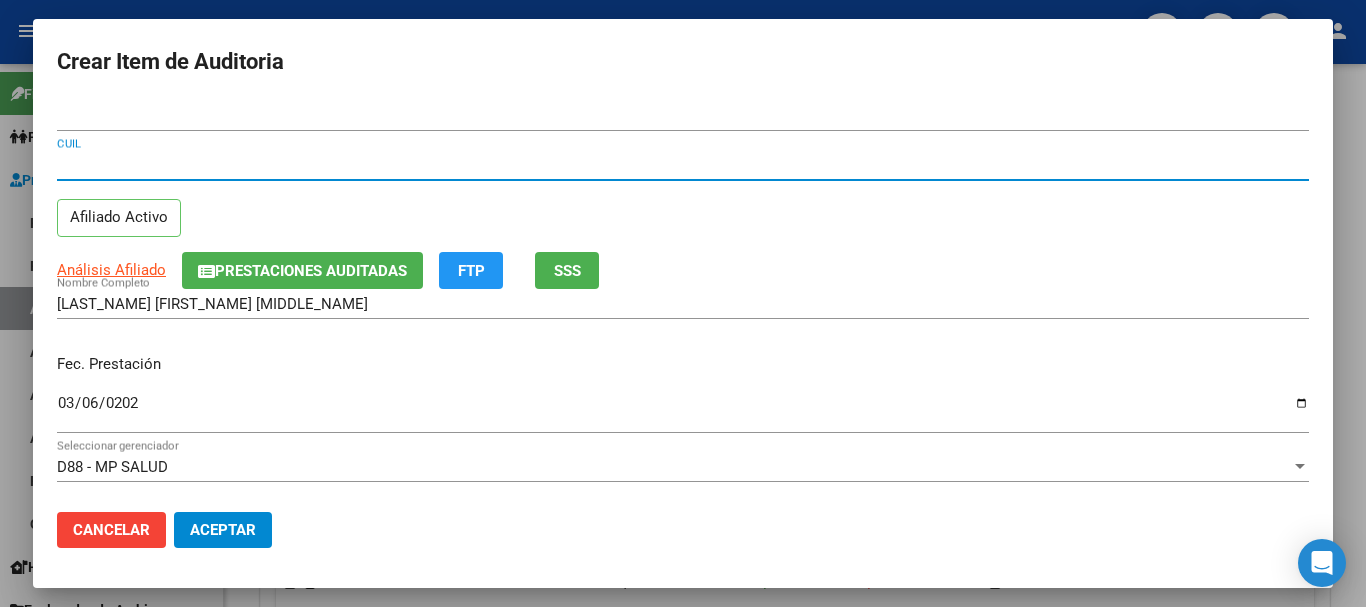 type 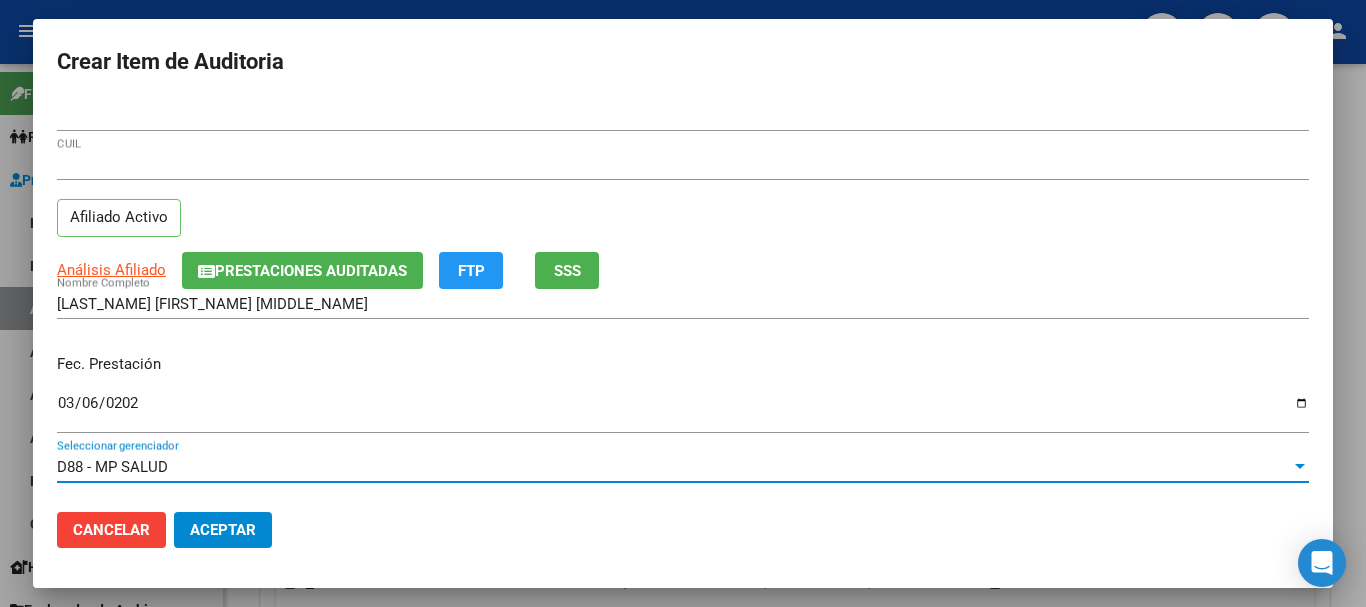 scroll, scrollTop: 270, scrollLeft: 0, axis: vertical 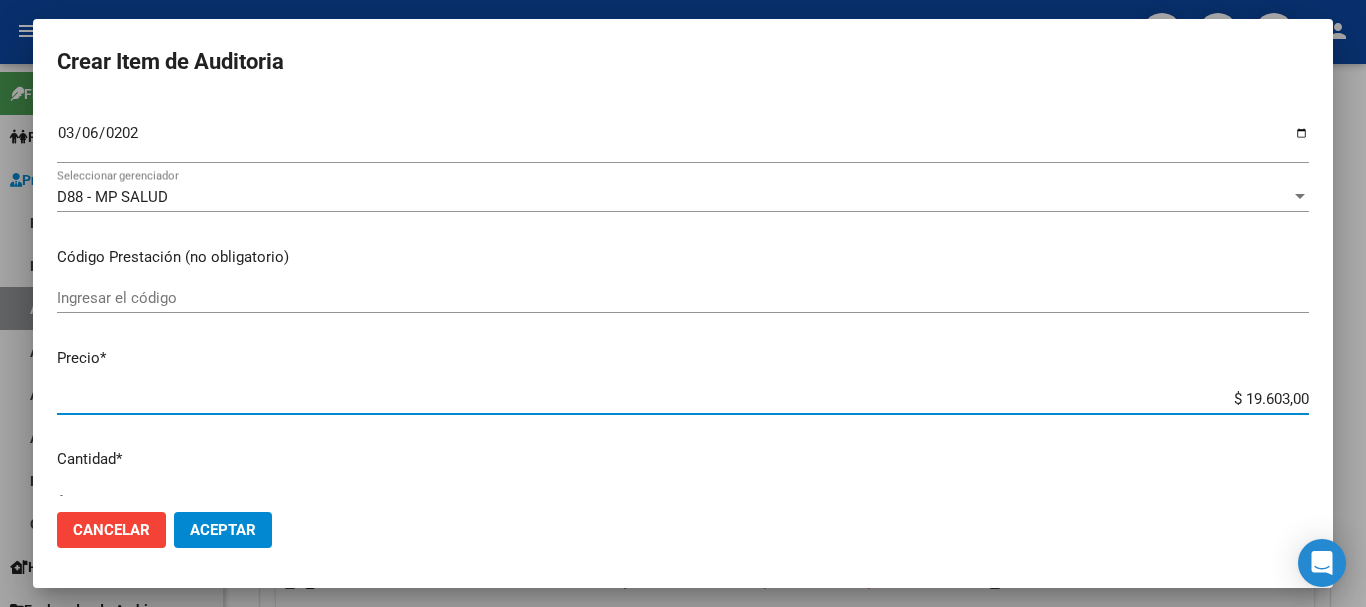 type on "$ 0,03" 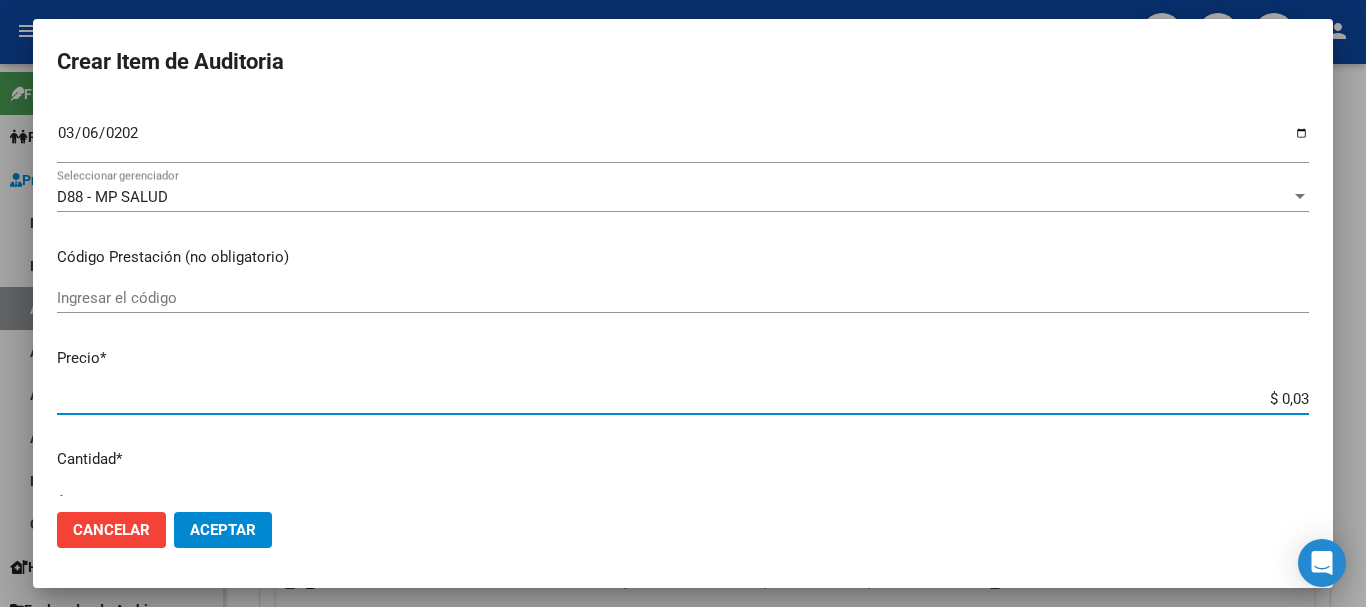 type on "$ 0,39" 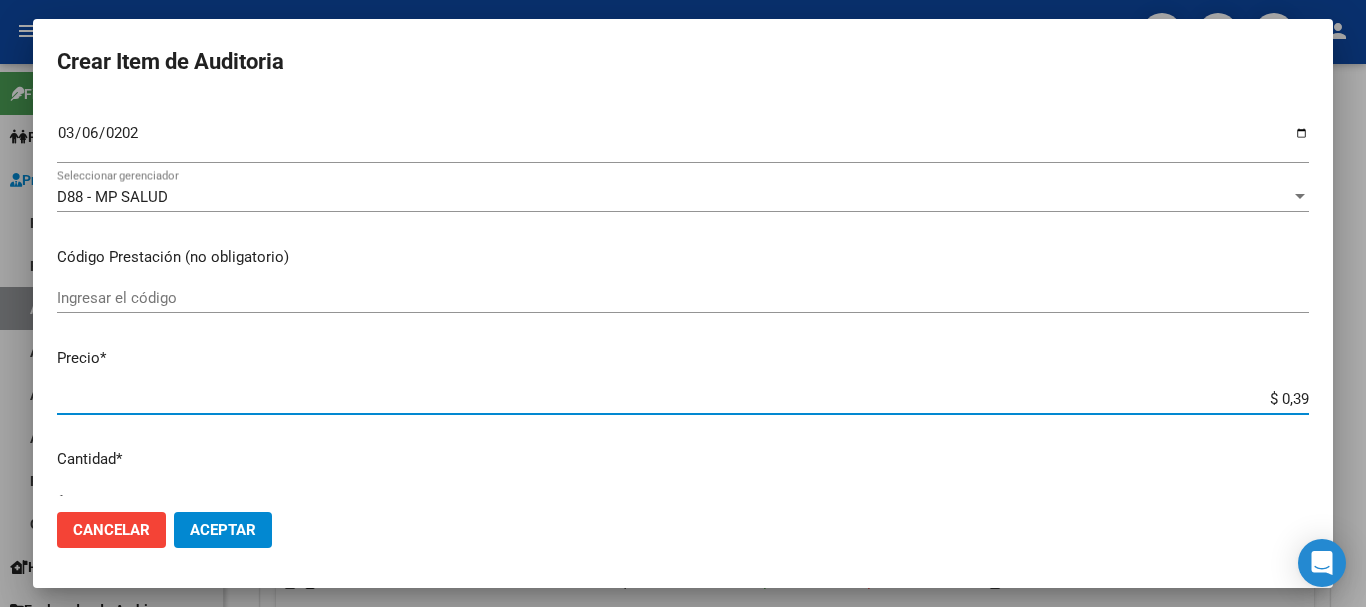 type on "$ 3,99" 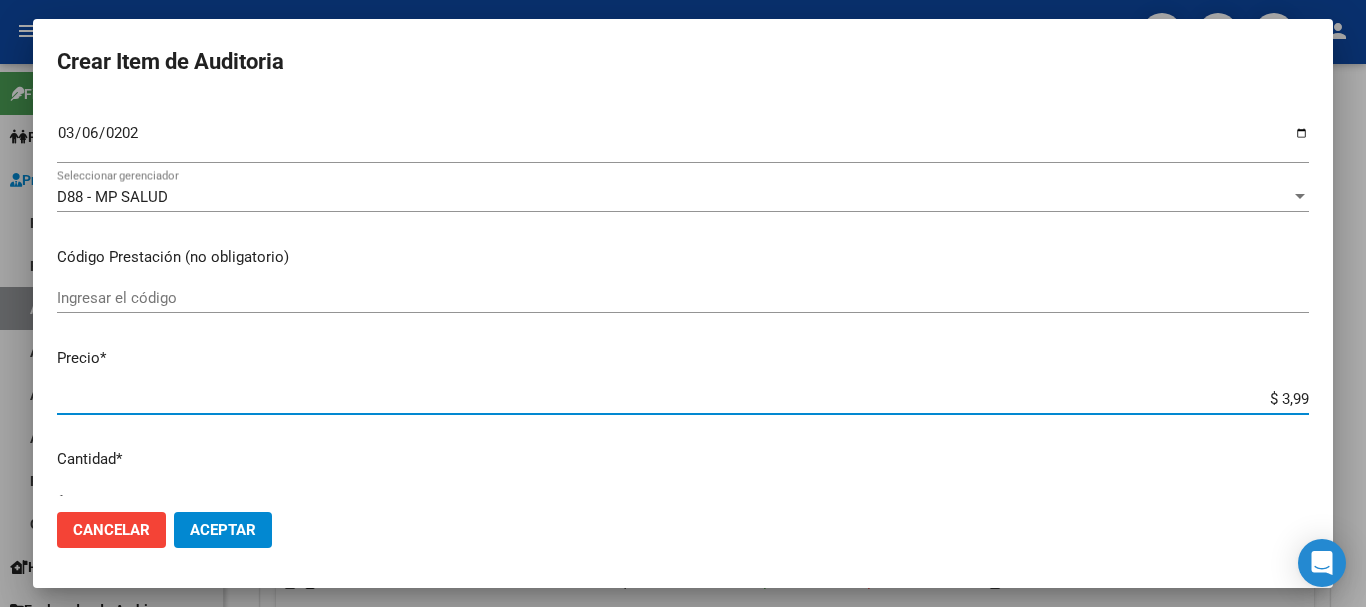 type on "$ 39,98" 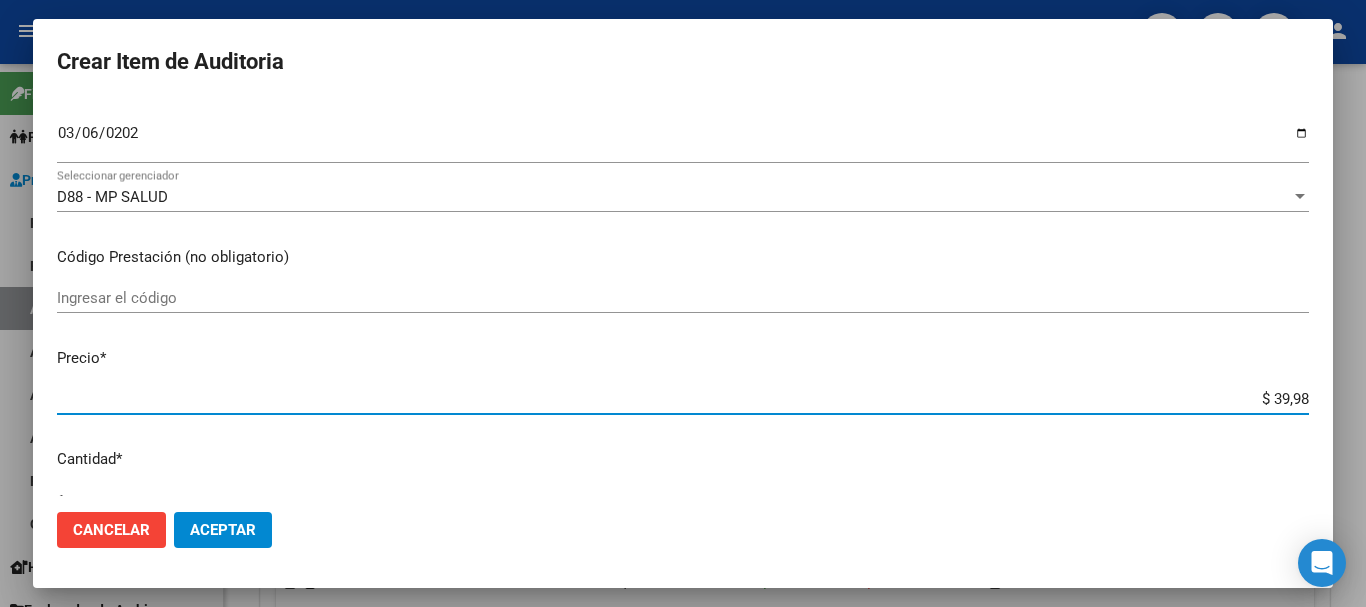 type on "$ 399,80" 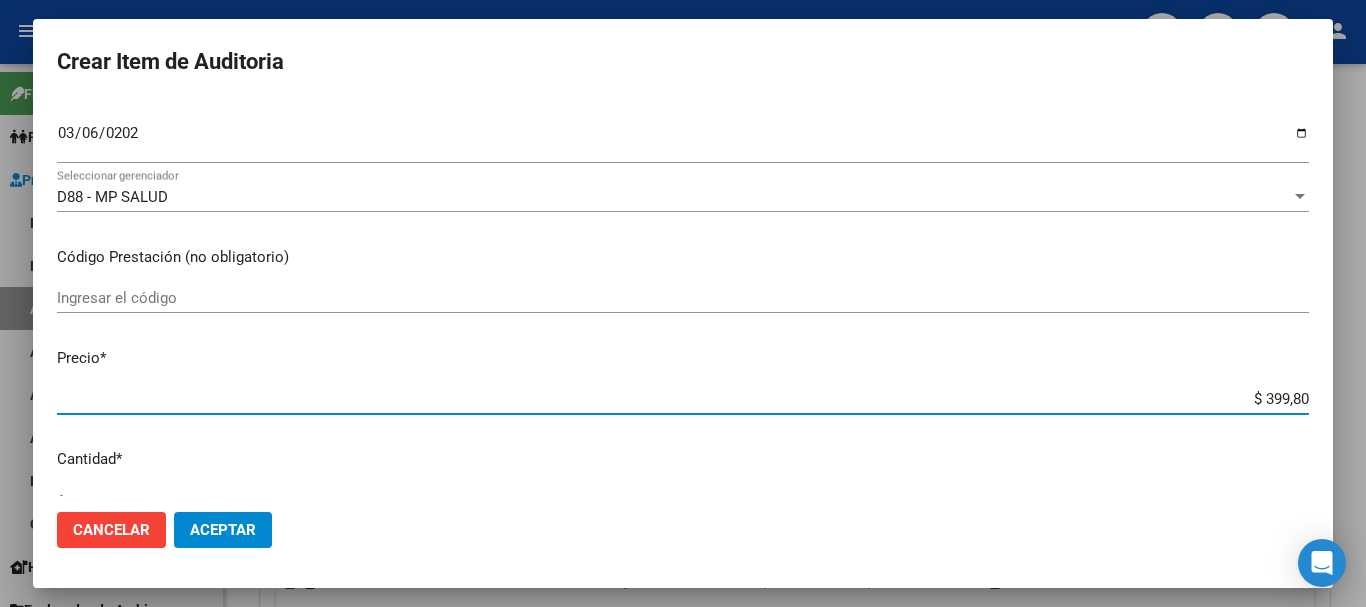 type on "$ 3.998,00" 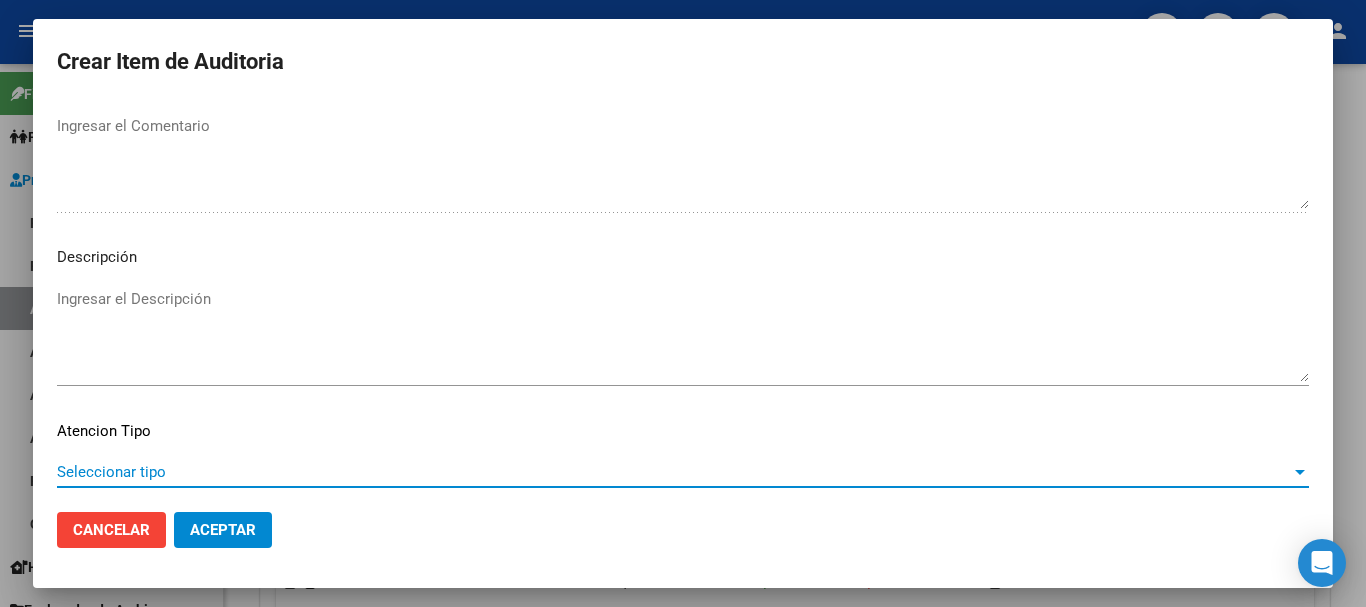 scroll, scrollTop: 1233, scrollLeft: 0, axis: vertical 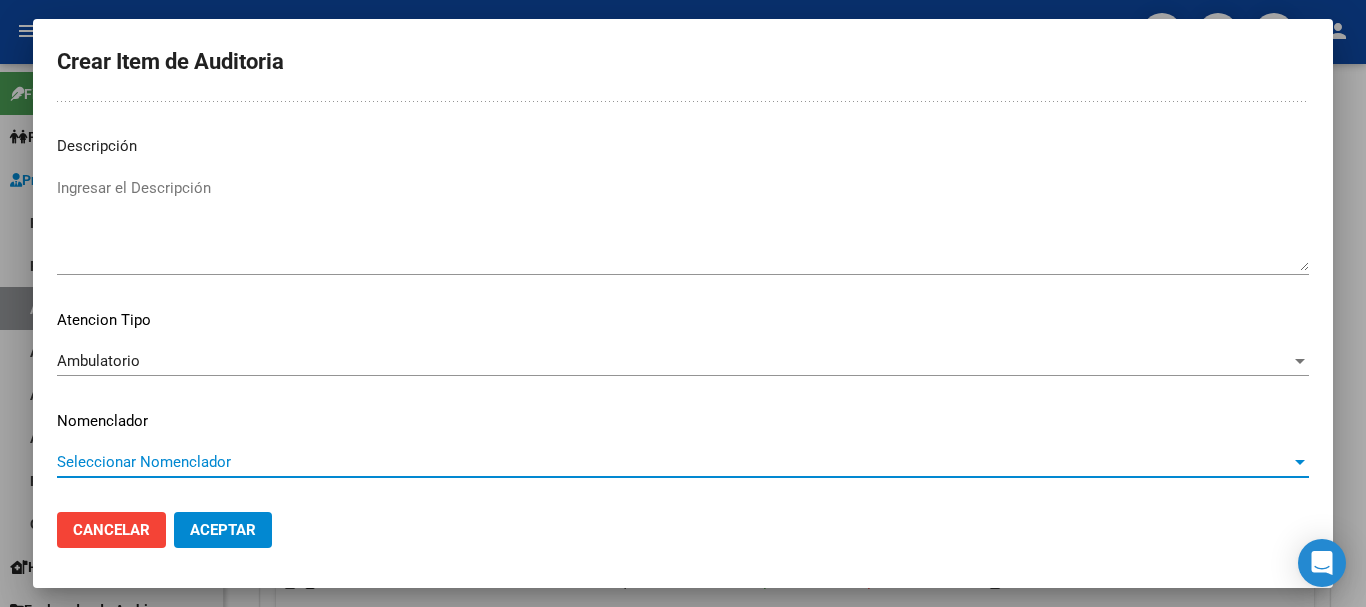 type 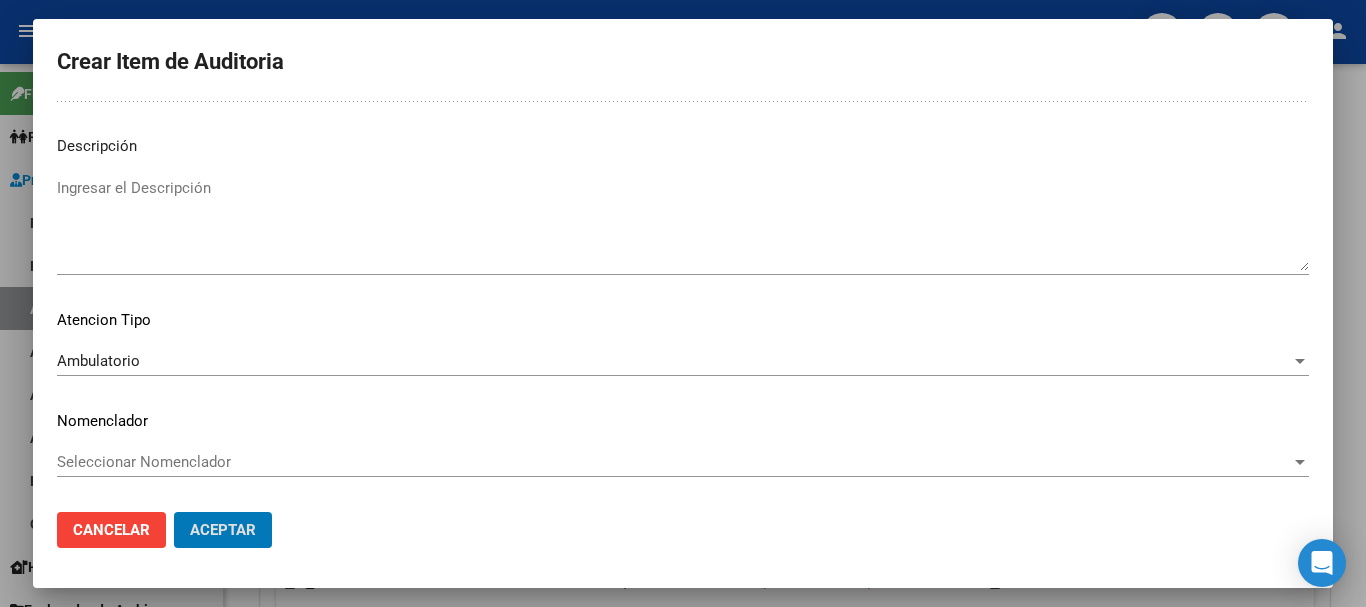 type 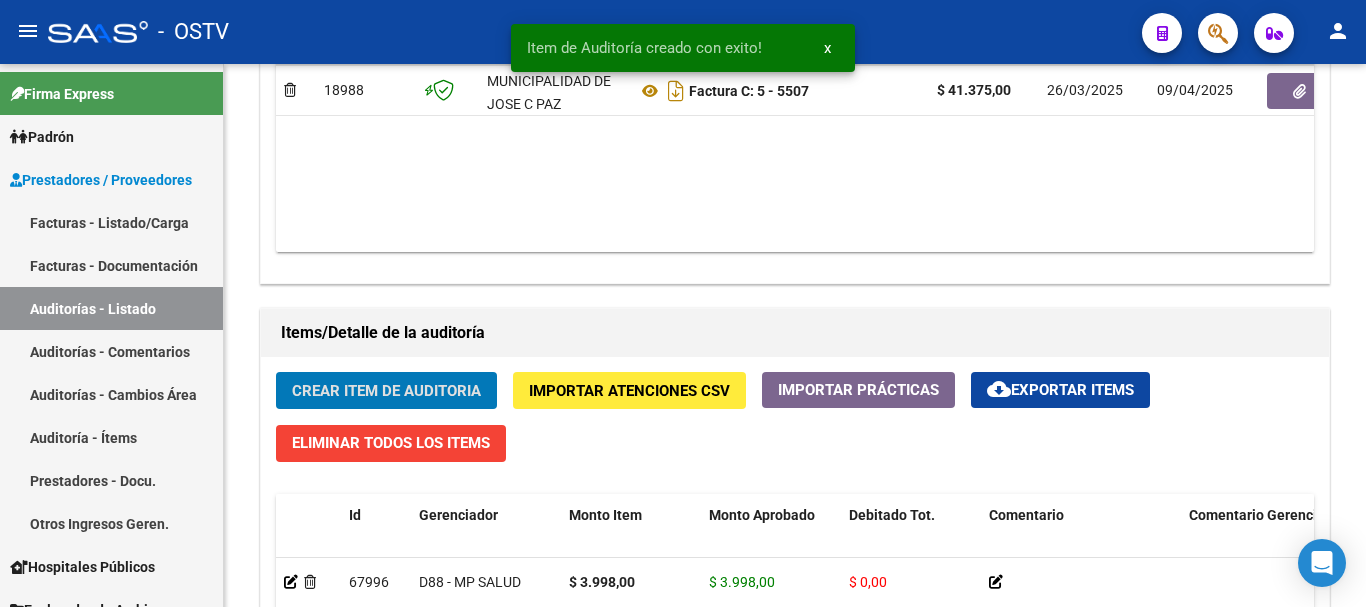 click on "Crear Item de Auditoria" 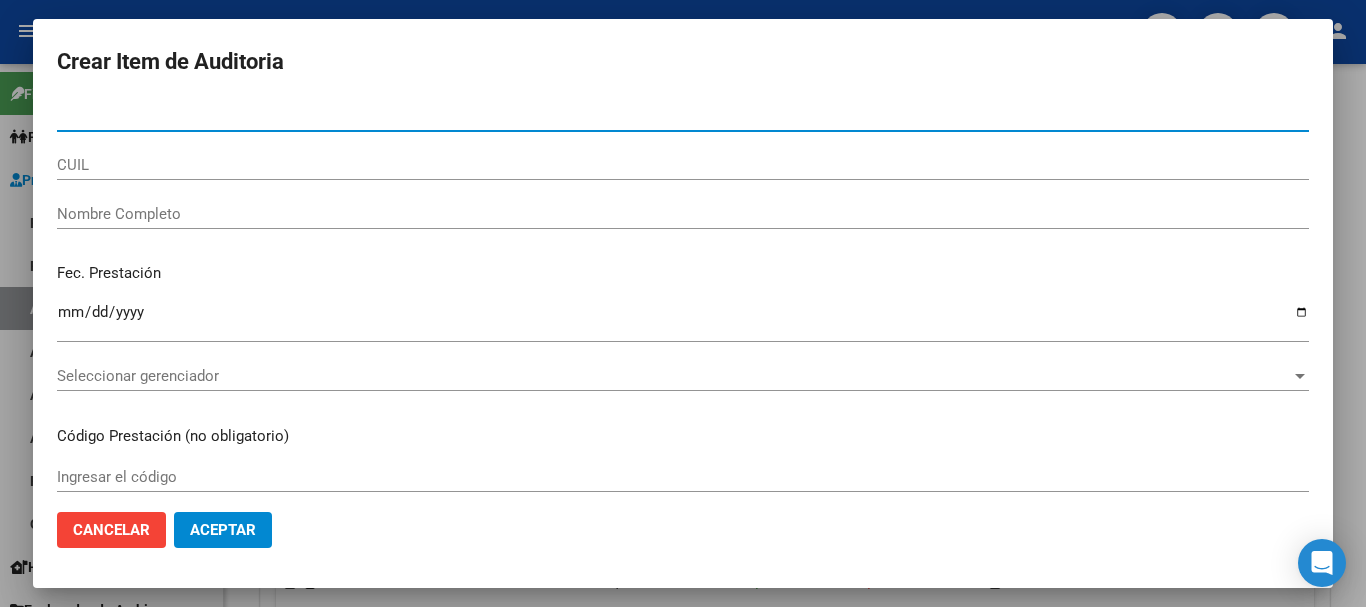 paste on "30758552" 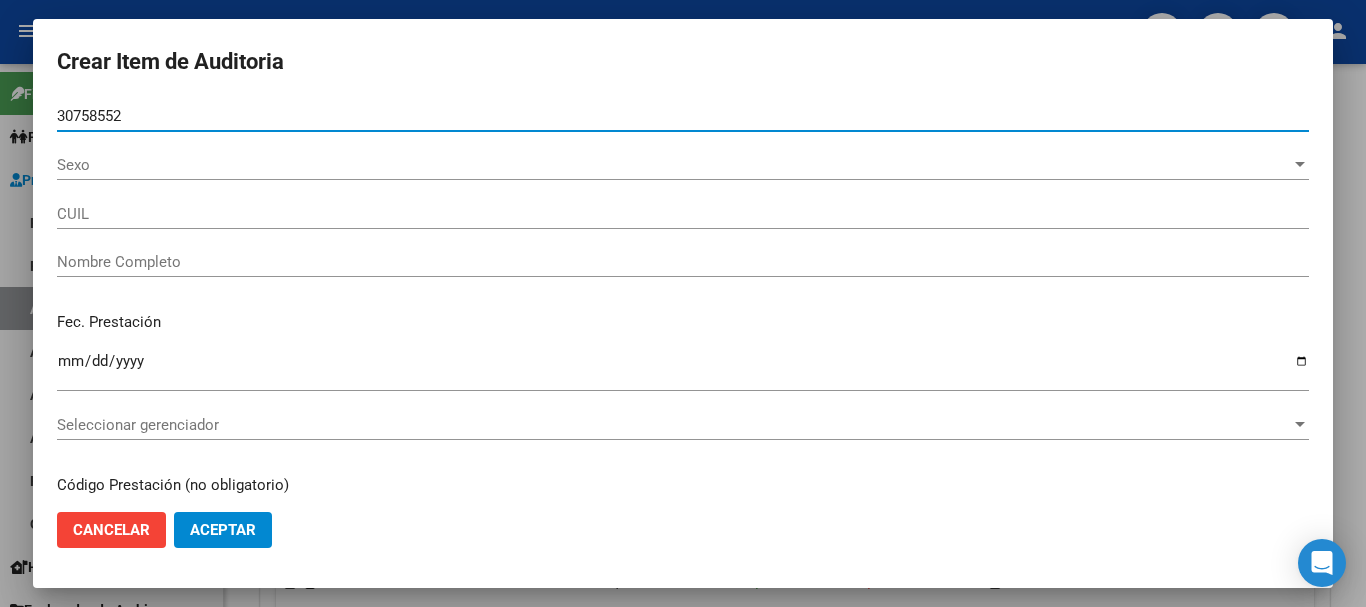 type on "30758552" 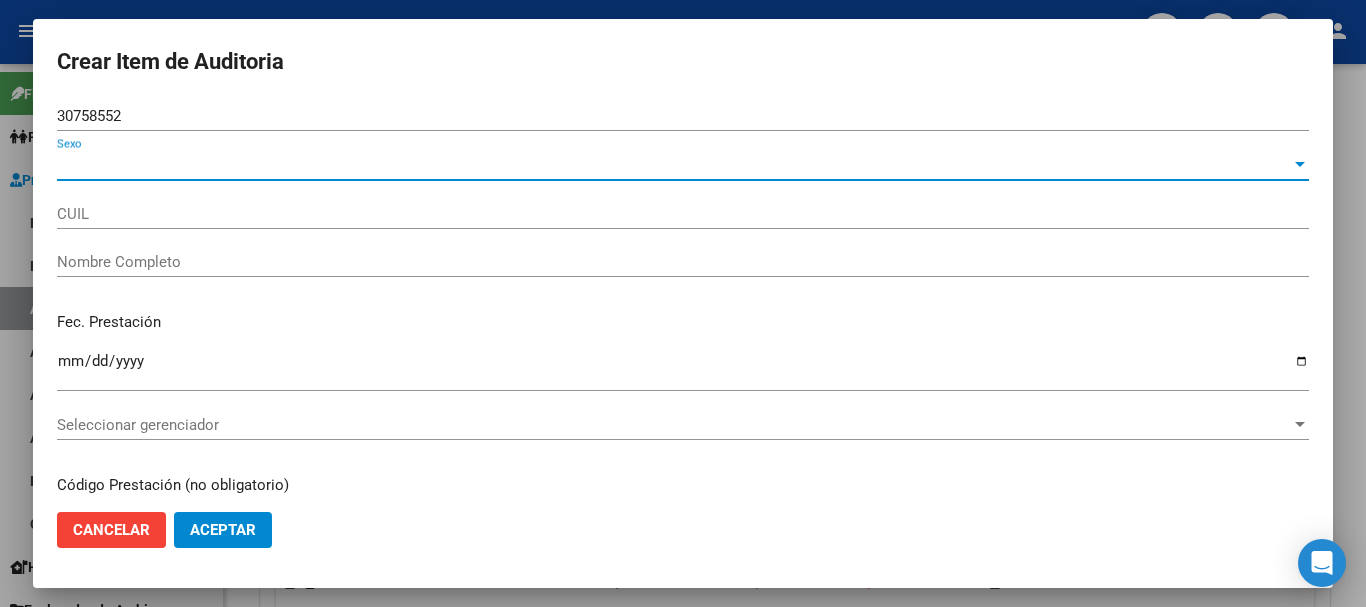 type on "[CUIL]" 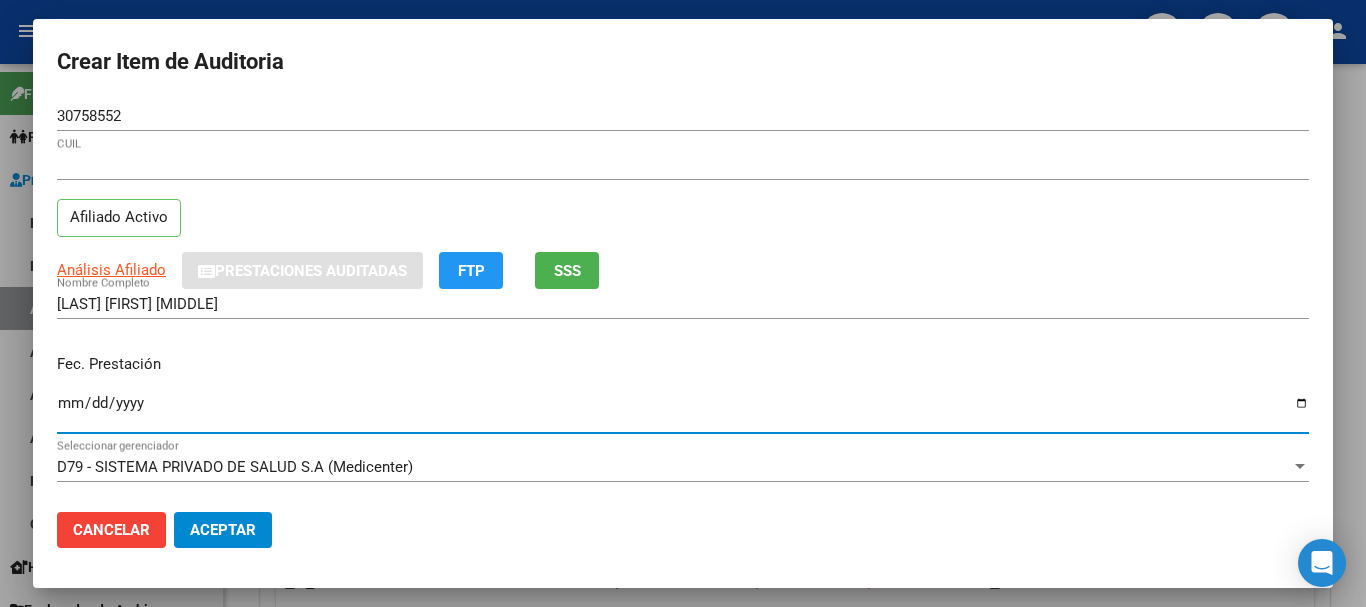 type on "[DATE]" 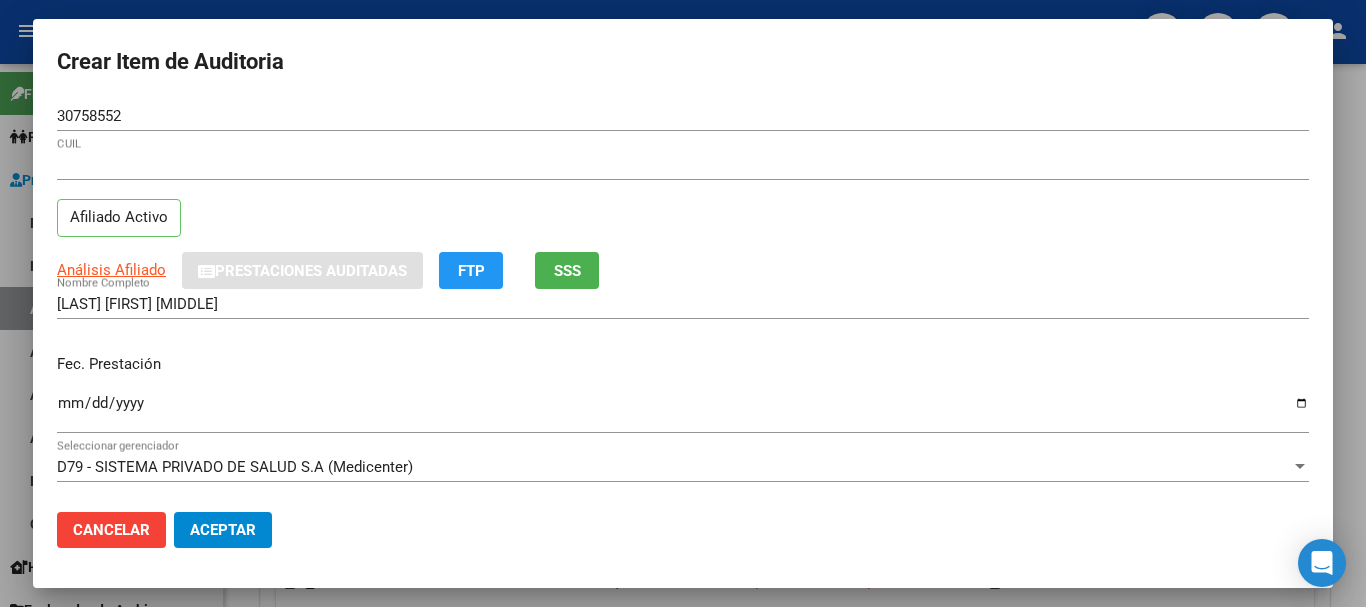 click on "Análisis Afiliado  Prestaciones Auditadas FTP SSS" at bounding box center [683, 270] 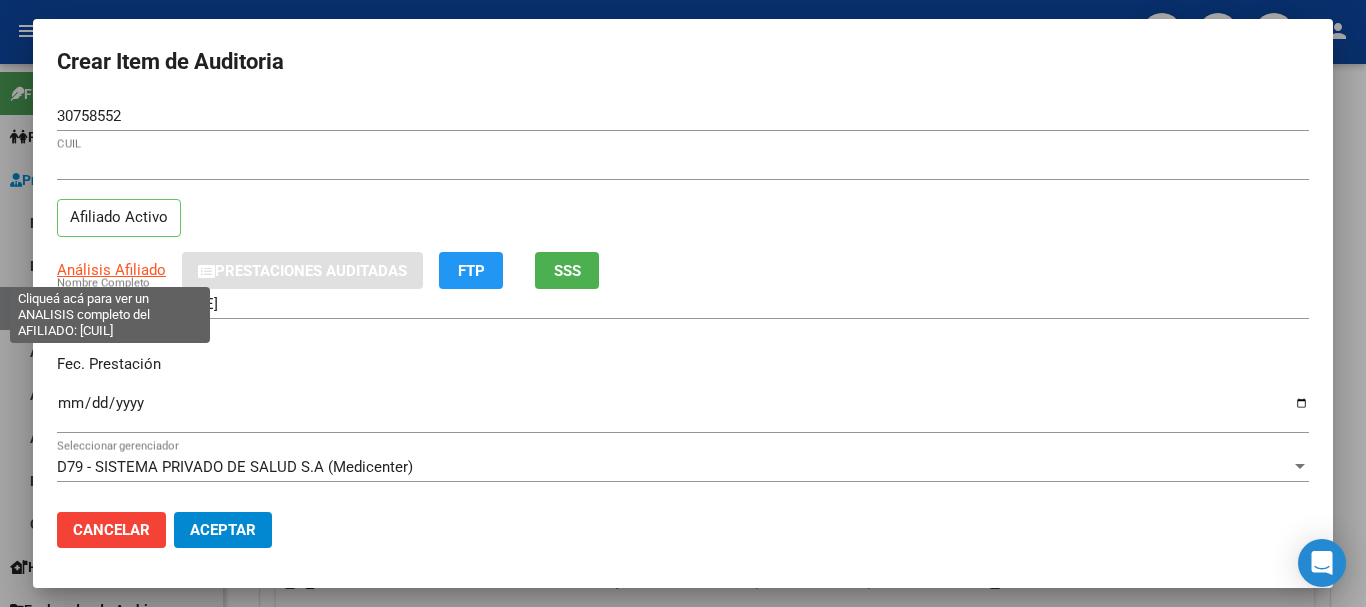 click on "Análisis Afiliado" at bounding box center [111, 270] 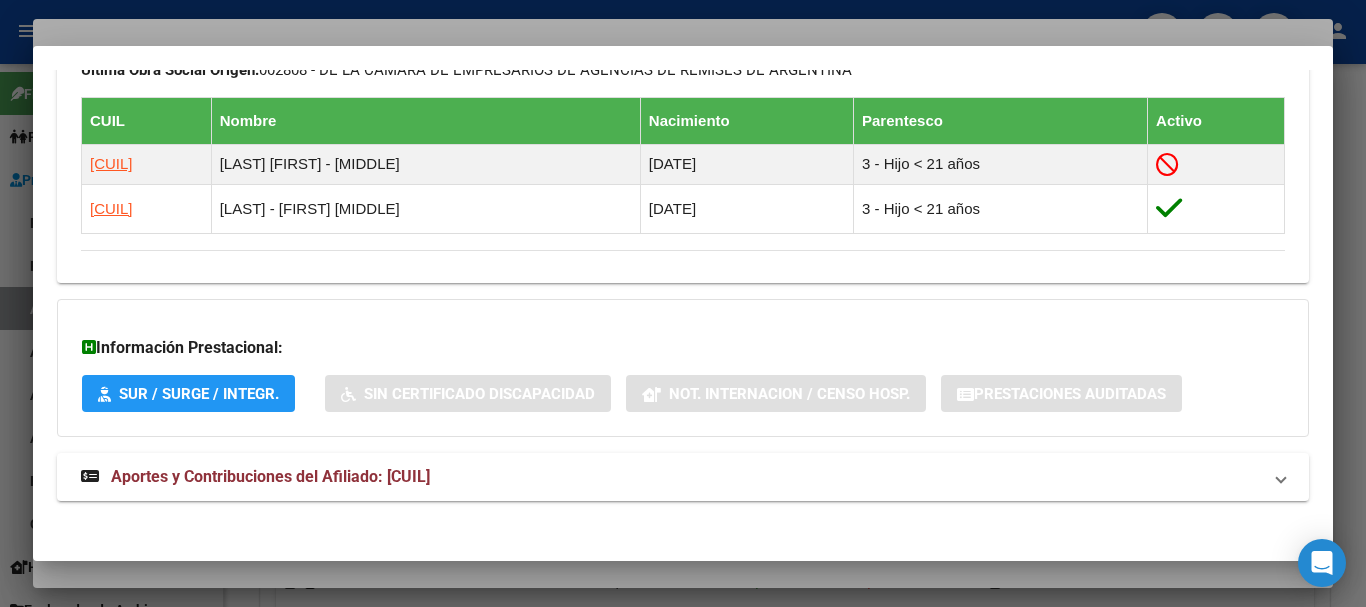 scroll, scrollTop: 1123, scrollLeft: 0, axis: vertical 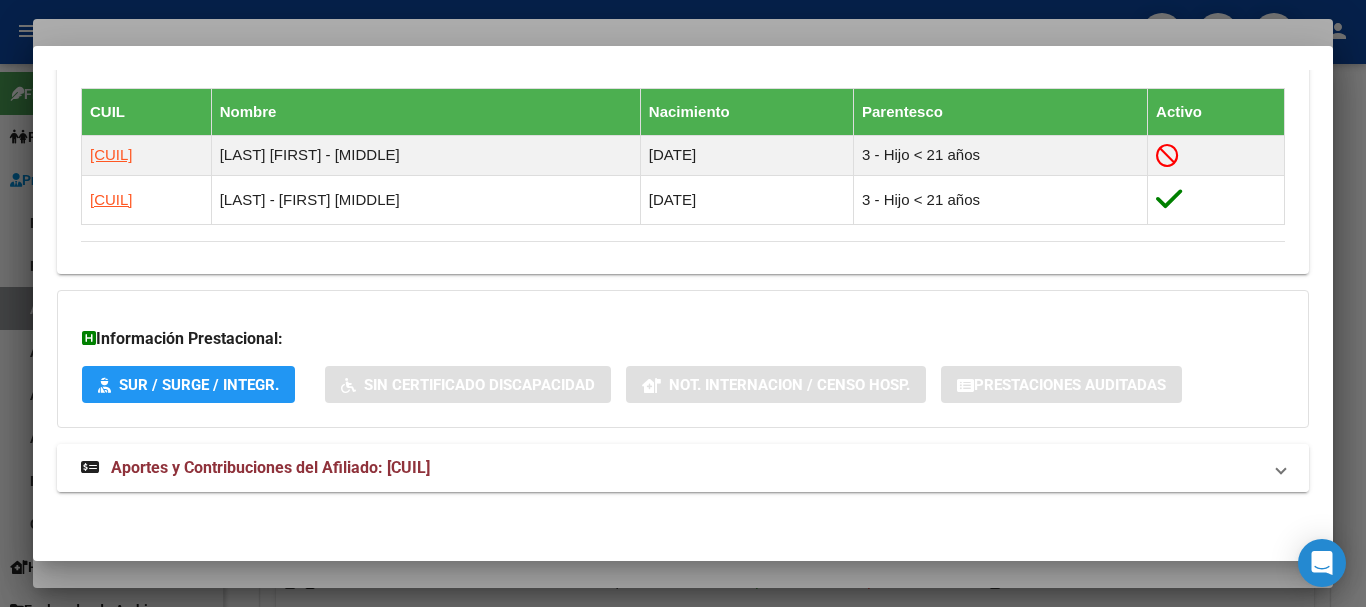 click on "Aportes y Contribuciones del Afiliado: [CUIL]" at bounding box center [270, 467] 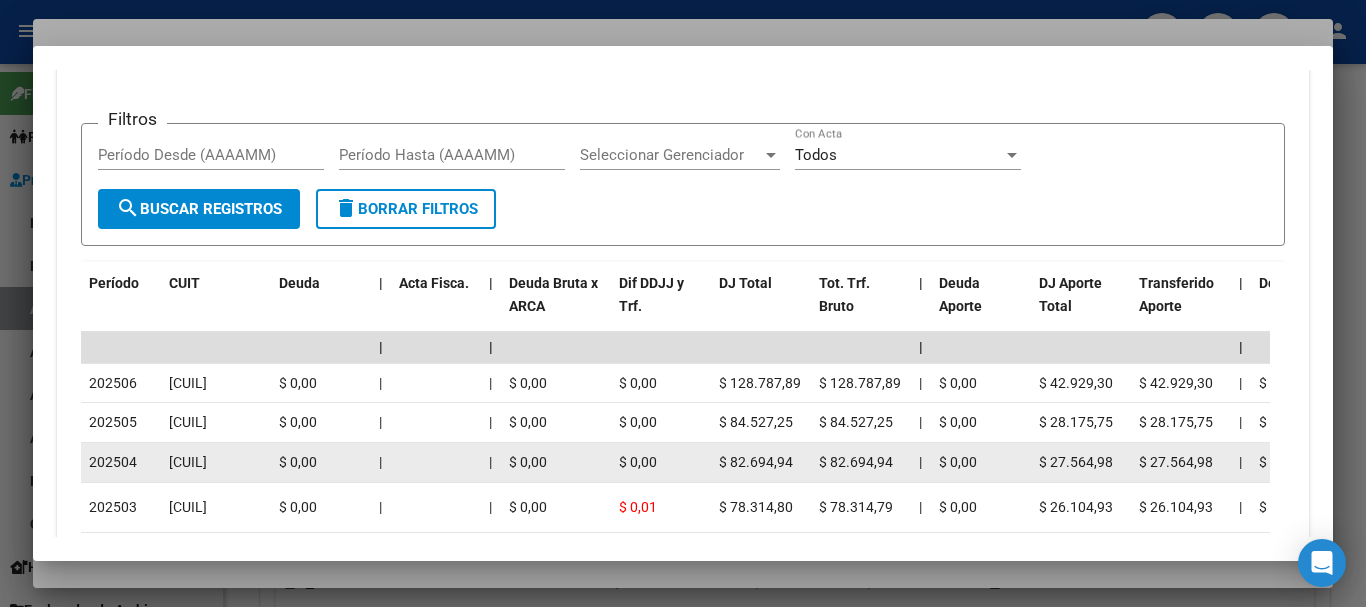 scroll, scrollTop: 2112, scrollLeft: 0, axis: vertical 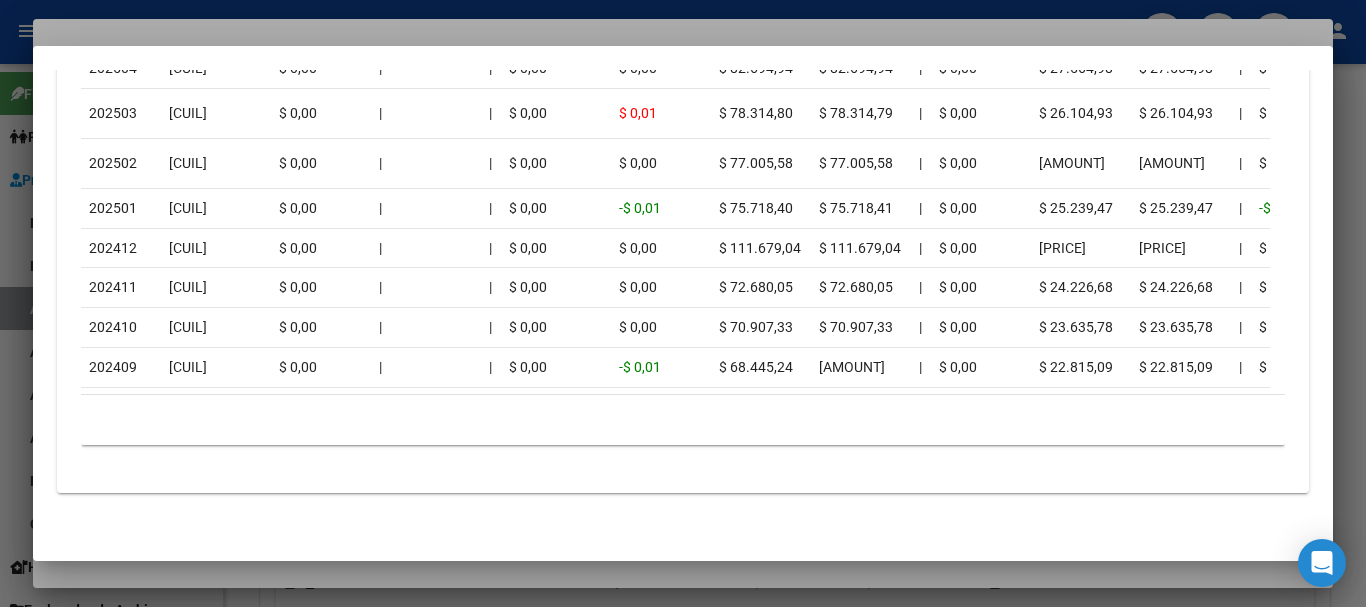 click at bounding box center [683, 303] 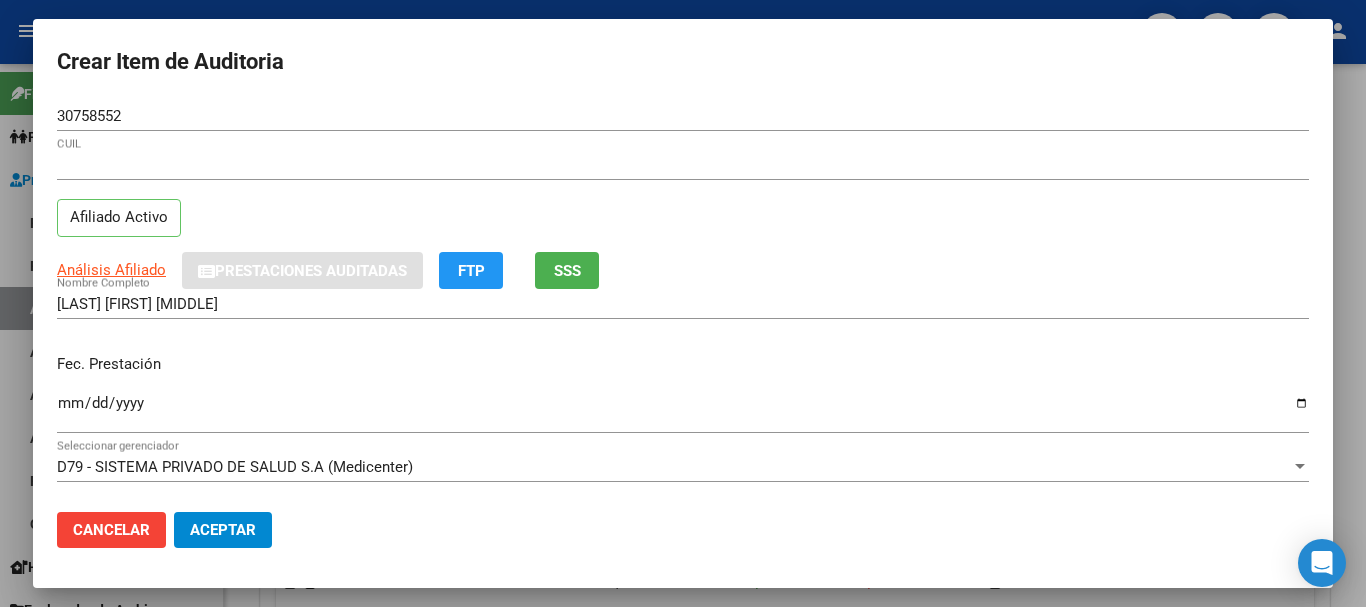 drag, startPoint x: 778, startPoint y: 182, endPoint x: 778, endPoint y: 194, distance: 12 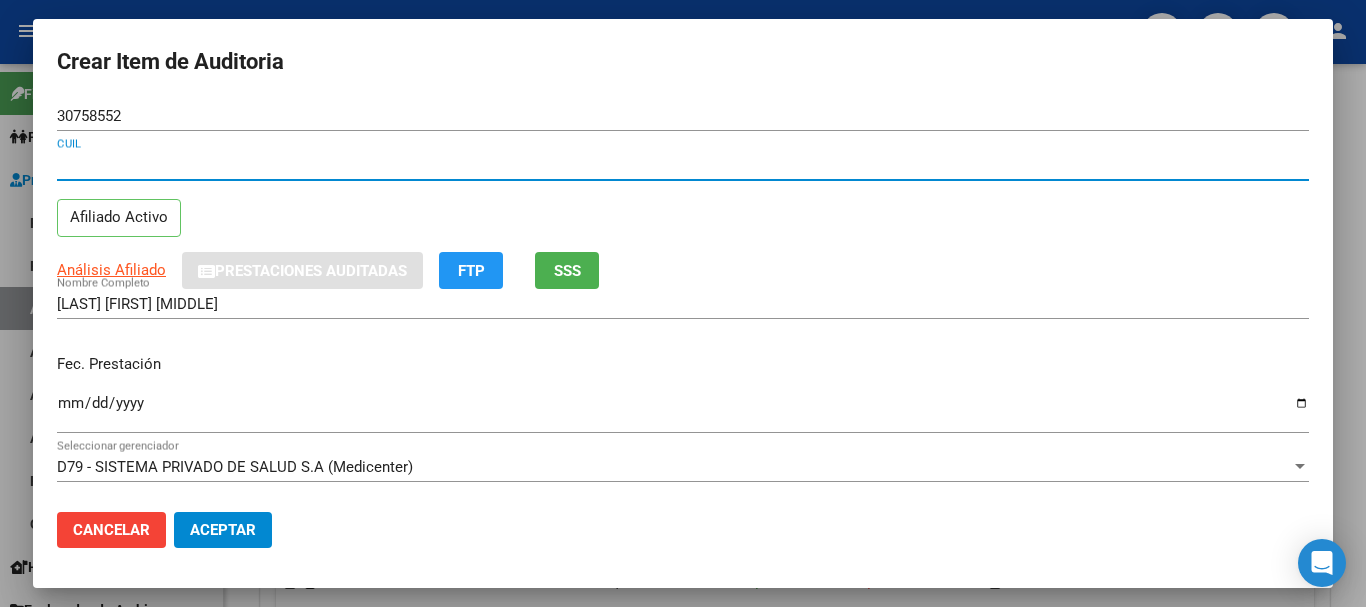 type 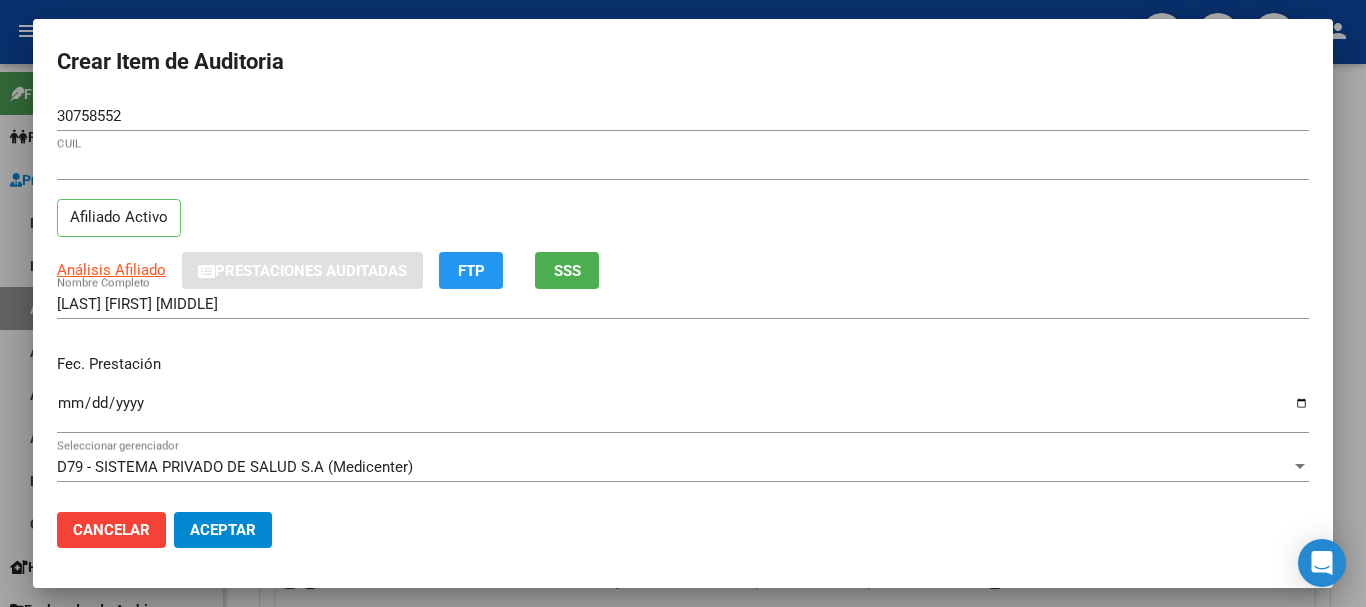 scroll, scrollTop: 270, scrollLeft: 0, axis: vertical 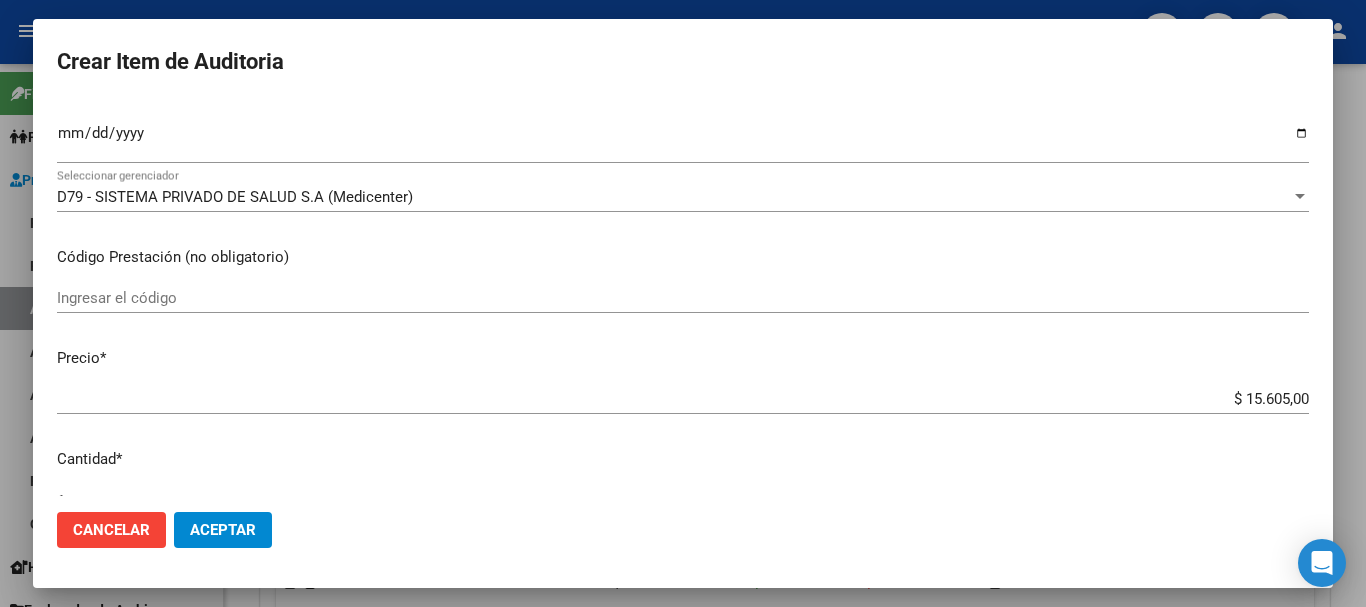 type on "$ 0,03" 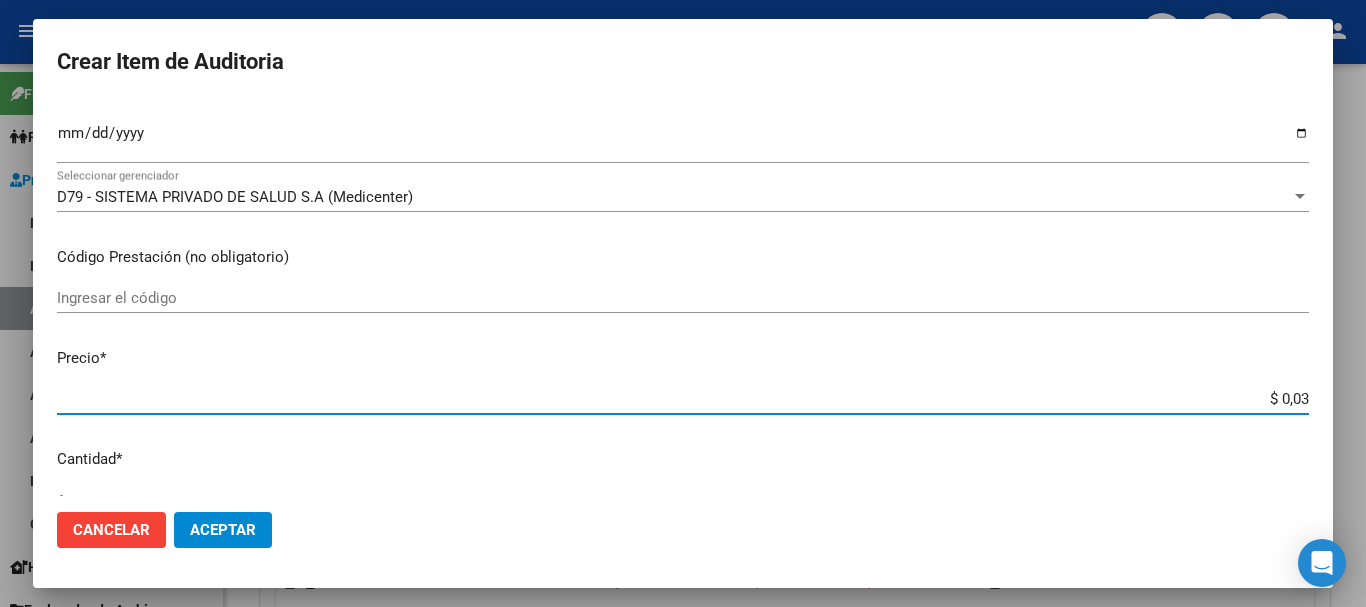 type on "$ 0,39" 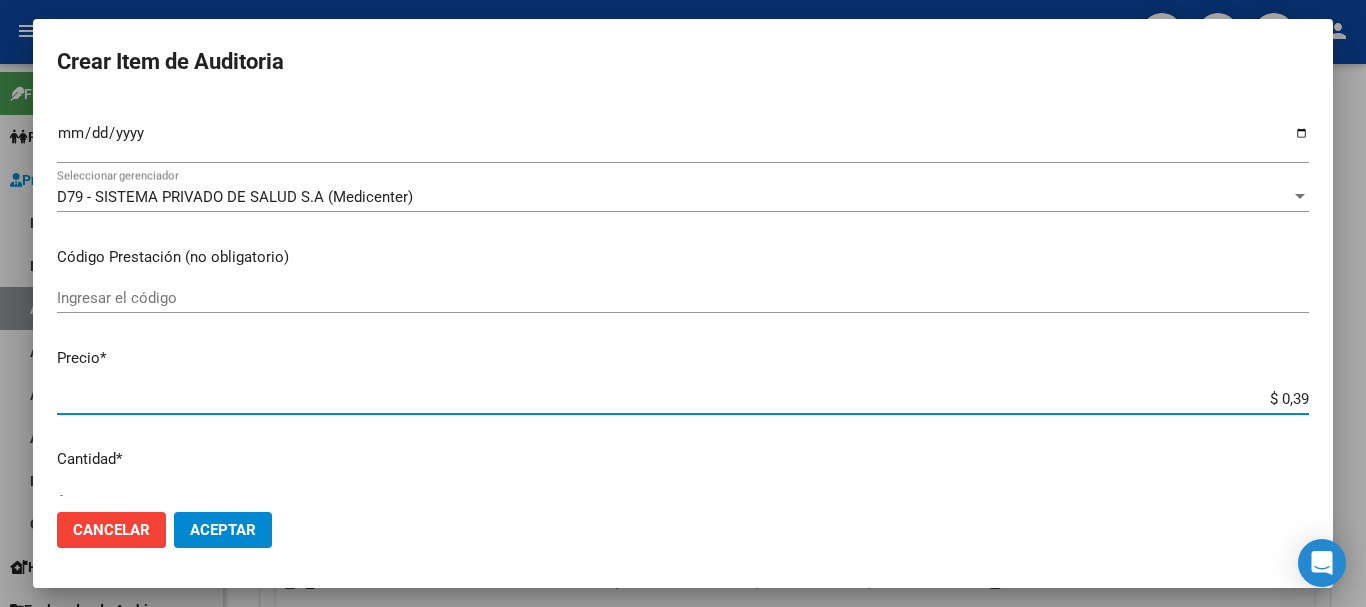 type on "$ 3,99" 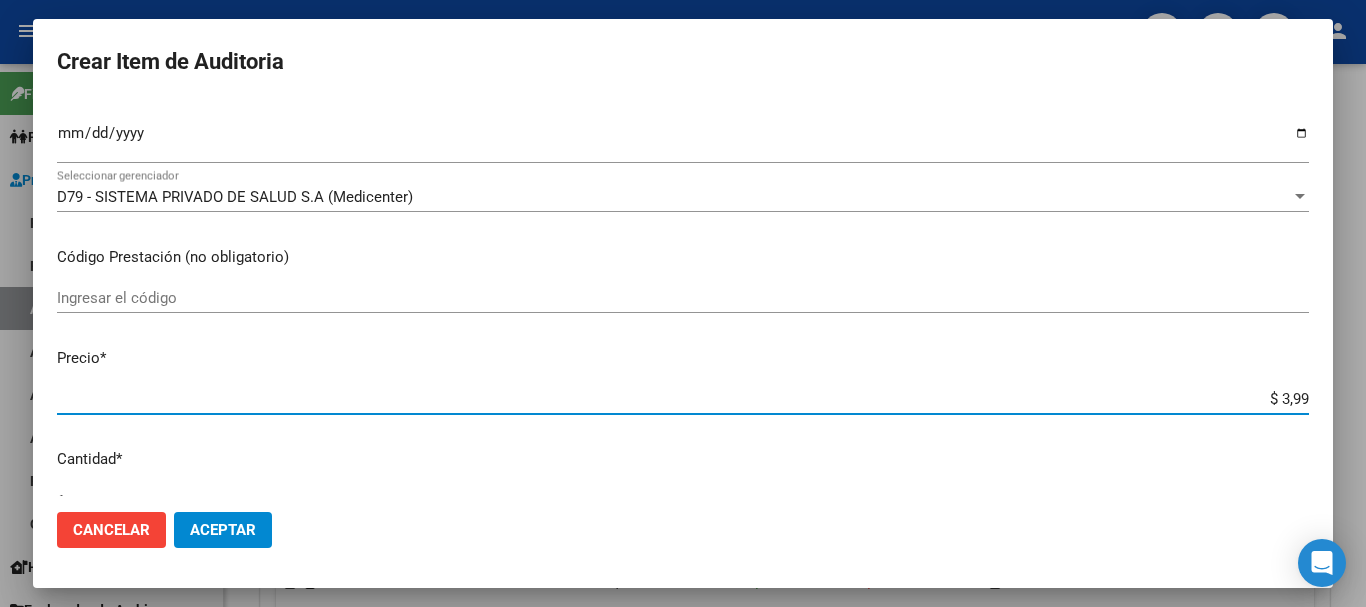 type on "$ 39,98" 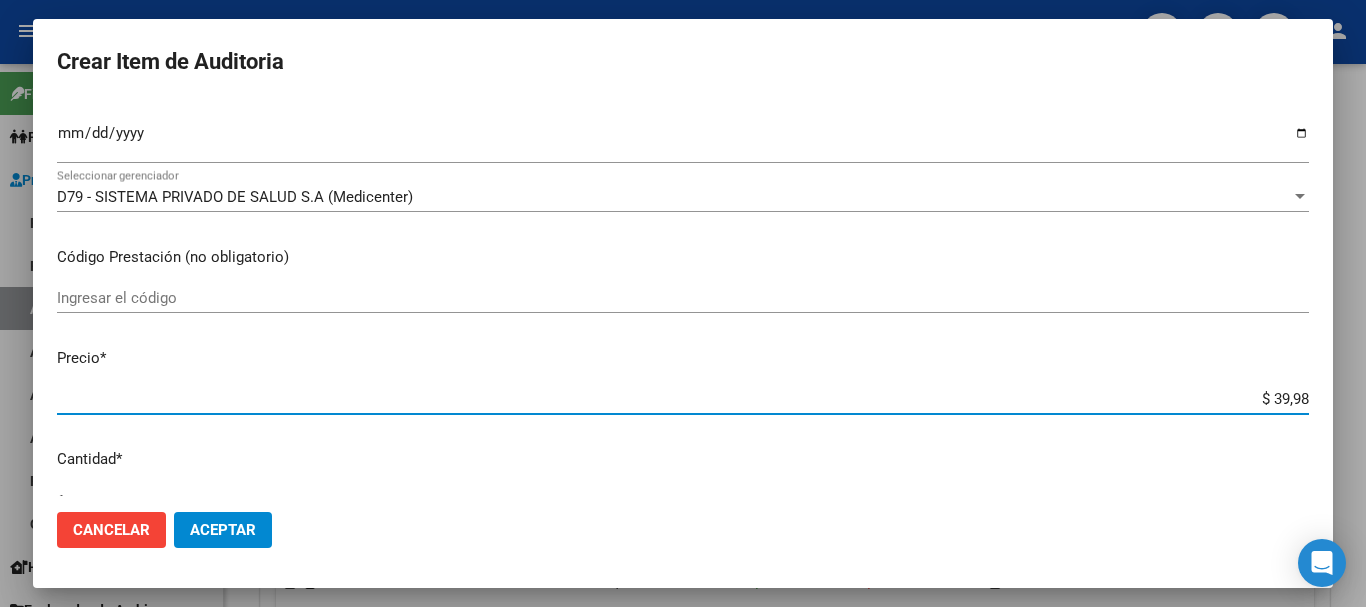 type on "$ 399,80" 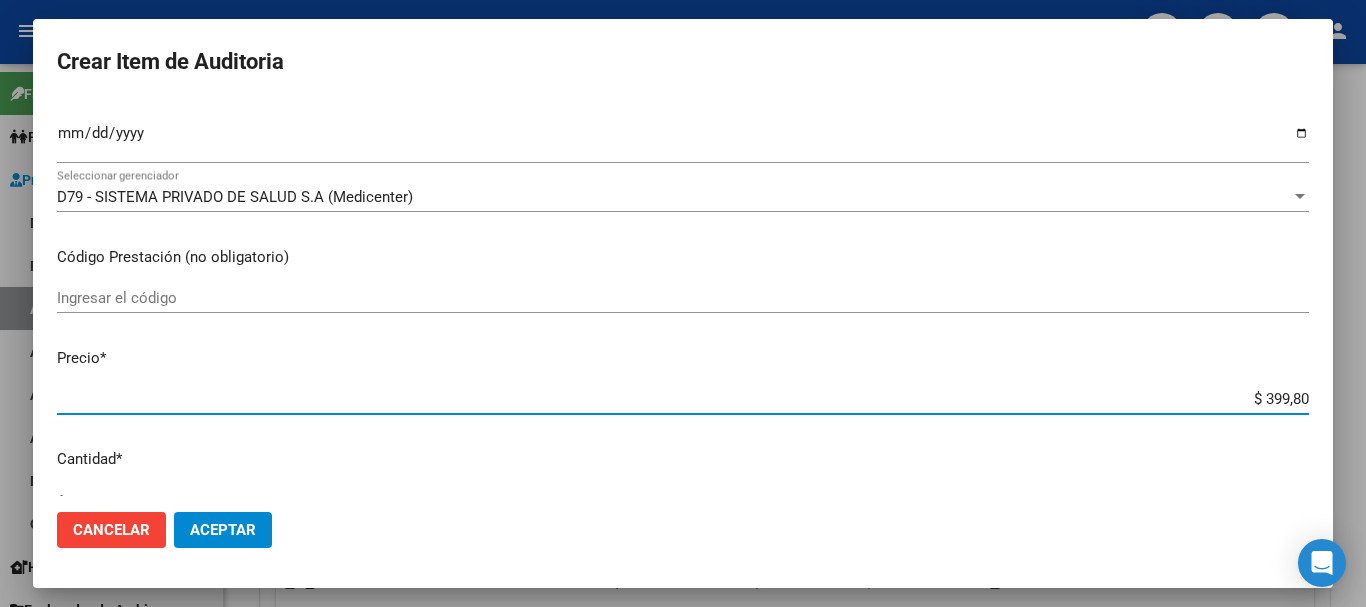 type on "$ 3.998,00" 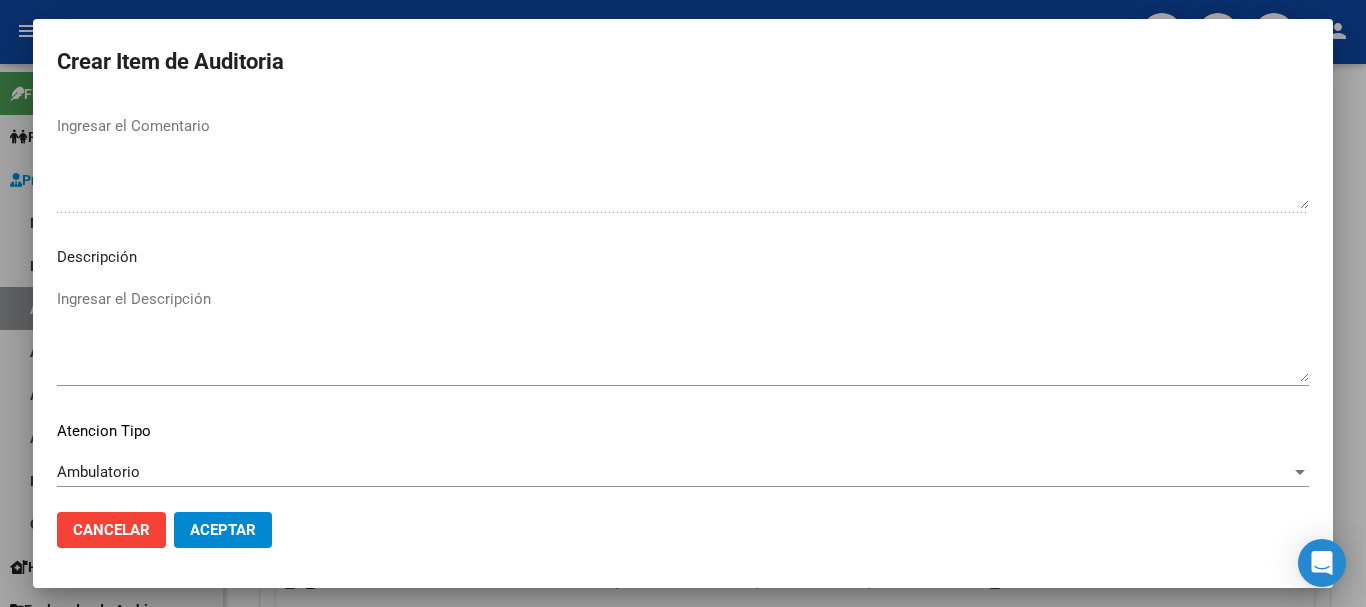 scroll, scrollTop: 1233, scrollLeft: 0, axis: vertical 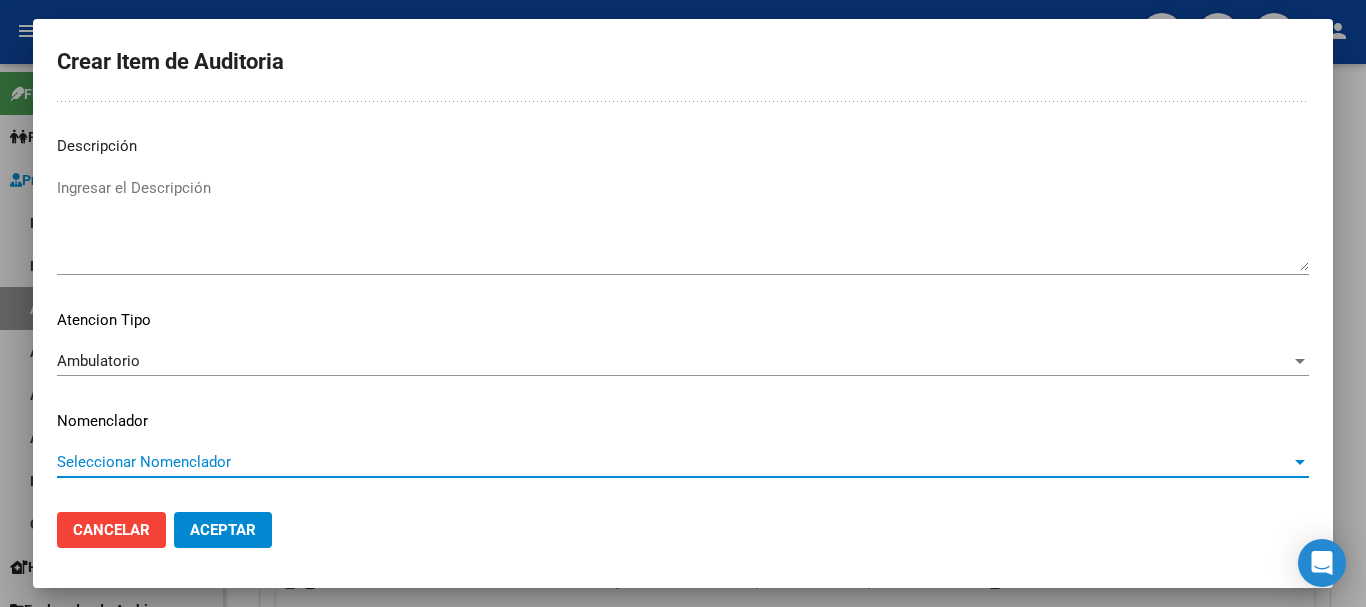 type 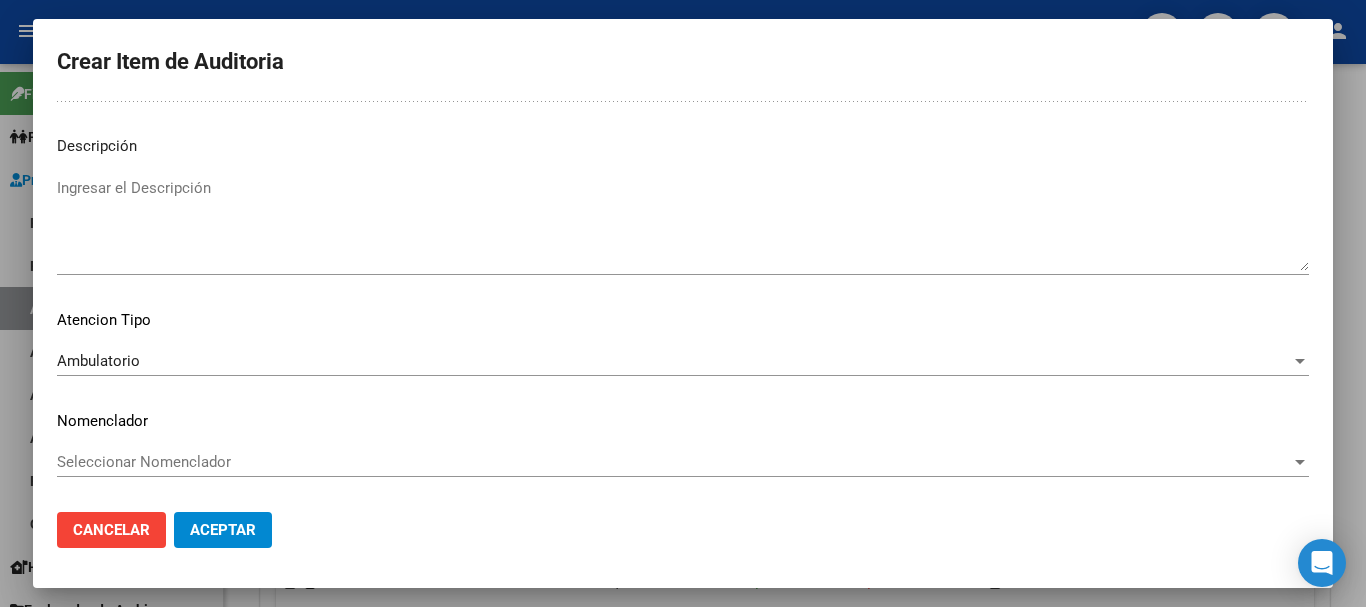 scroll, scrollTop: 0, scrollLeft: 0, axis: both 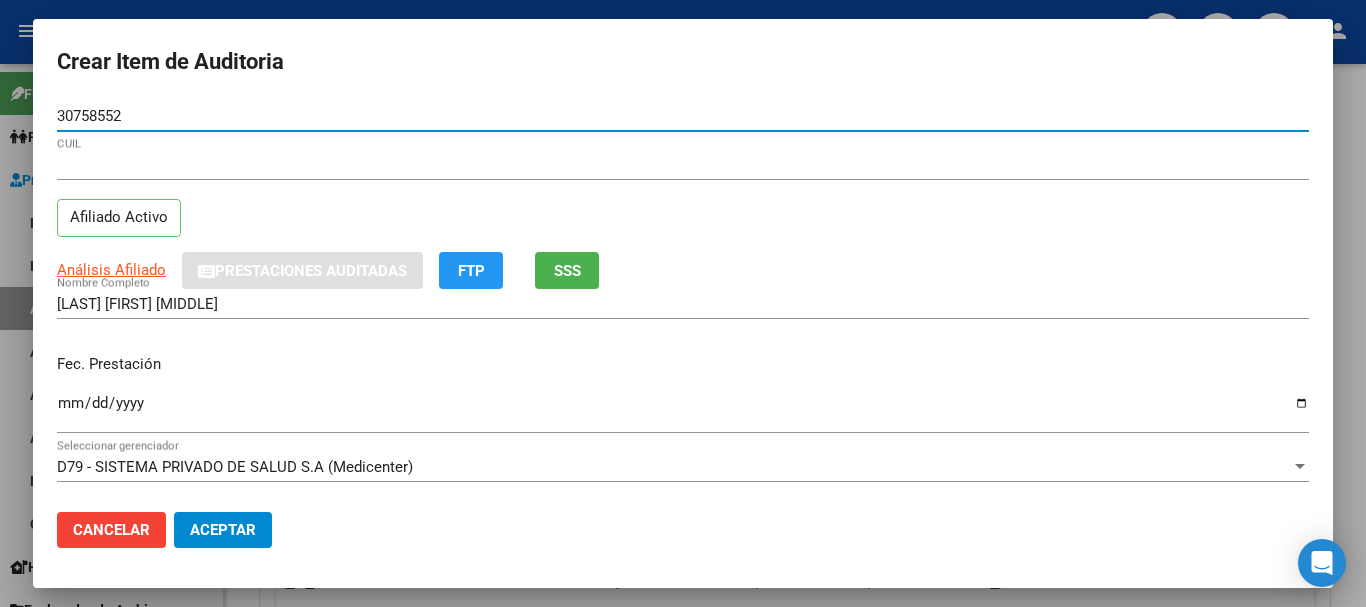 click on "Aceptar" 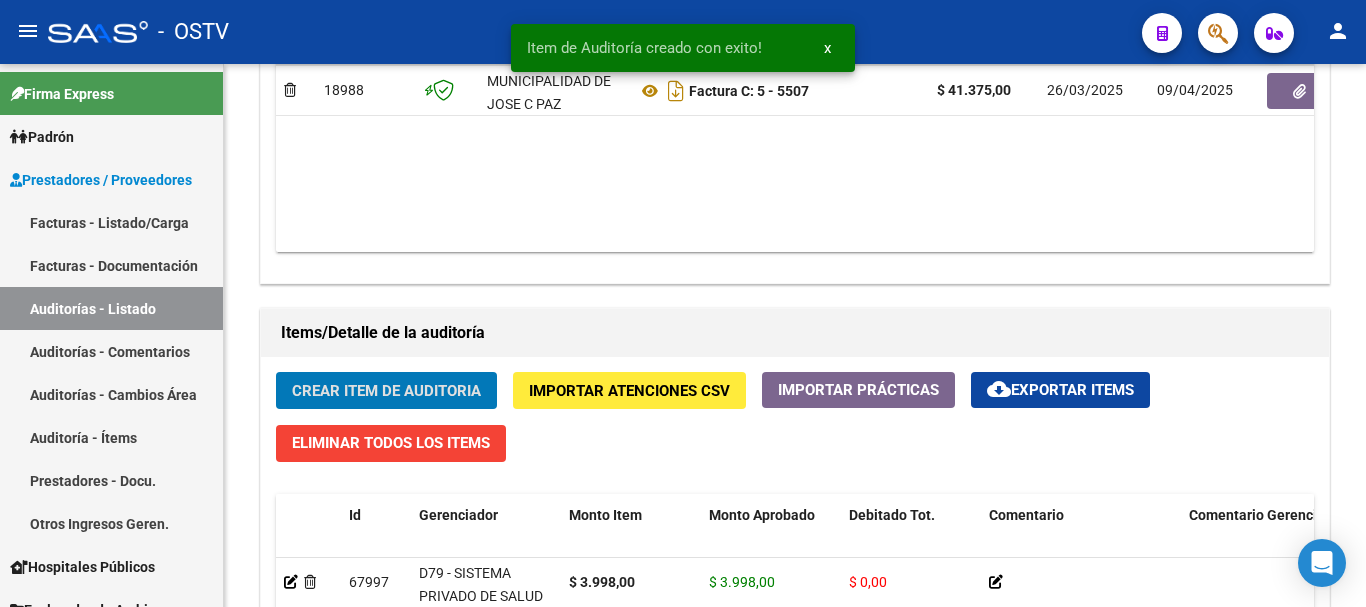 click on "Crear Item de Auditoria" 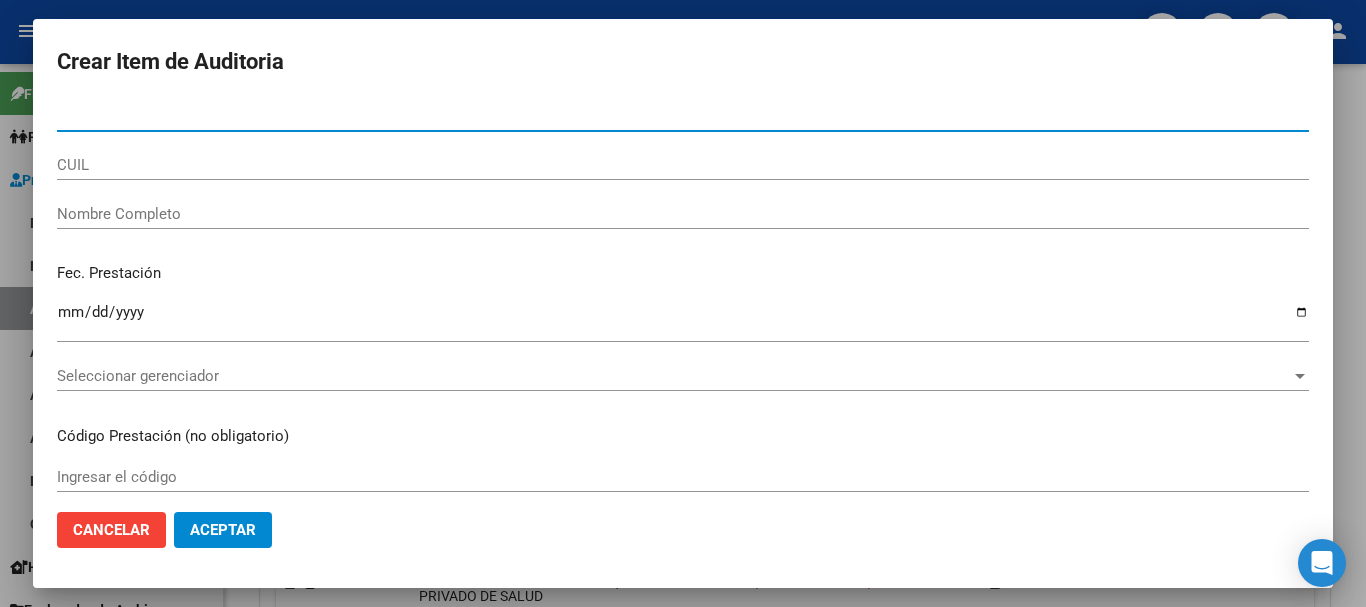 paste on "21569662" 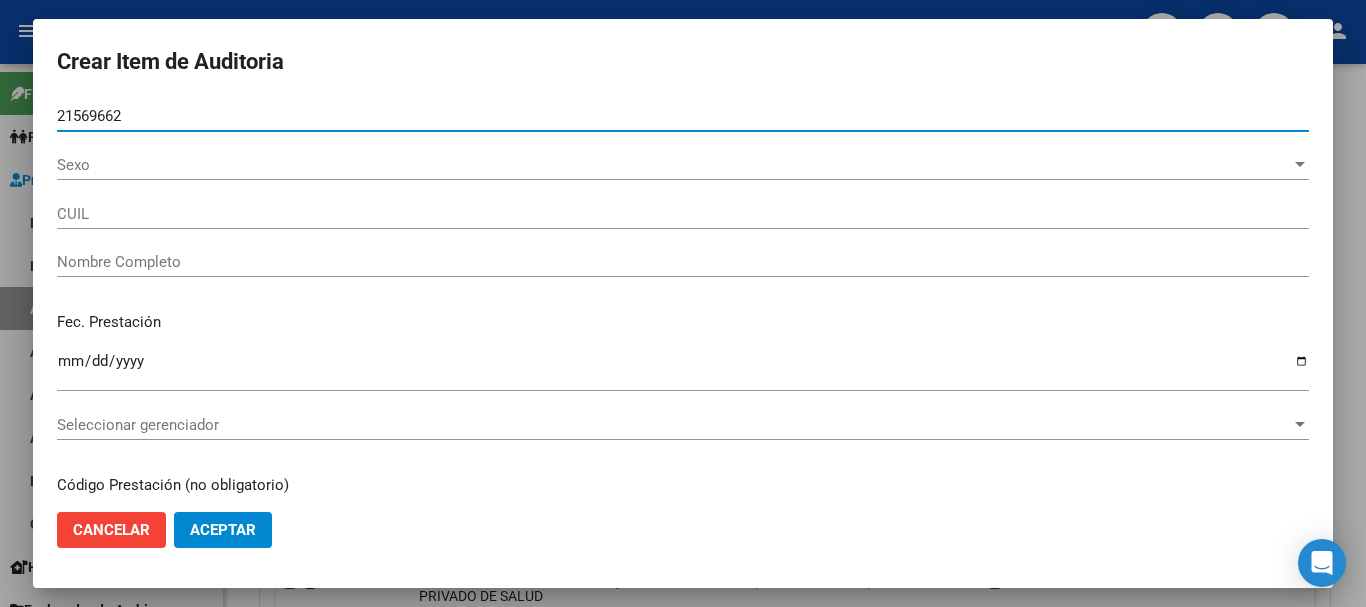 type on "21569662" 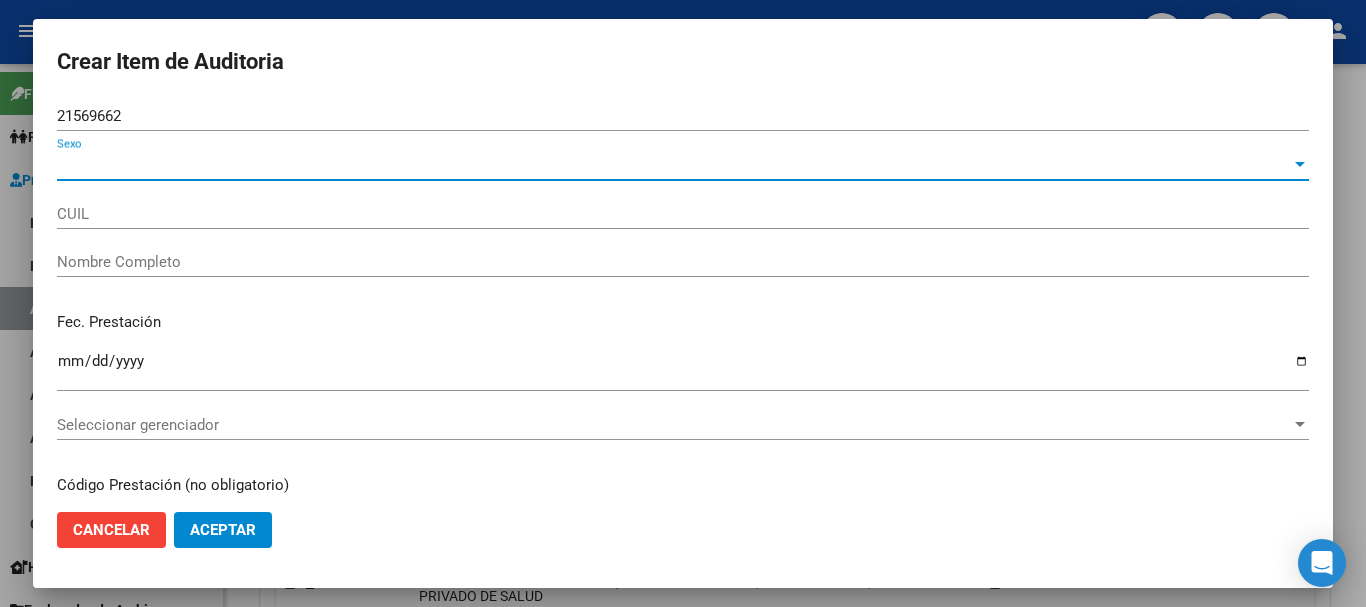 type on "[CUIL]" 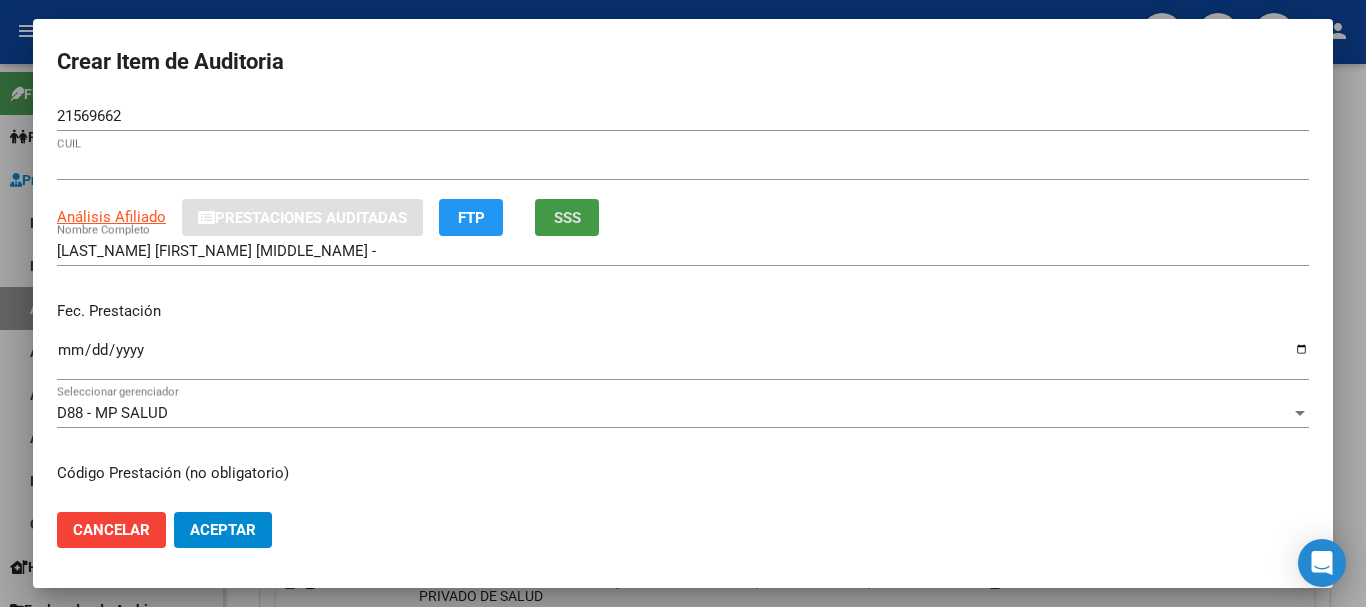 type 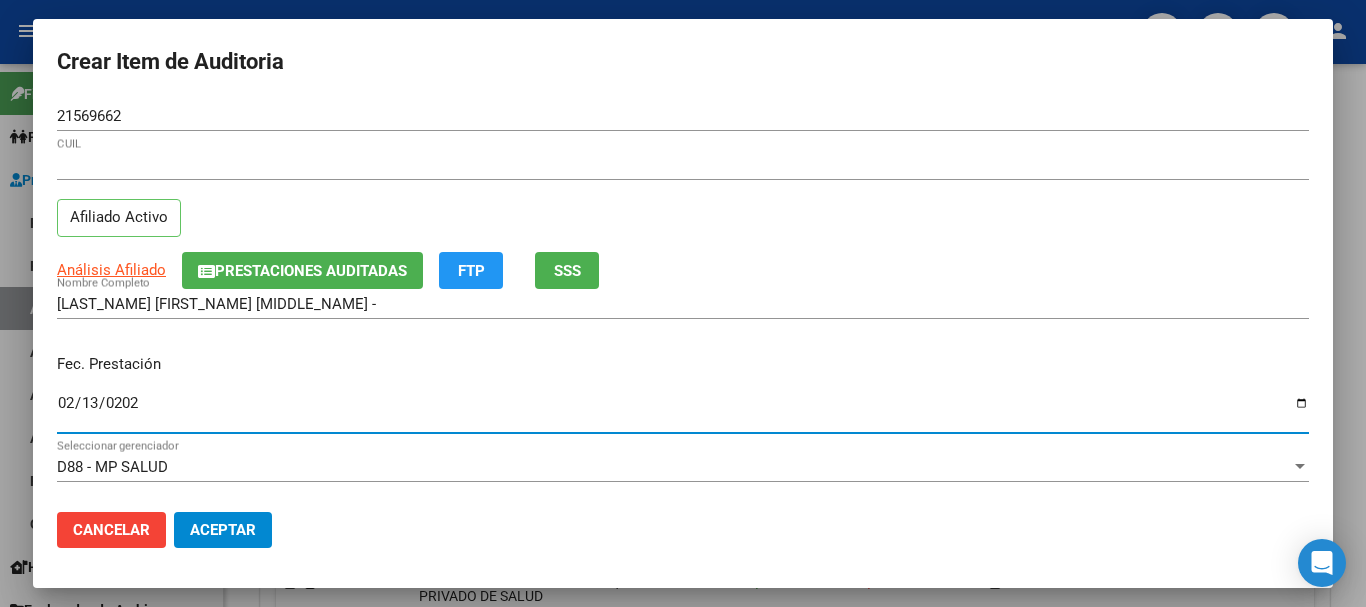 type on "2025-02-13" 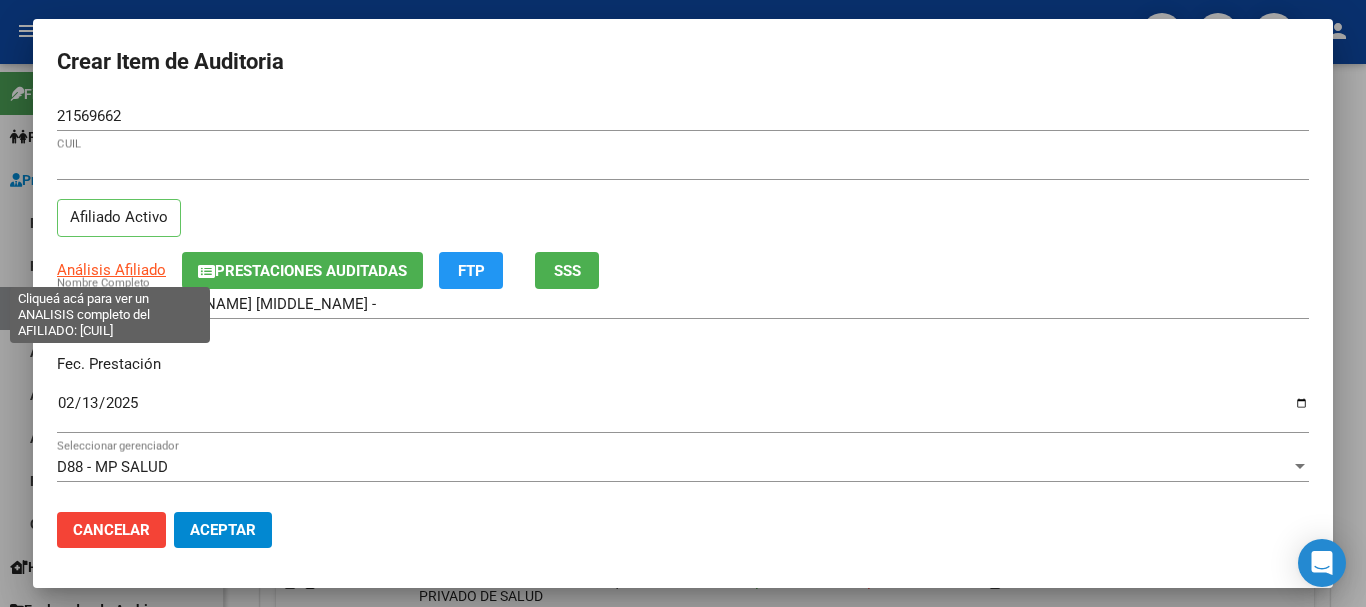 click on "Análisis Afiliado" at bounding box center (111, 270) 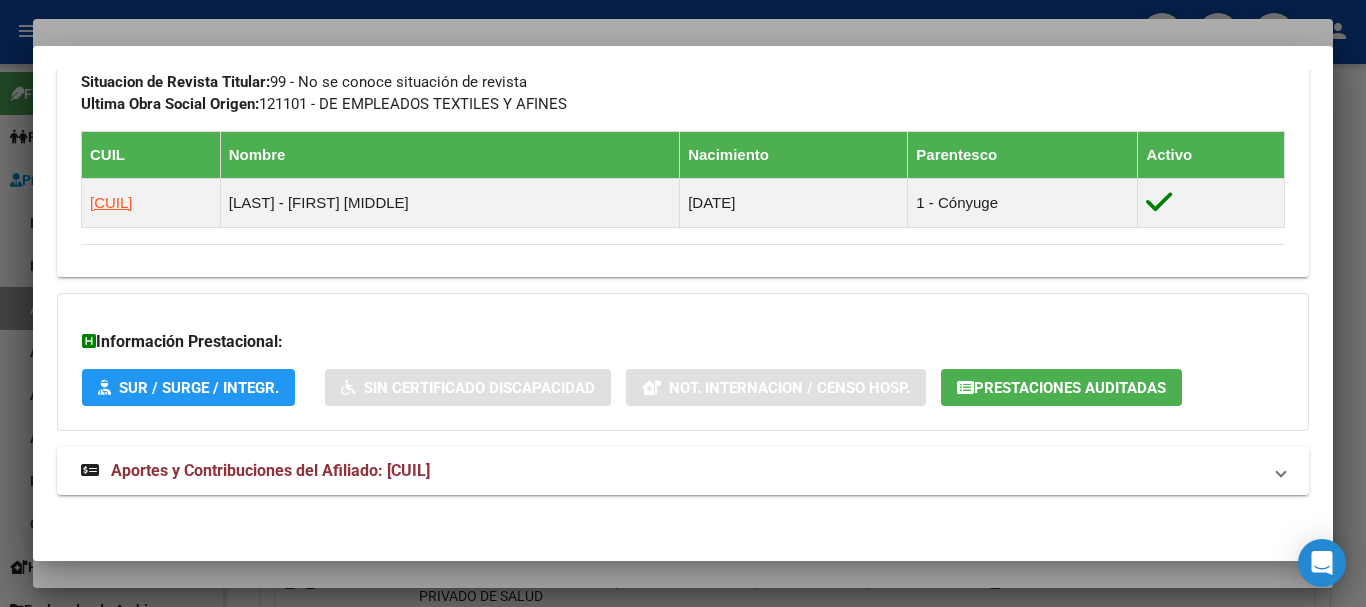scroll, scrollTop: 1082, scrollLeft: 0, axis: vertical 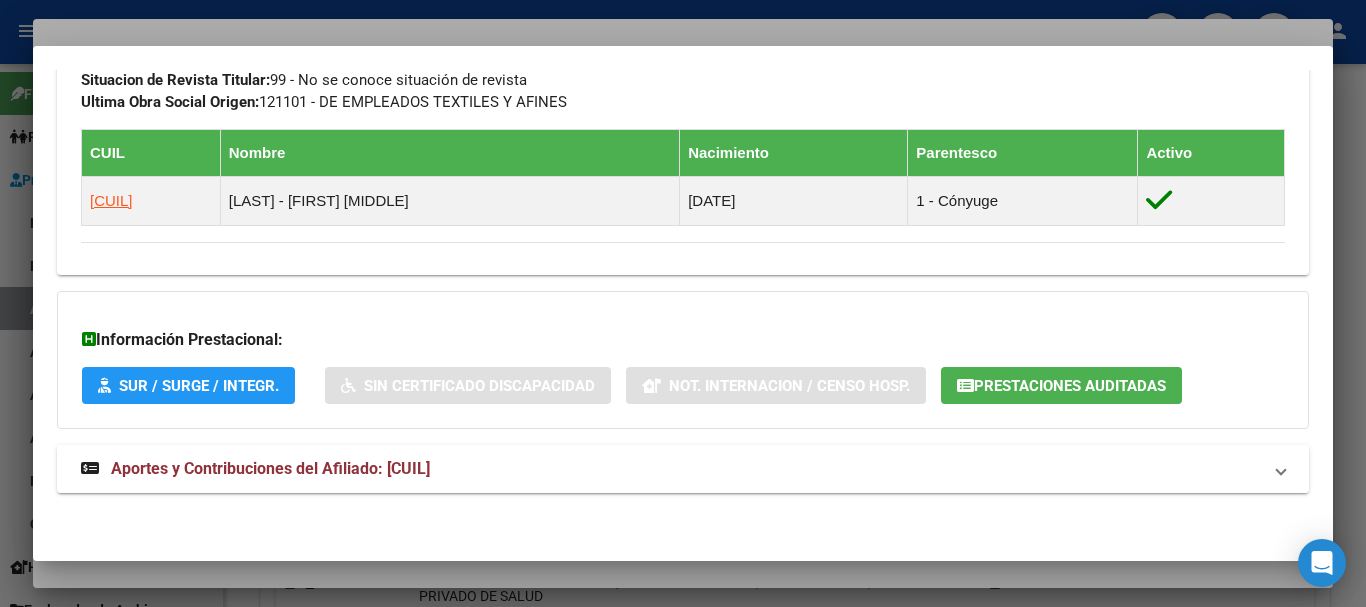 click on "Aportes y Contribuciones del Afiliado: [CUIL]" at bounding box center [270, 468] 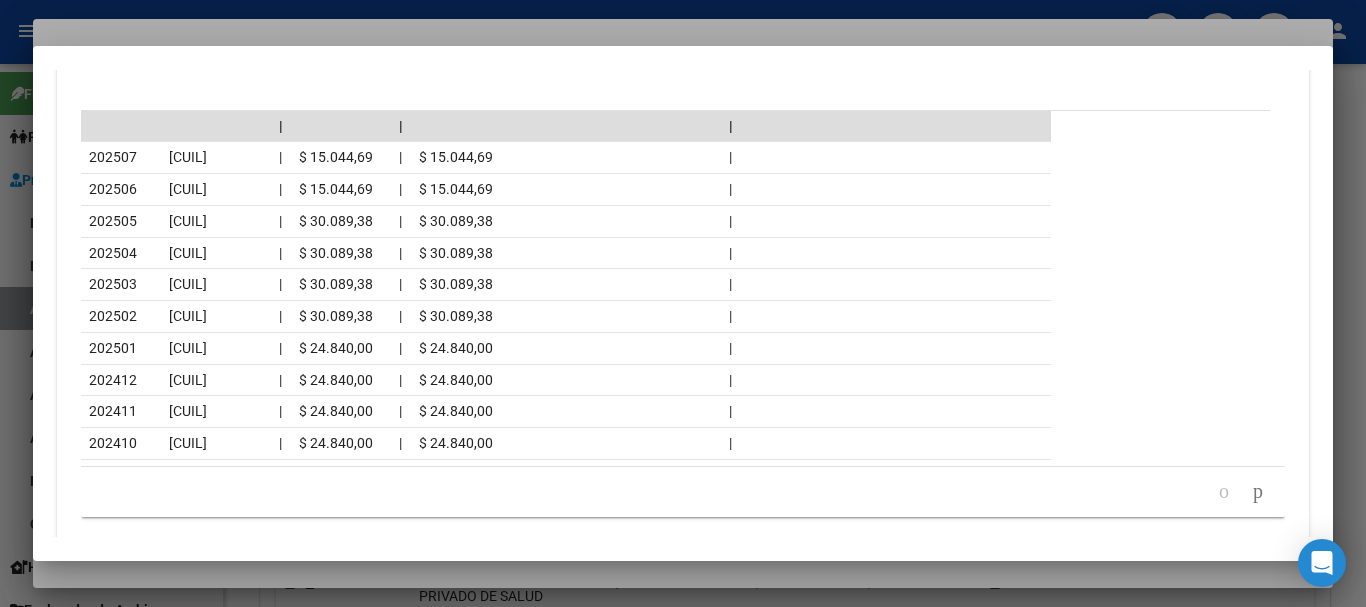 scroll, scrollTop: 1980, scrollLeft: 0, axis: vertical 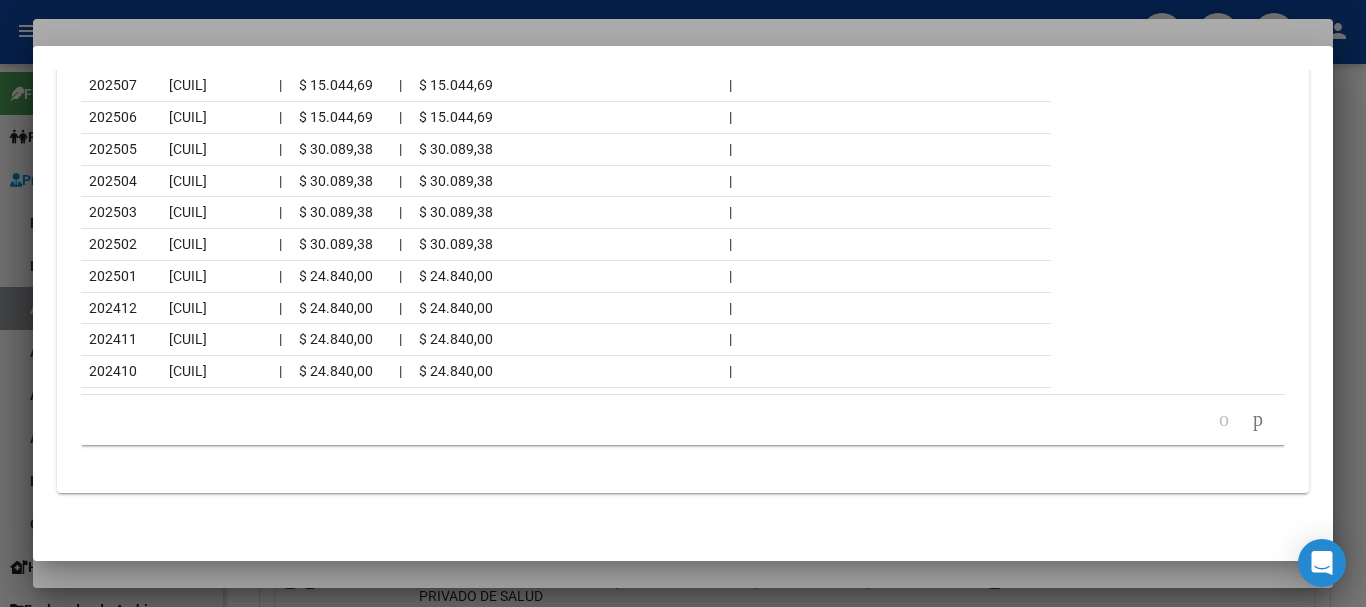click at bounding box center [683, 303] 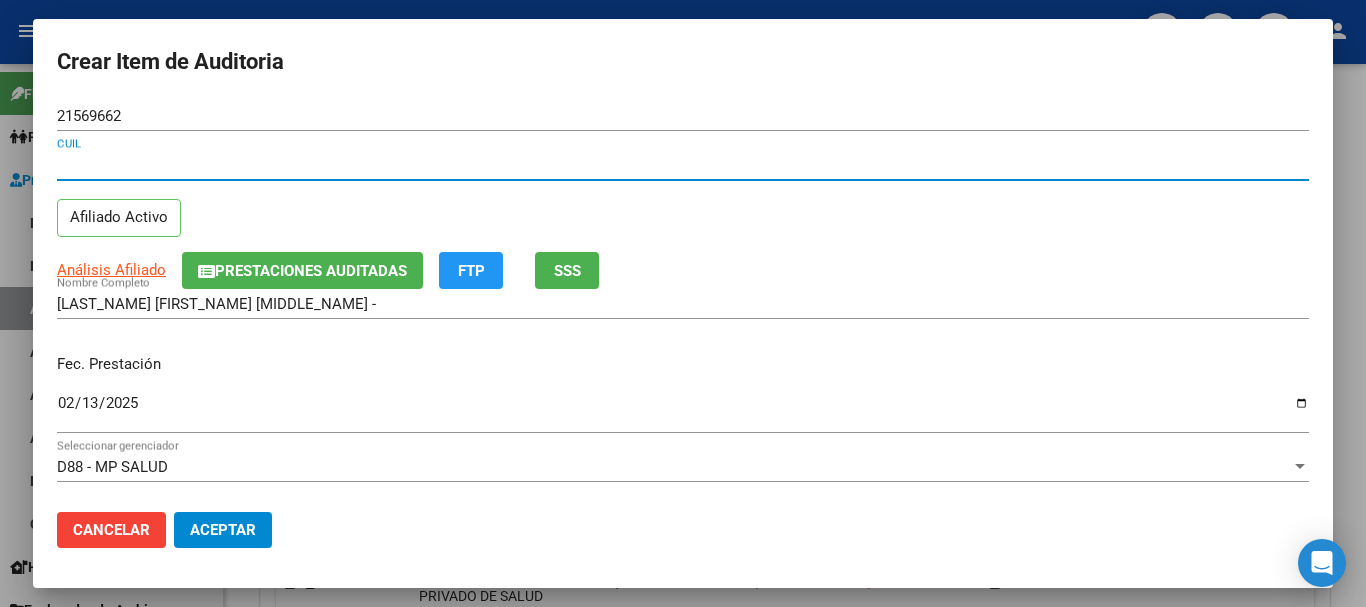 click on "[CUIL]" at bounding box center [683, 165] 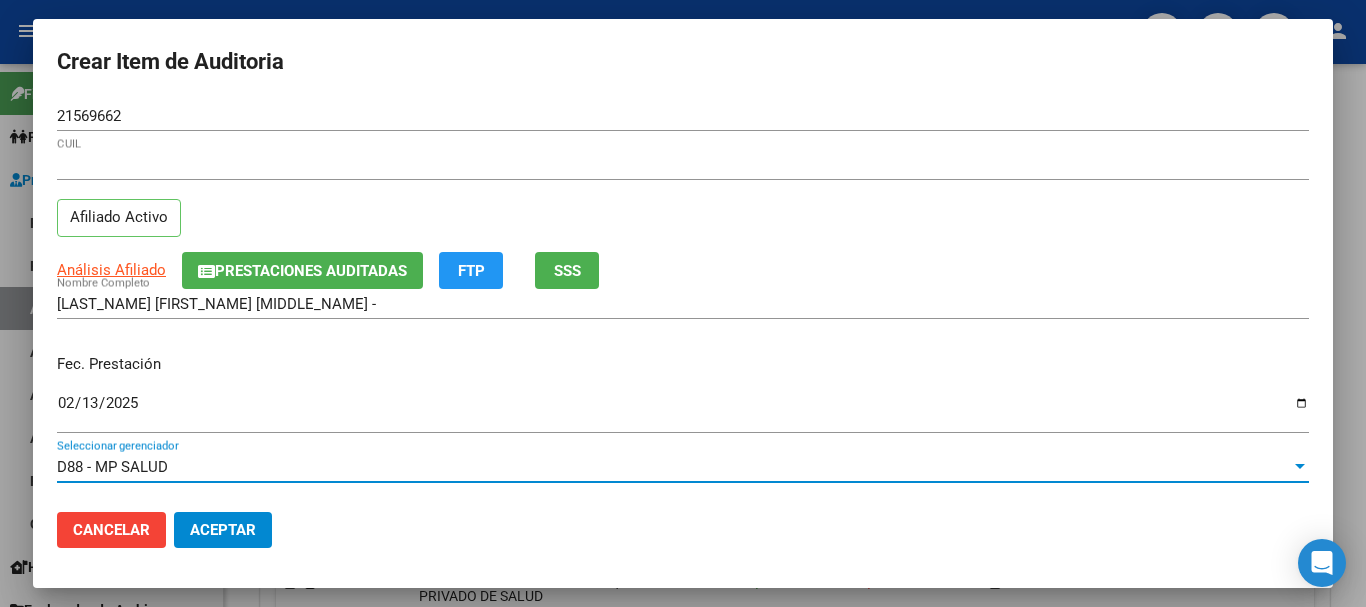 scroll, scrollTop: 270, scrollLeft: 0, axis: vertical 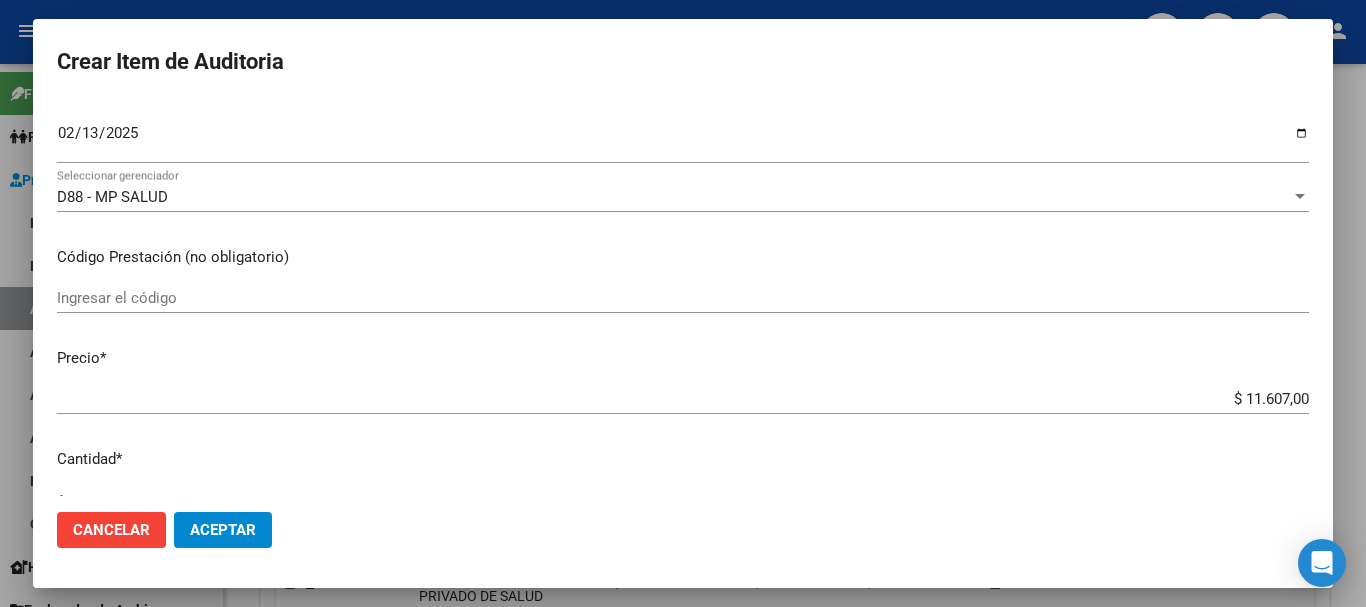 type on "$ 0,03" 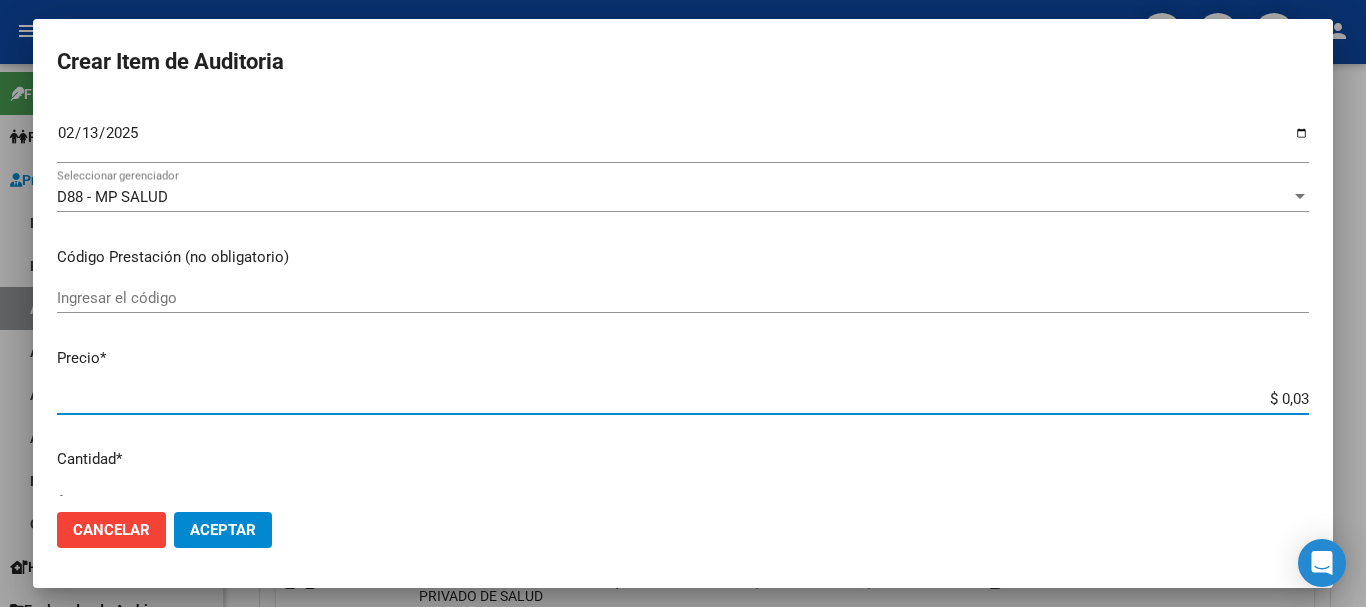 type on "$ 0,39" 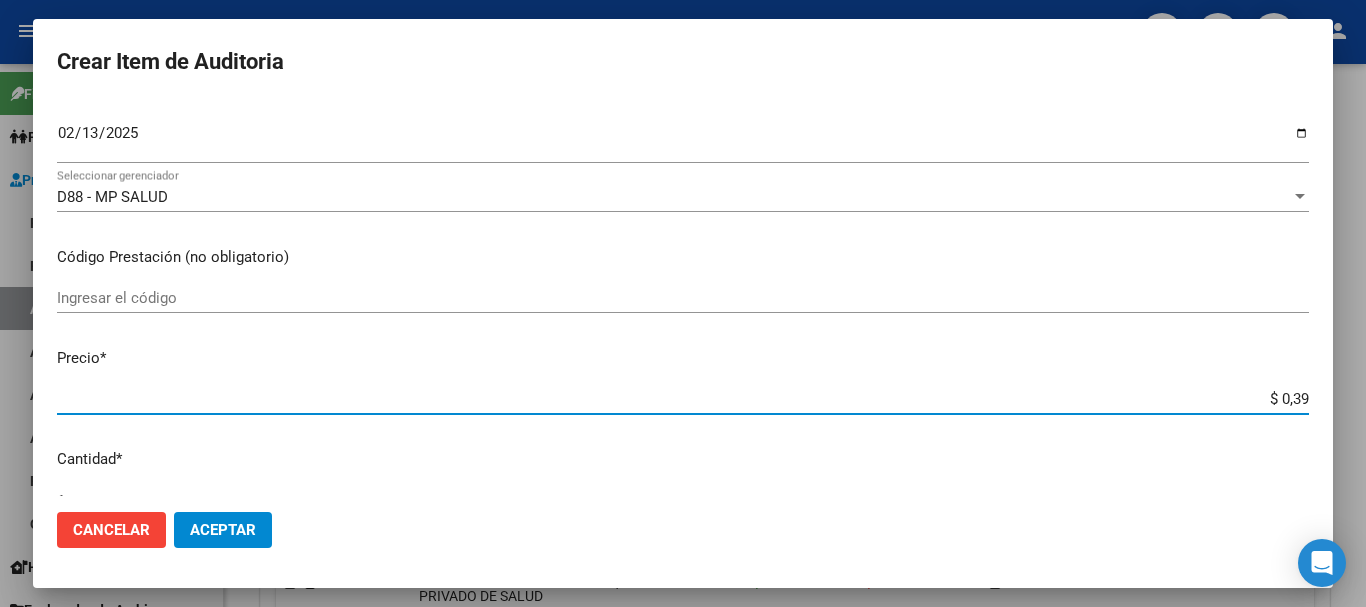 type on "$ 3,99" 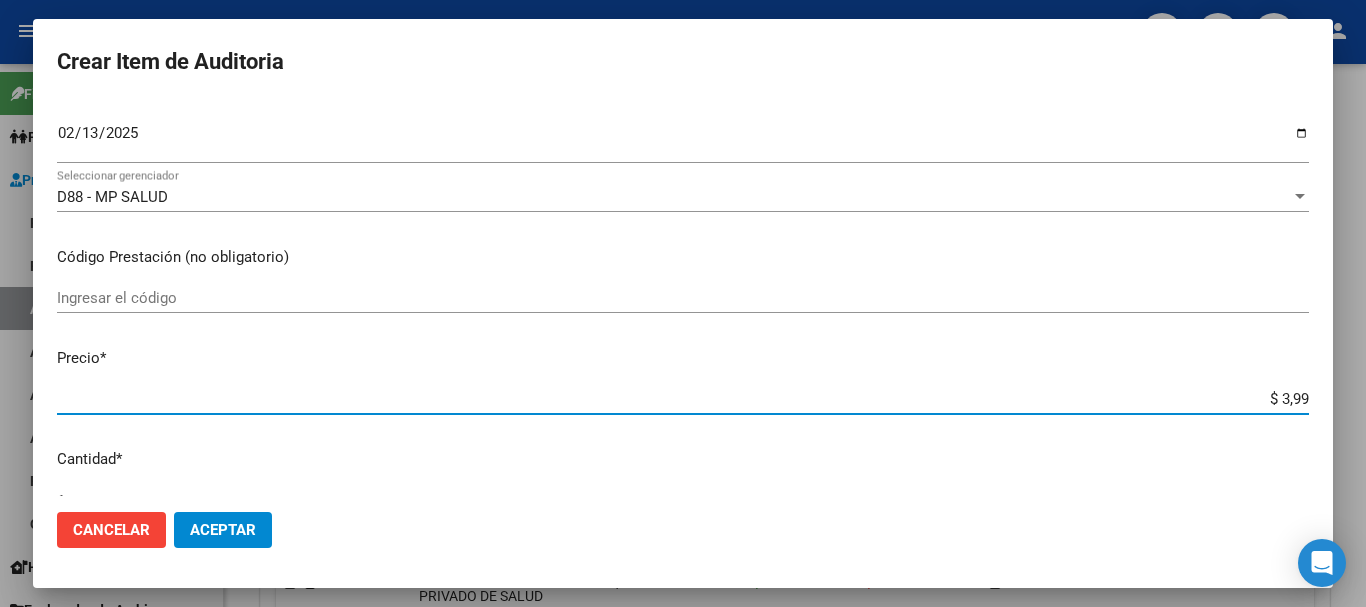 type on "$ 39,98" 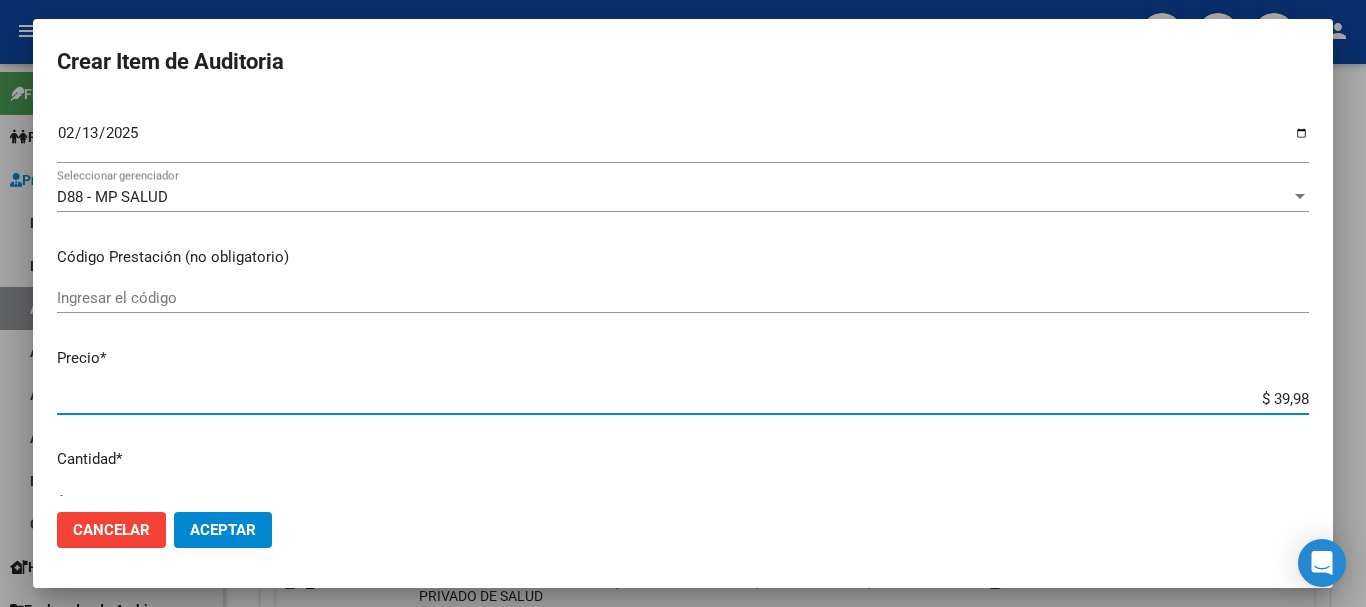 type on "$ 399,80" 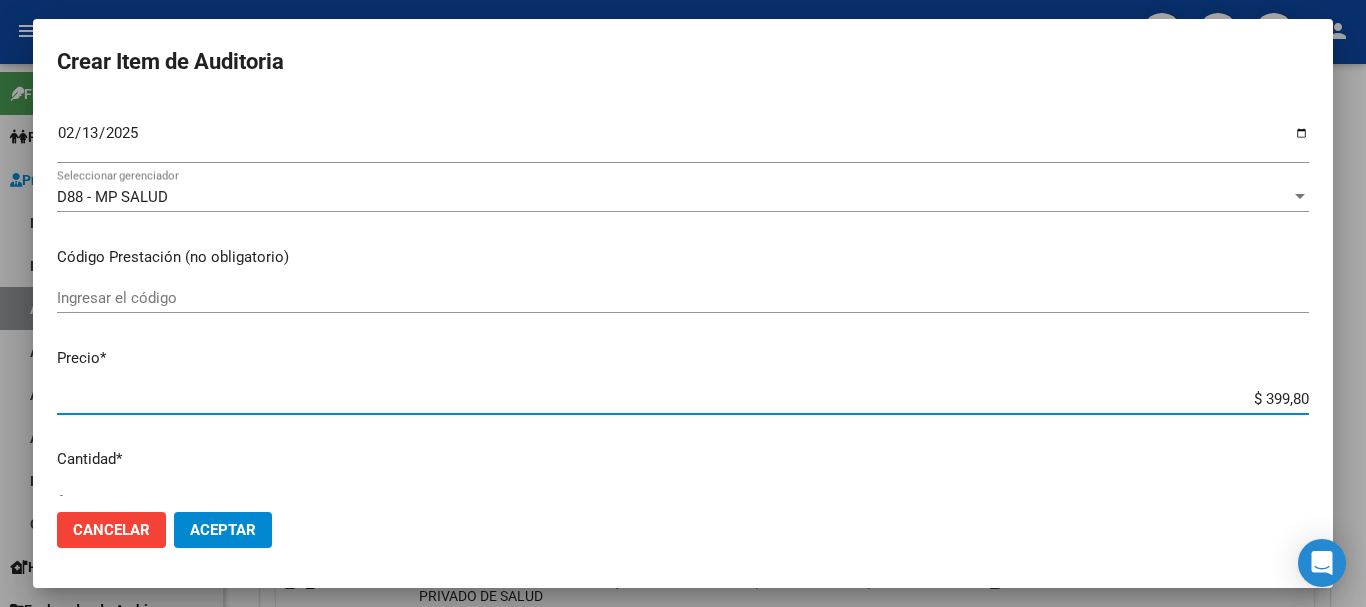 type on "$ 3.998,00" 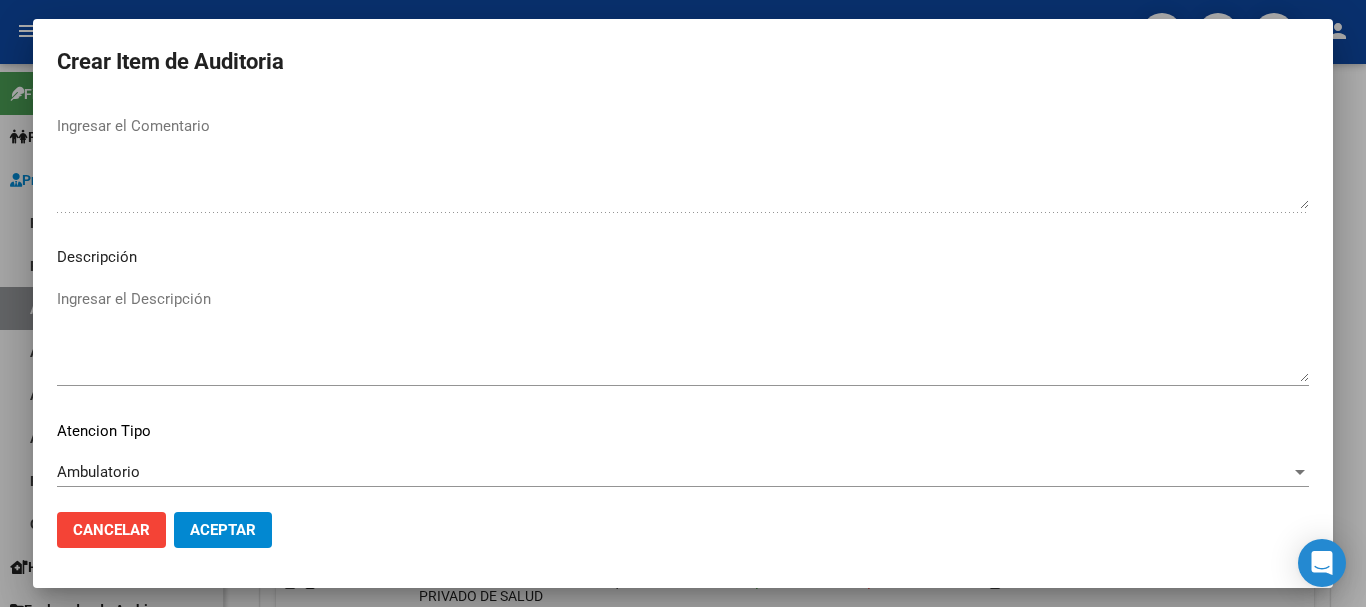 scroll, scrollTop: 1233, scrollLeft: 0, axis: vertical 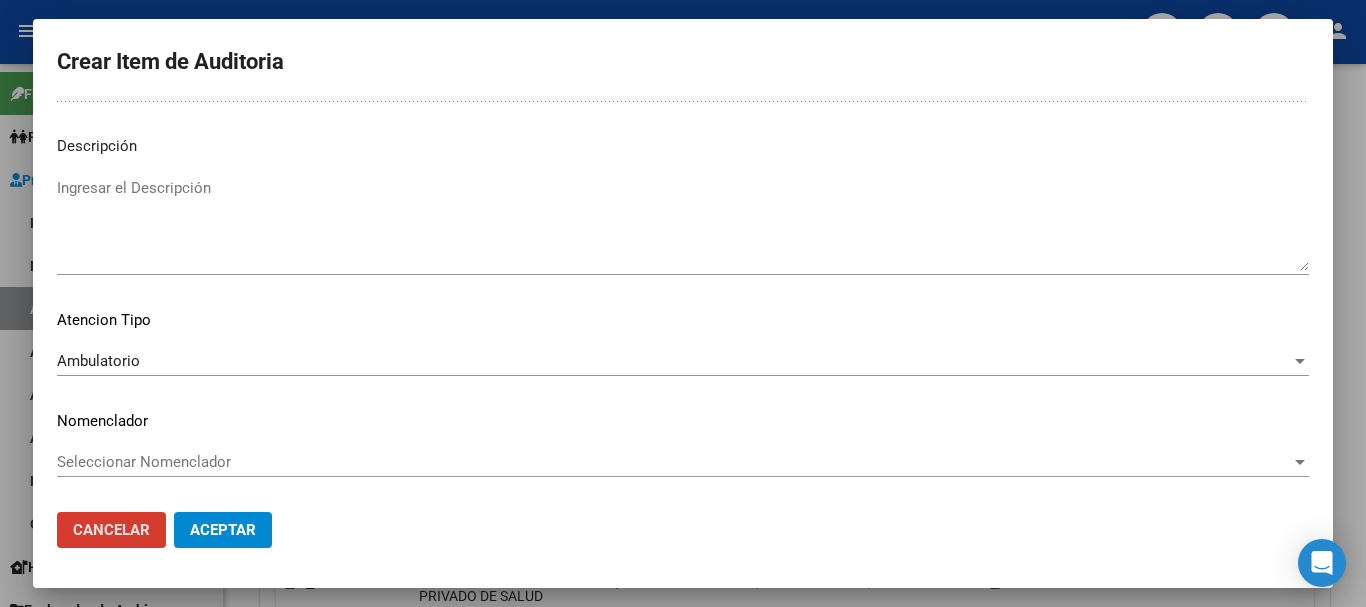 type 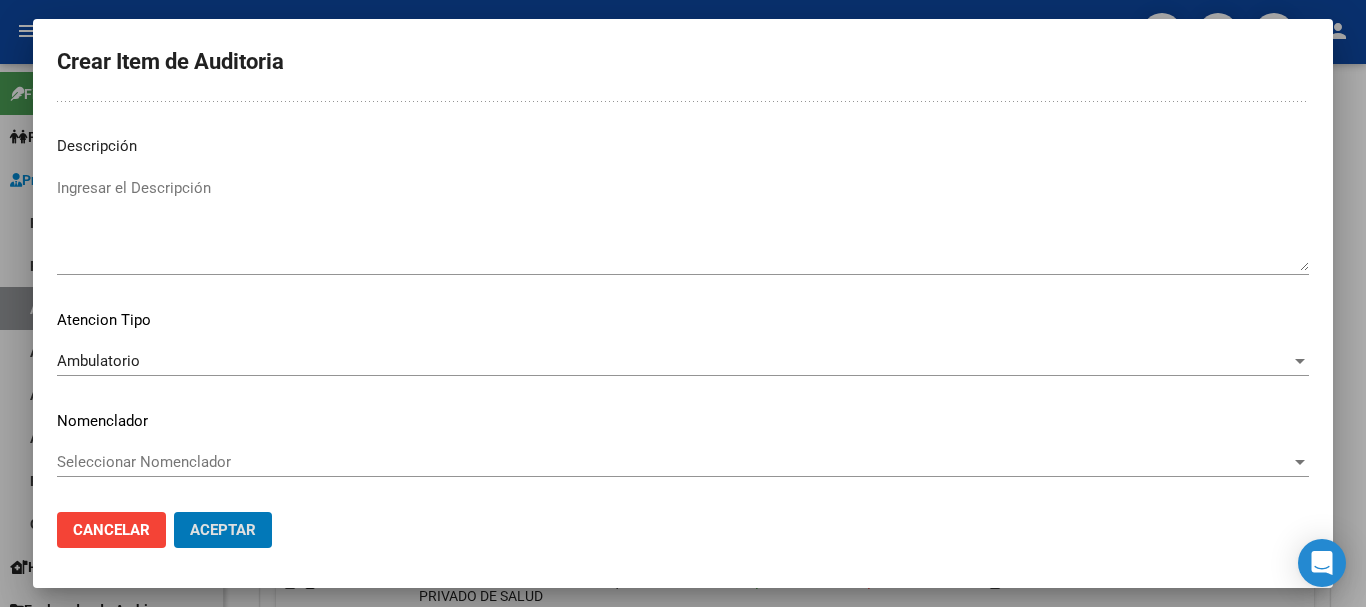 click on "Aceptar" 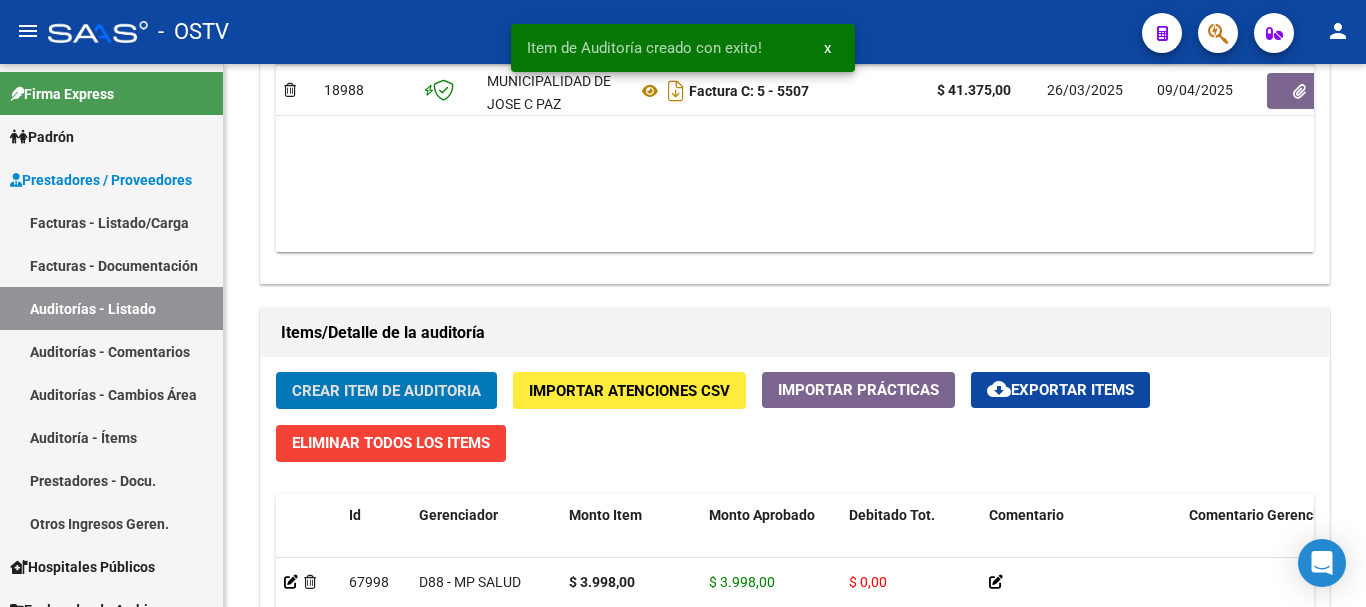 click on "Crear Item de Auditoria" 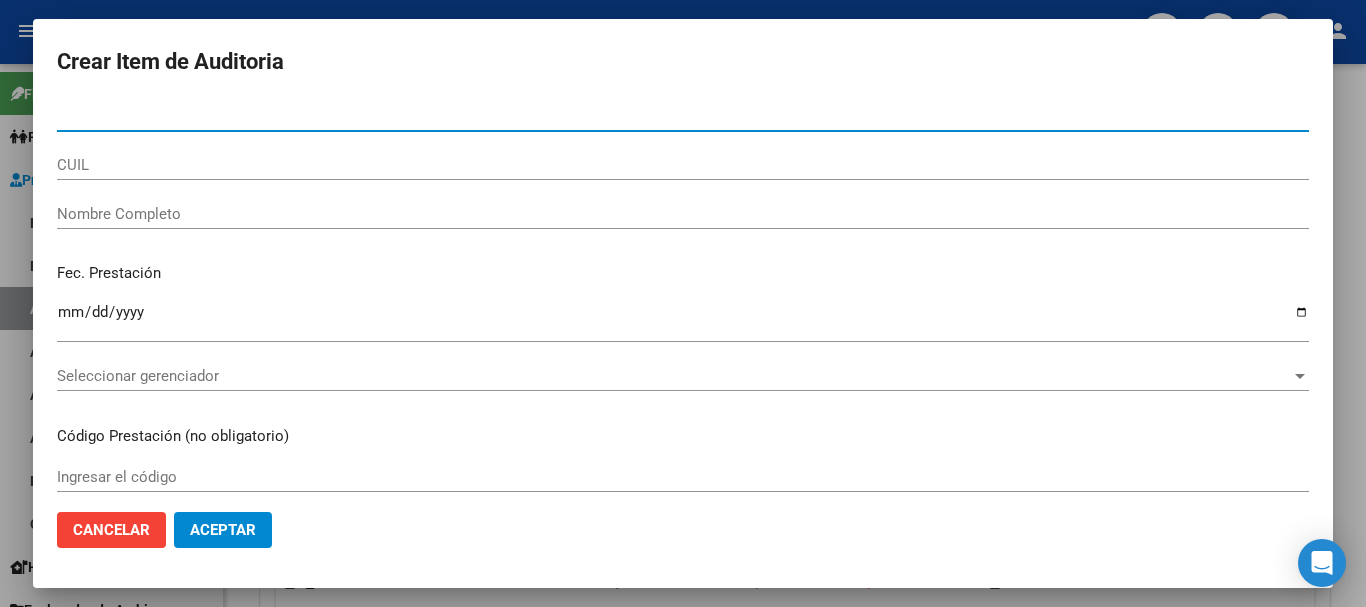 paste on "[DOCUMENT_NUMBER]" 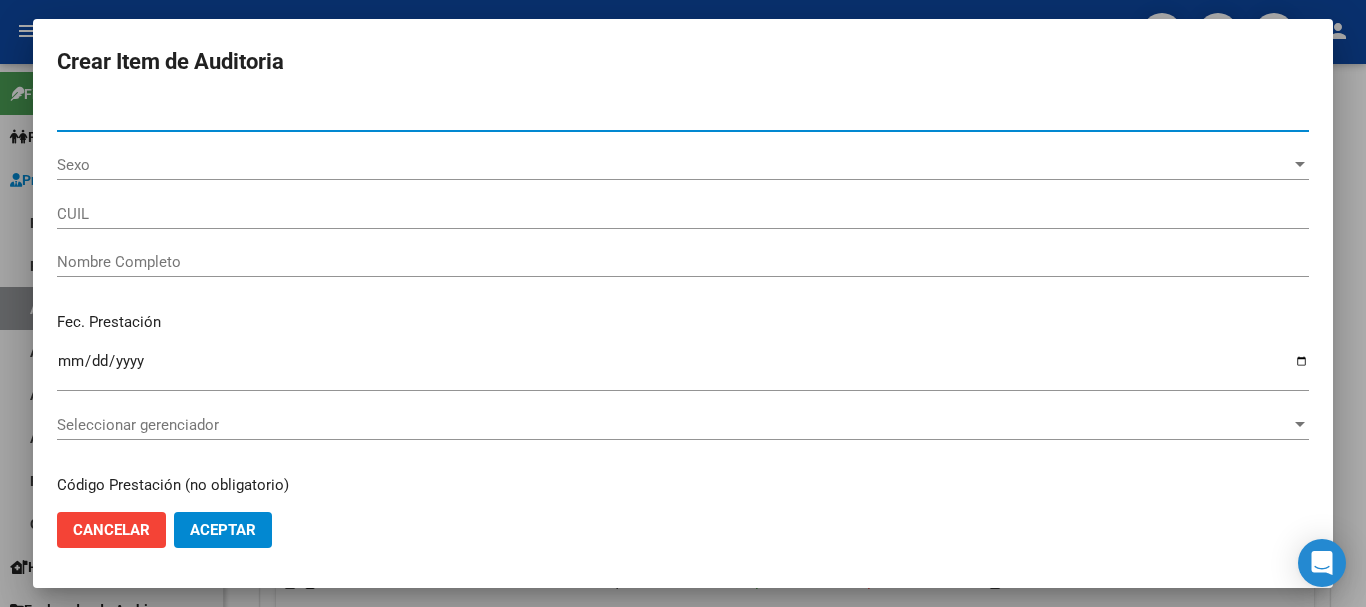type on "[DOCUMENT_NUMBER]" 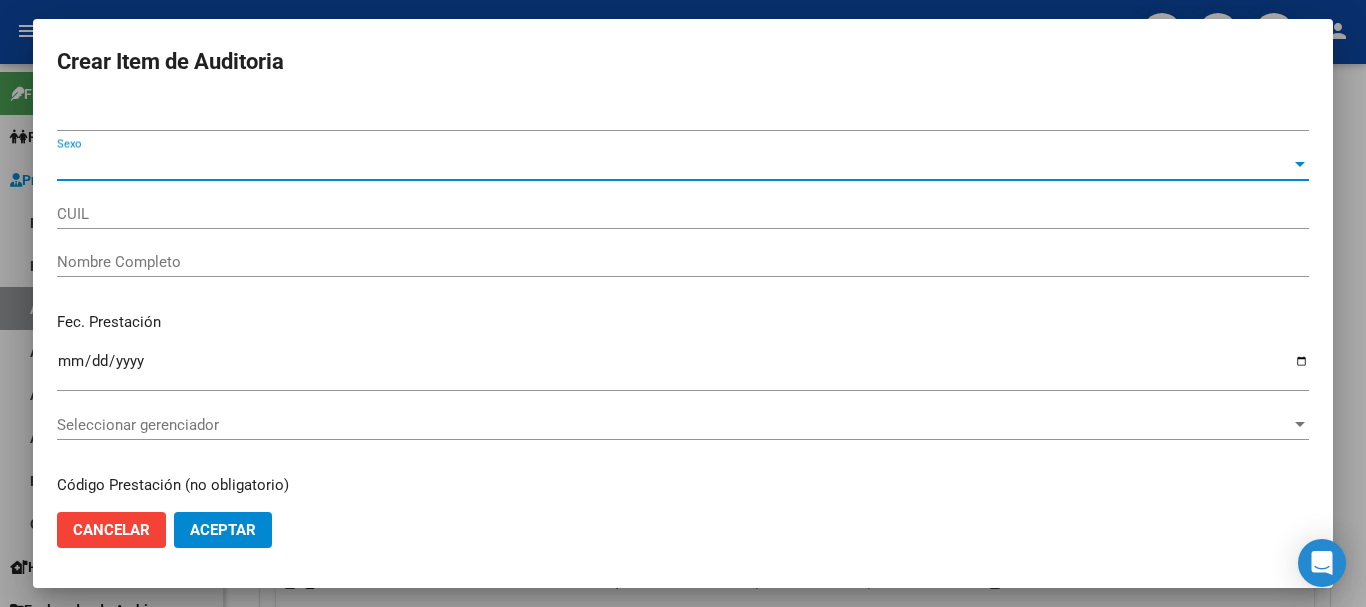 type on "[DOCUMENT_NUMBER]" 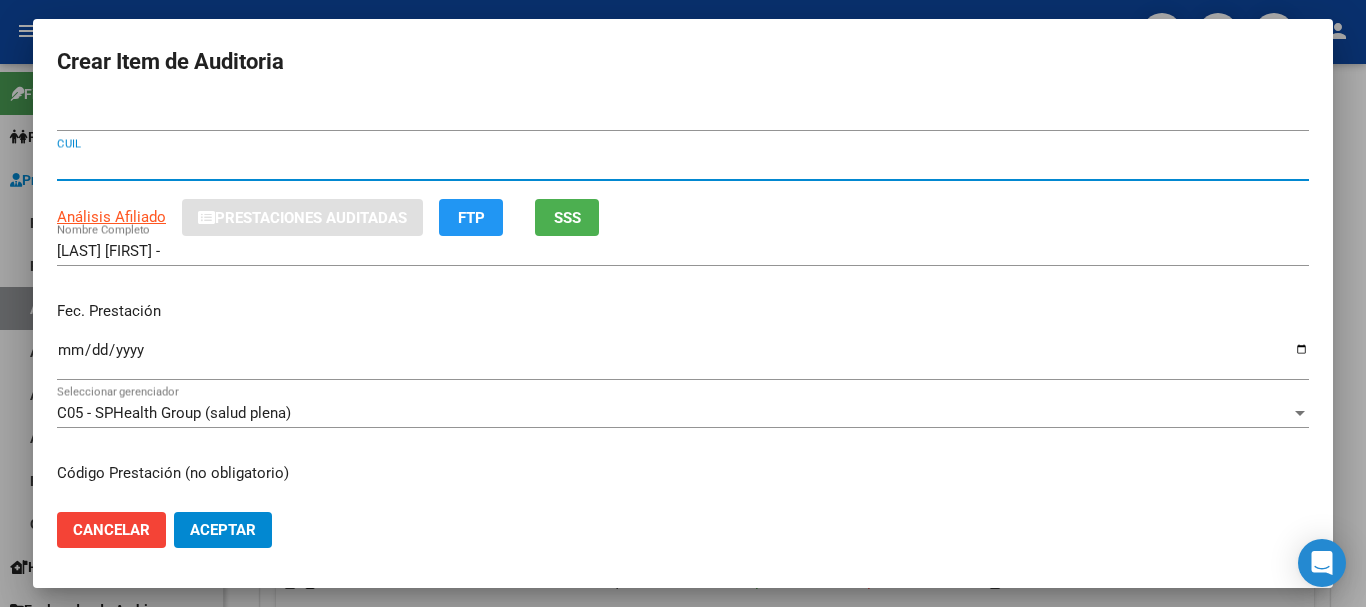 type 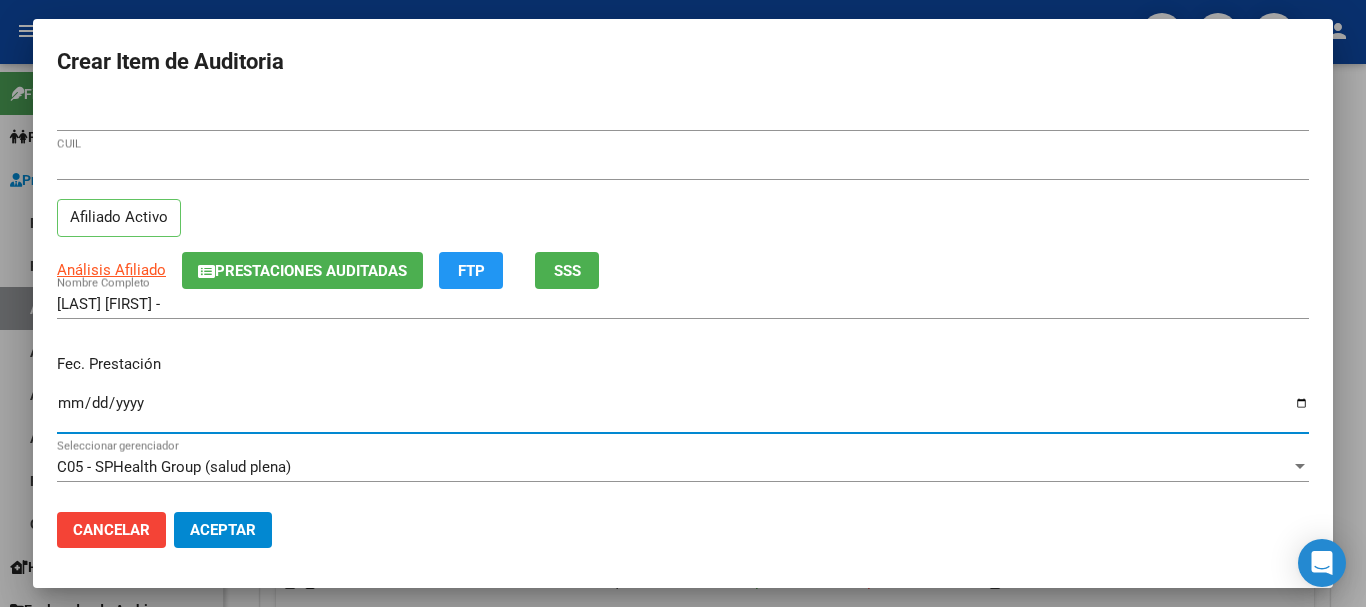 type on "[DATE]" 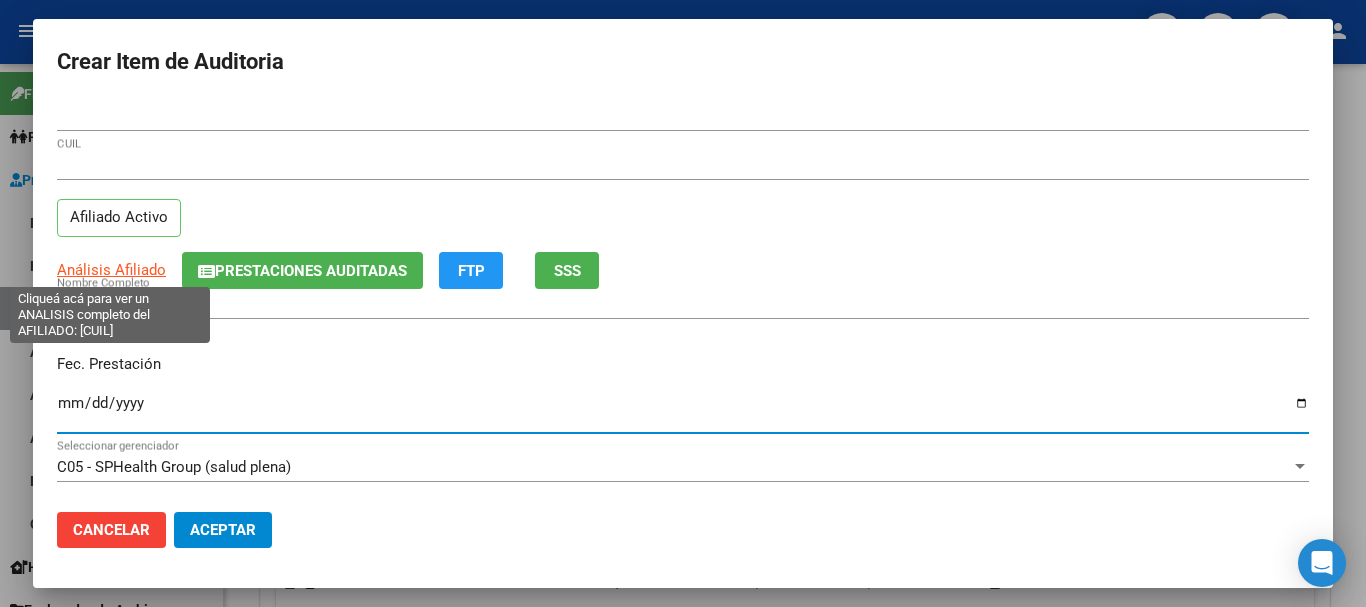 click on "Análisis Afiliado" at bounding box center [111, 270] 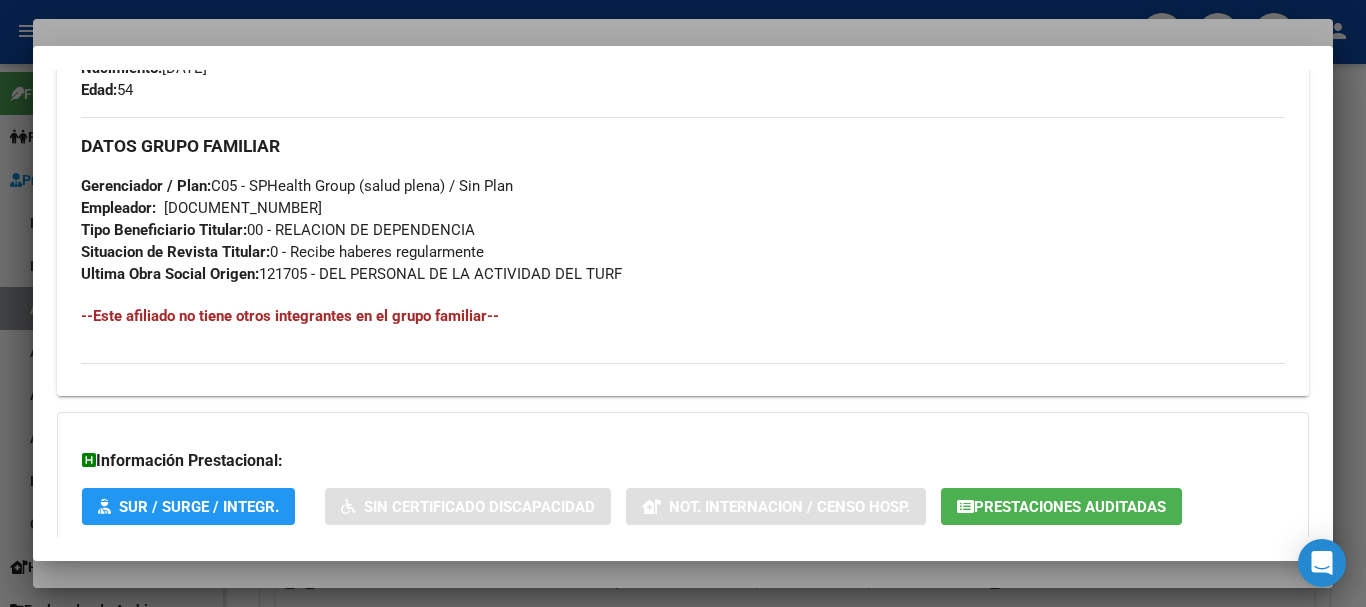 scroll, scrollTop: 1031, scrollLeft: 0, axis: vertical 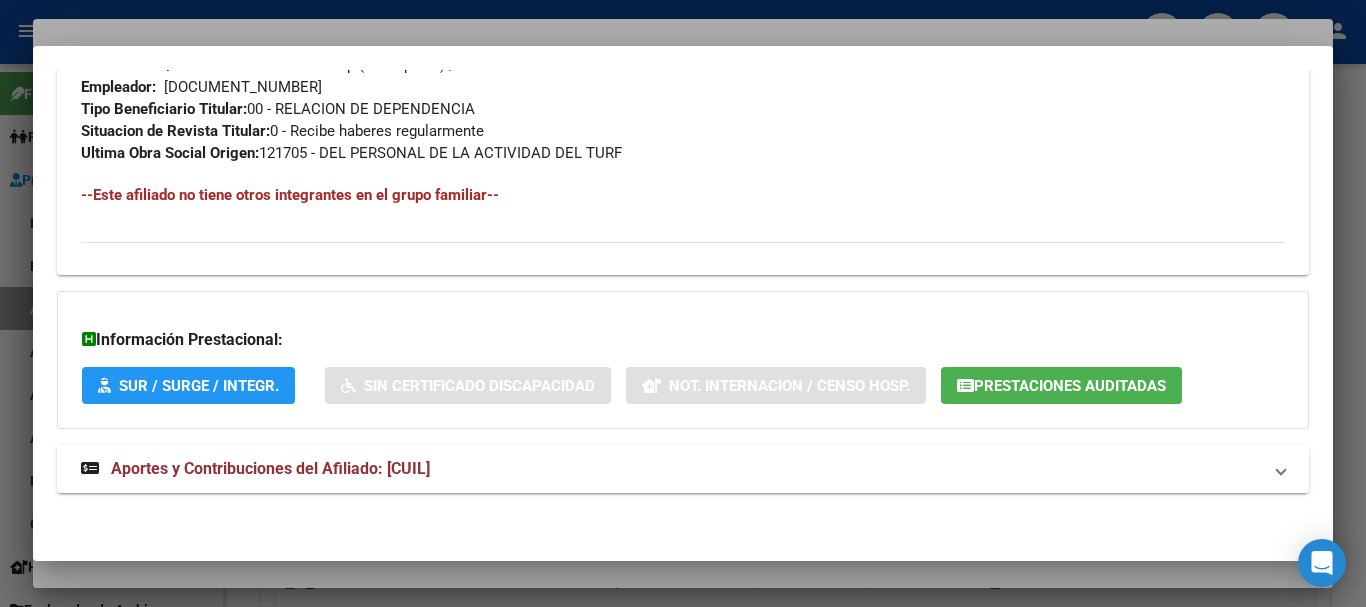 click on "Aportes y Contribuciones del Afiliado: [CUIL]" at bounding box center [683, 469] 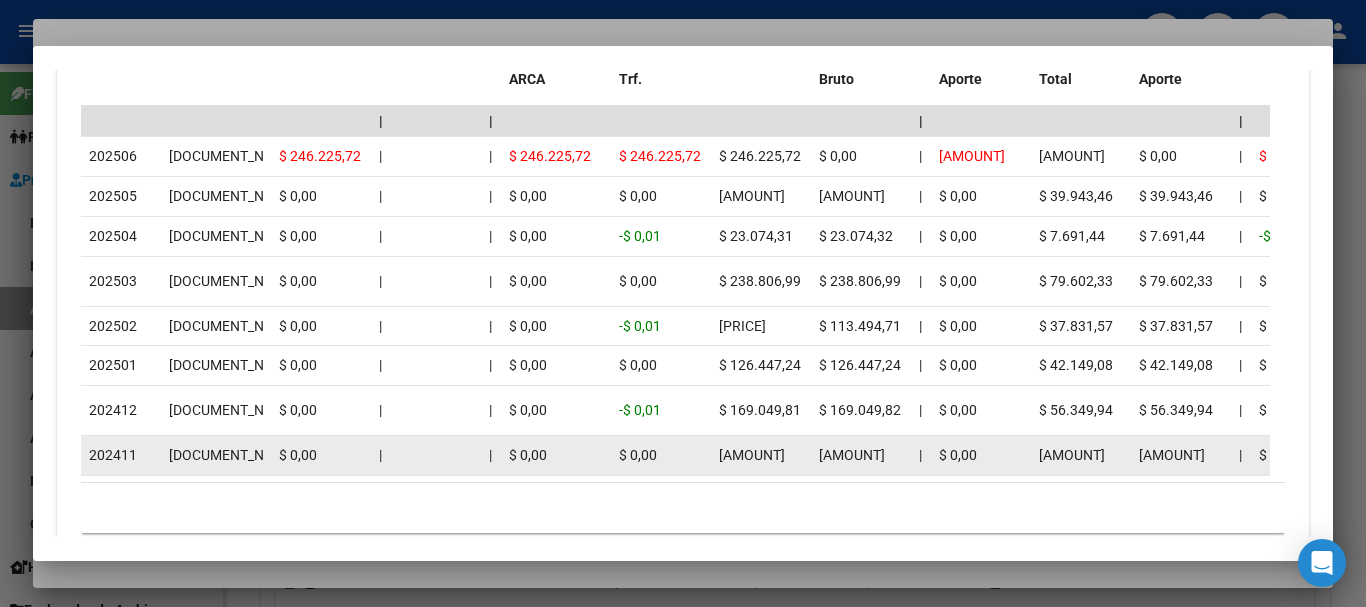 scroll, scrollTop: 1849, scrollLeft: 0, axis: vertical 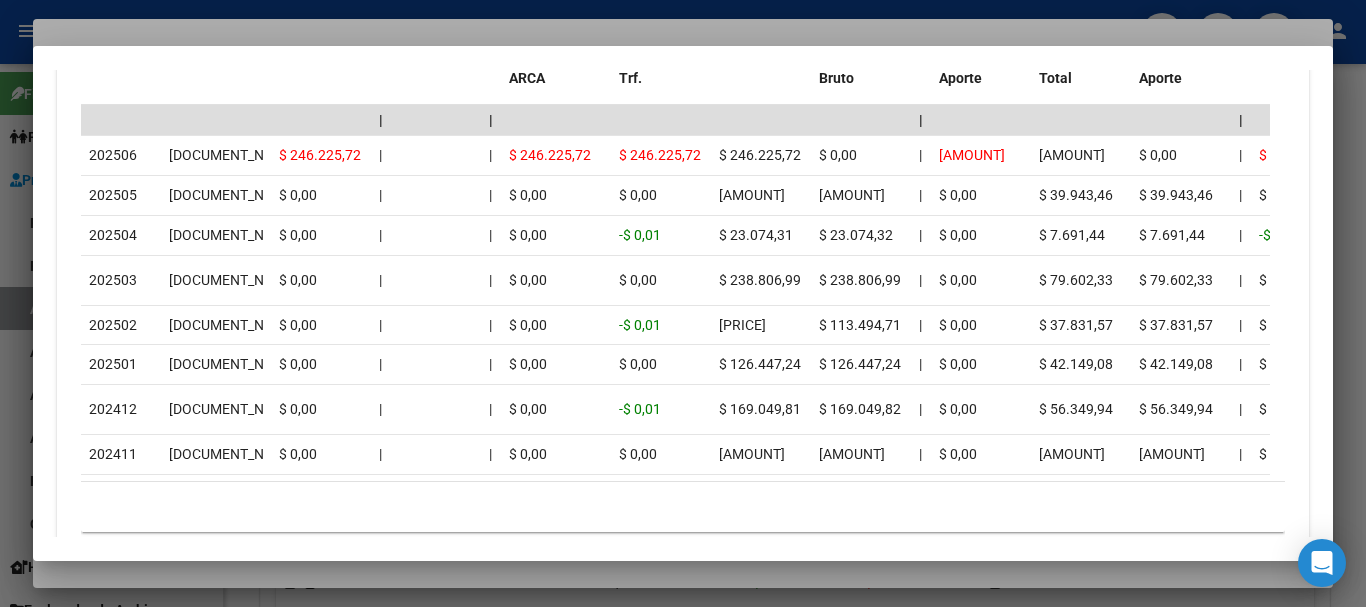 click at bounding box center (683, 303) 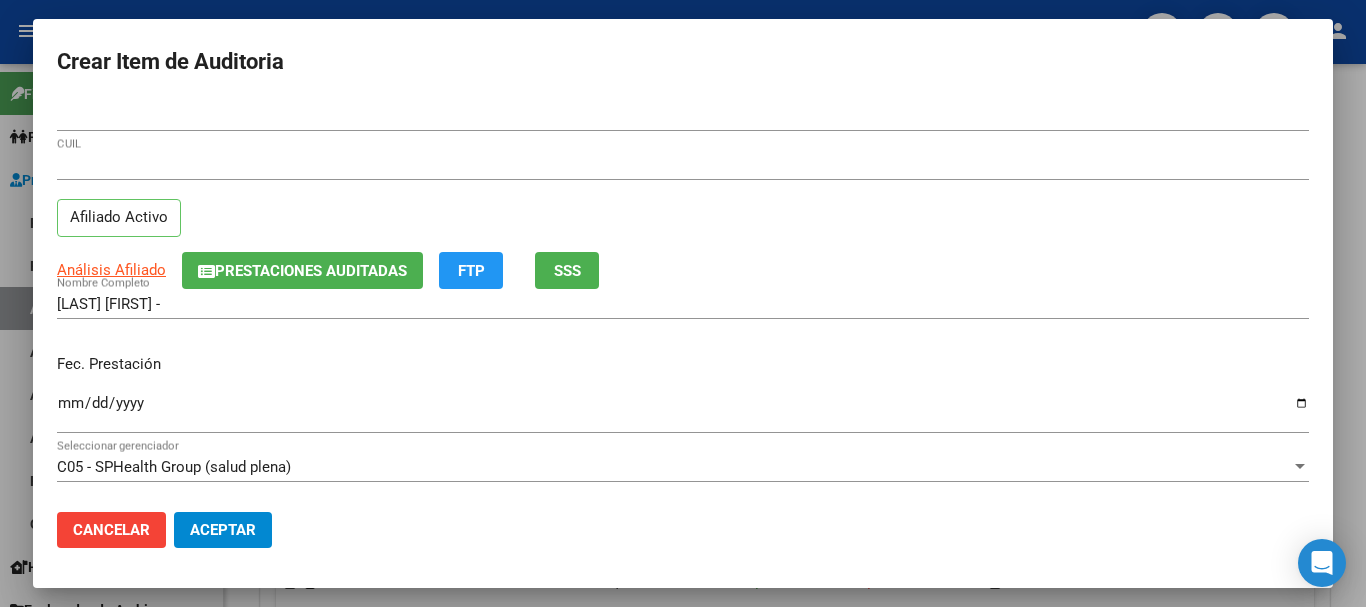 drag, startPoint x: 610, startPoint y: 177, endPoint x: 611, endPoint y: 188, distance: 11.045361 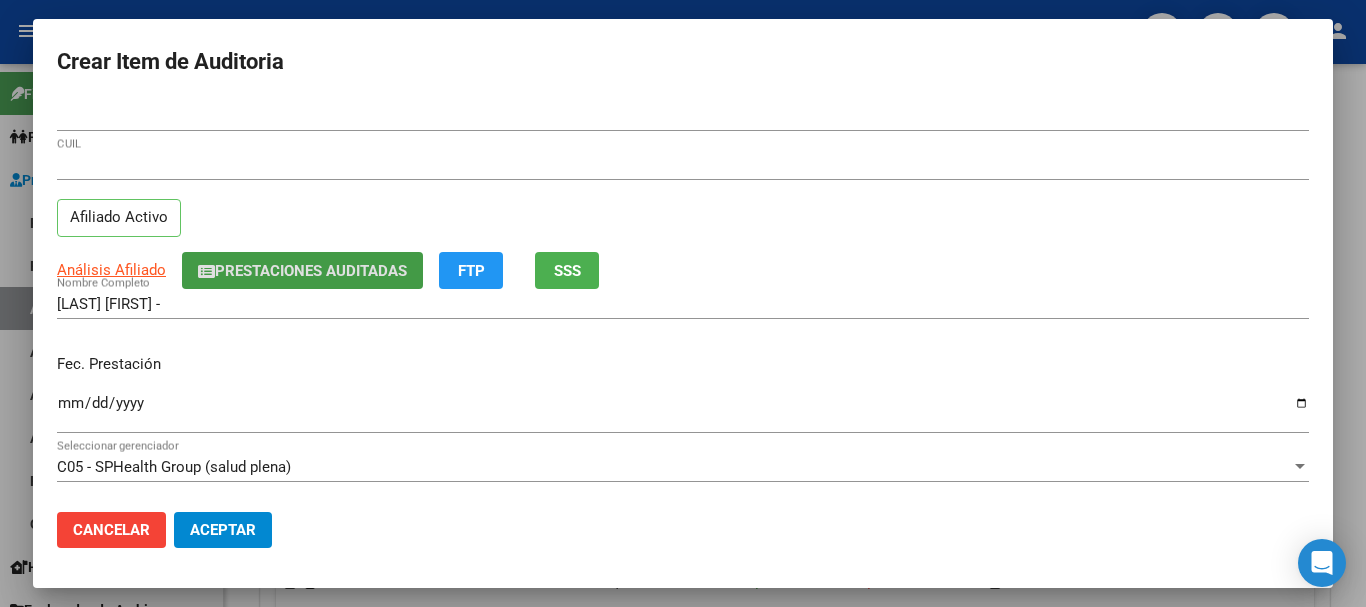 type 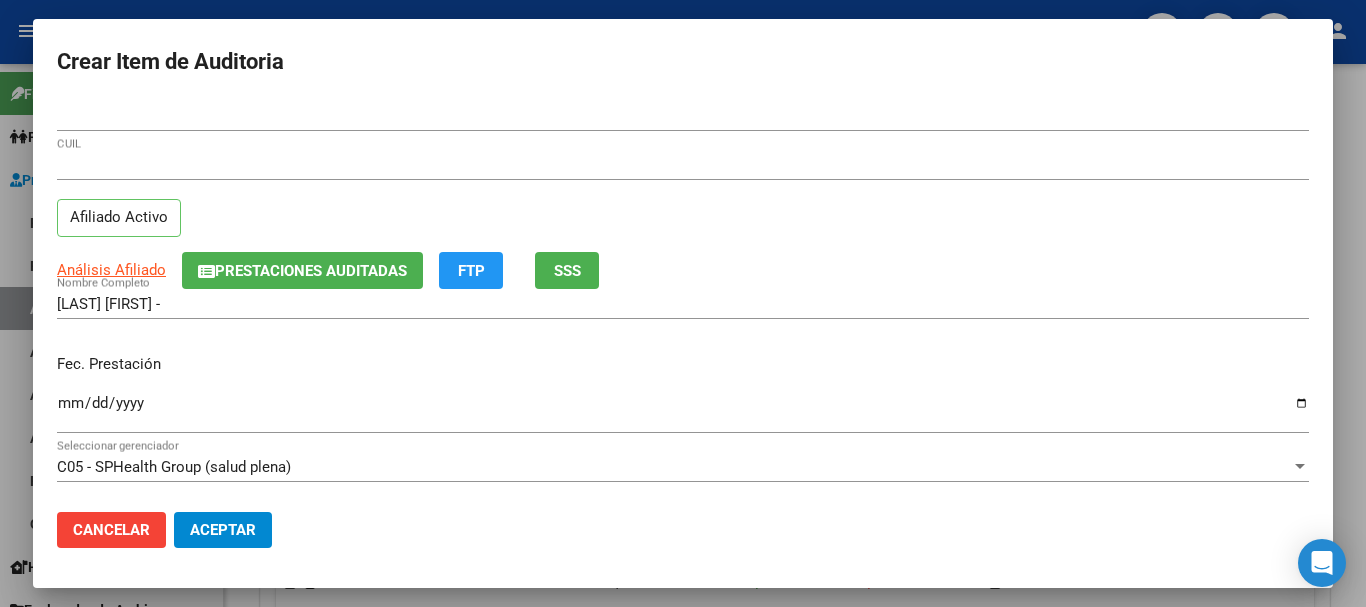scroll, scrollTop: 270, scrollLeft: 0, axis: vertical 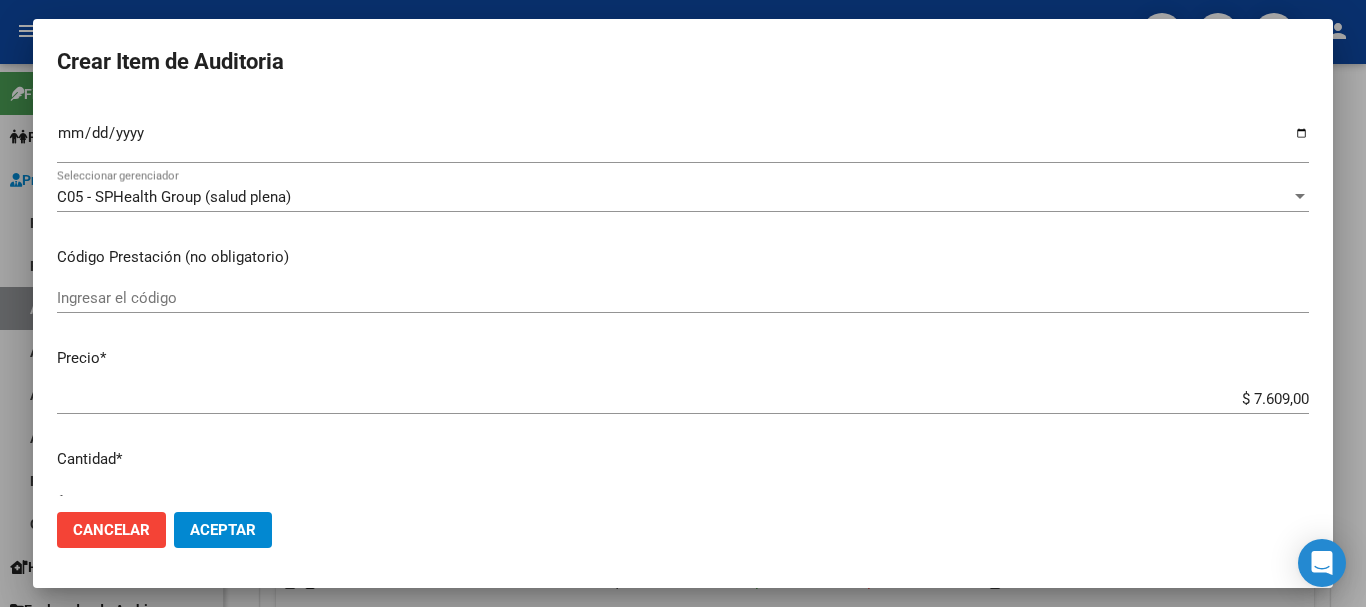 type on "$ 0,03" 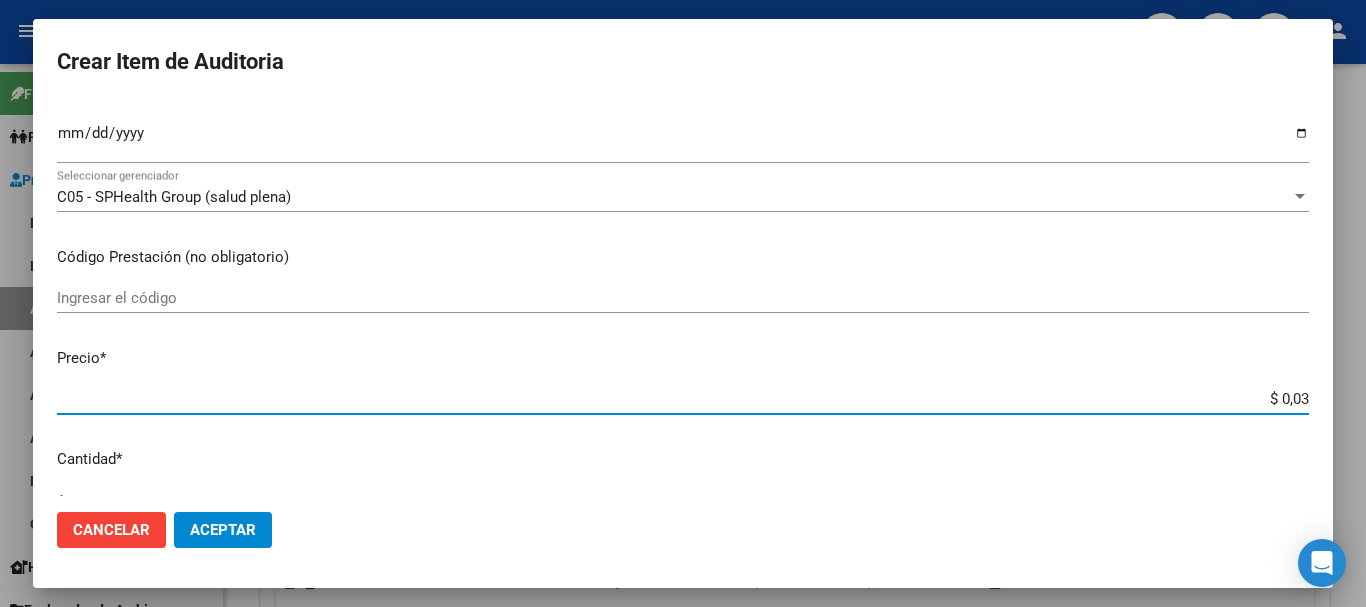 type on "$ 0,37" 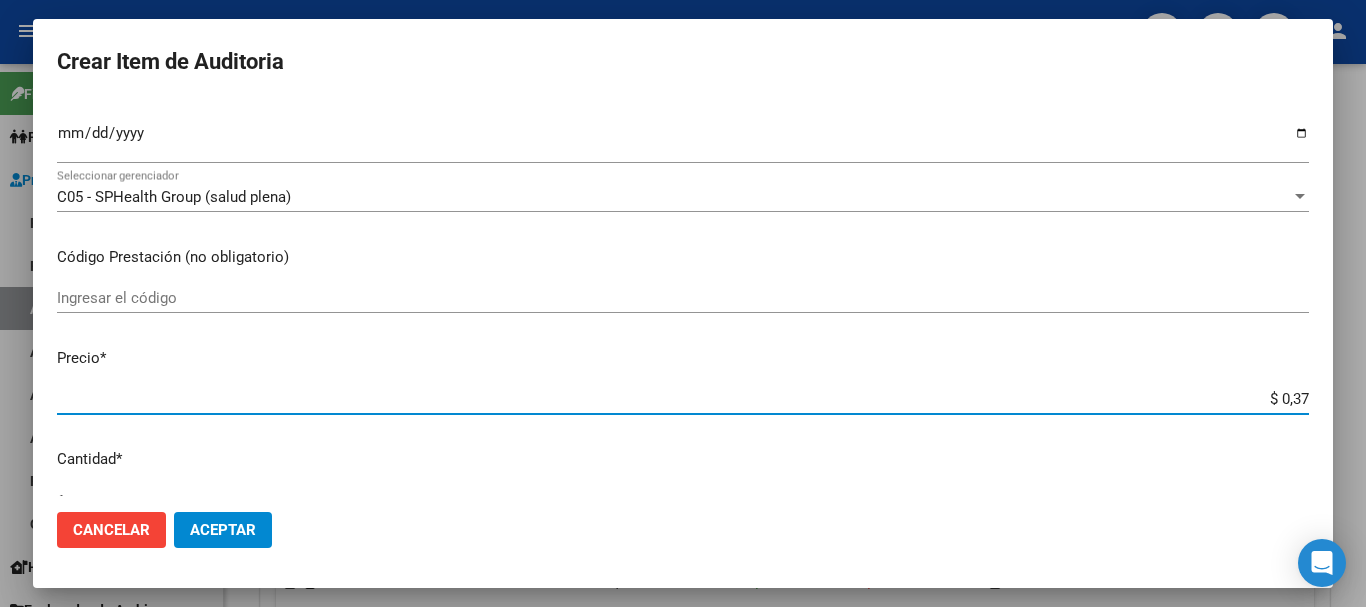 type on "[PRICE]" 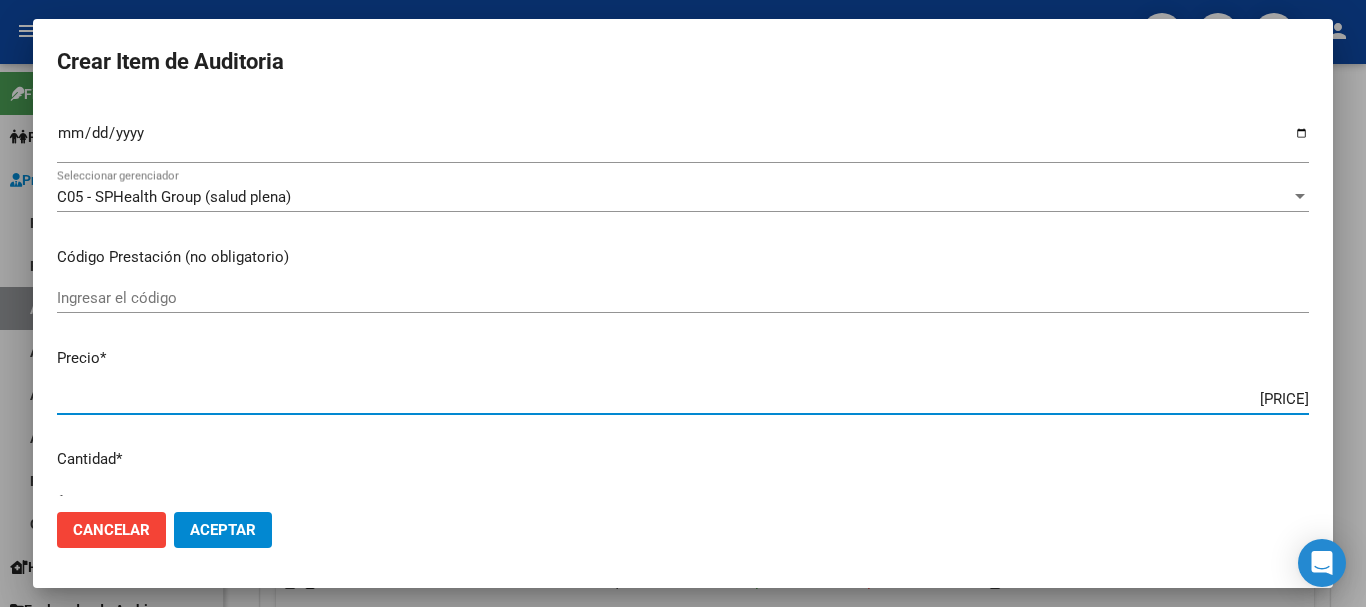 type on "$ 37,60" 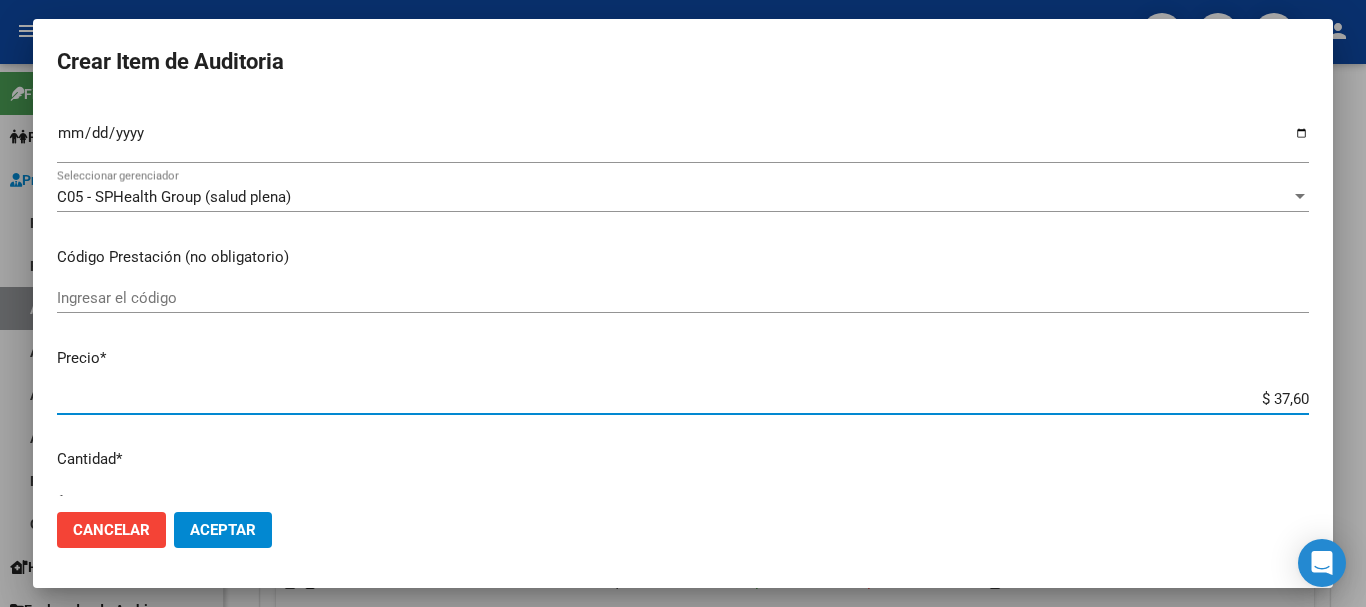 type on "[PRICE]" 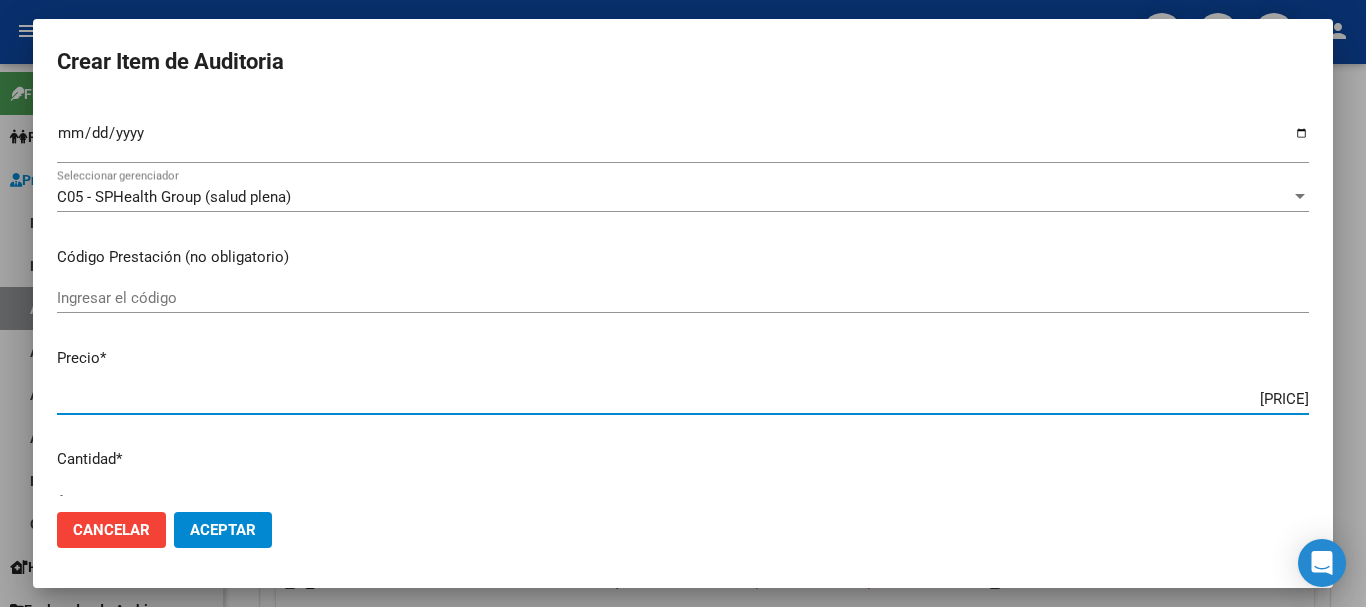 type on "$ 37,60" 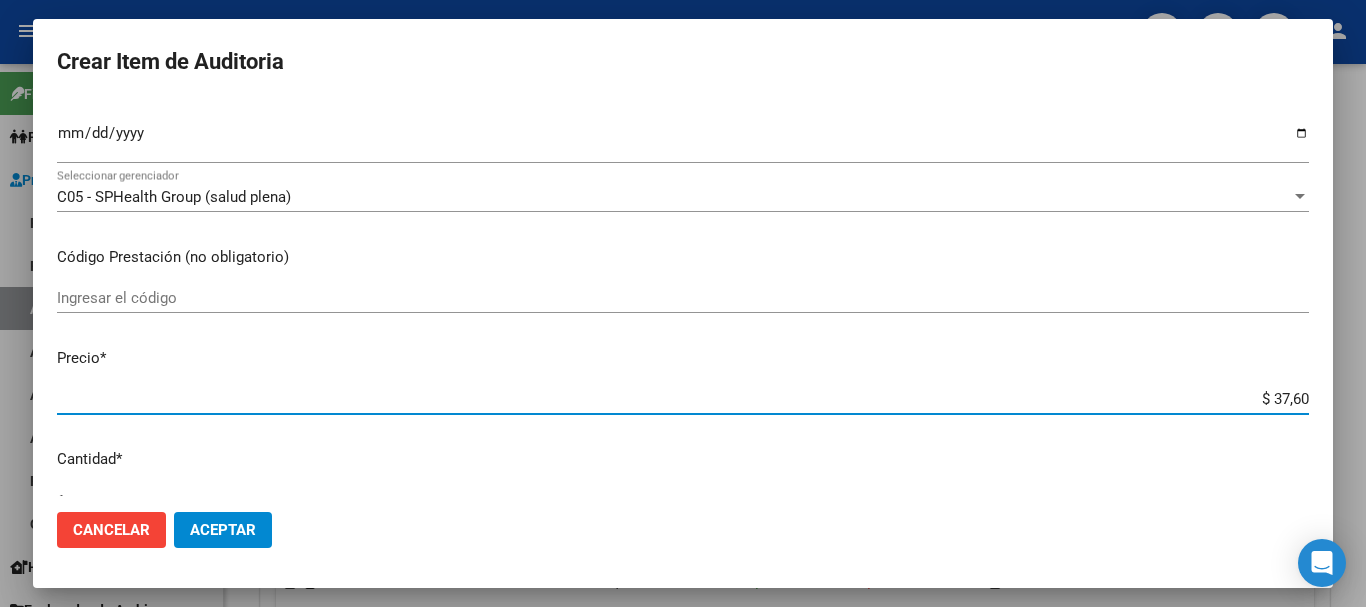 type on "[PRICE]" 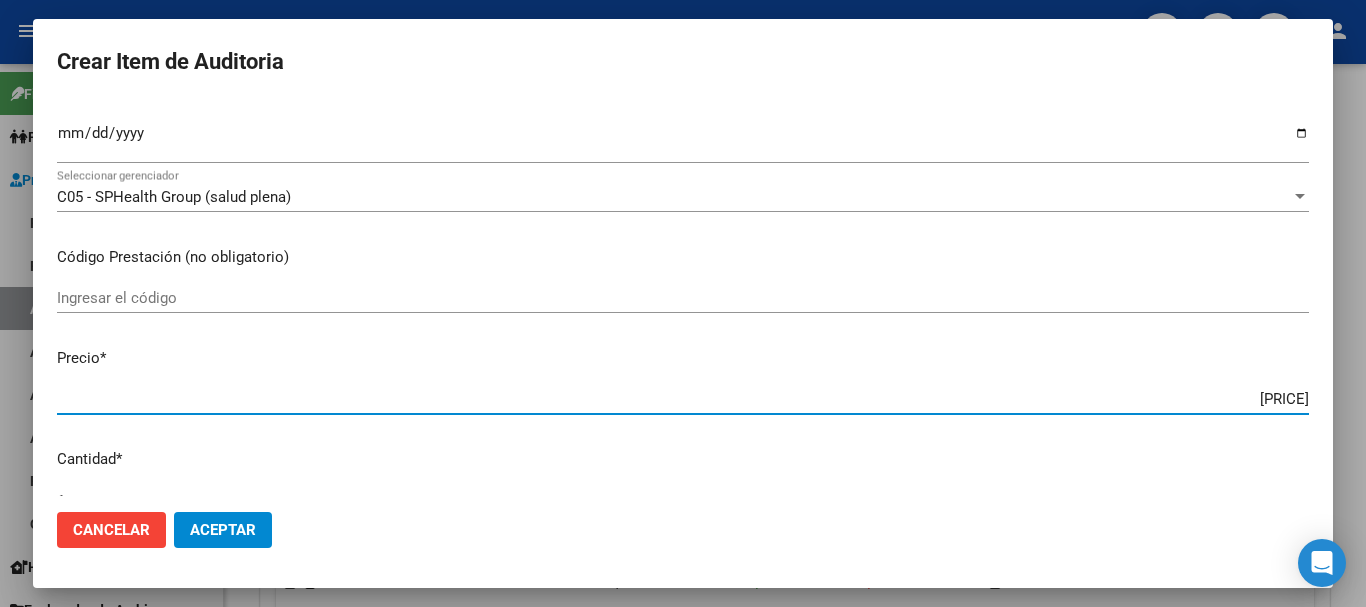 type on "$ 0,37" 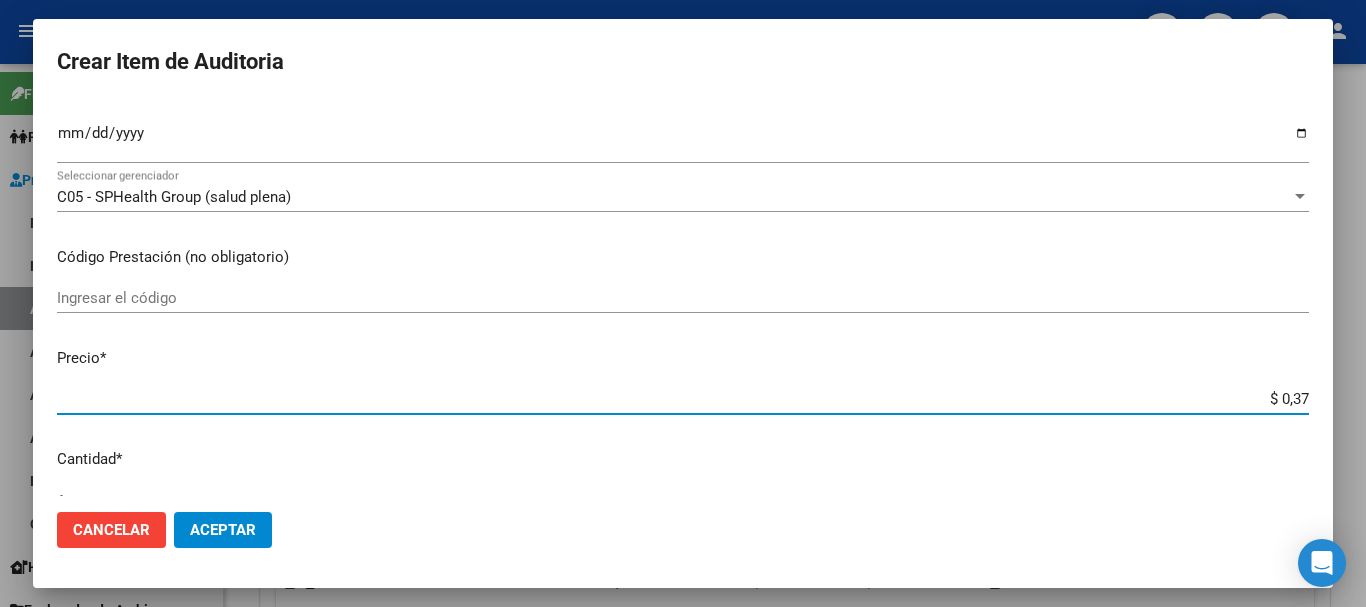 type on "$ 0,03" 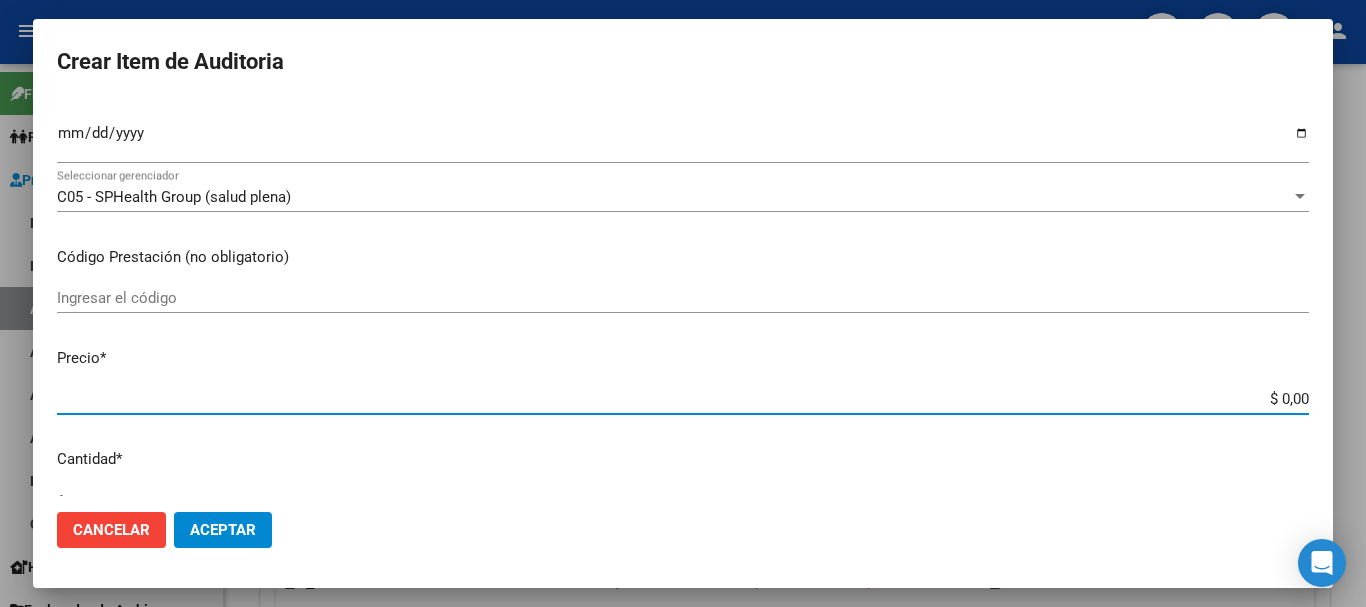 type on "$ 0,07" 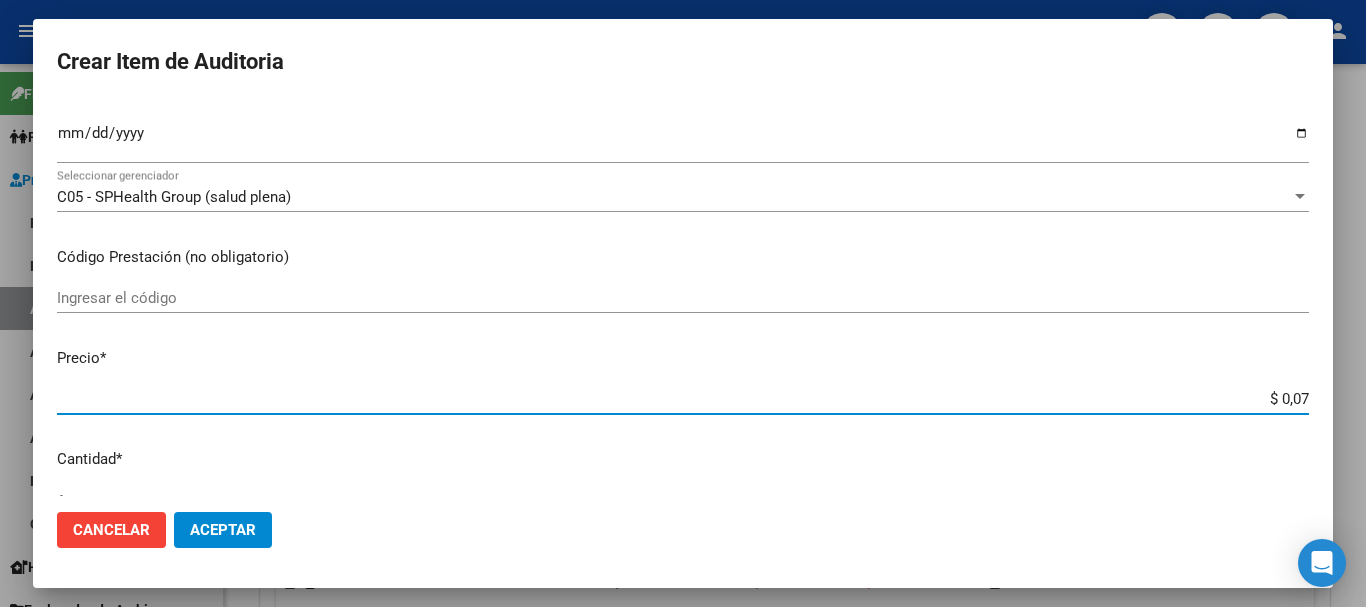 type on "$ 0,76" 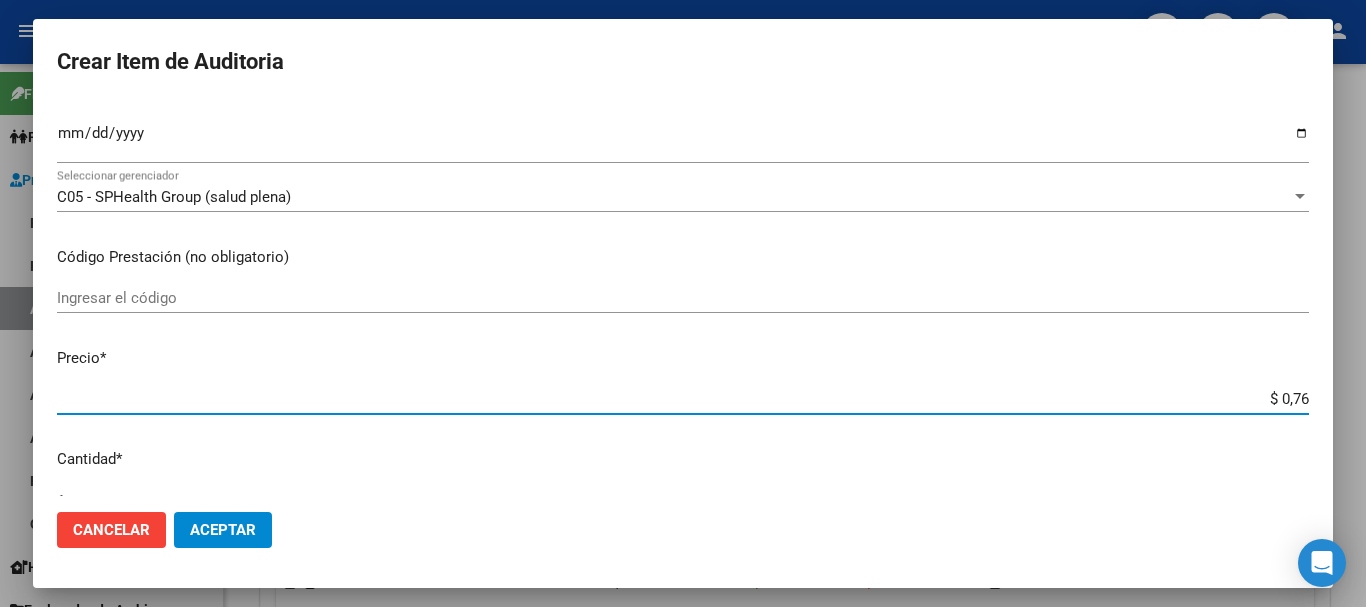 type on "$ 7,60" 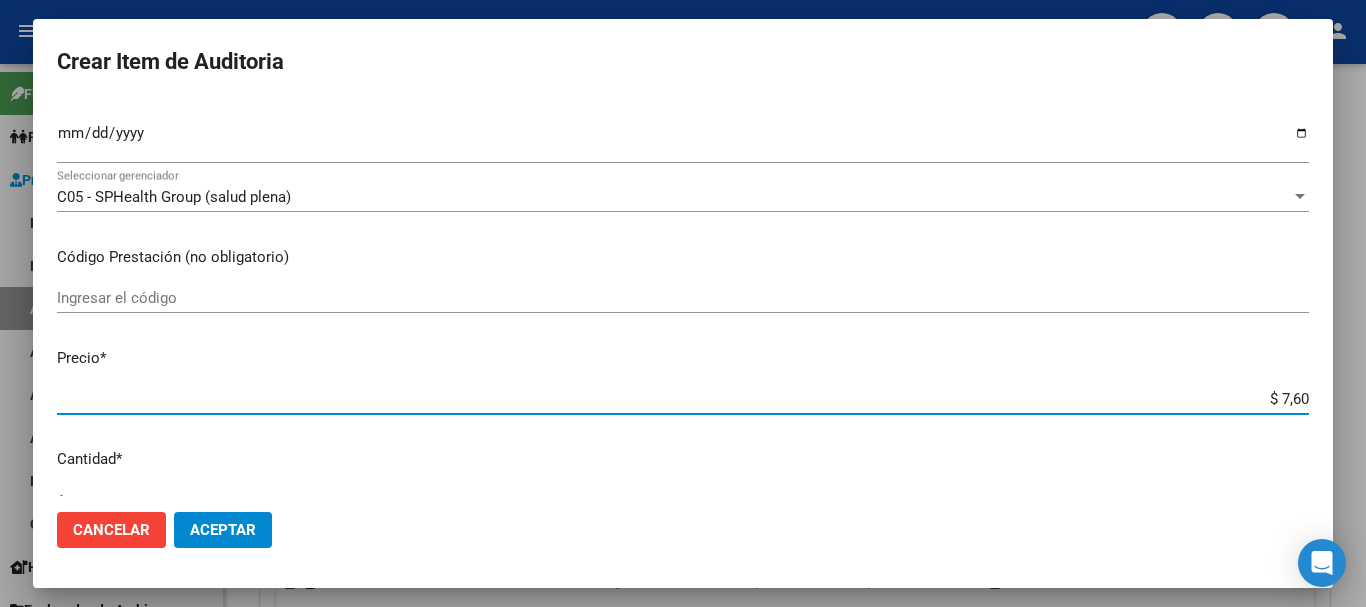 type on "$ 76,09" 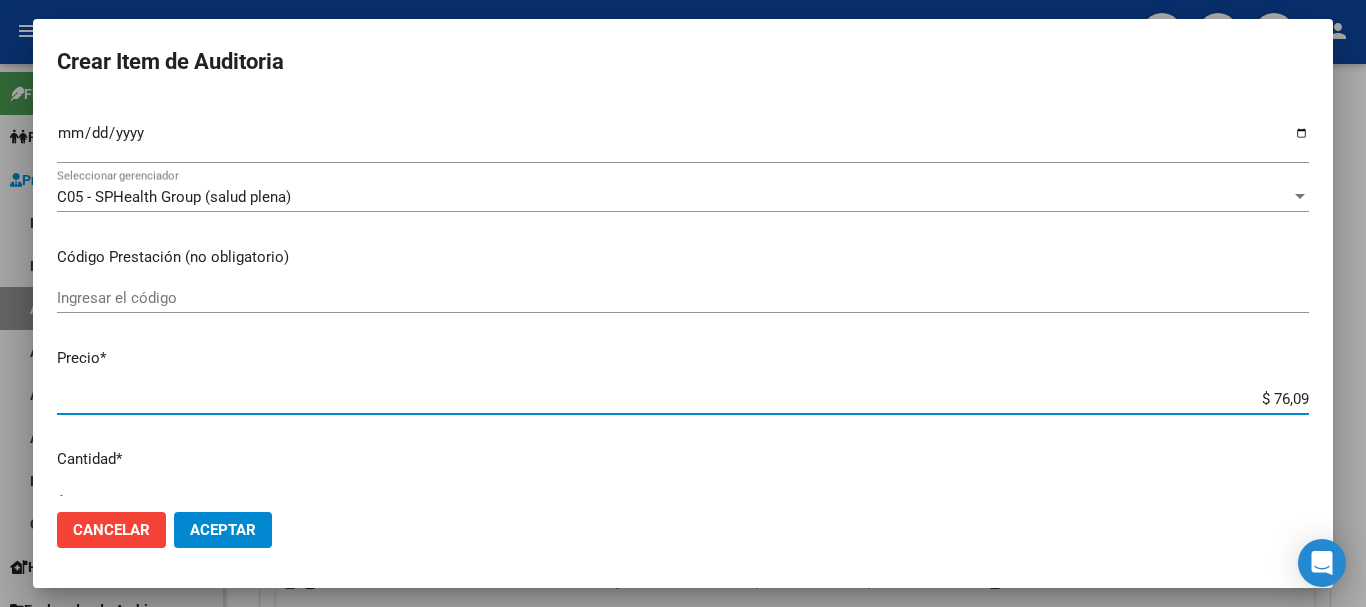 type on "$ 760,90" 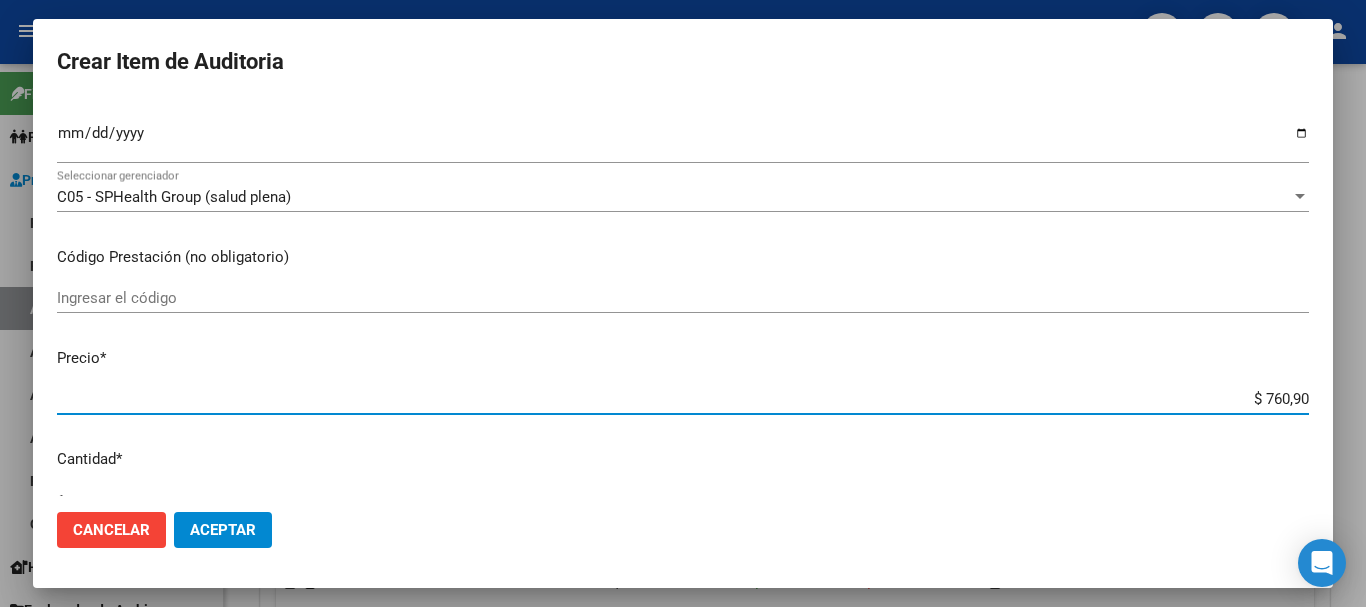 type on "$ 7.609,00" 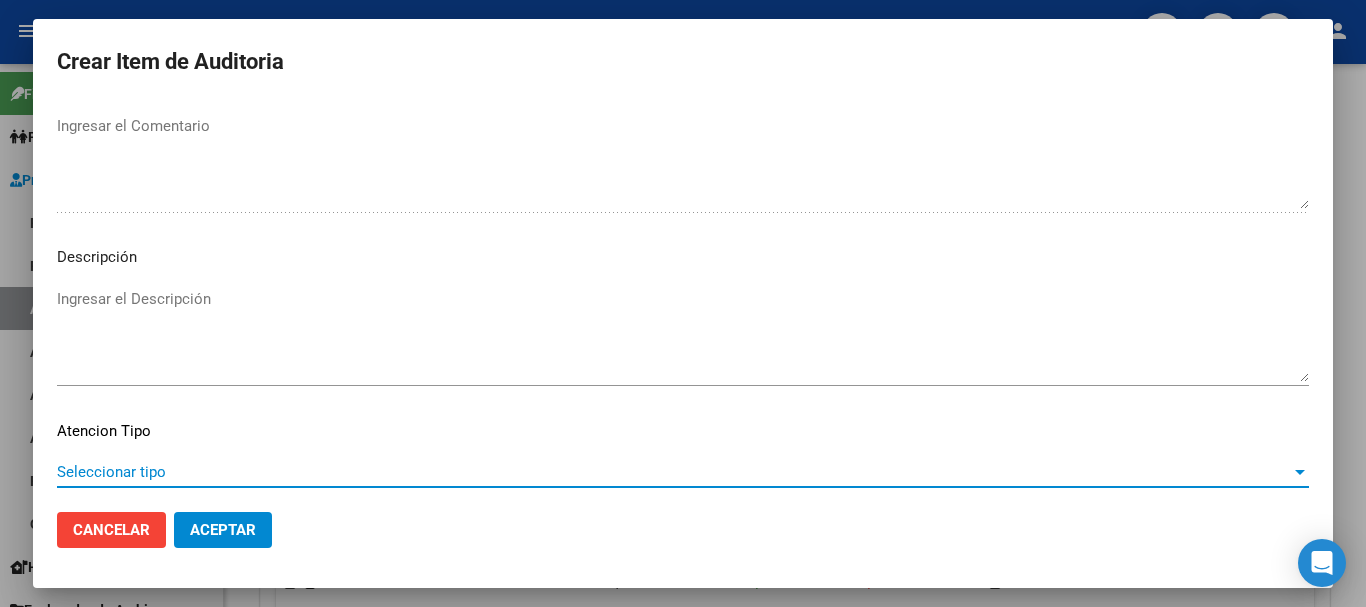 scroll, scrollTop: 1233, scrollLeft: 0, axis: vertical 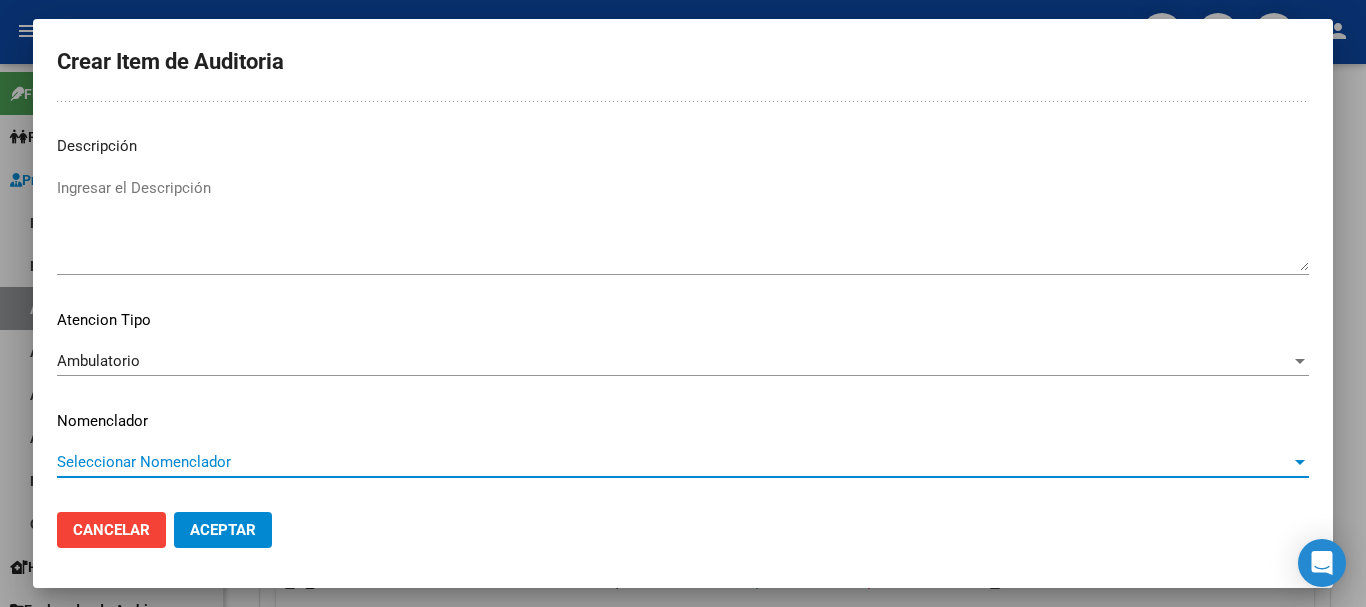 type 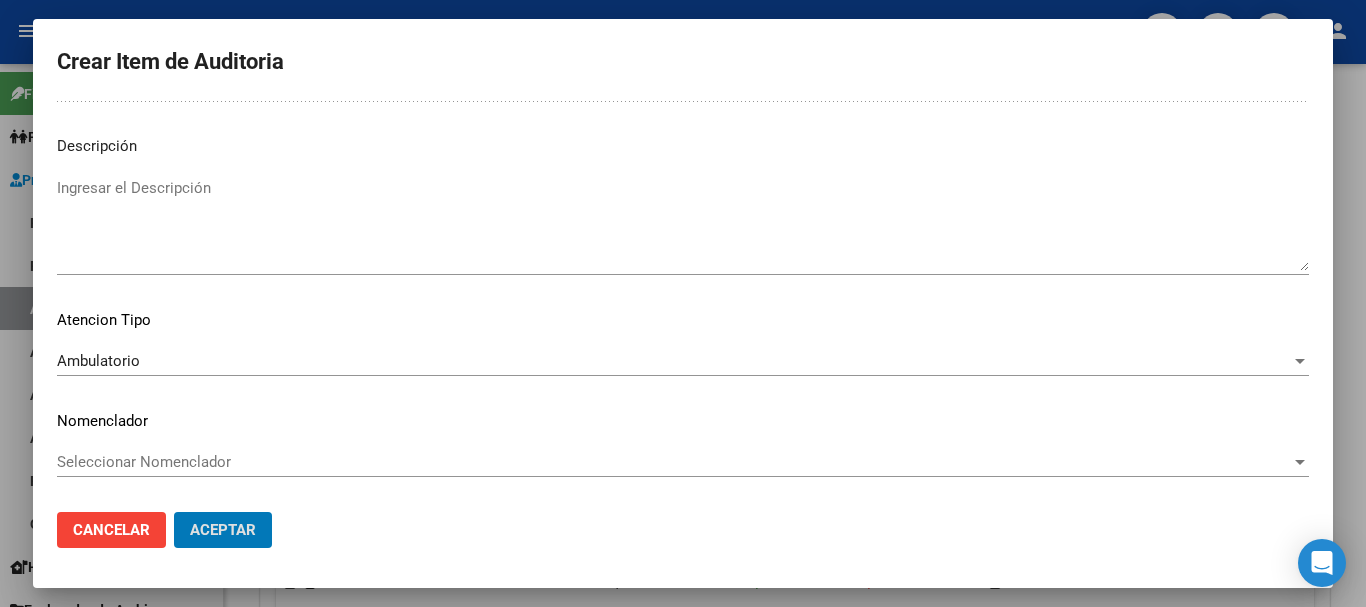 type 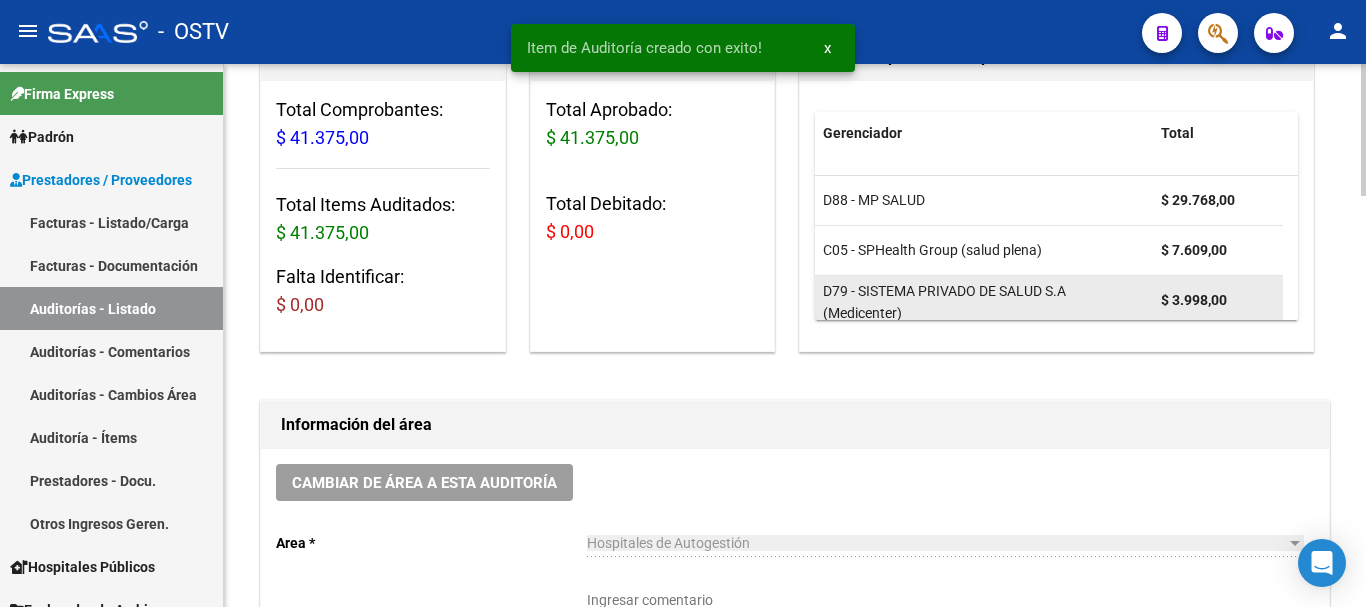 scroll, scrollTop: 201, scrollLeft: 0, axis: vertical 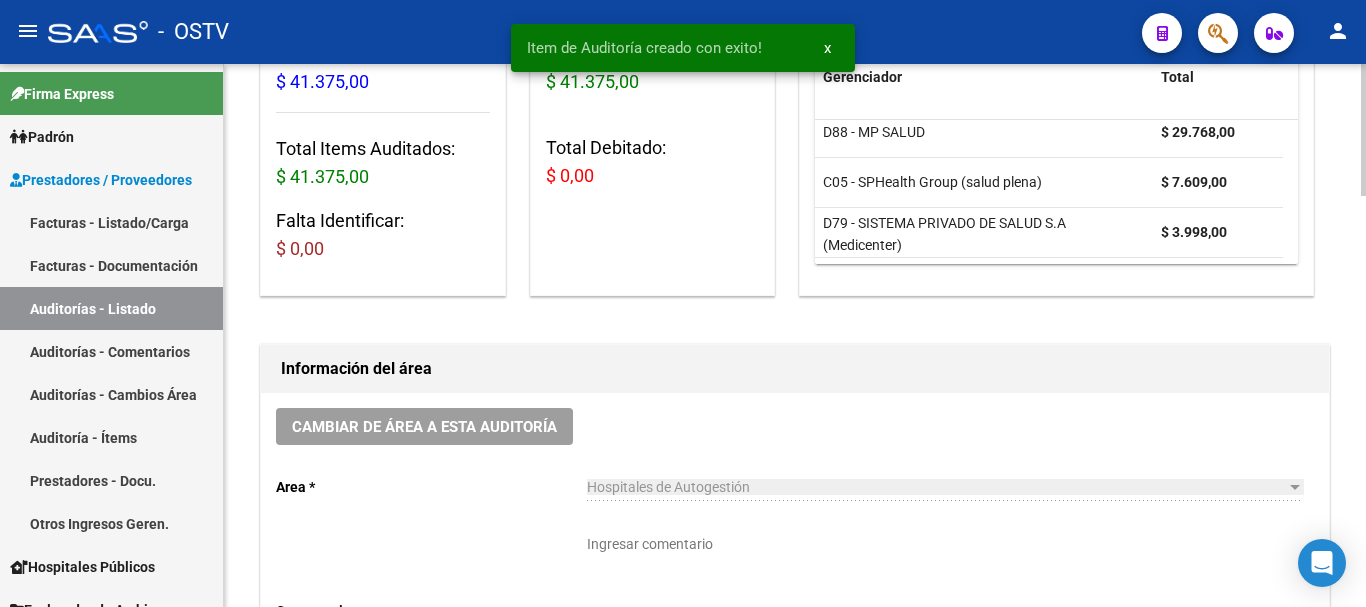 click on "Ingresar comentario" at bounding box center (945, 578) 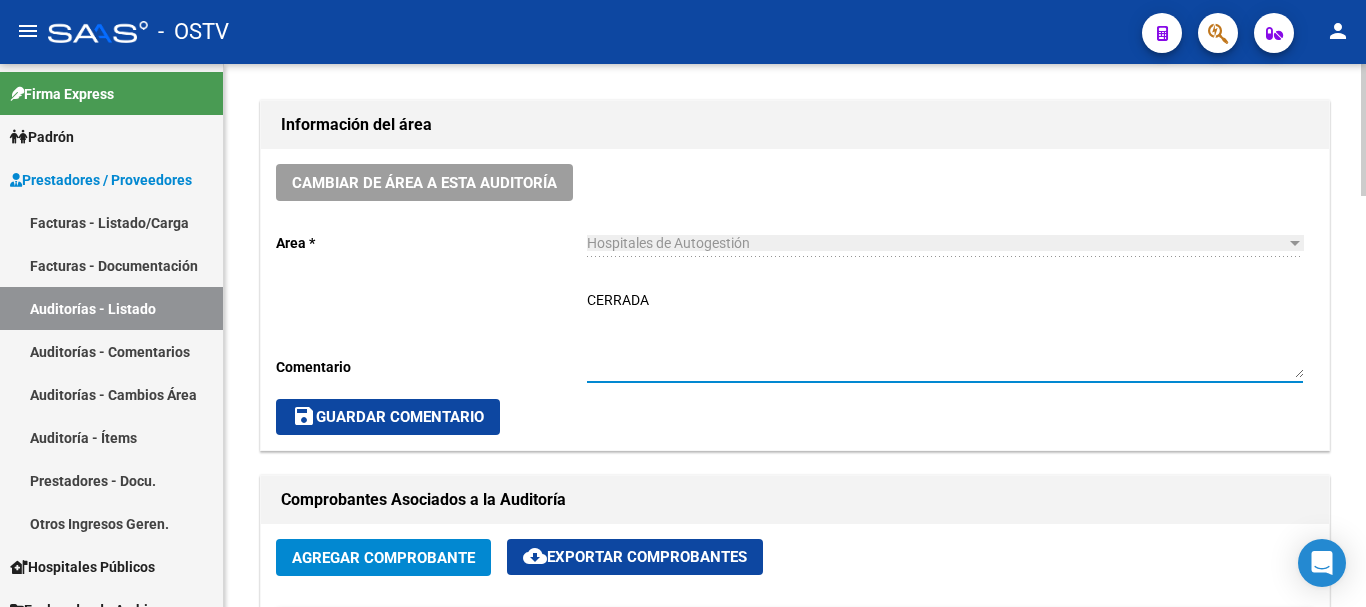 scroll, scrollTop: 601, scrollLeft: 0, axis: vertical 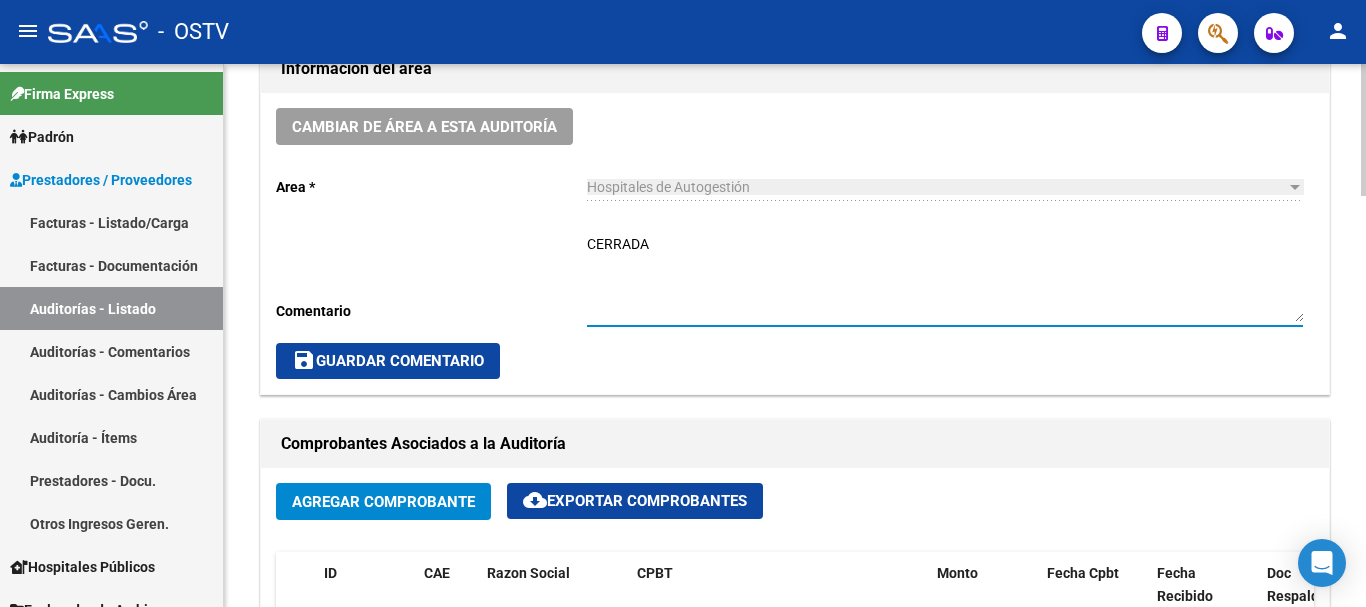 type on "CERRADA" 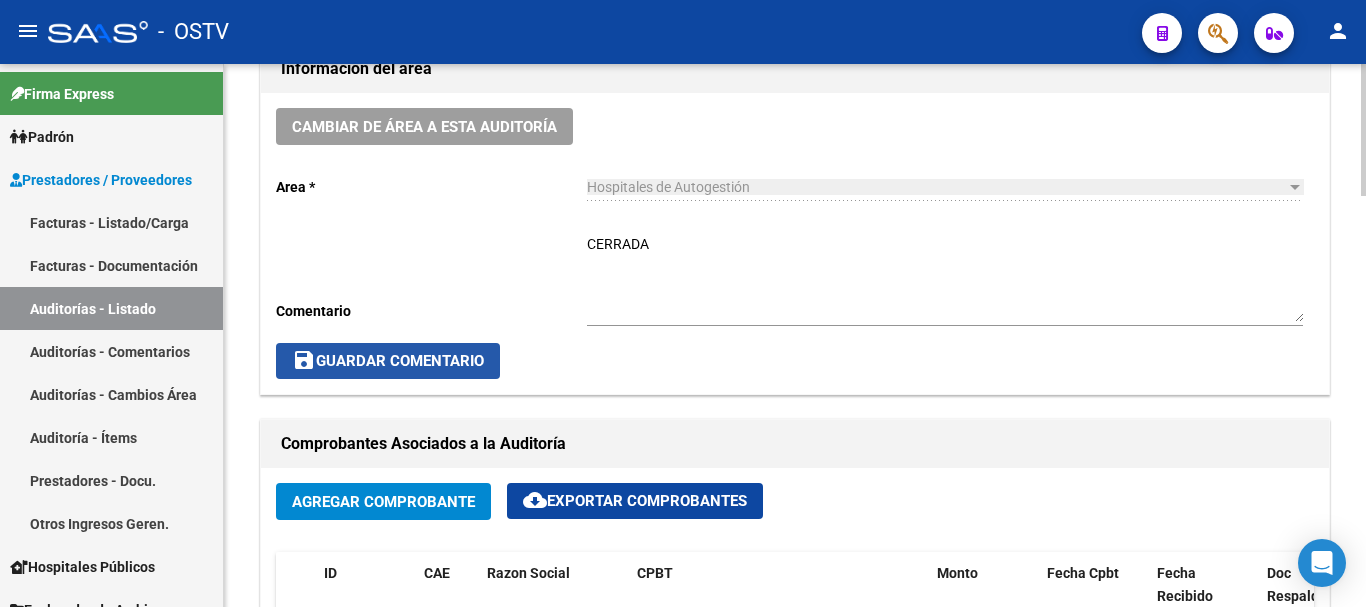 click on "save  Guardar Comentario" 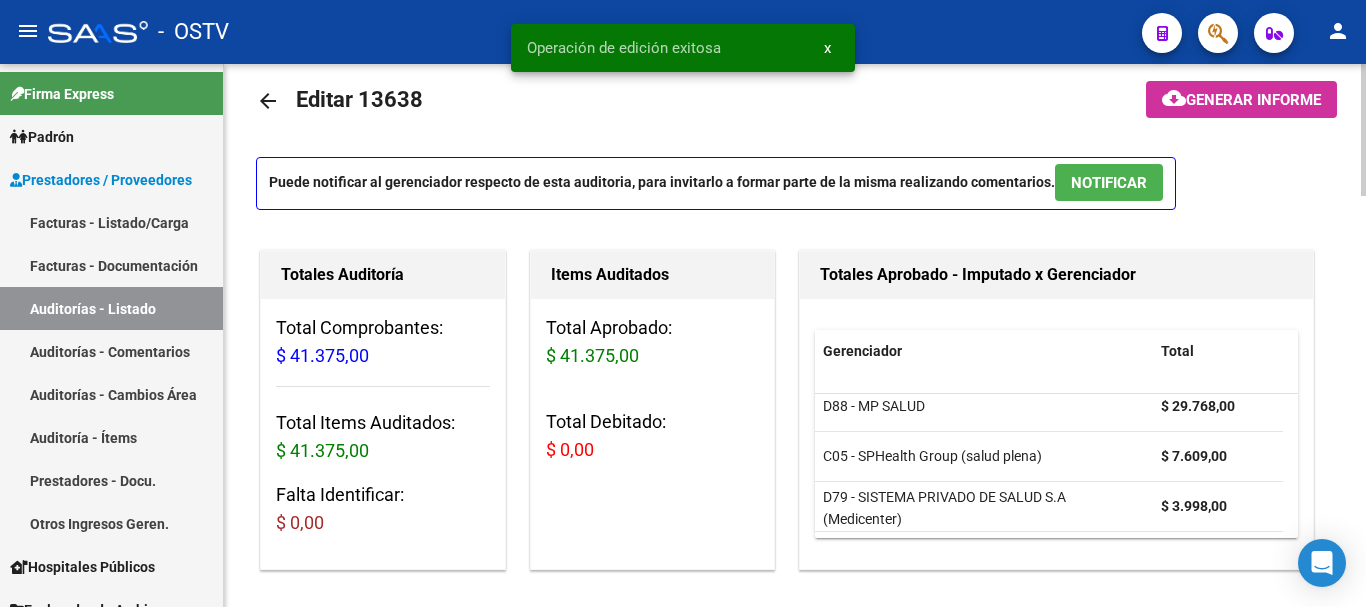 scroll, scrollTop: 1, scrollLeft: 0, axis: vertical 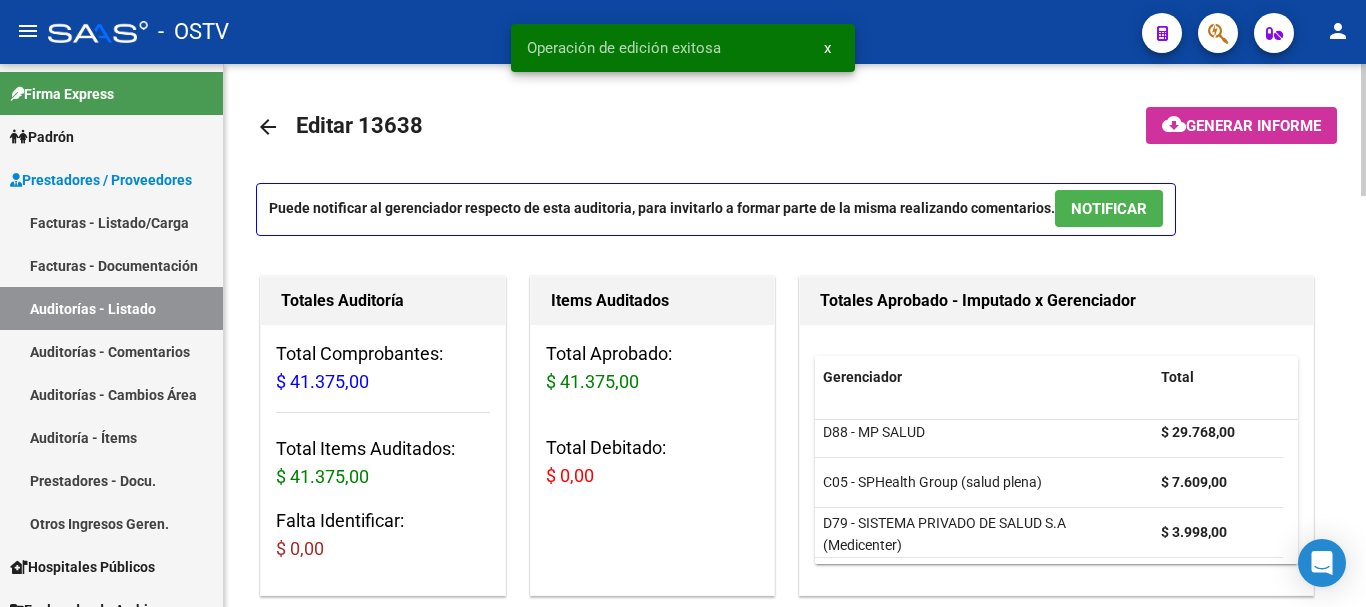click on "arrow_back" 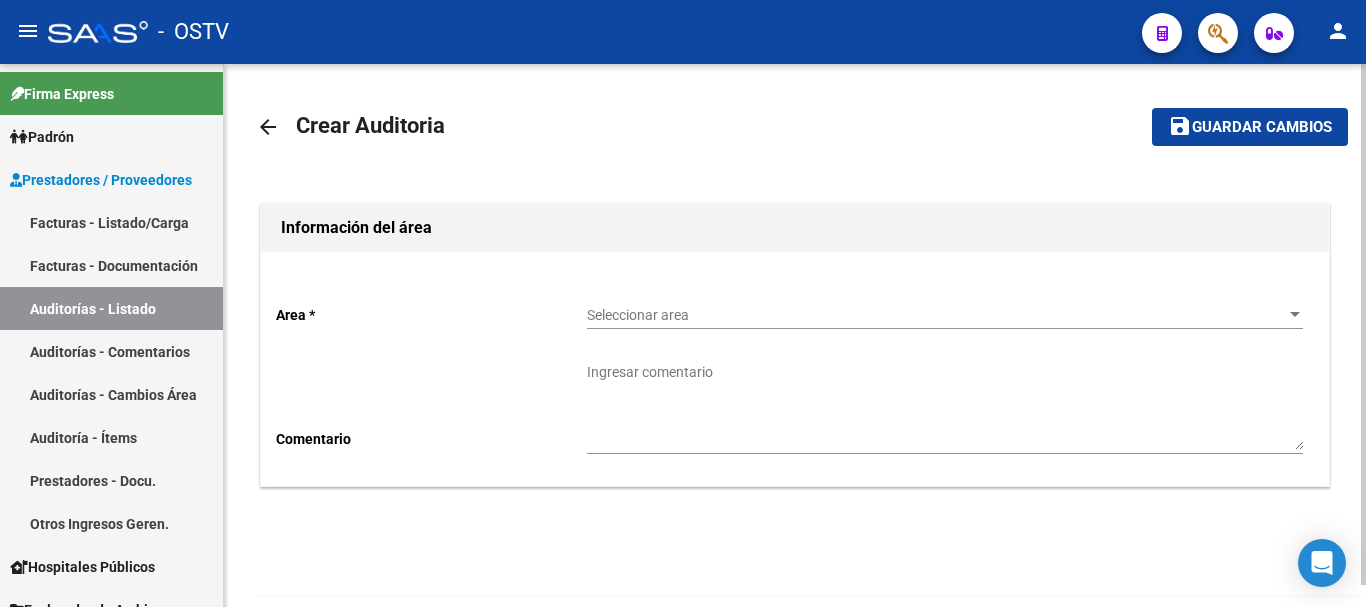 click on "Seleccionar area" at bounding box center [936, 315] 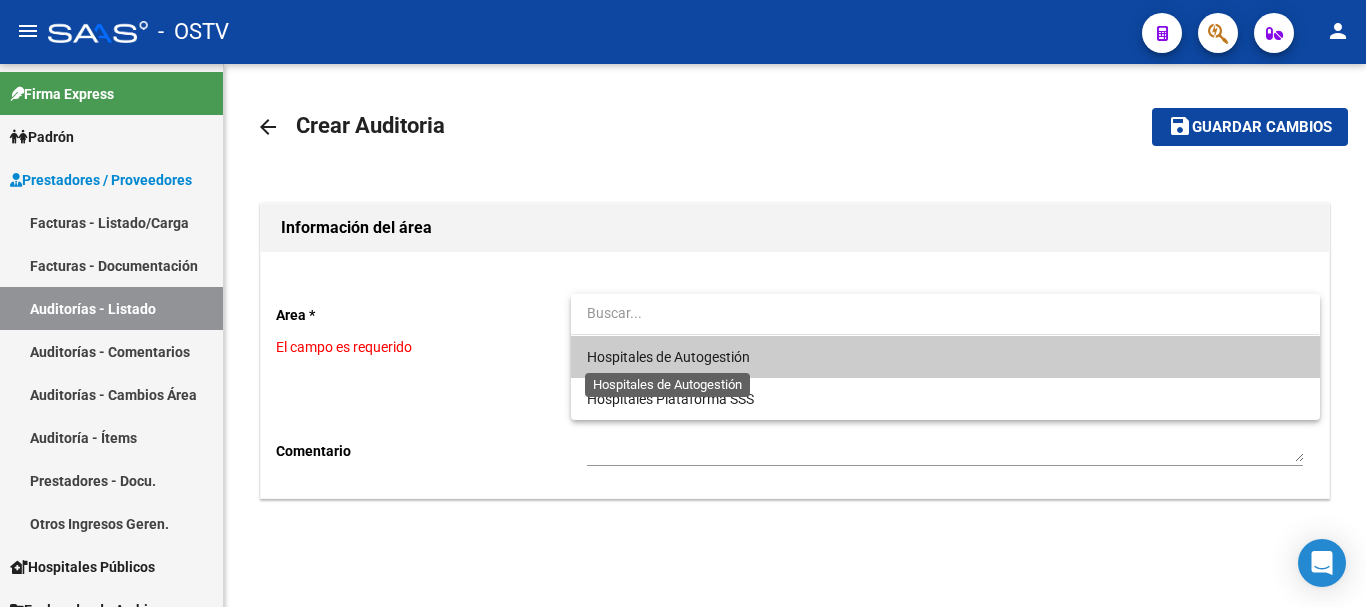 click on "Hospitales de Autogestión" at bounding box center [668, 357] 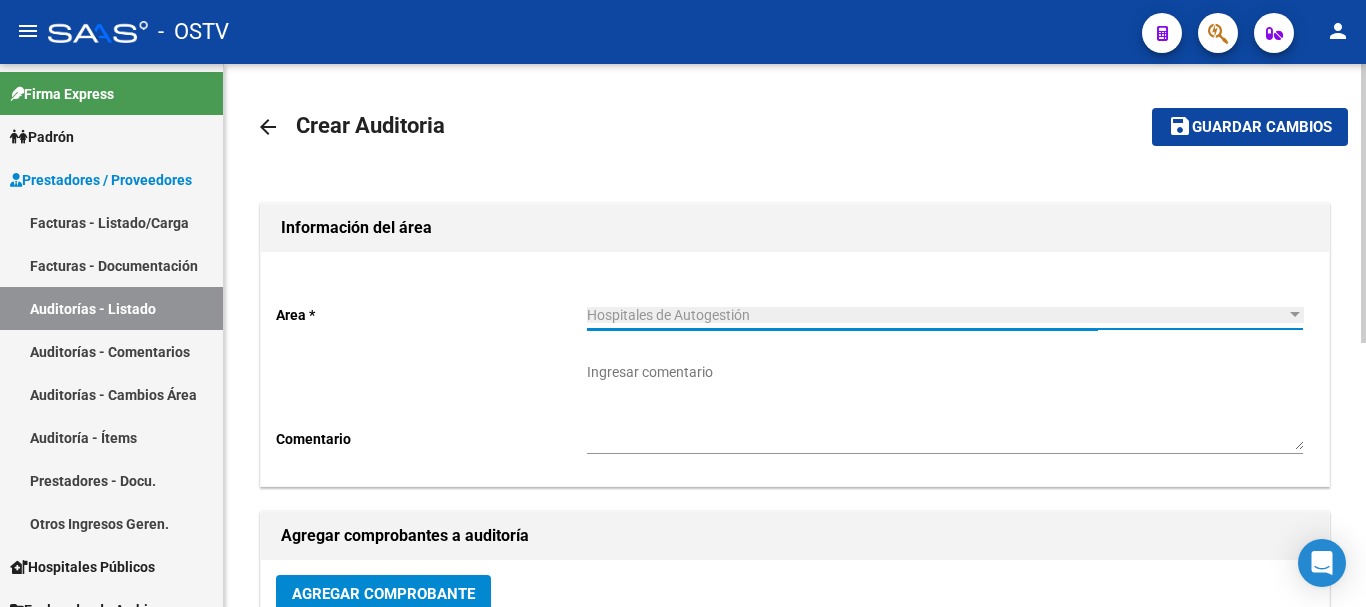 click on "Agregar Comprobante" 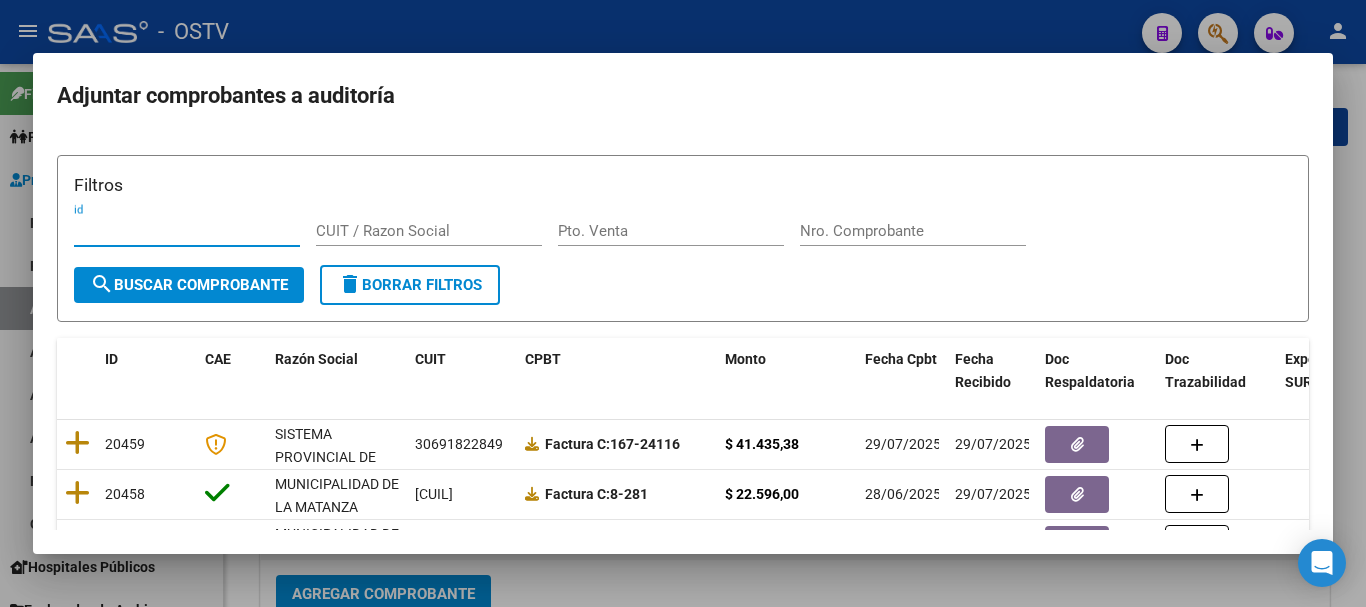 click on "Nro. Comprobante" at bounding box center (913, 231) 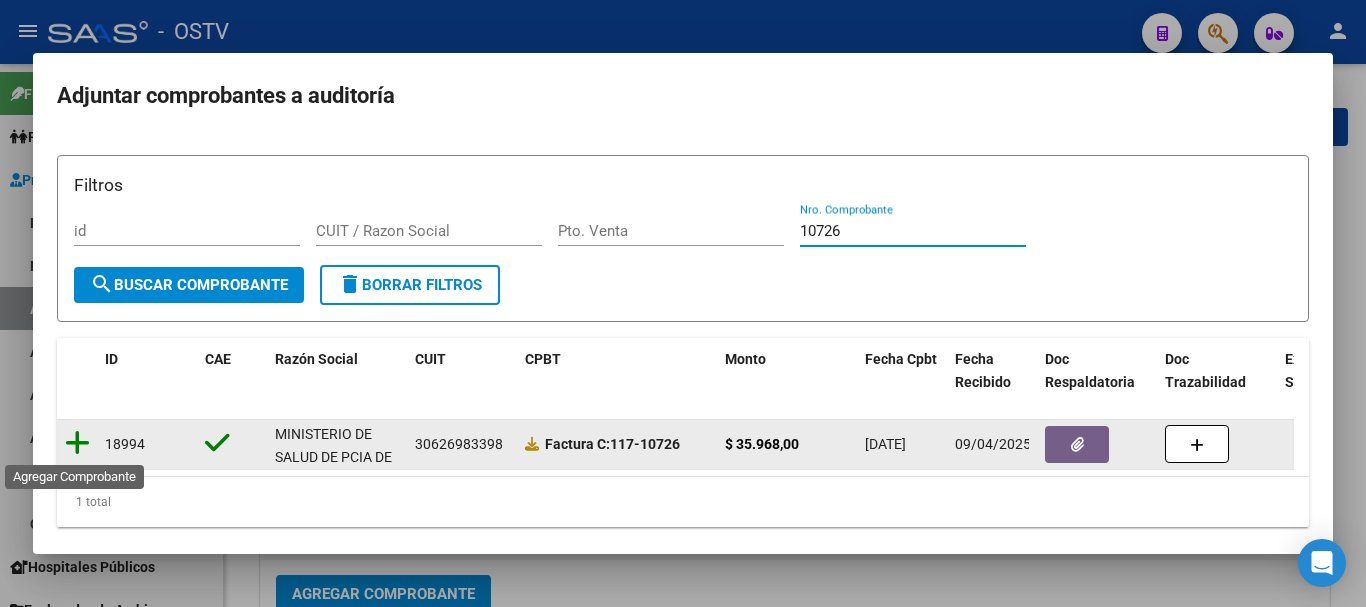 type on "10726" 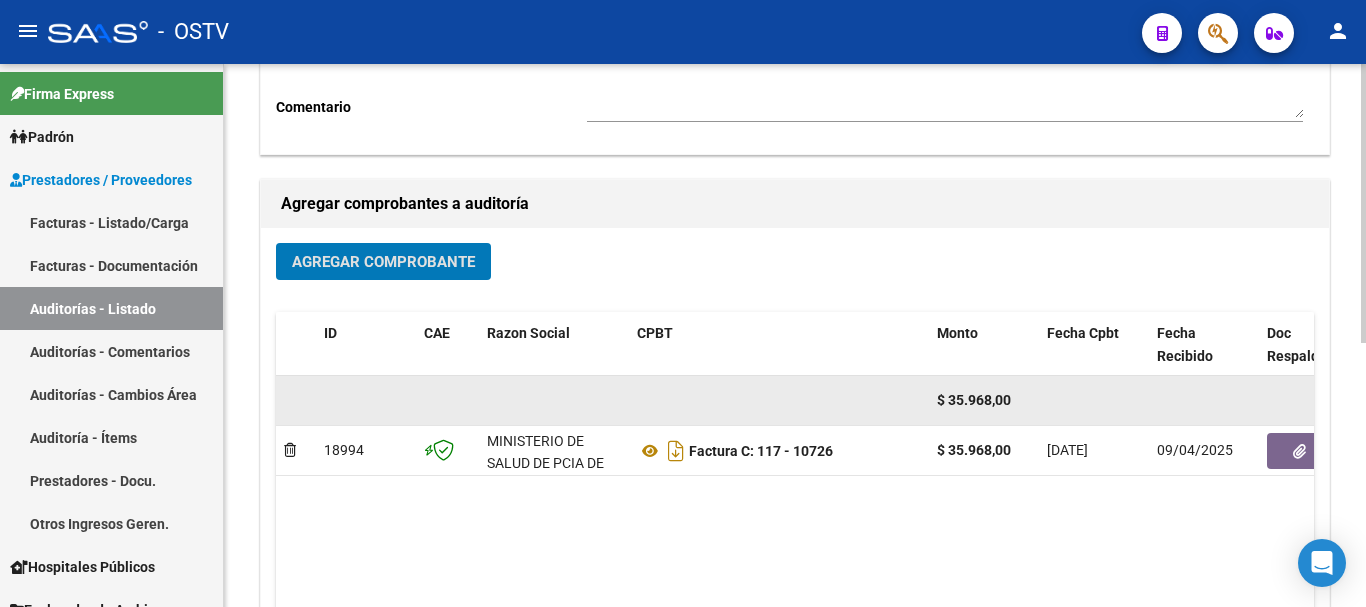 scroll, scrollTop: 406, scrollLeft: 0, axis: vertical 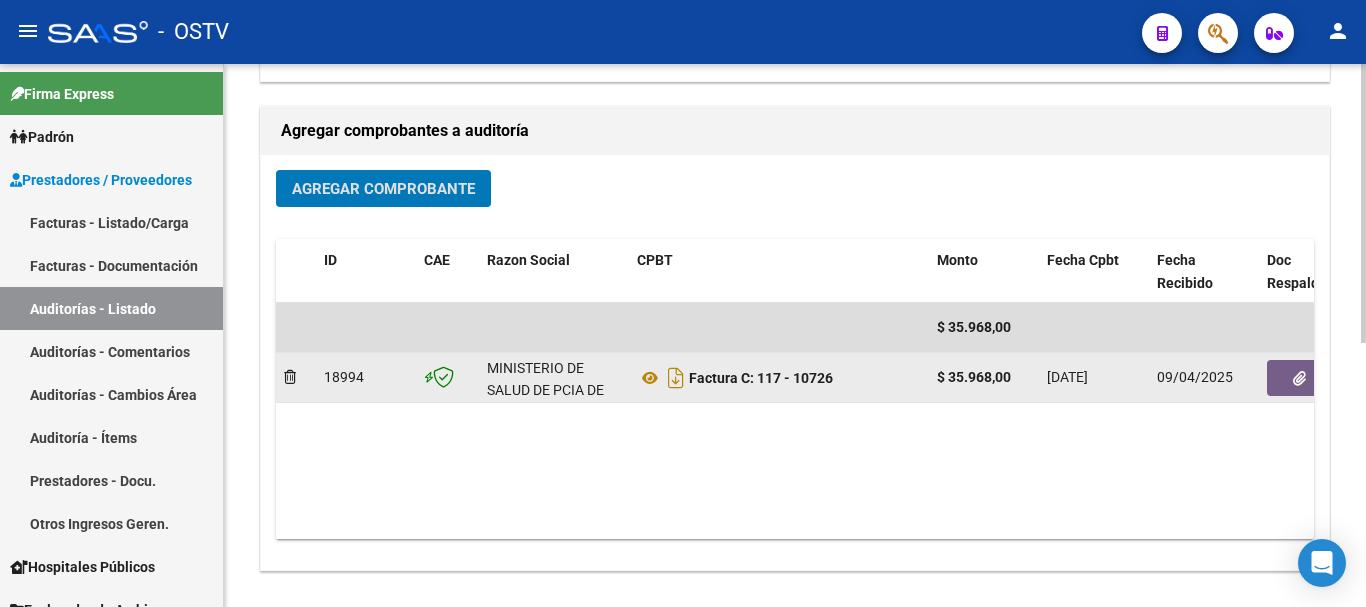 click 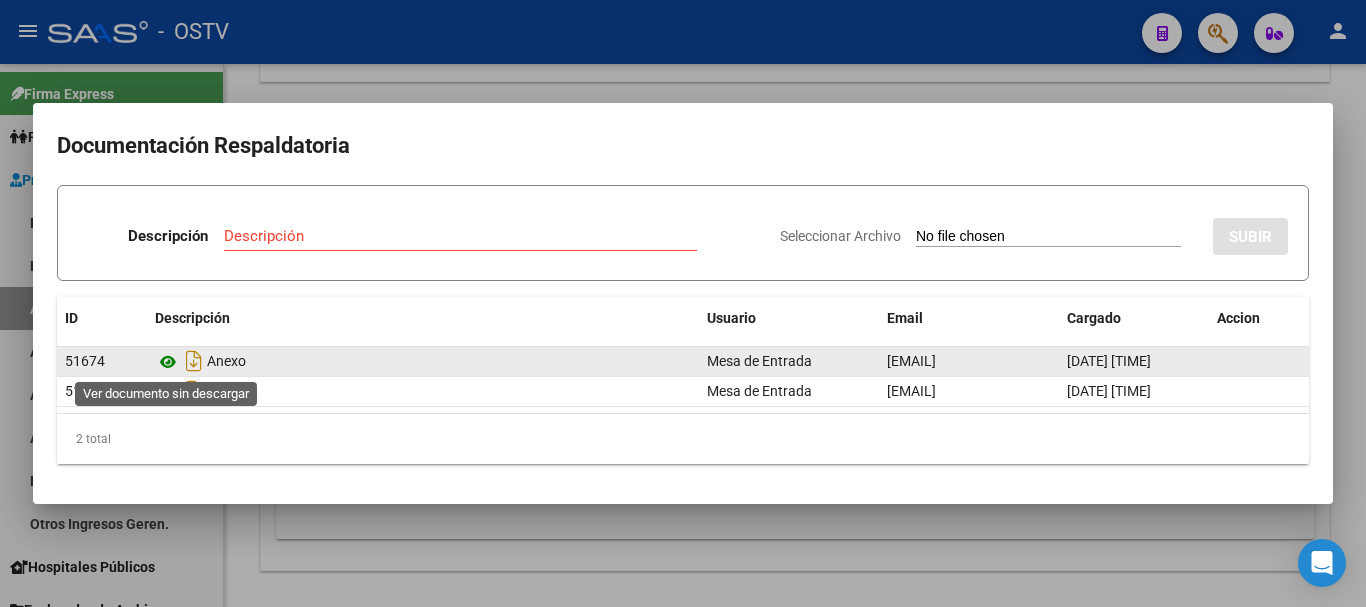 click 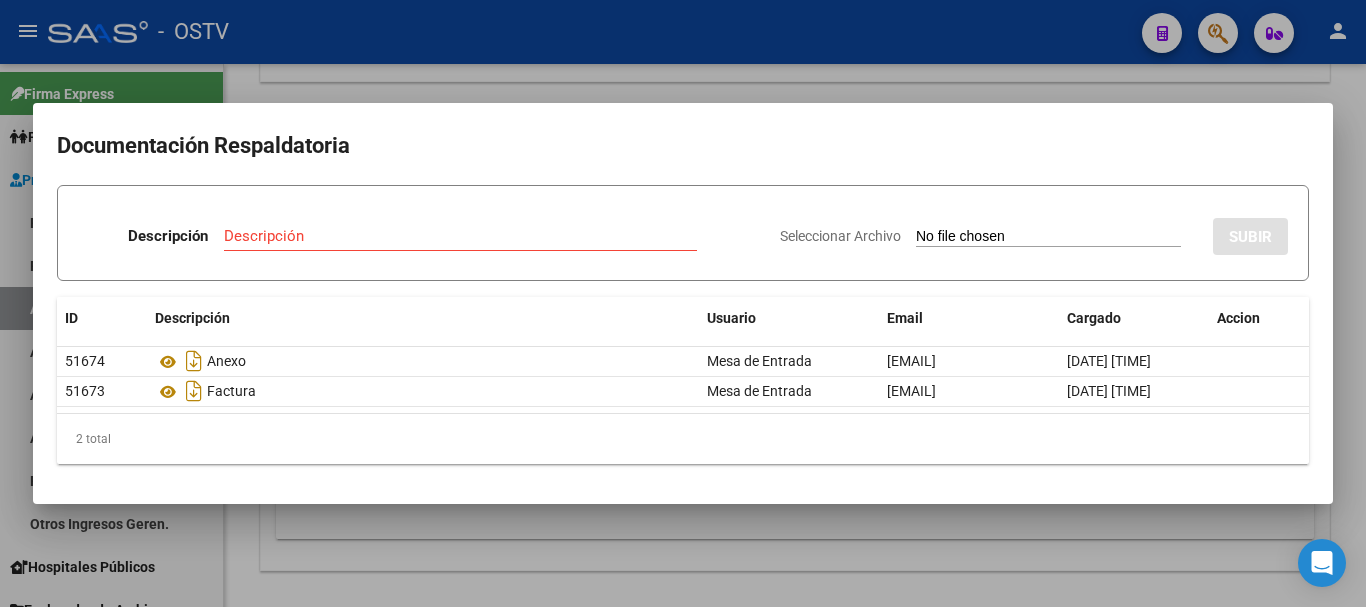 click at bounding box center [683, 303] 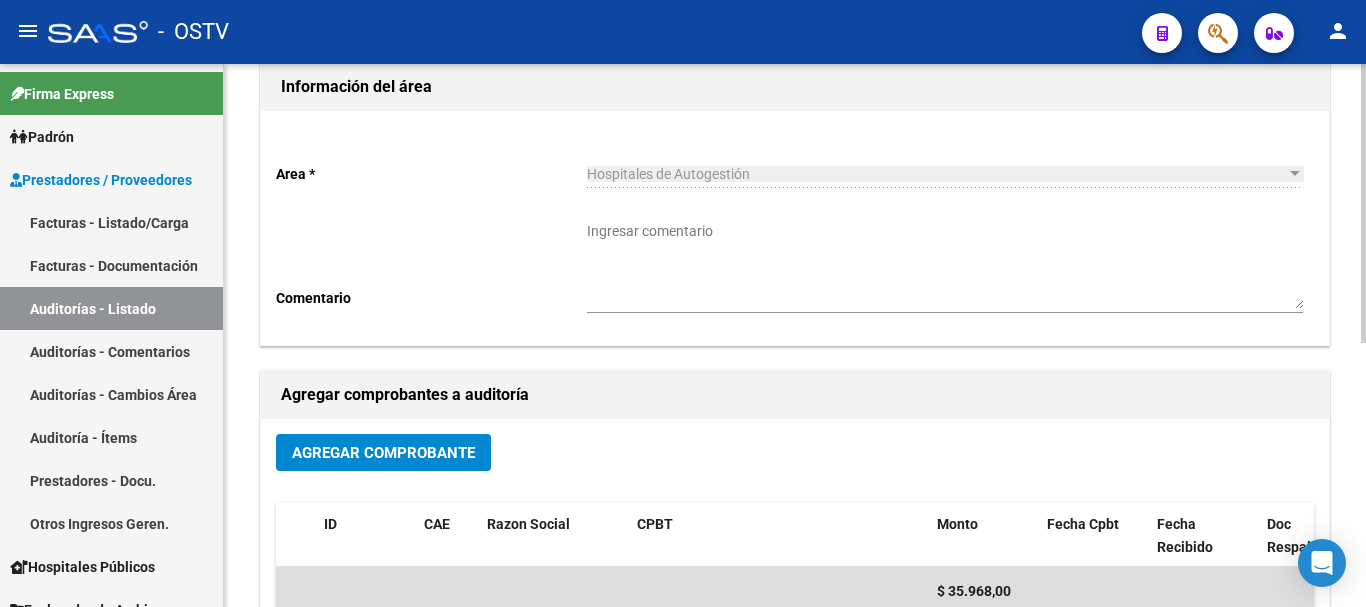 scroll, scrollTop: 0, scrollLeft: 0, axis: both 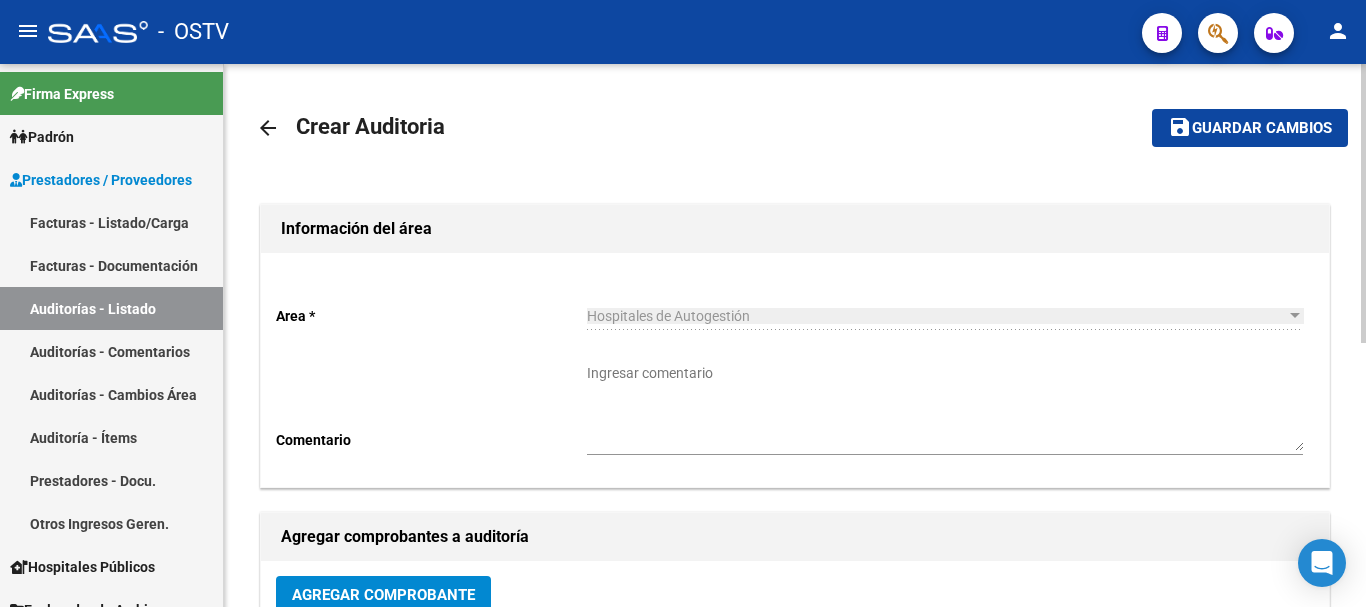drag, startPoint x: 1146, startPoint y: 130, endPoint x: 1158, endPoint y: 130, distance: 12 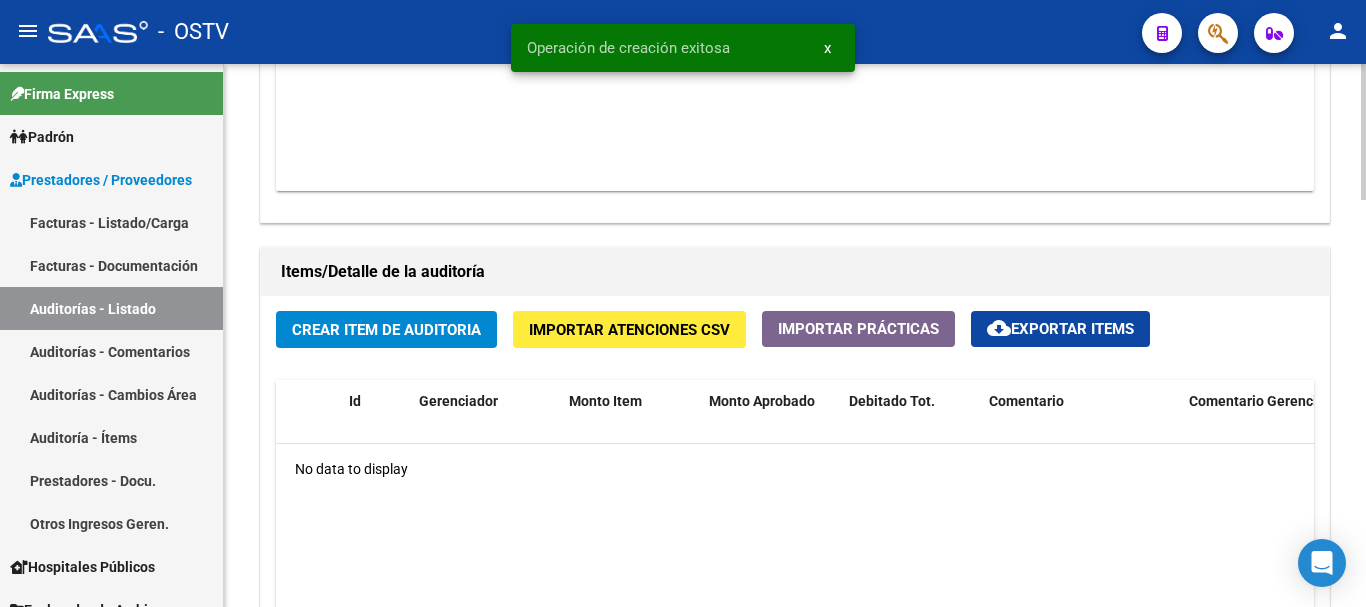 scroll, scrollTop: 1300, scrollLeft: 0, axis: vertical 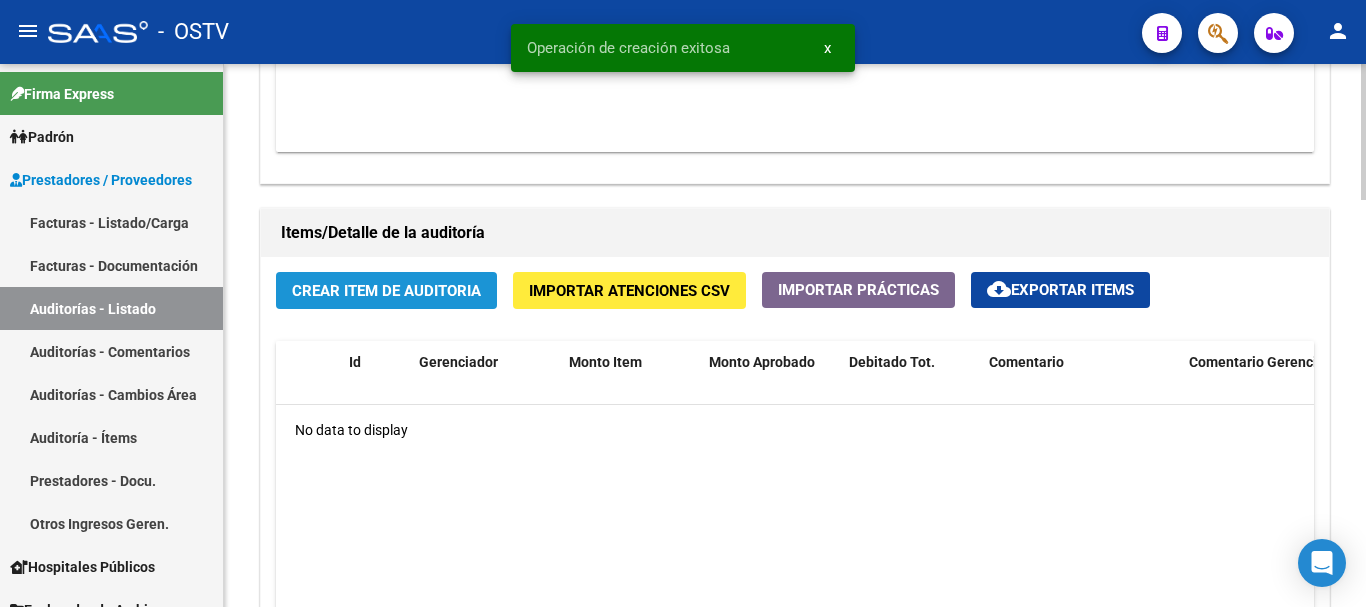 click on "Crear Item de Auditoria" 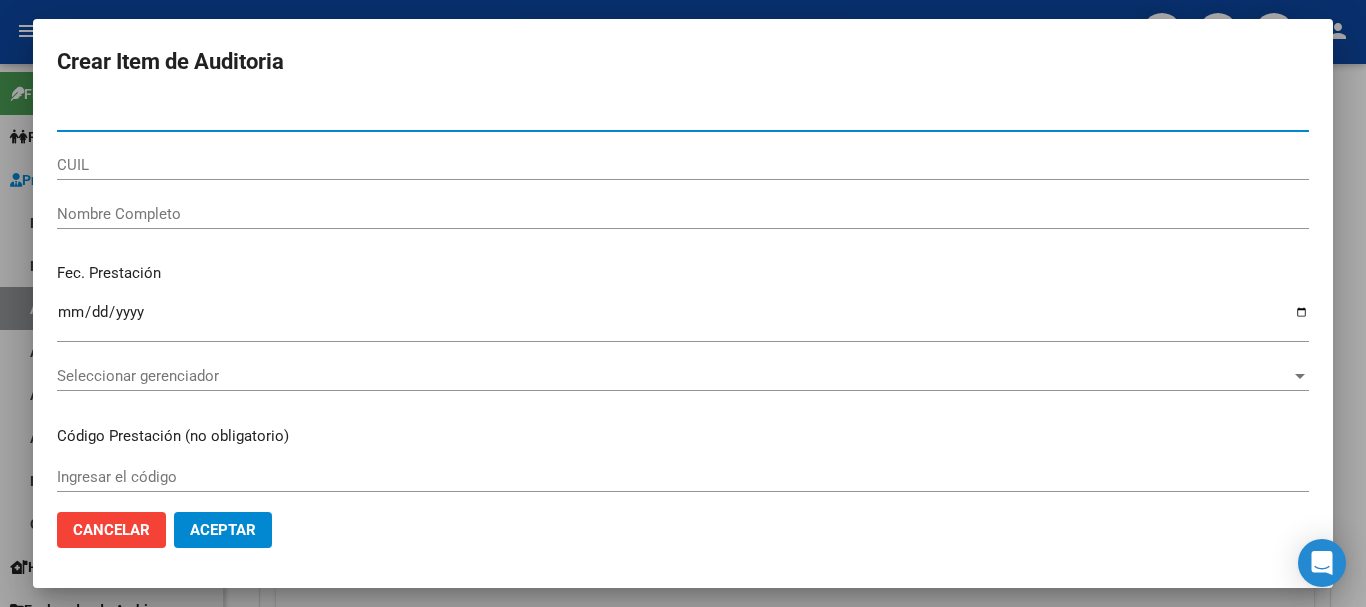 type on "29719157" 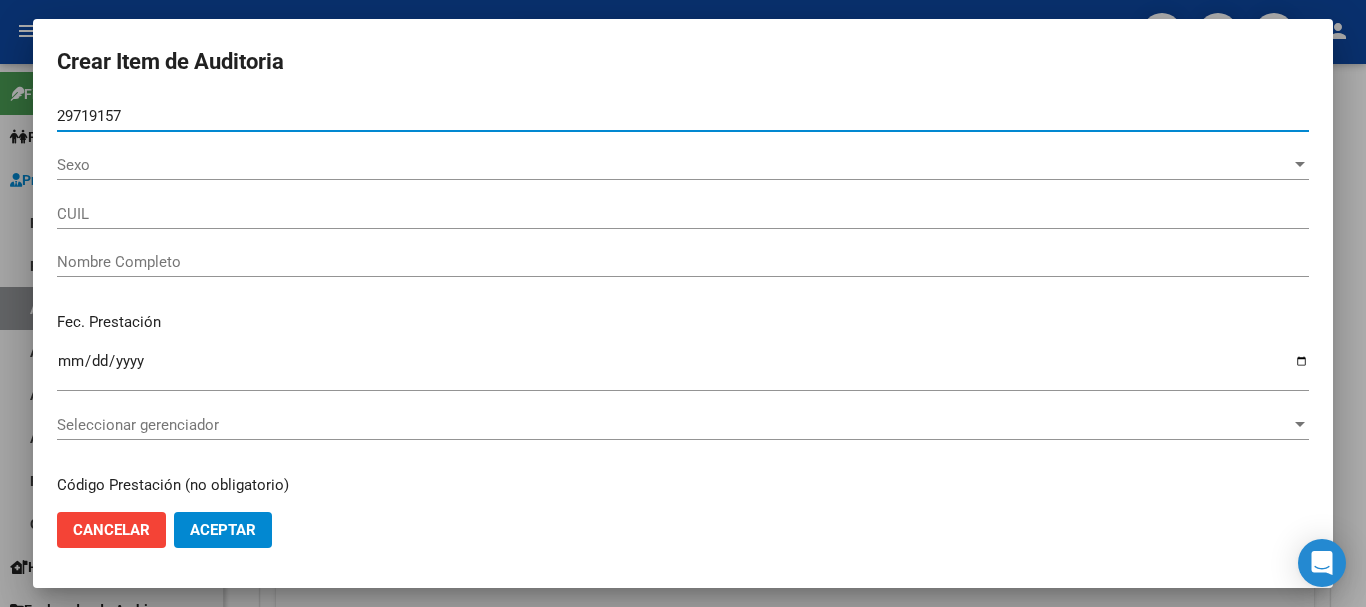 type on "[CUIL]" 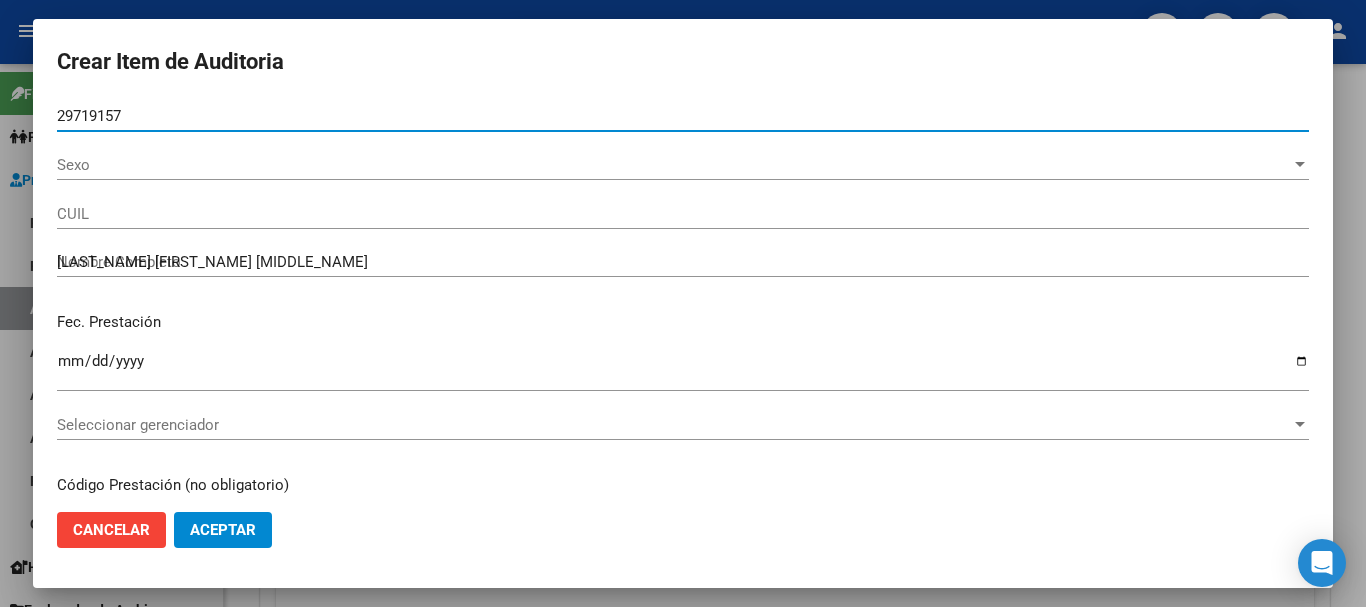type on "29719157" 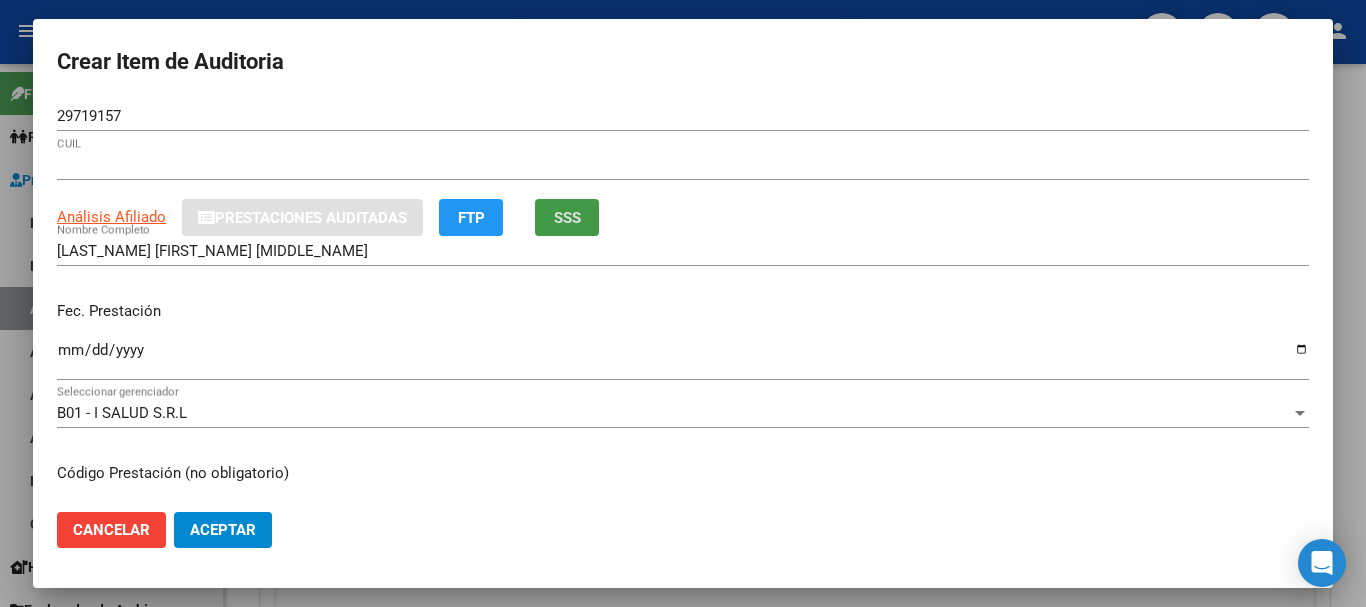 type 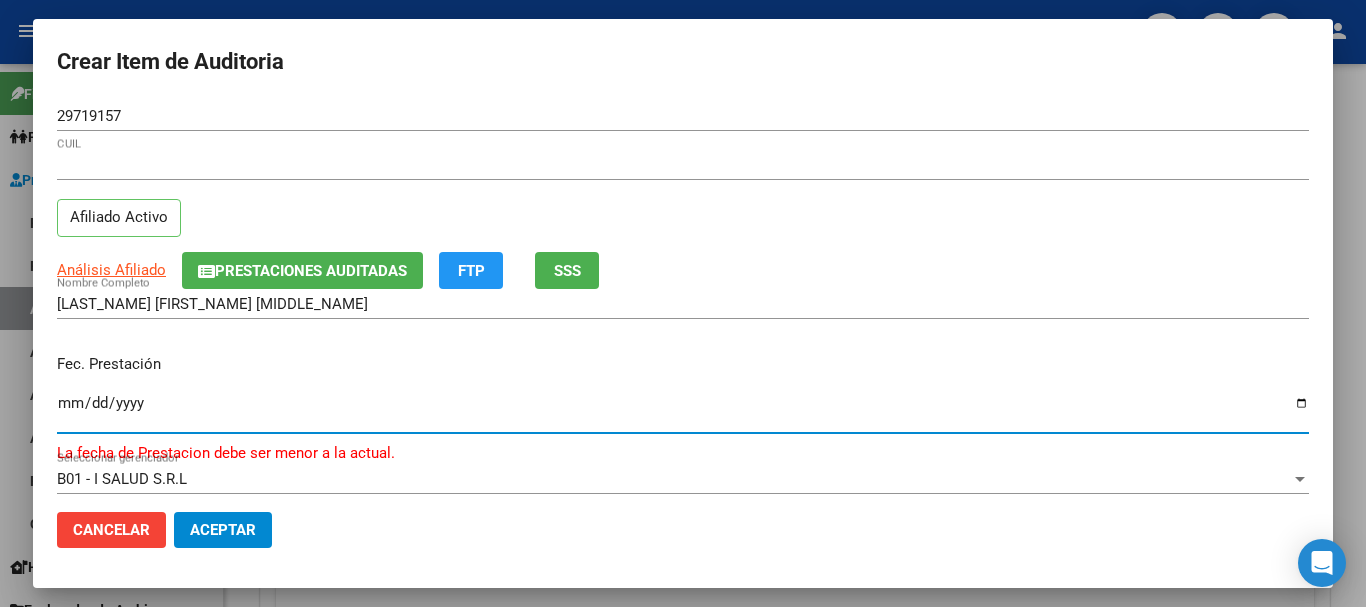 type on "[DATE]" 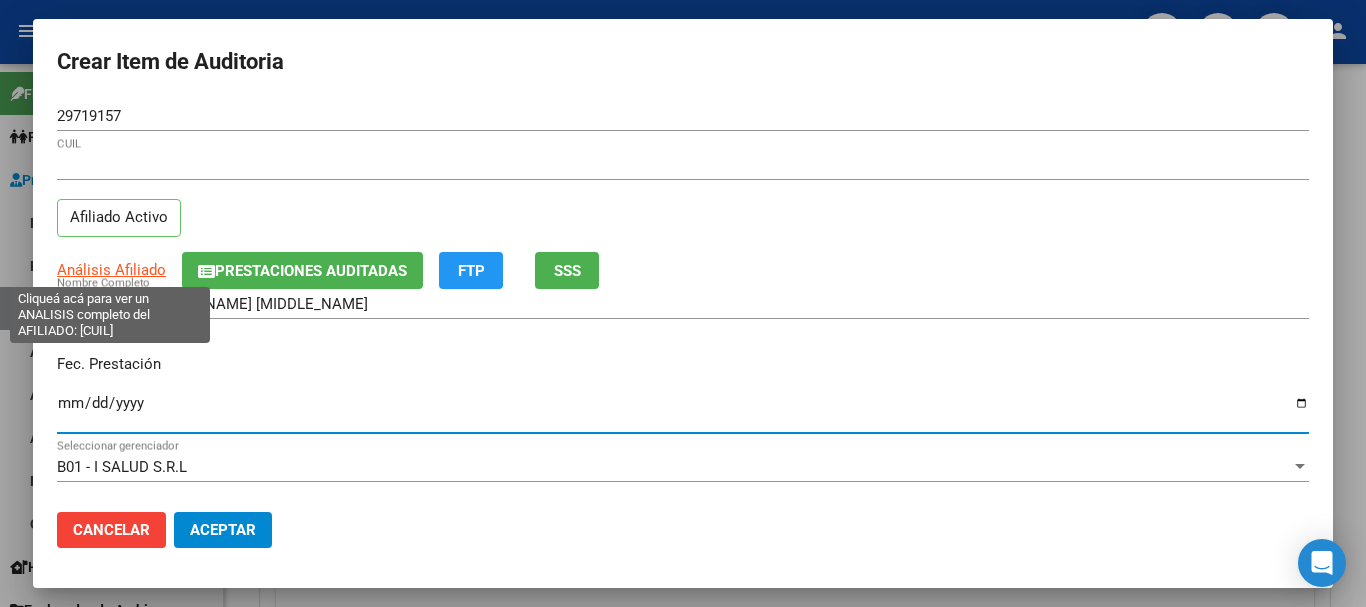 click on "Análisis Afiliado" at bounding box center [111, 270] 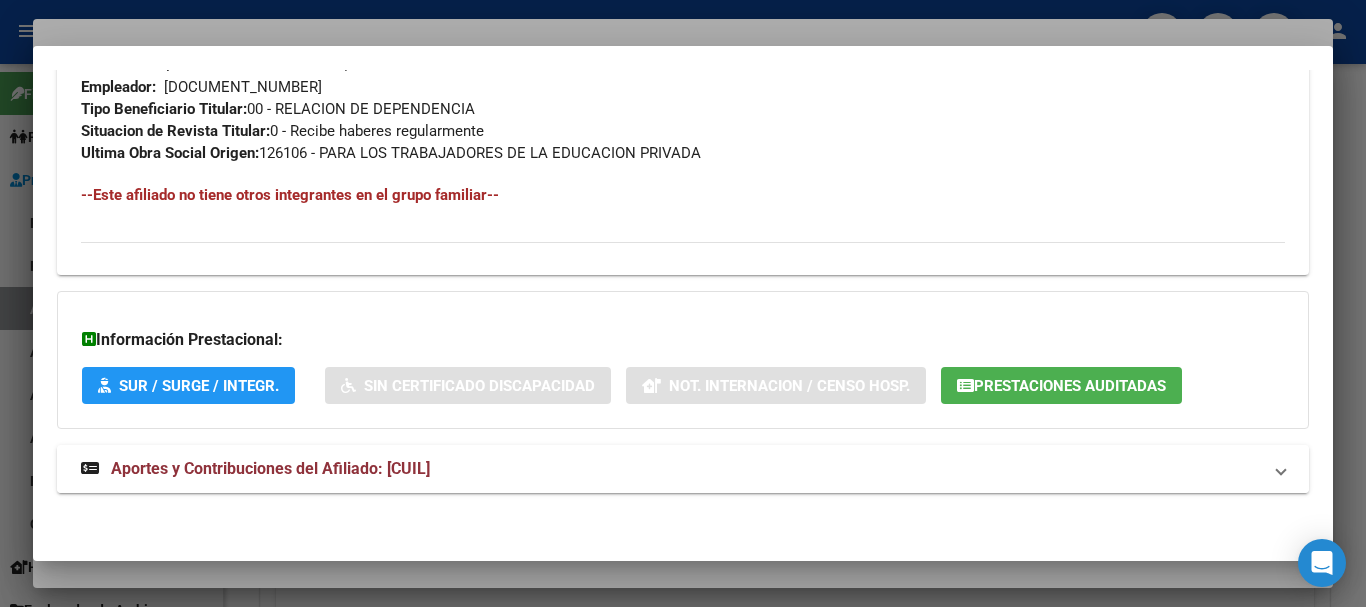 click on "Aportes y Contribuciones del Afiliado: [CUIL]" at bounding box center [270, 468] 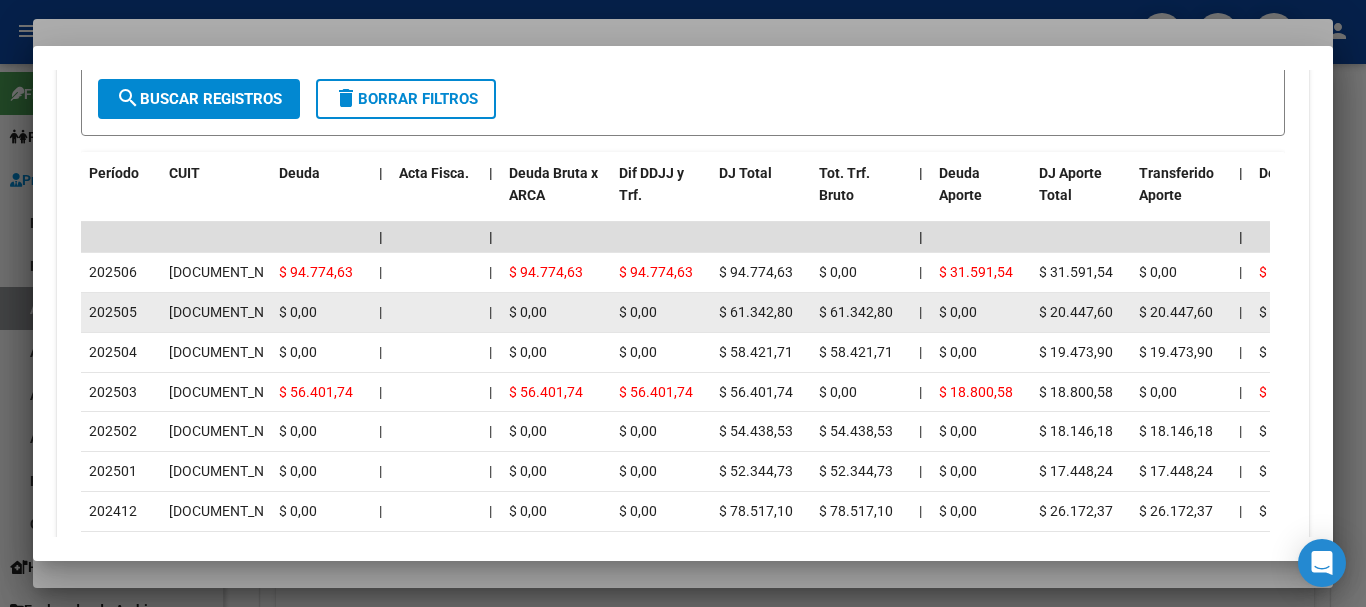 scroll, scrollTop: 1734, scrollLeft: 0, axis: vertical 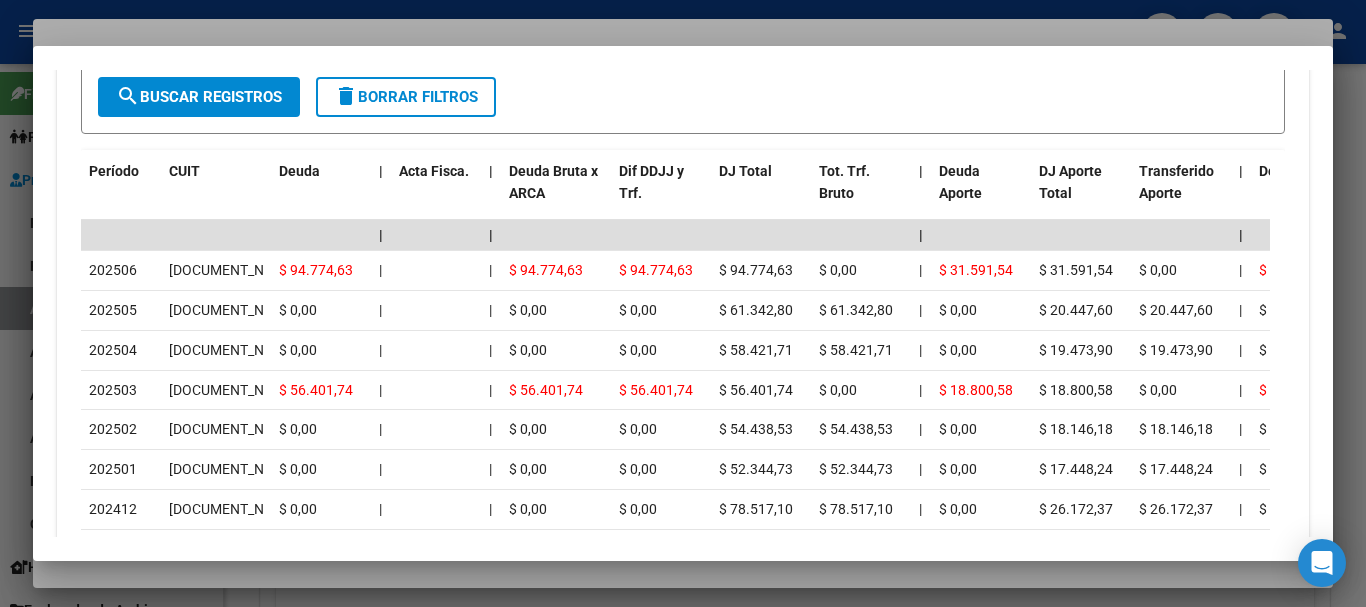 click at bounding box center (683, 303) 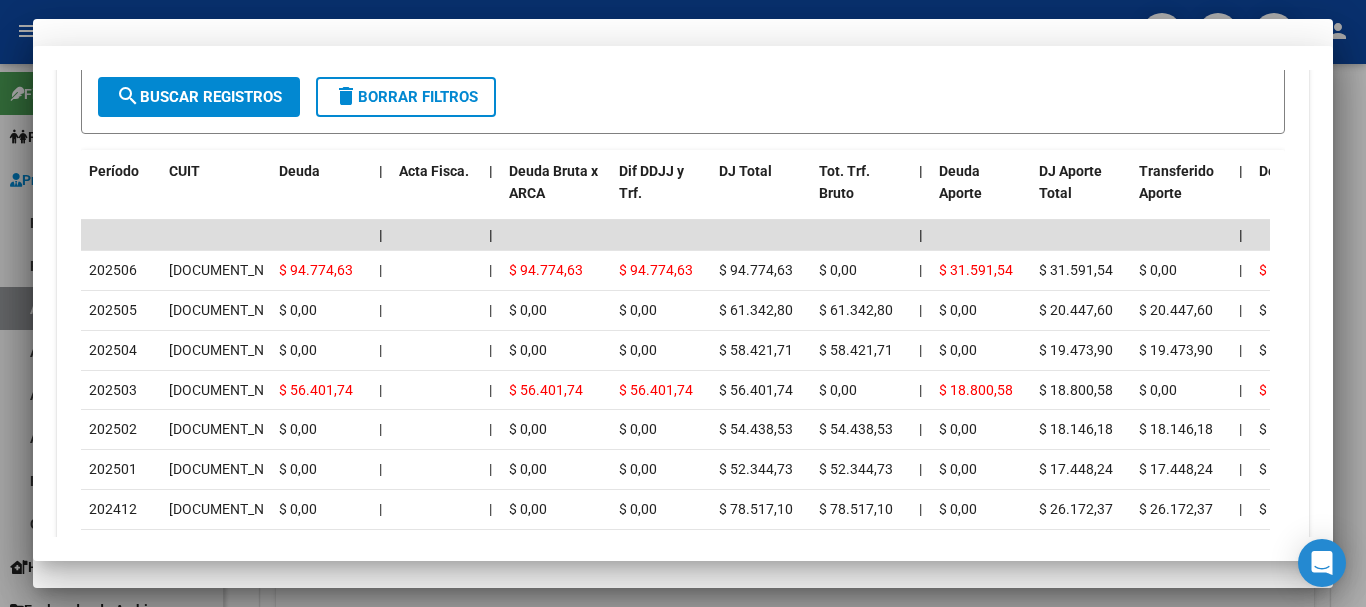 click on "[DOCUMENT_NUMBER] Nro Documento" at bounding box center (683, 125) 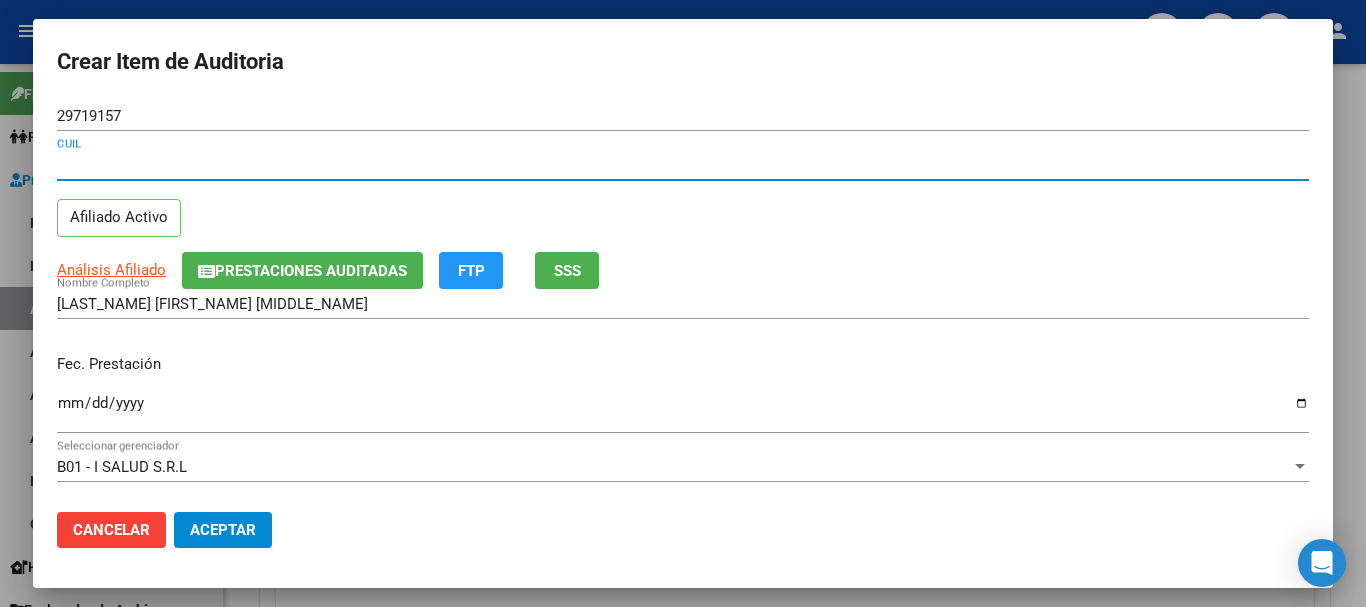 type 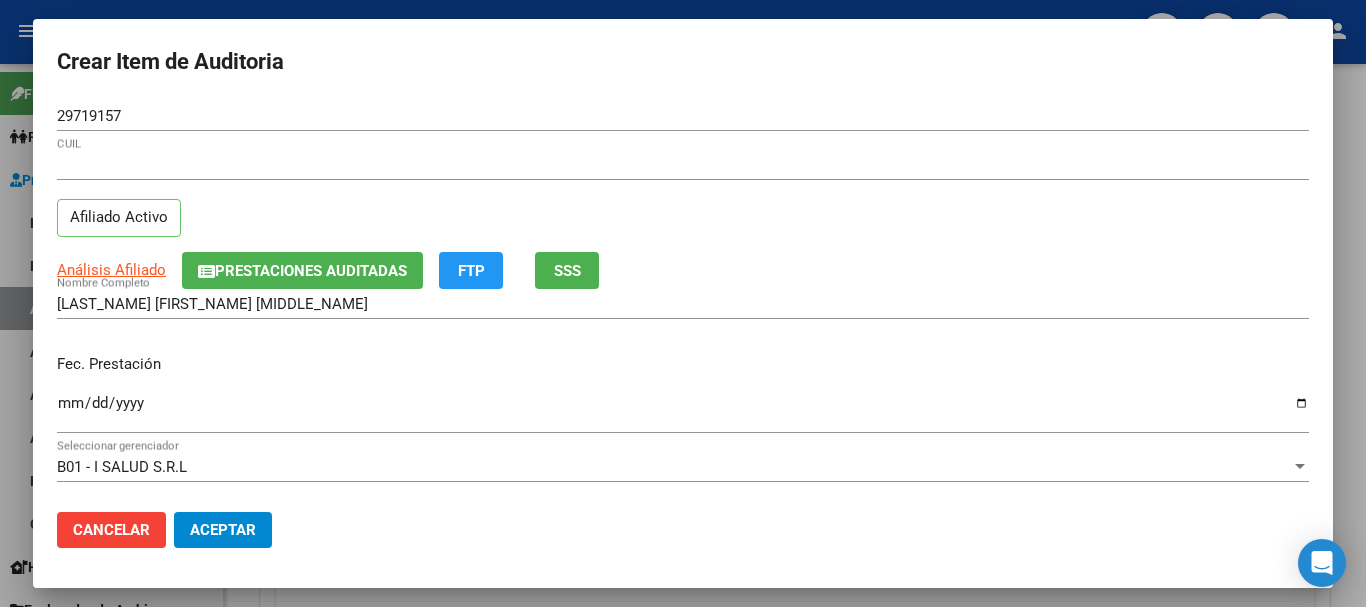 scroll, scrollTop: 270, scrollLeft: 0, axis: vertical 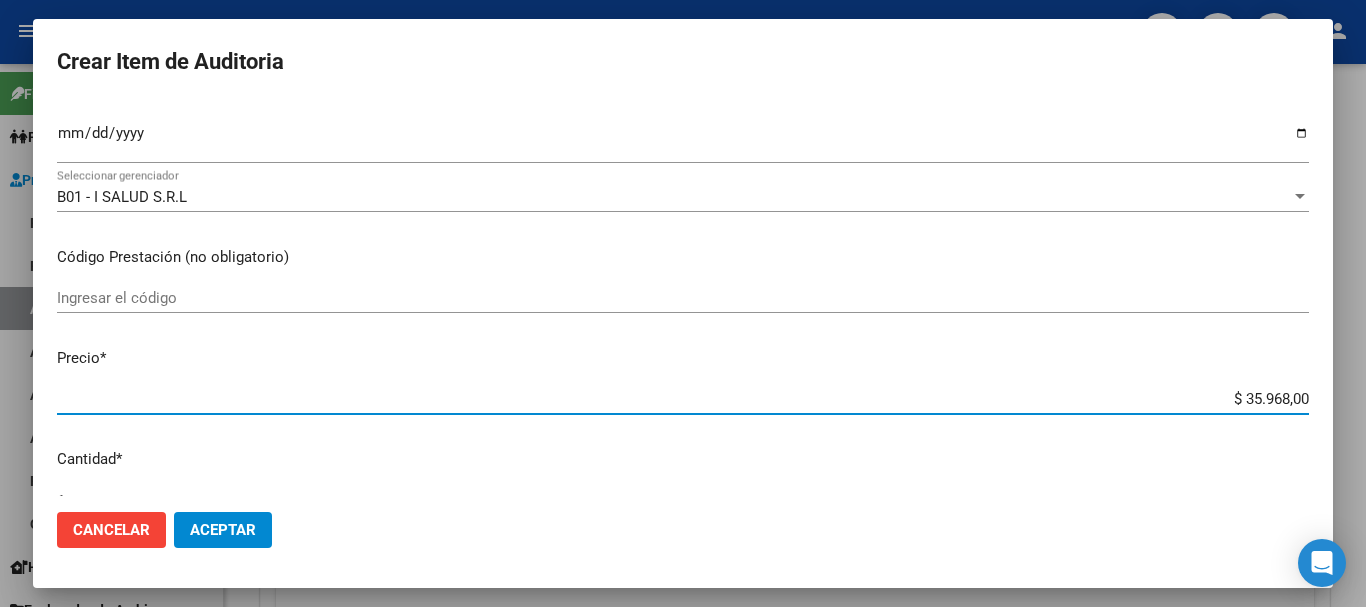 type on "$ 0,01" 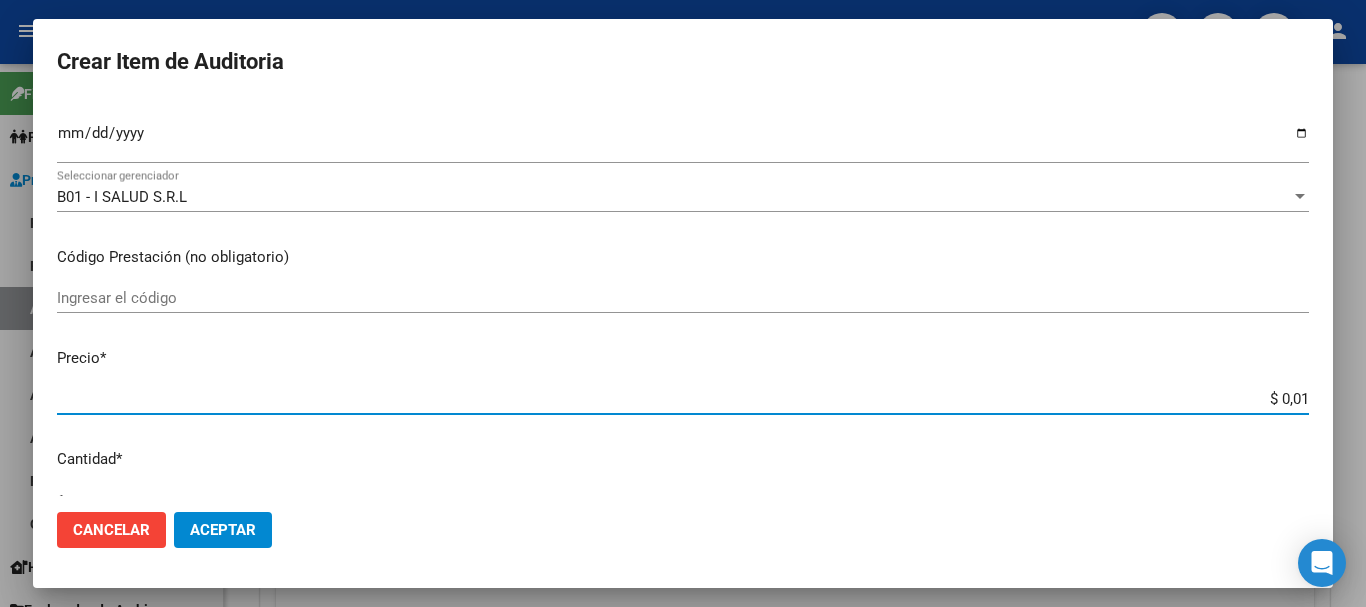 type on "$ 0,10" 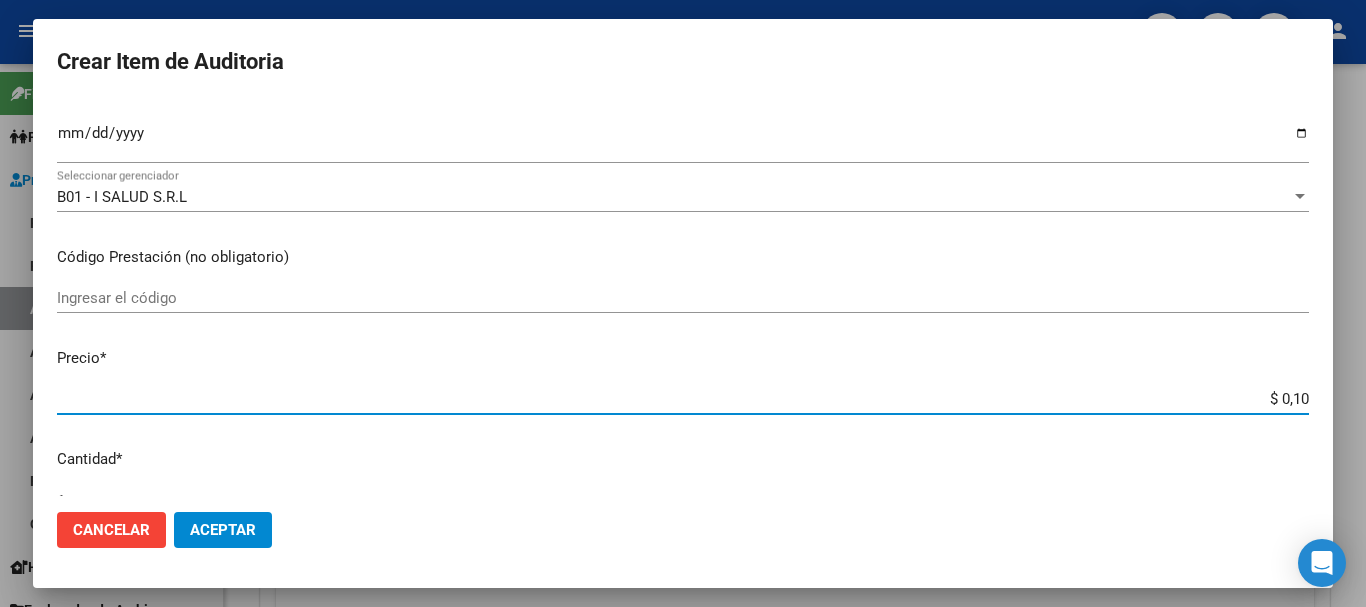 type on "$ 1,04" 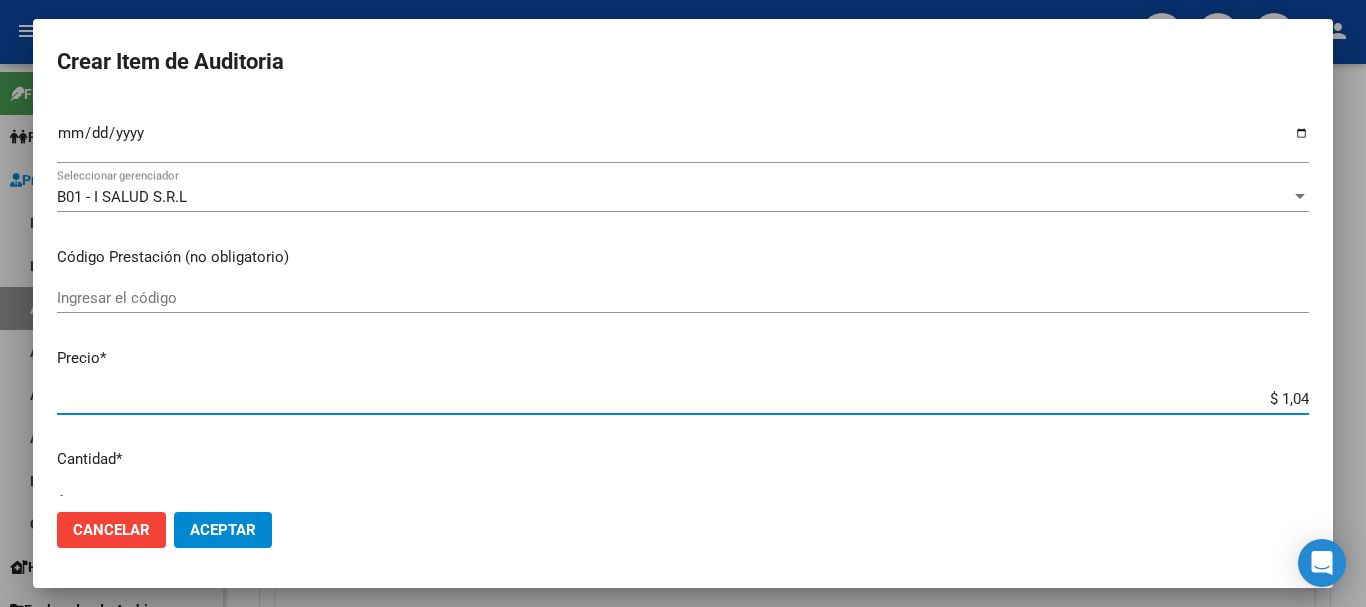 type on "$ 10,48" 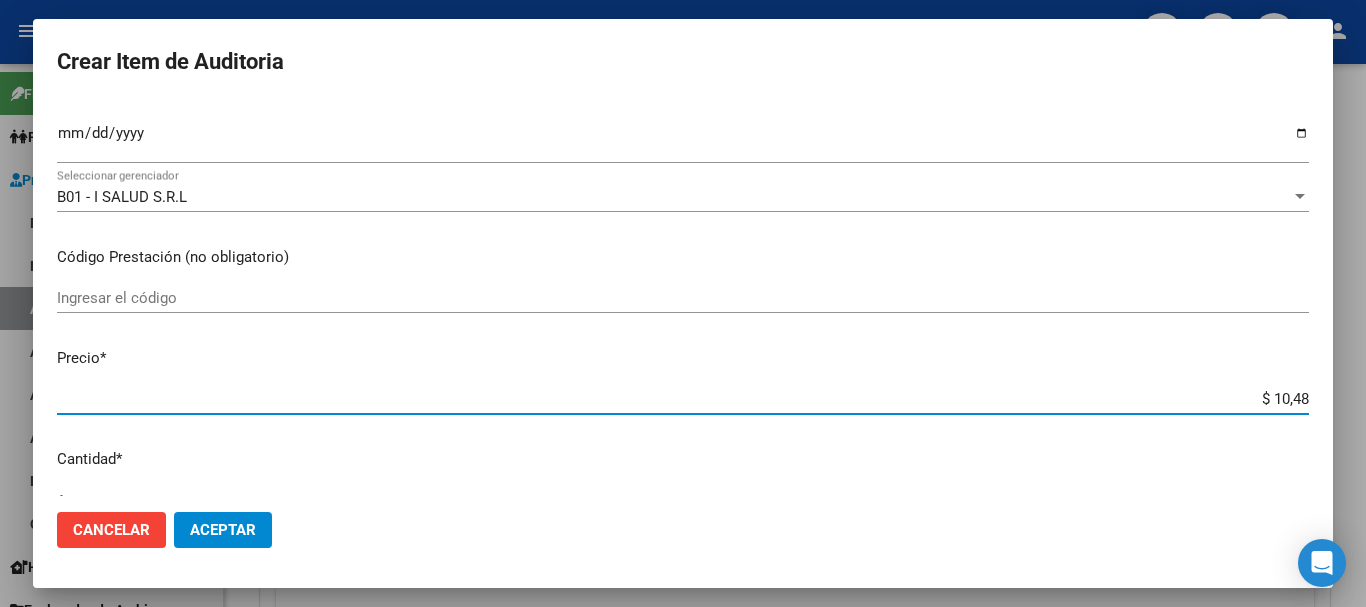 type on "$ 104,80" 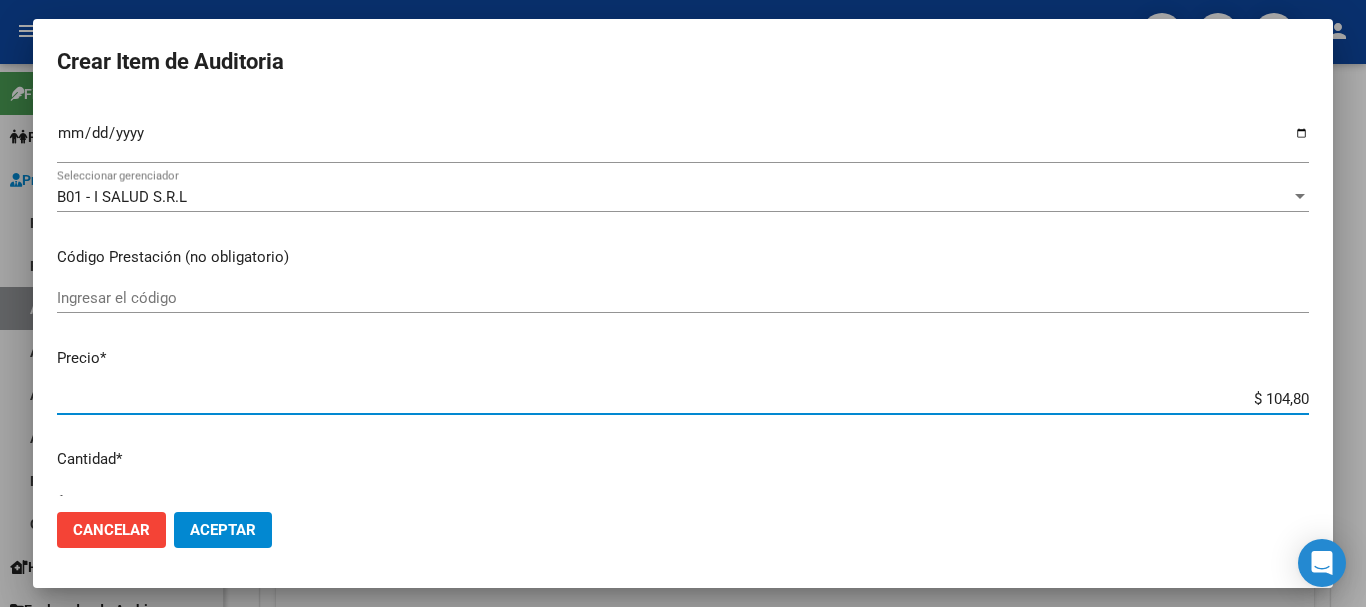 type on "$ 1.048,00" 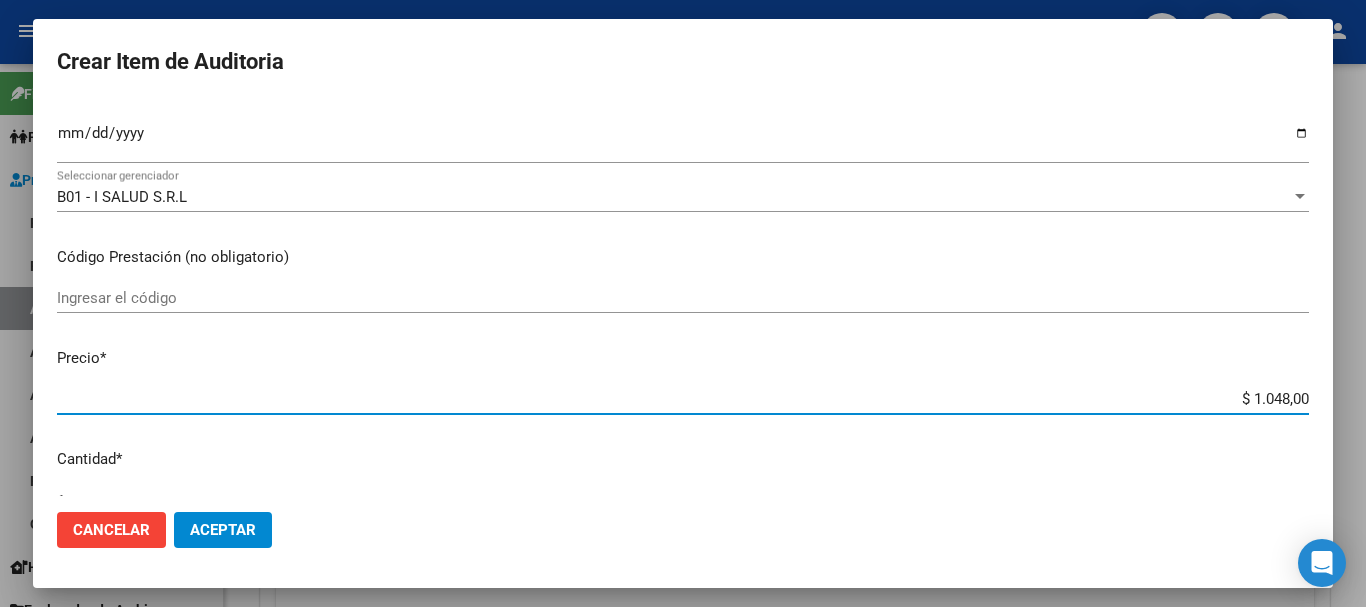 type on "$ 10.480,00" 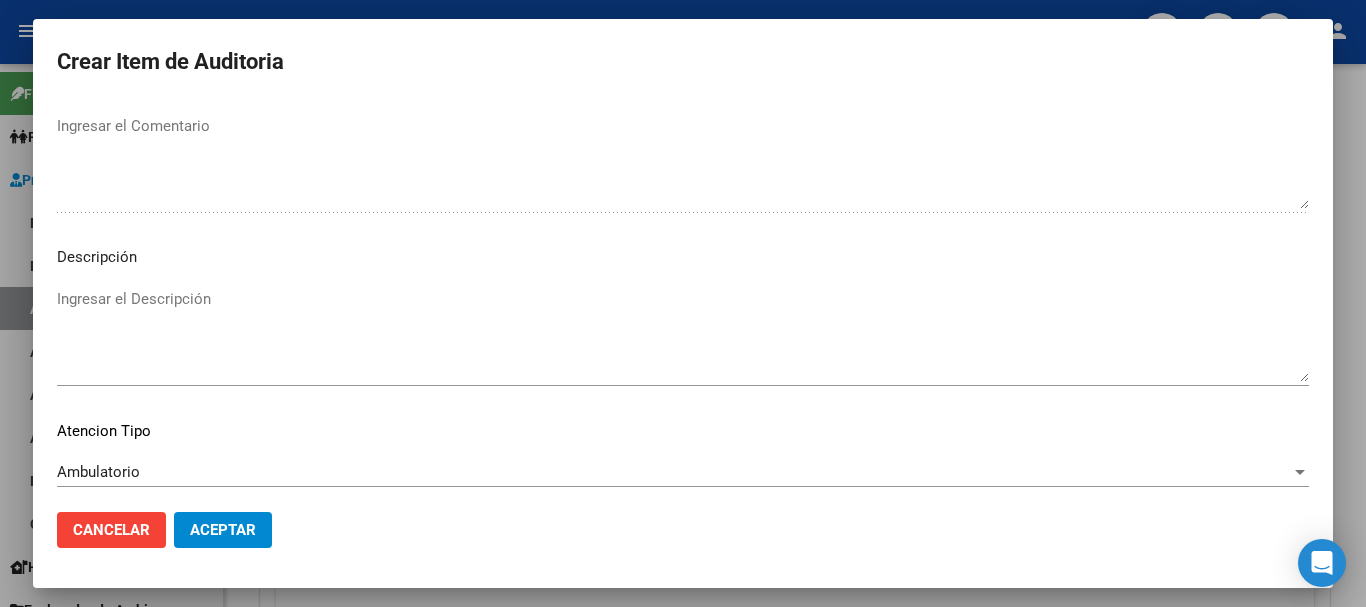 scroll, scrollTop: 1233, scrollLeft: 0, axis: vertical 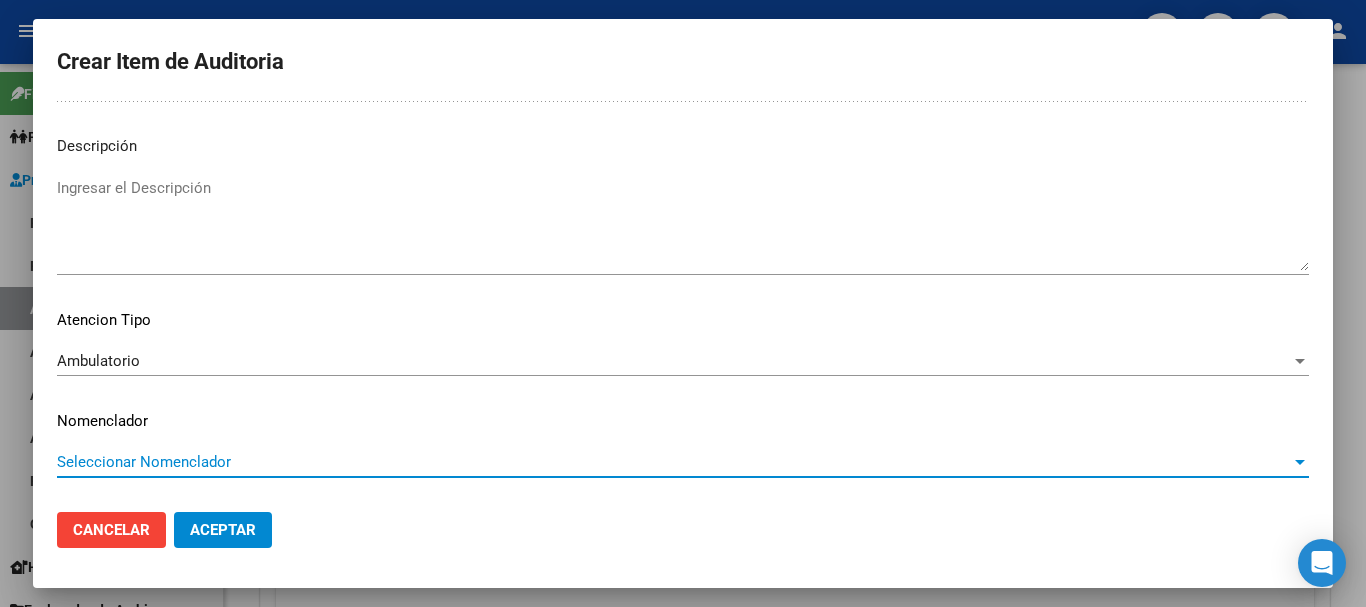 type 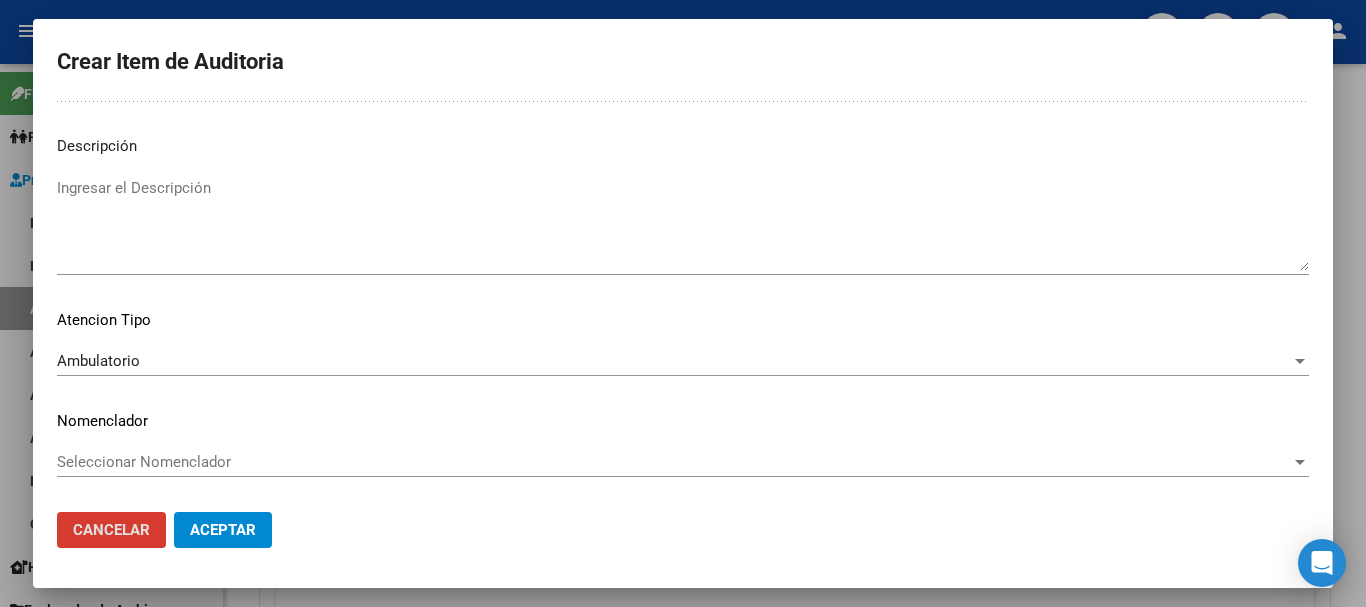 type 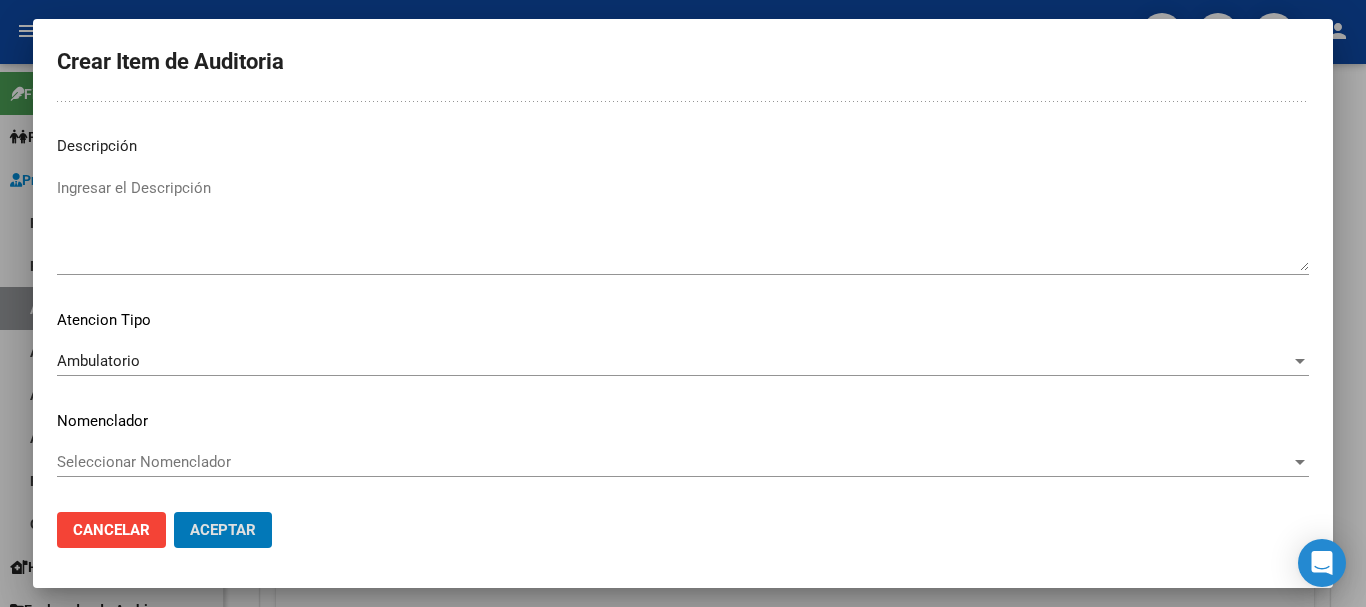 click on "Aceptar" 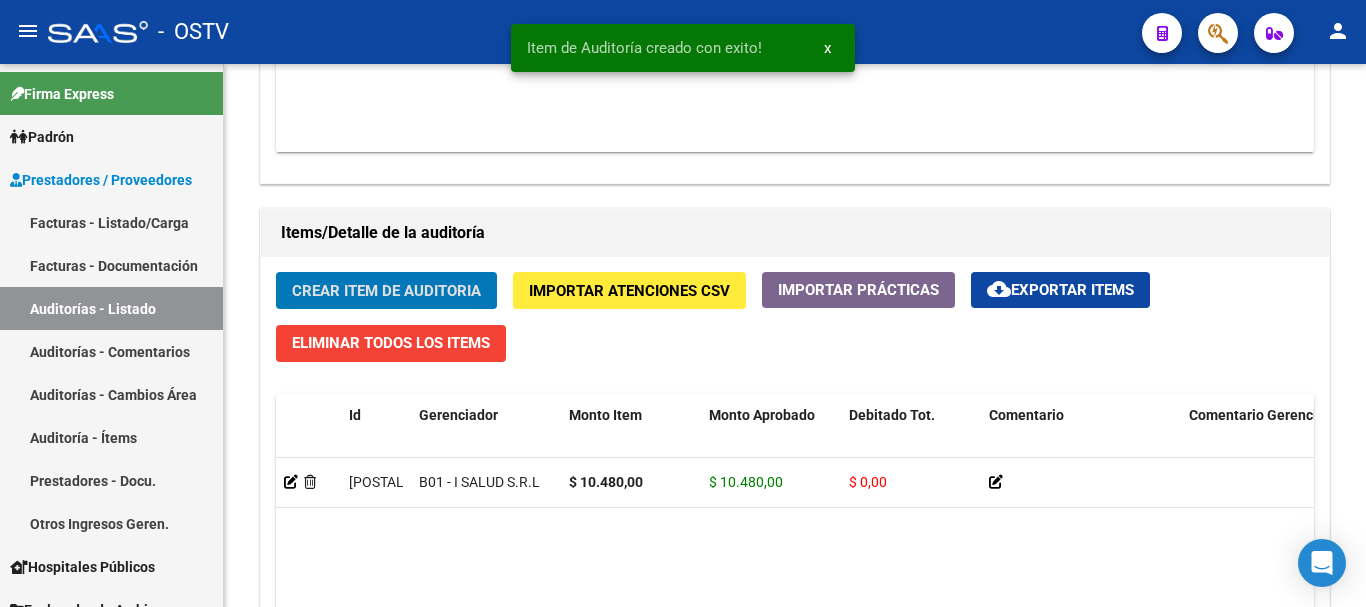 type 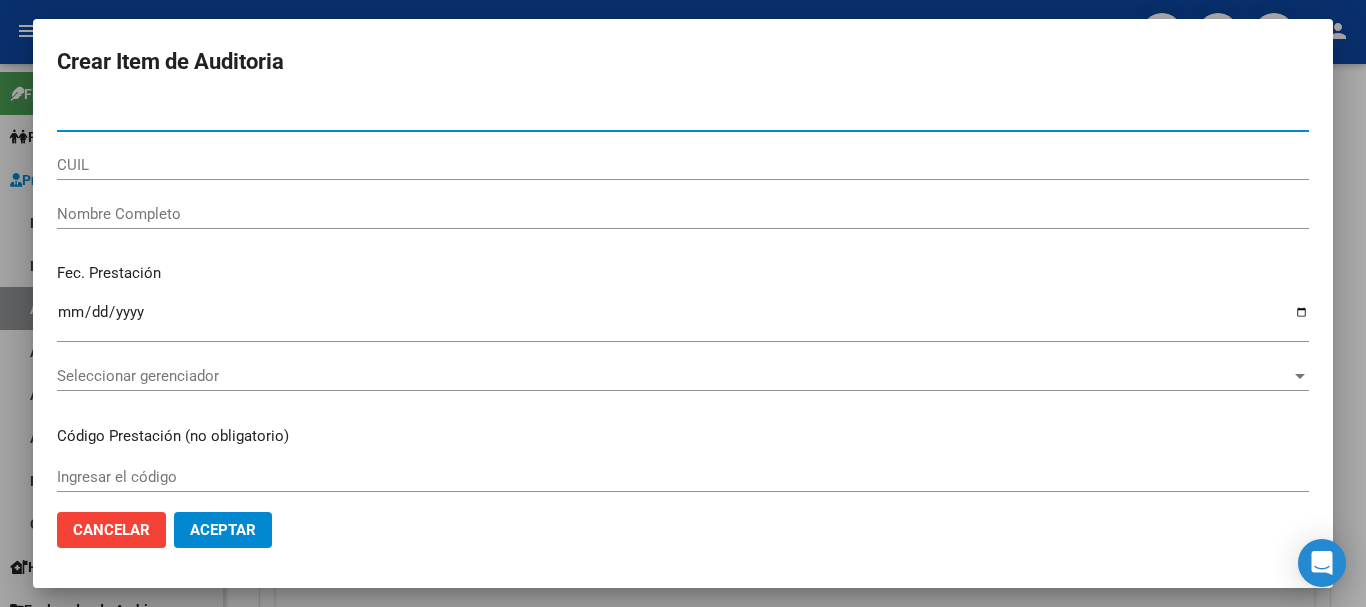 paste on "[DOCUMENT_NUMBER]" 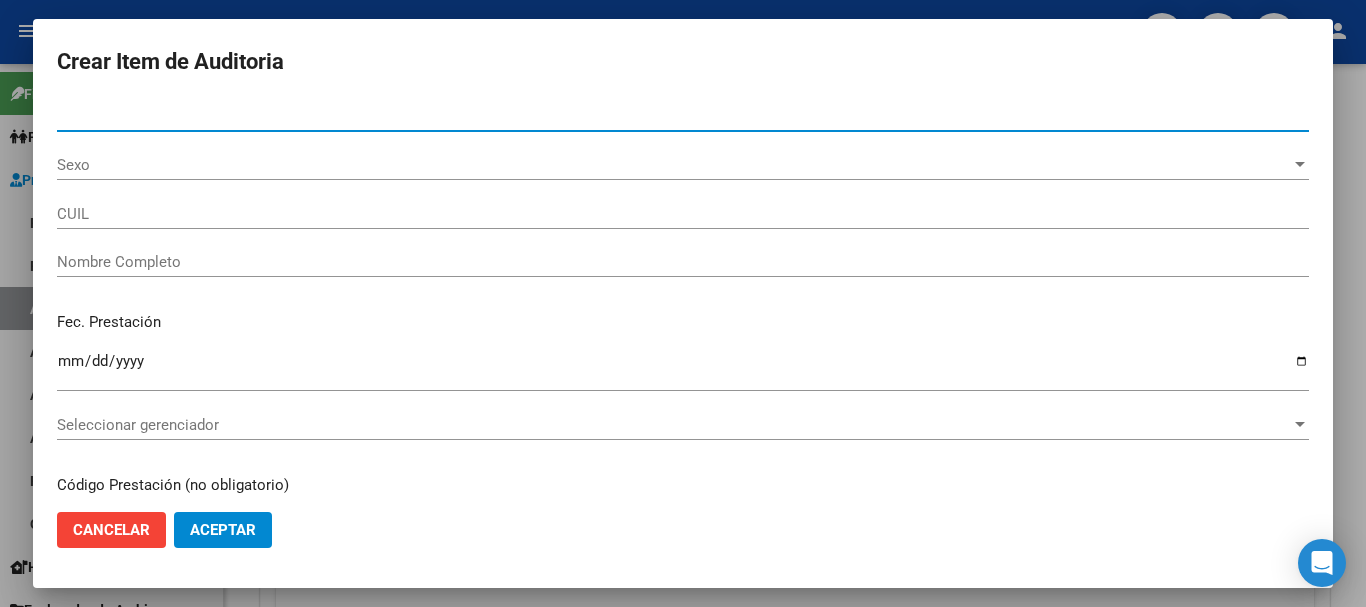 type on "[DOCUMENT_NUMBER]" 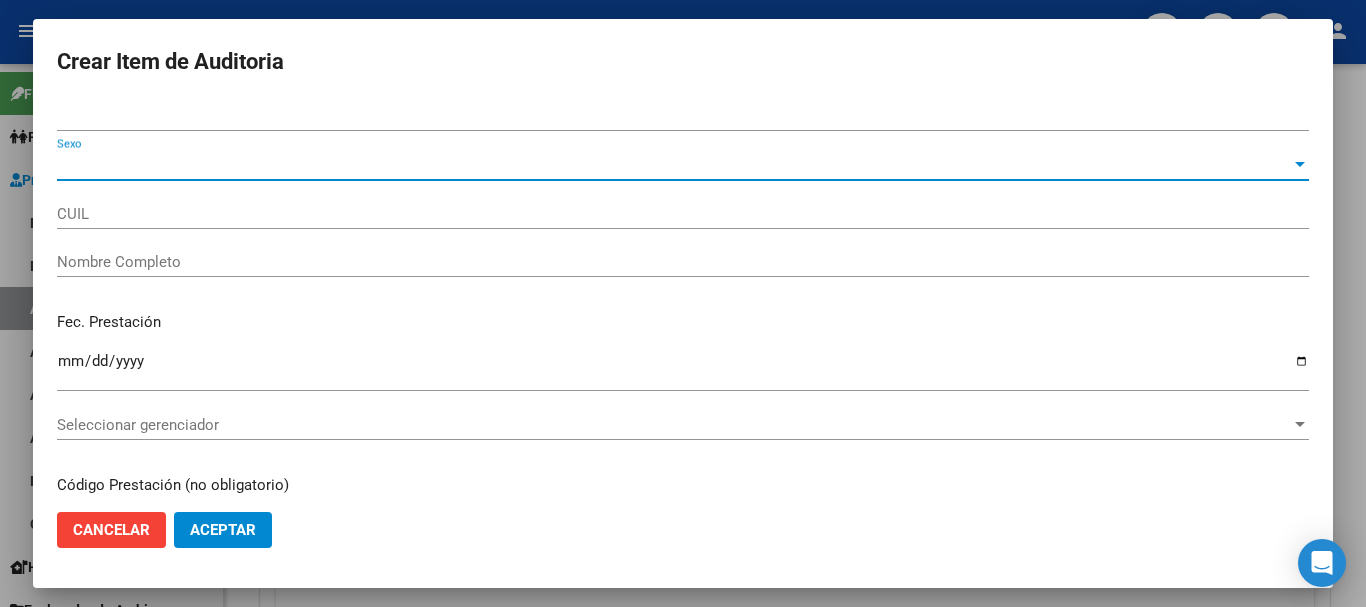 type on "[CUIL]" 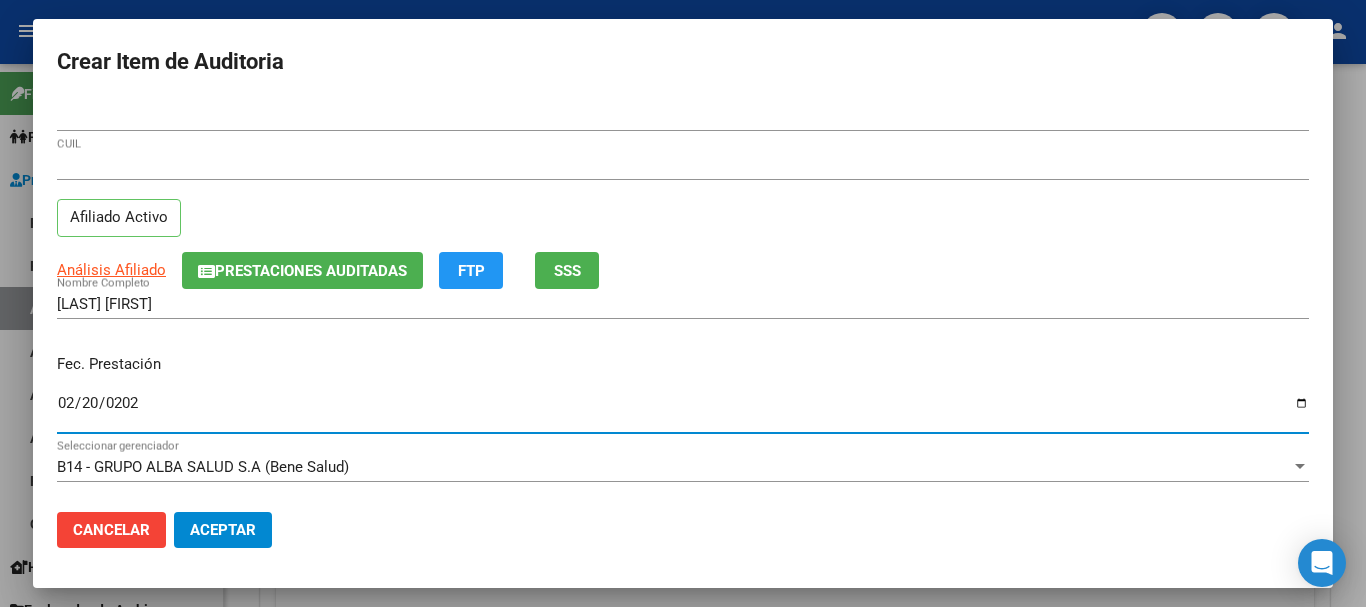 type on "[DATE]" 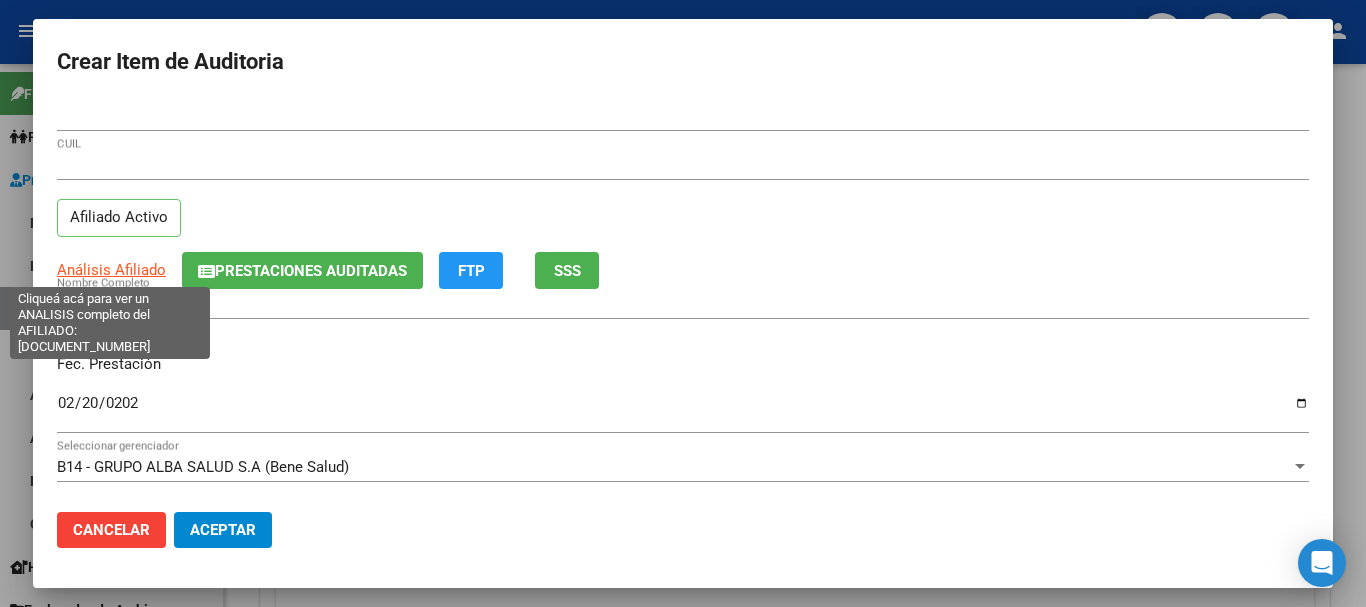 click on "Análisis Afiliado" at bounding box center (111, 270) 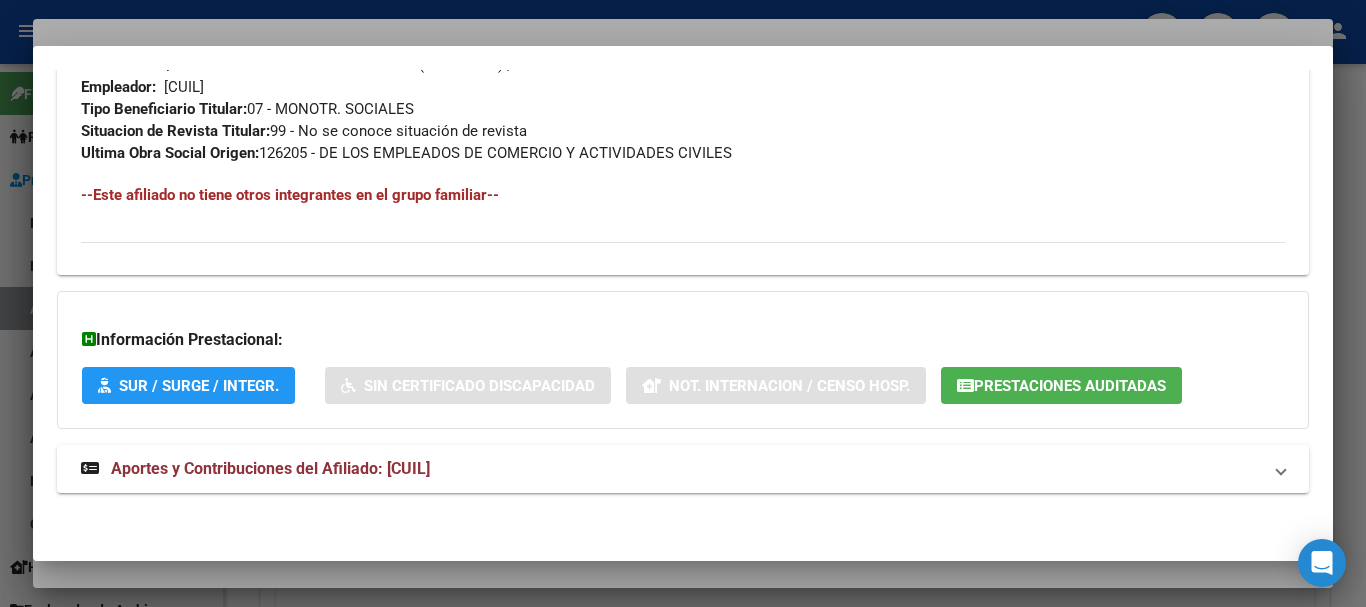 click on "Aportes y Contribuciones del Afiliado: [CUIL]" at bounding box center [683, 469] 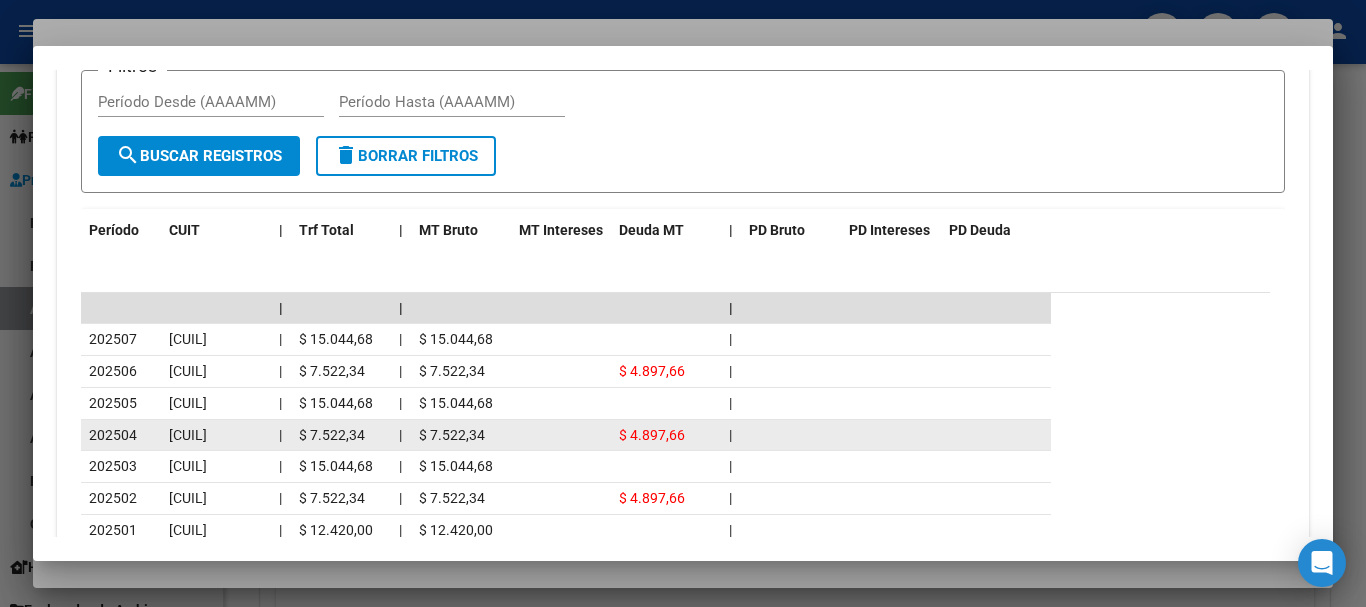 scroll, scrollTop: 1680, scrollLeft: 0, axis: vertical 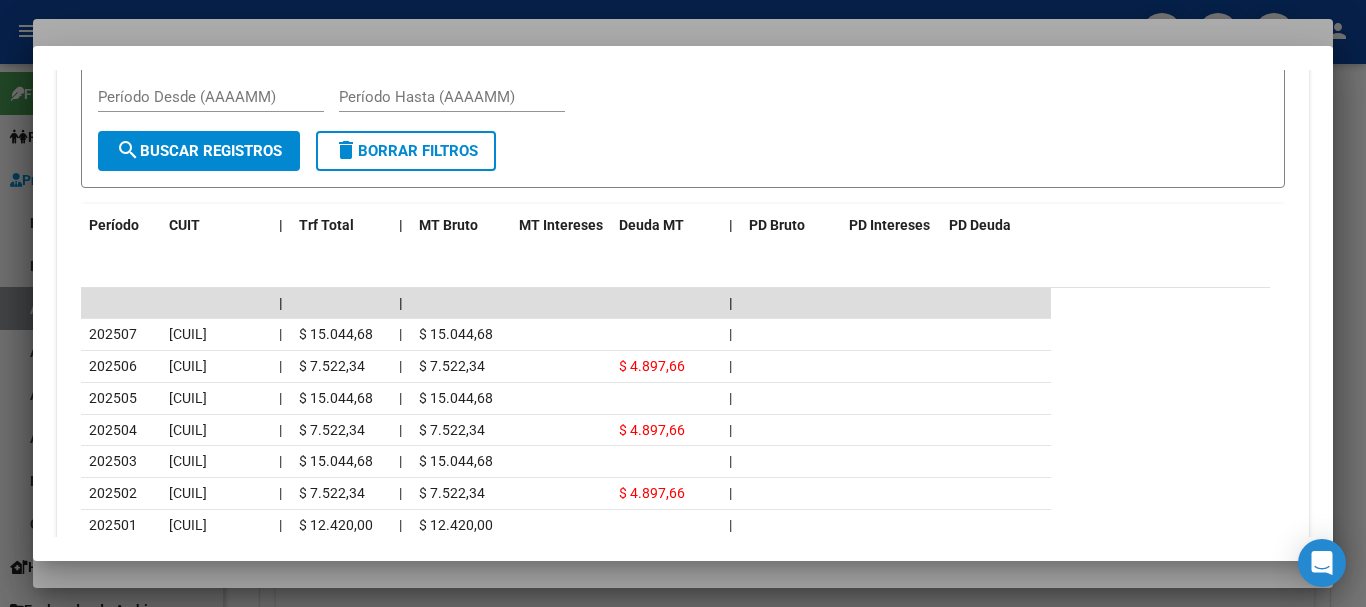 click at bounding box center [683, 303] 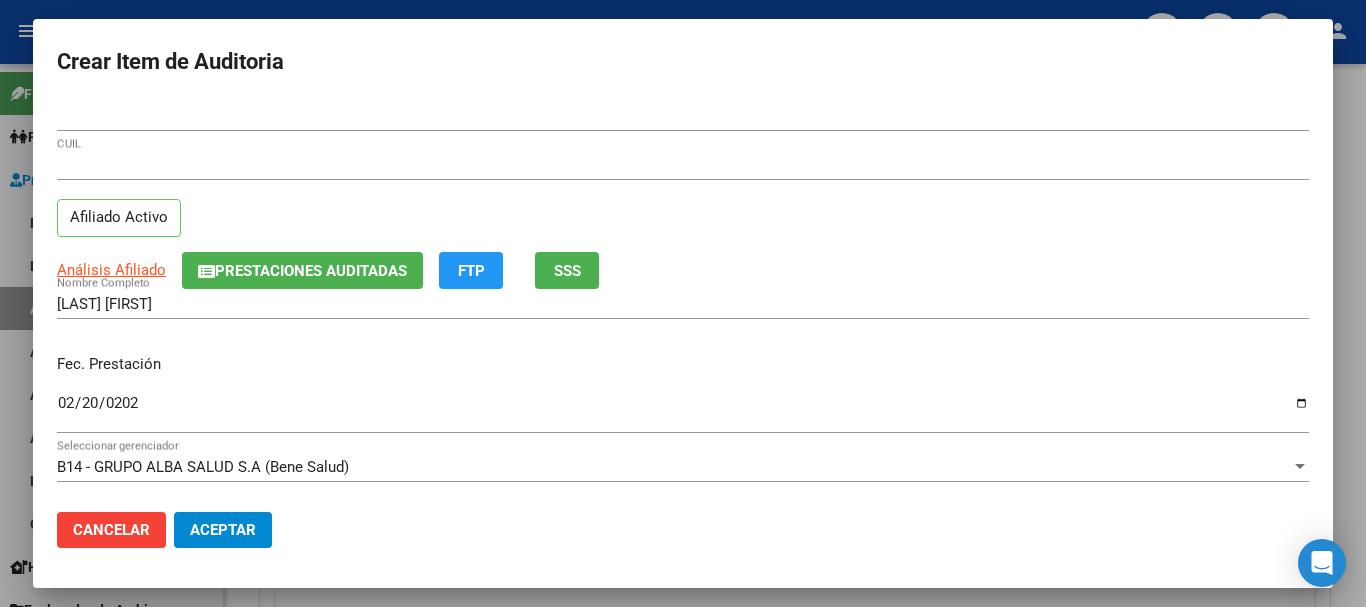 click on "[NUMBER] Nro Documento" at bounding box center (683, 125) 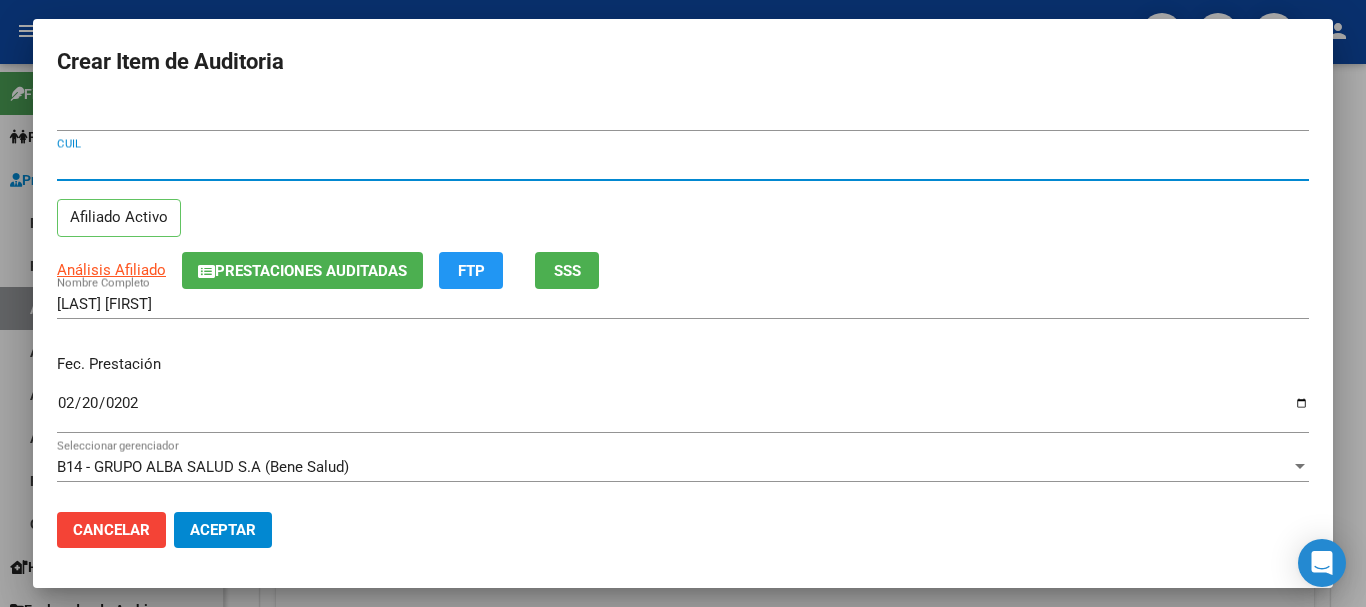 type 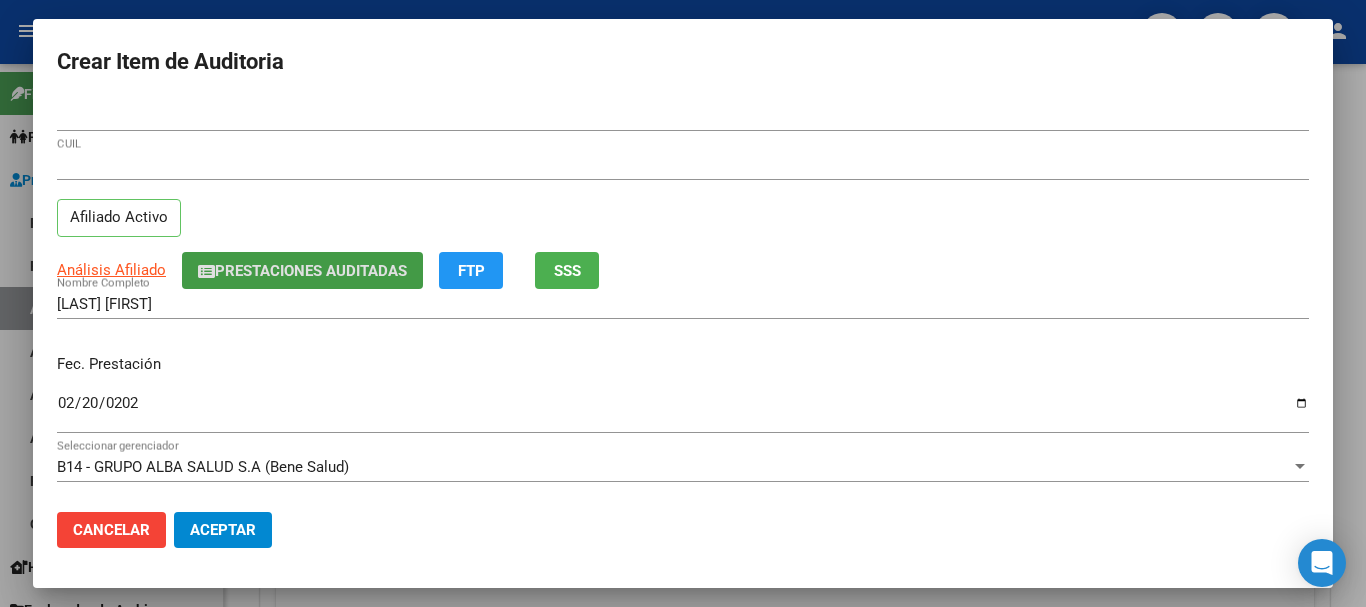 type 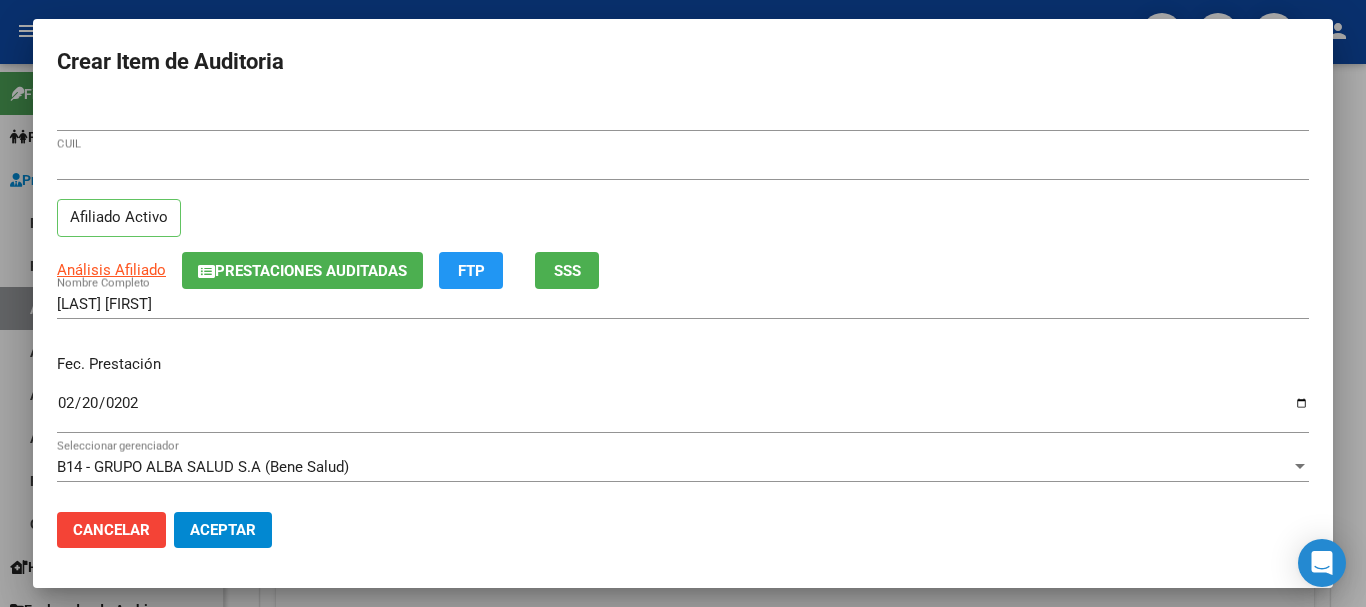 scroll, scrollTop: 270, scrollLeft: 0, axis: vertical 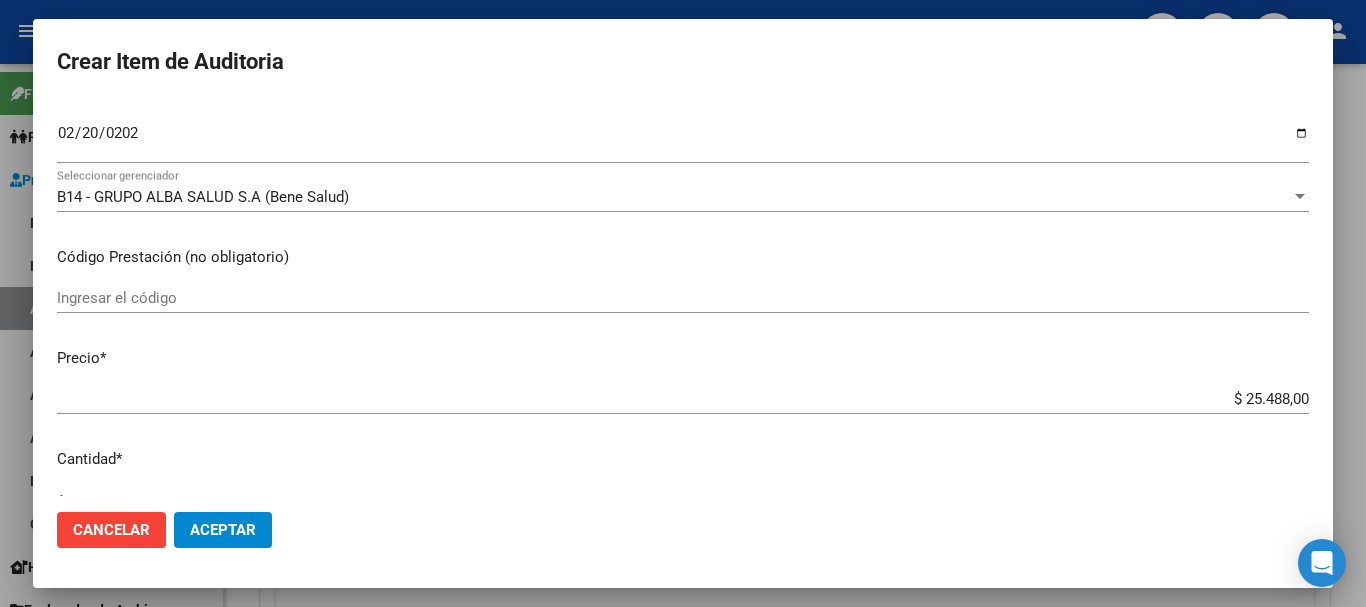 type on "$ 0,01" 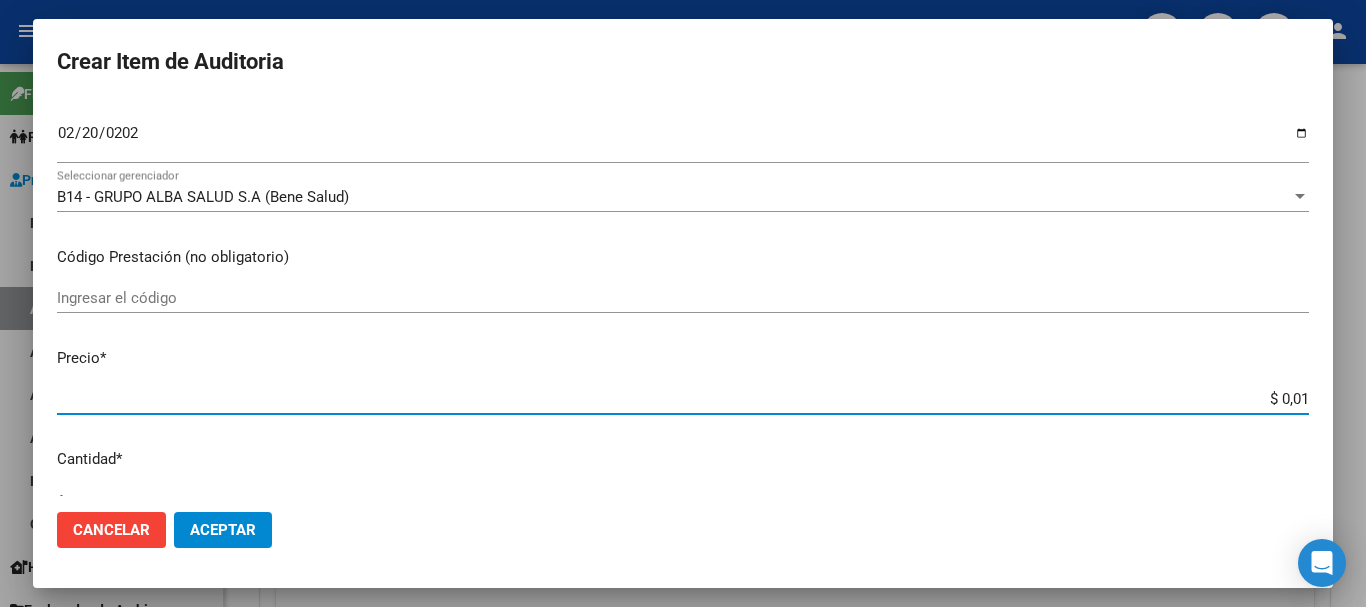type on "$ 0,10" 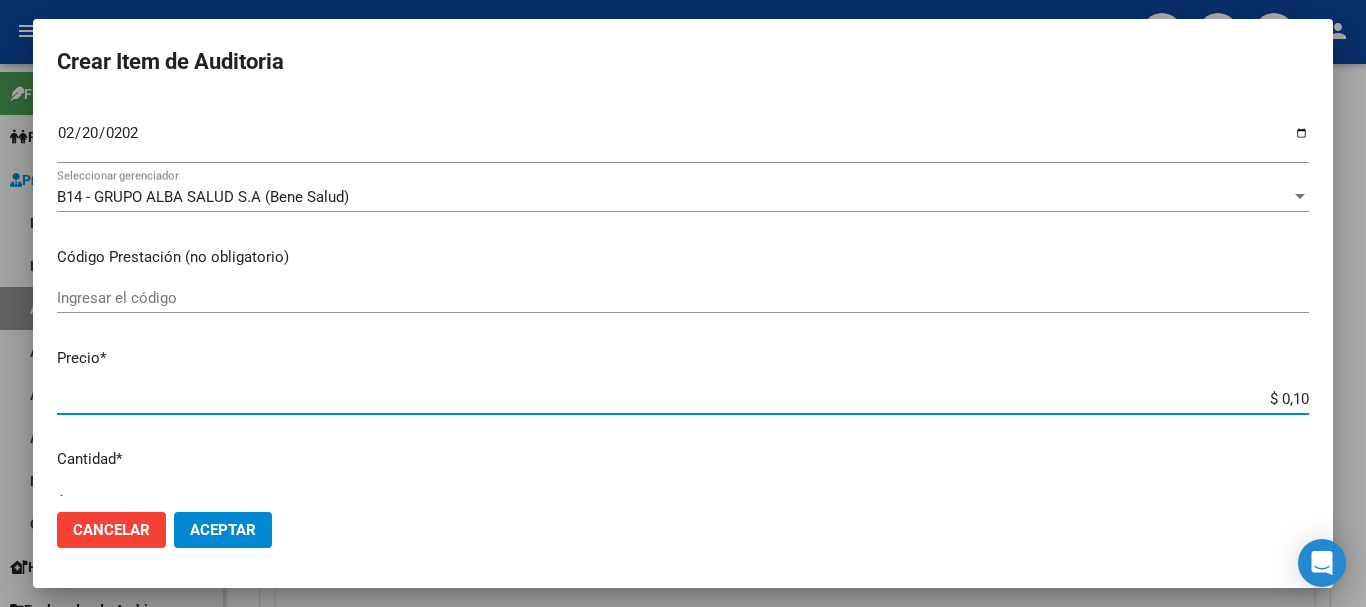 type on "$ 1,07" 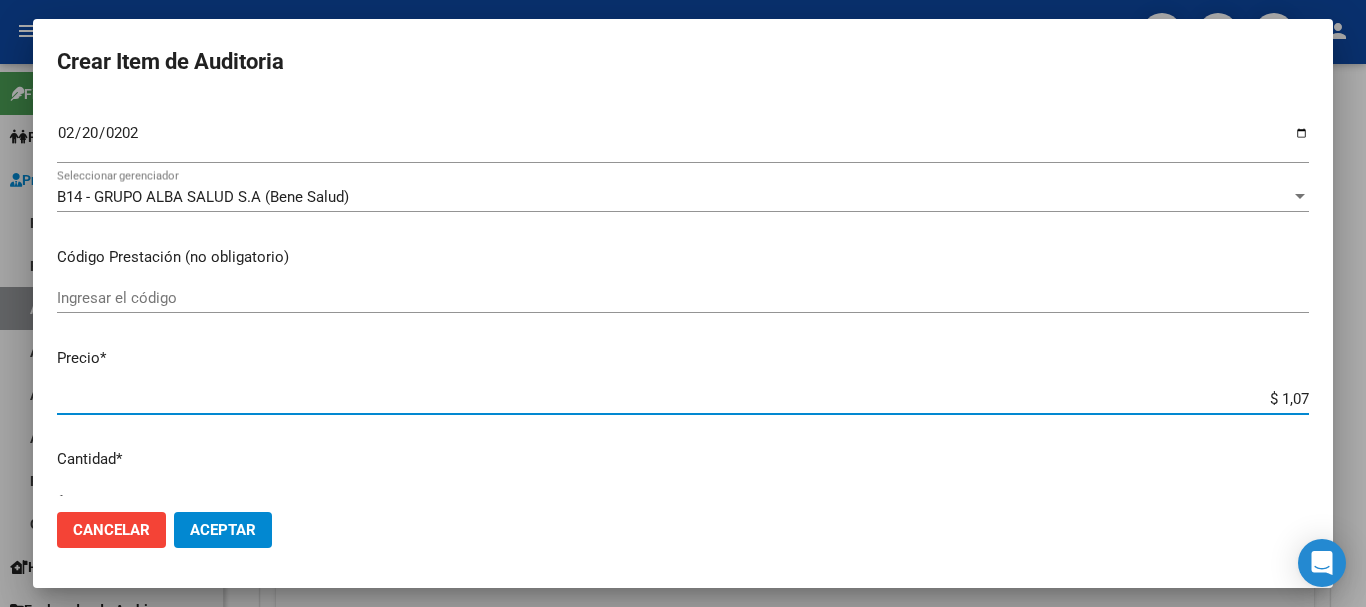 type on "$ 10,74" 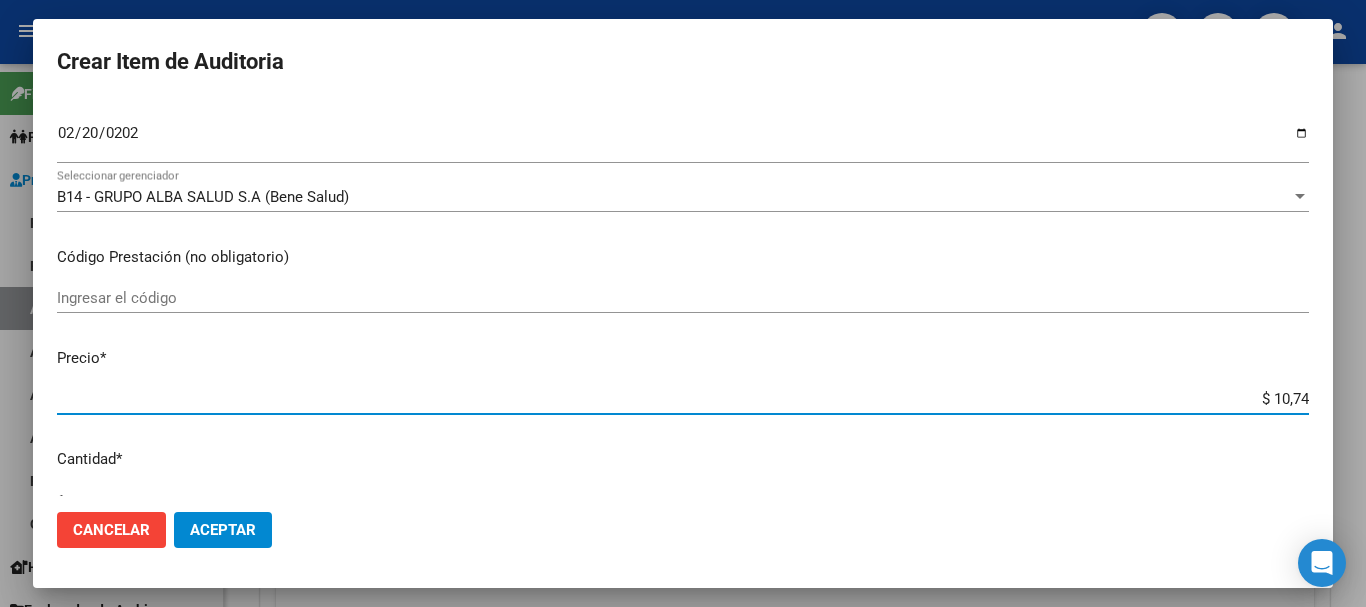 type on "$ 107,46" 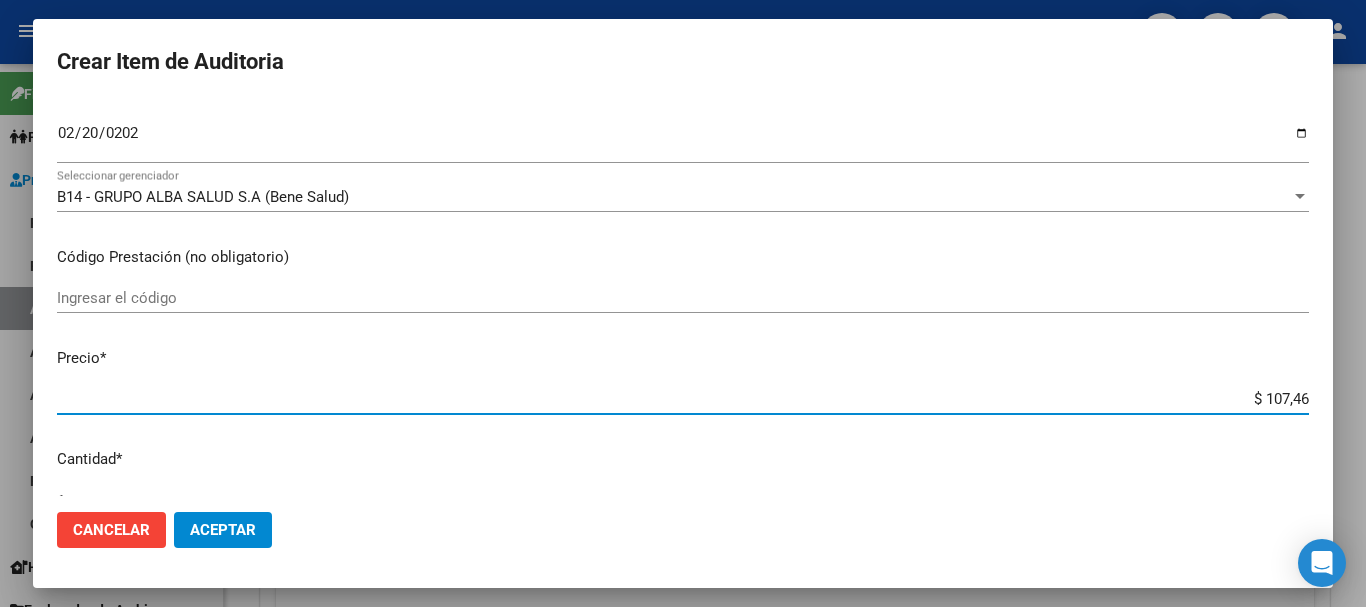 type on "$ 1.074,60" 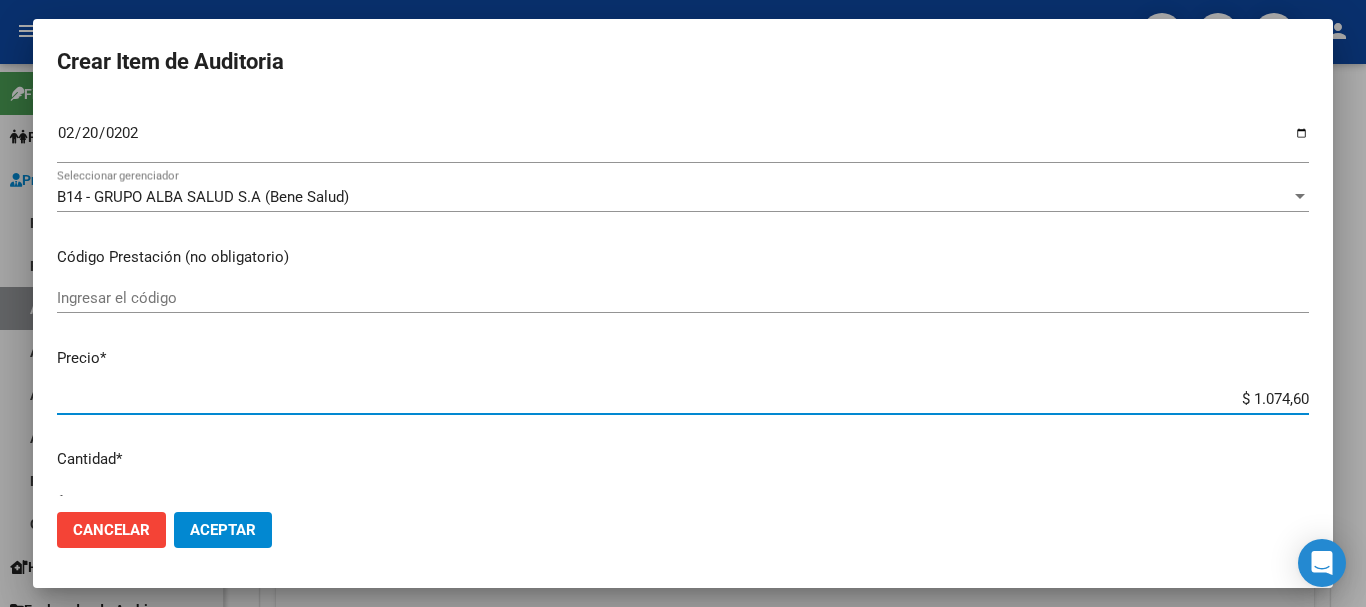 type on "[PRICE]" 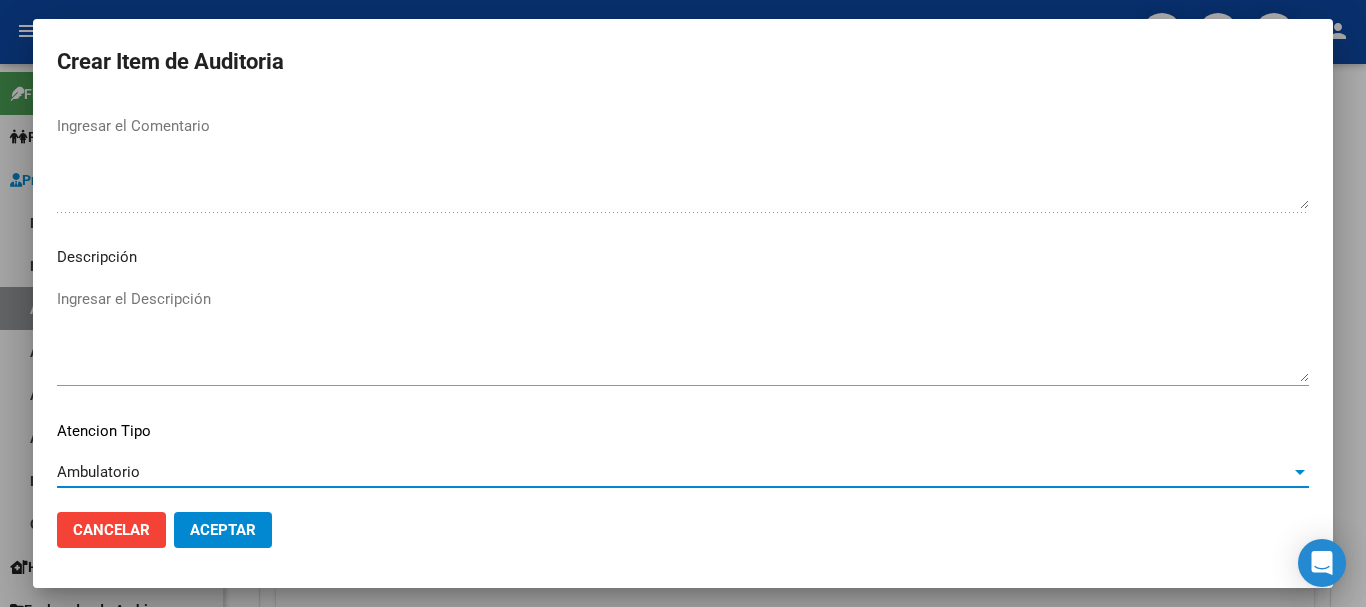 scroll, scrollTop: 1233, scrollLeft: 0, axis: vertical 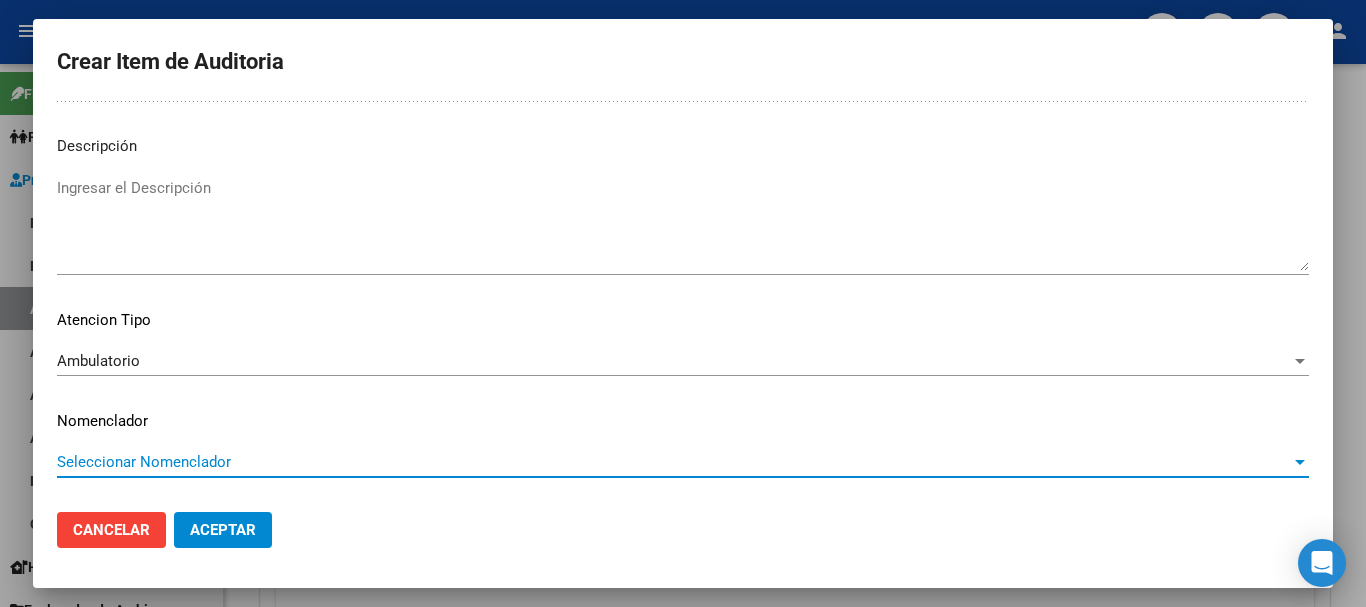 type 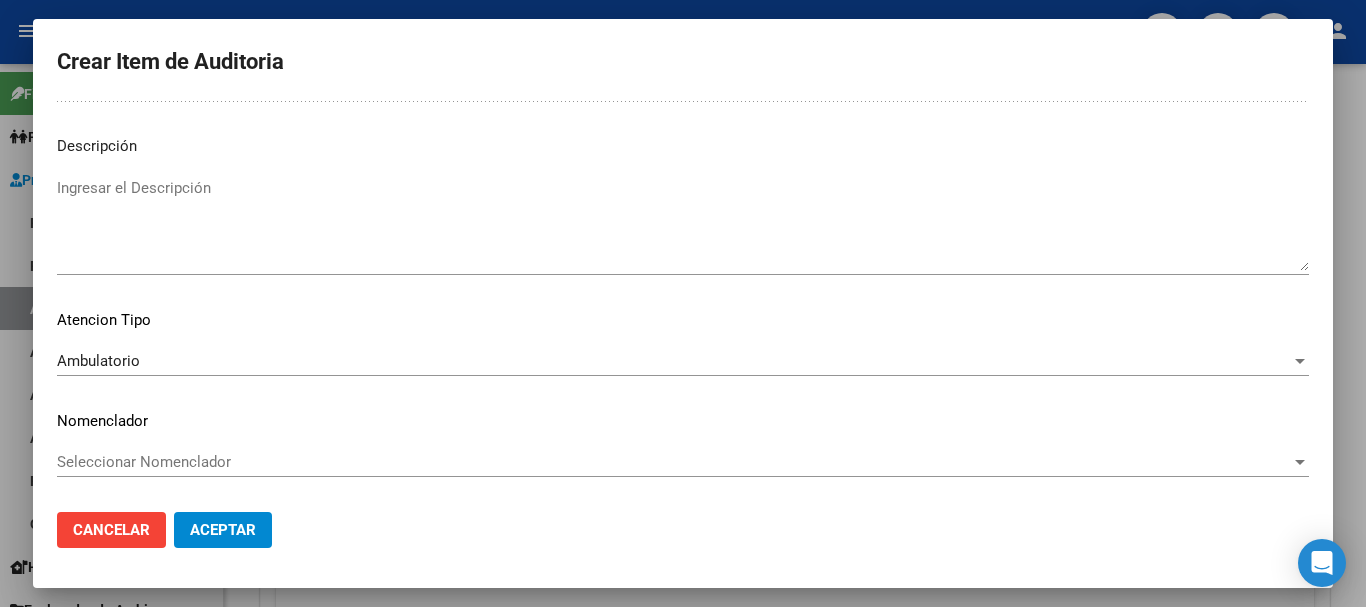 scroll, scrollTop: 0, scrollLeft: 0, axis: both 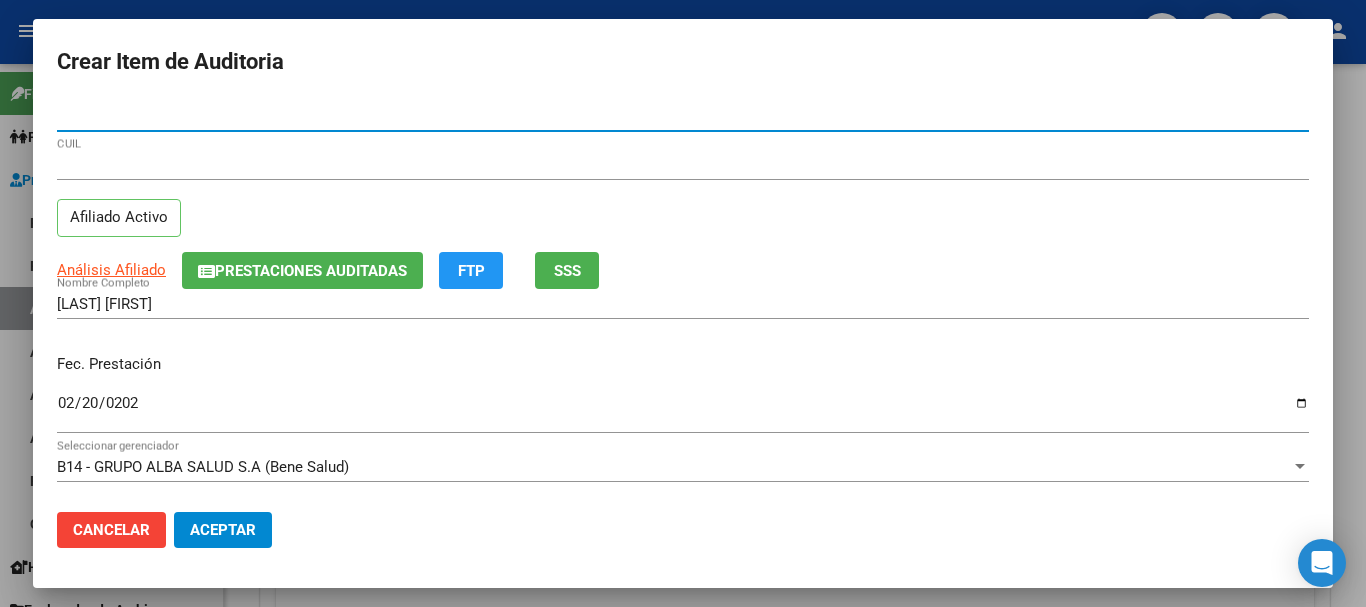 click on "Aceptar" 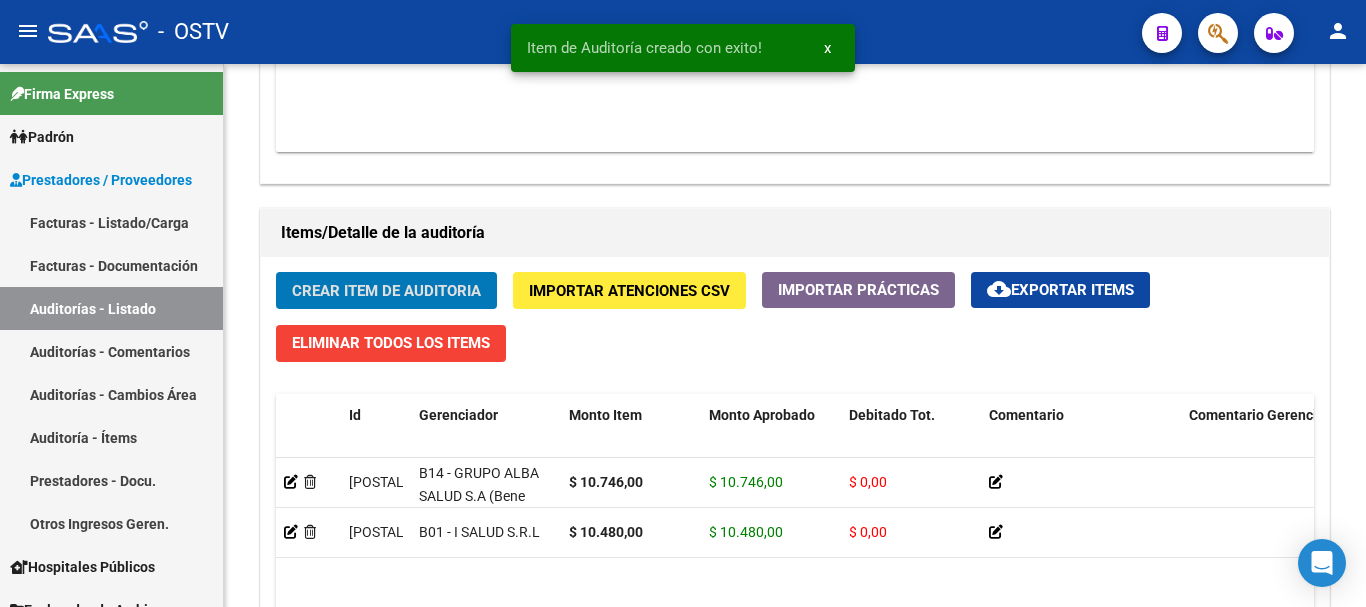 click on "Crear Item de Auditoria" 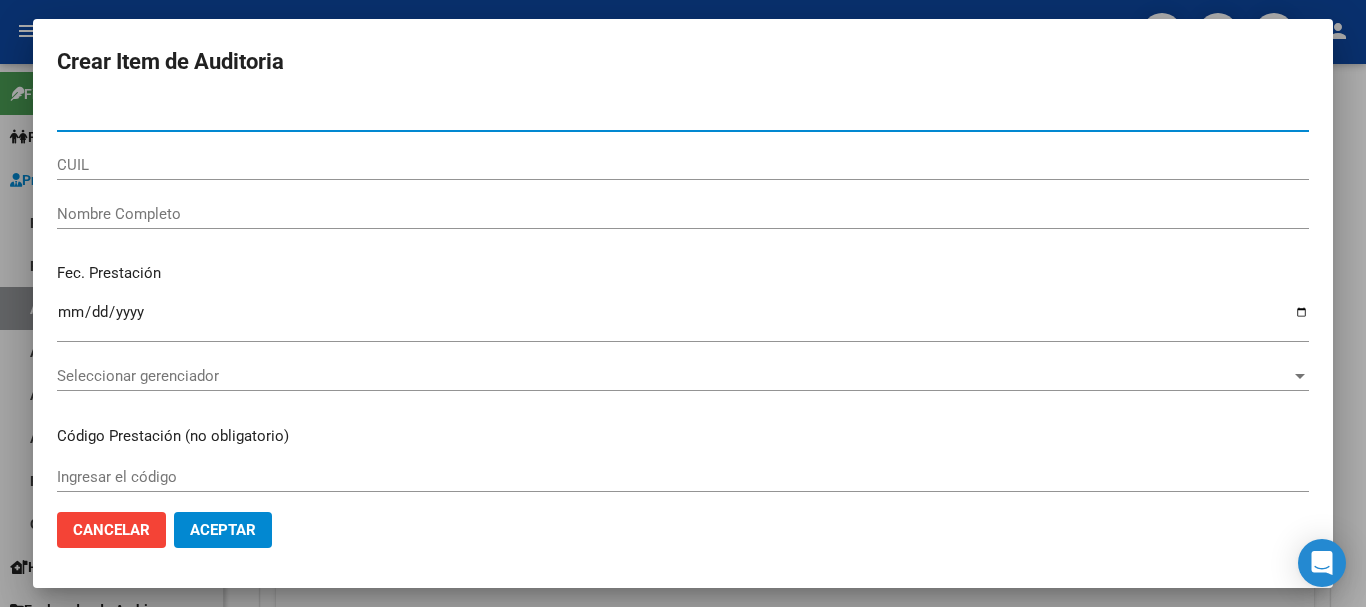type on "[CUIL]" 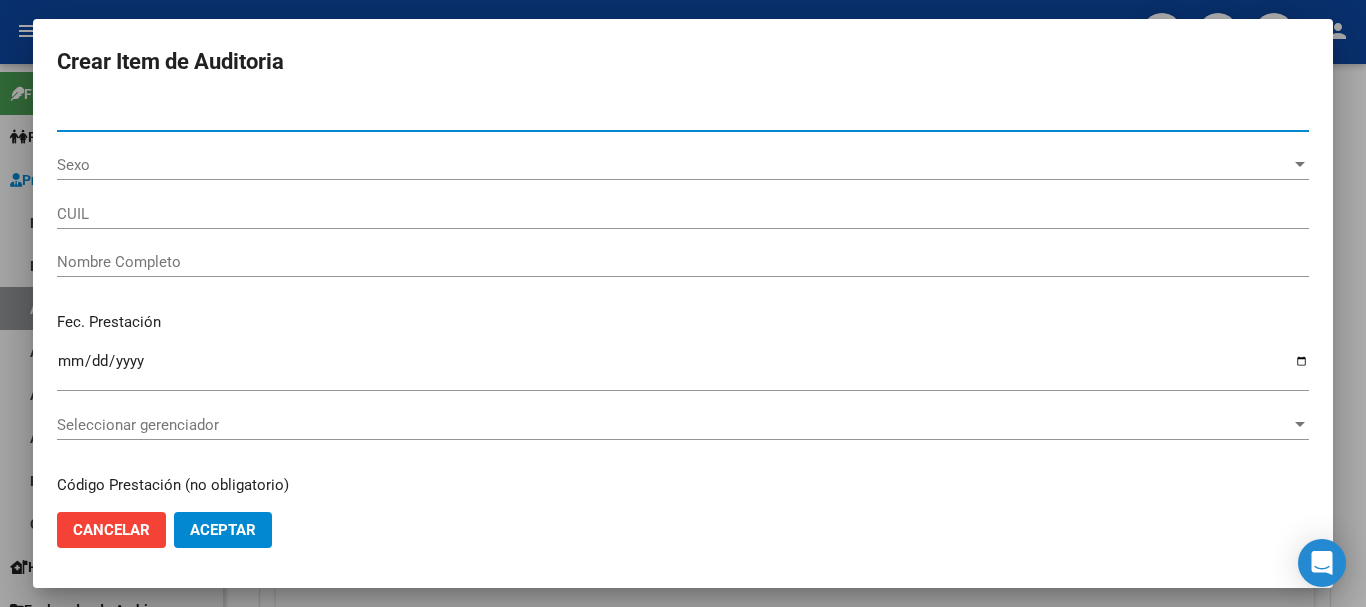 type on "27247359414" 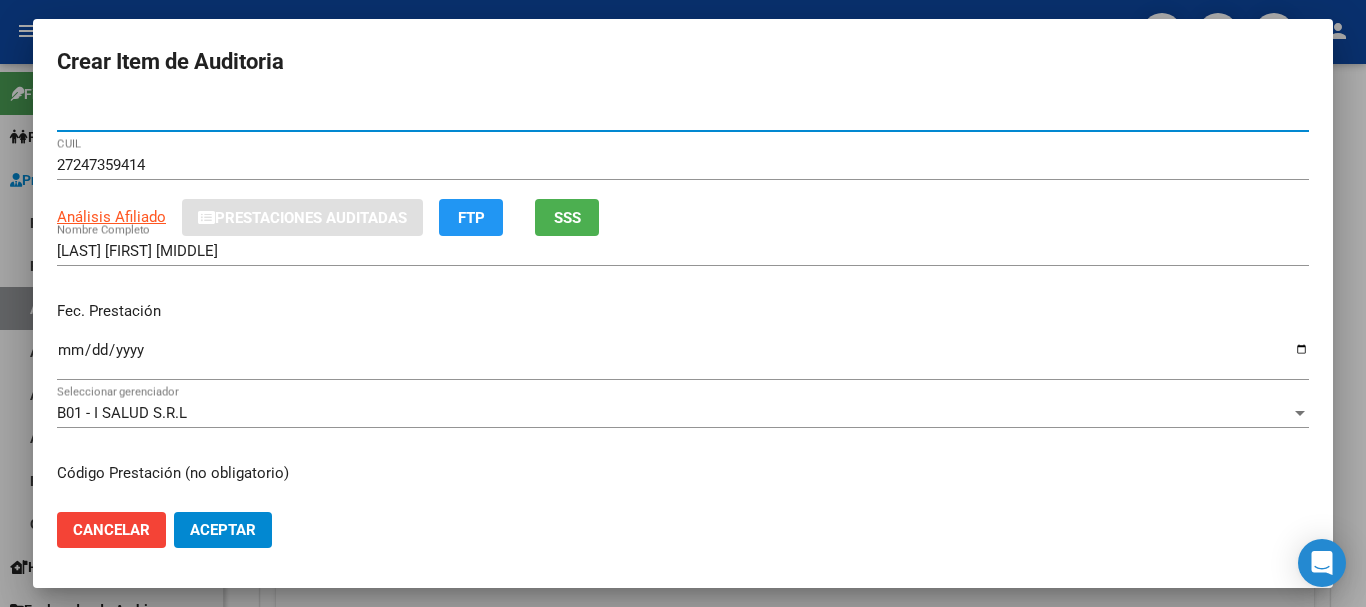 type on "[CUIL]" 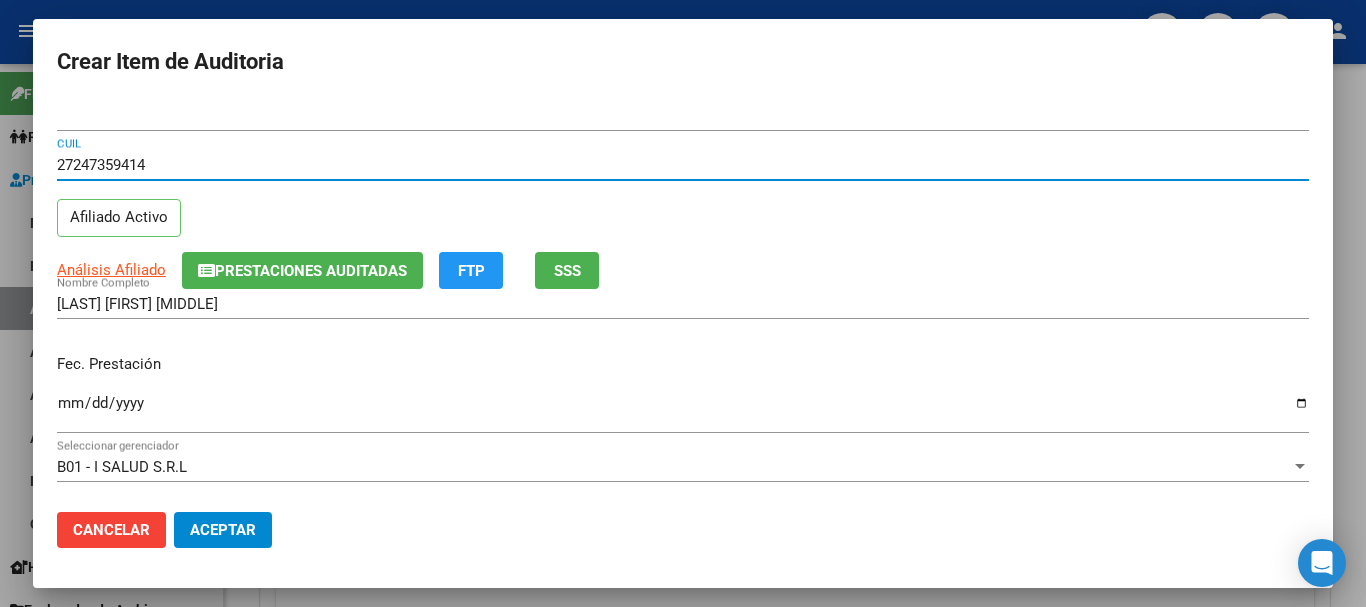 type 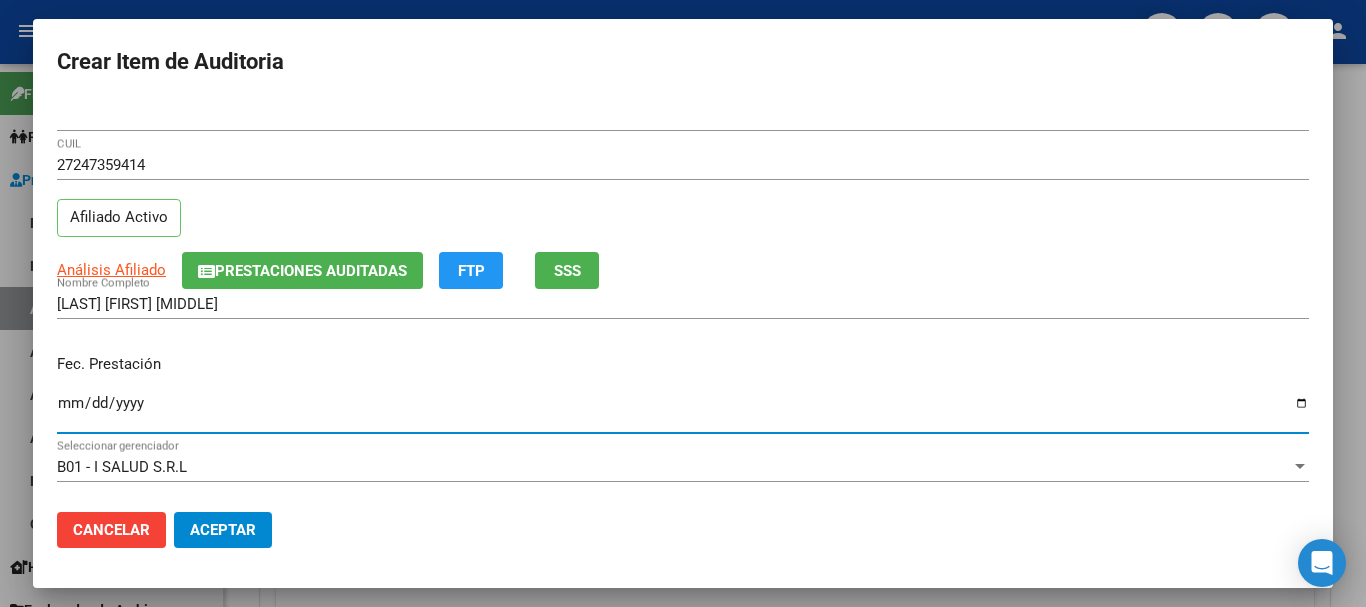 type on "[DATE]" 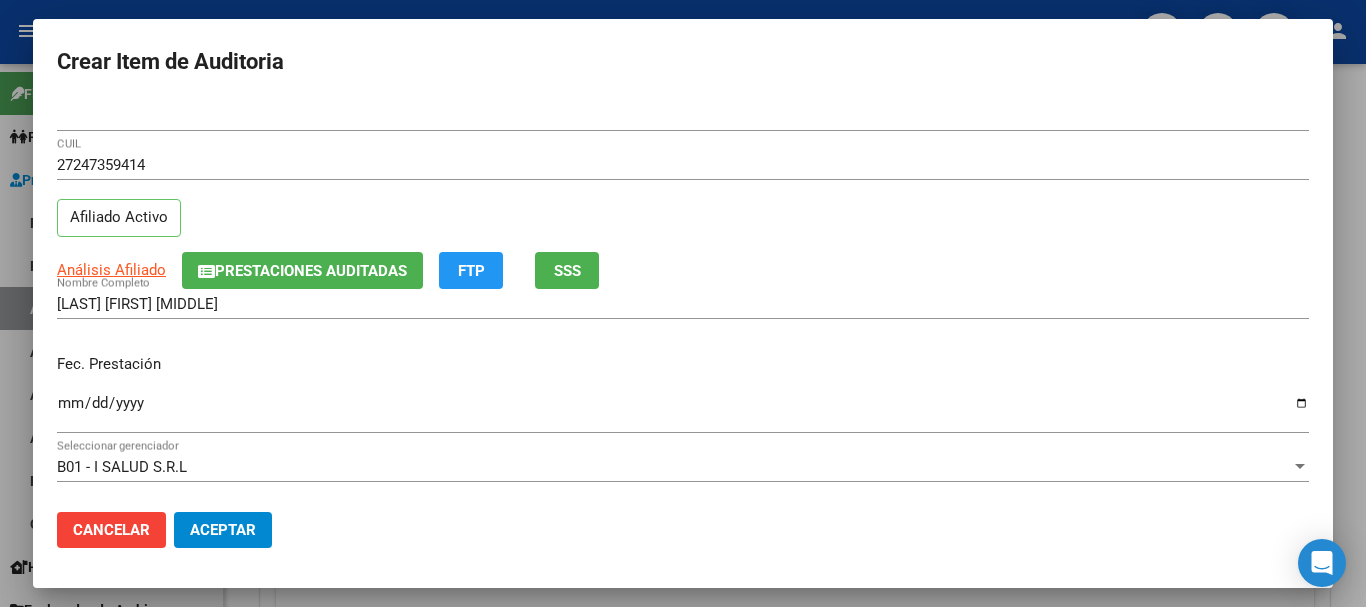 click on "Fec. Prestación" at bounding box center [683, 364] 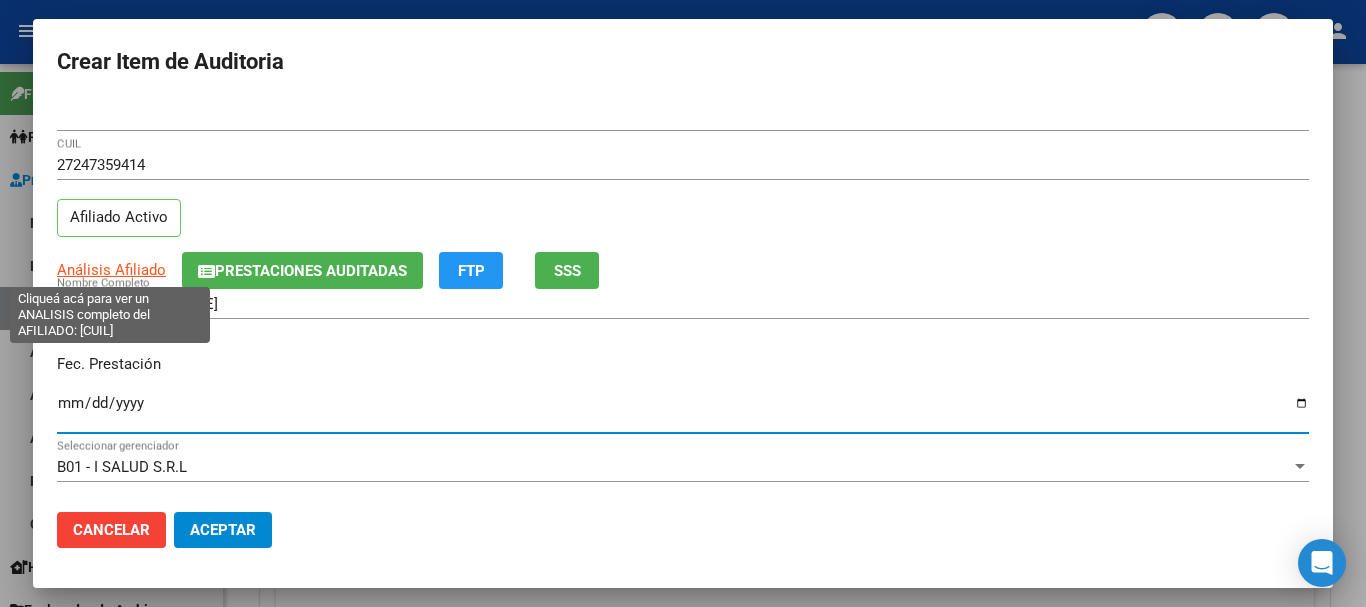 click on "Análisis Afiliado" at bounding box center (111, 270) 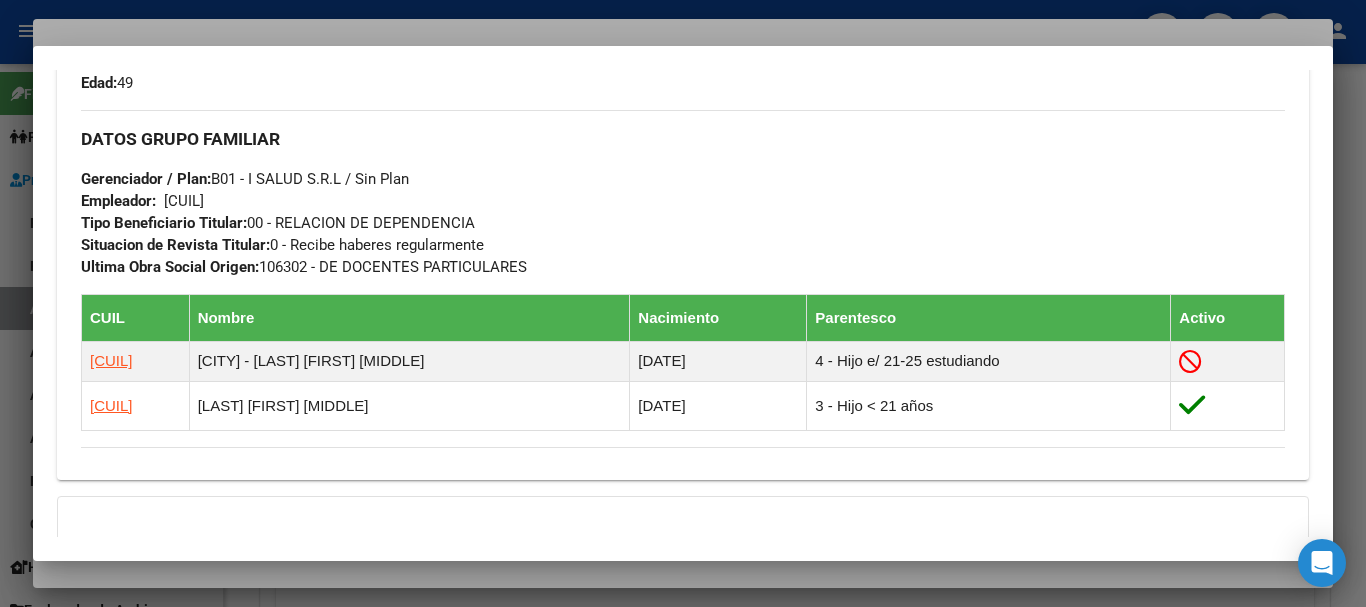 scroll, scrollTop: 1123, scrollLeft: 0, axis: vertical 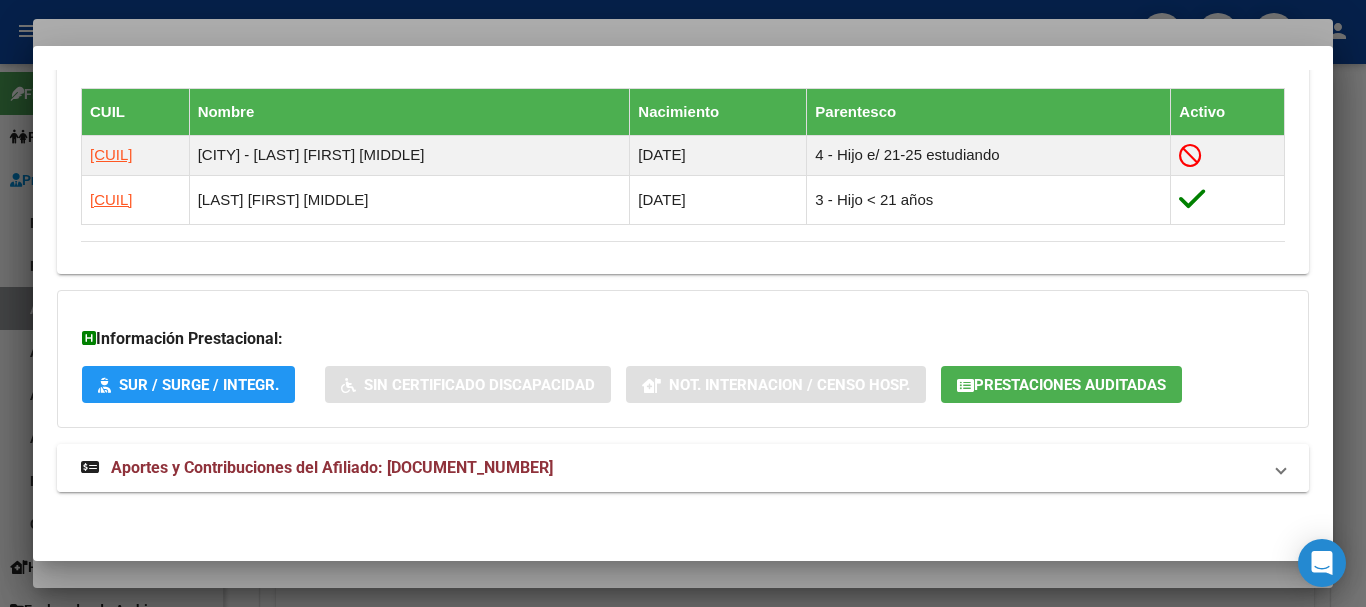 click on "Aportes y Contribuciones del Afiliado: [DOCUMENT_NUMBER]" at bounding box center (332, 467) 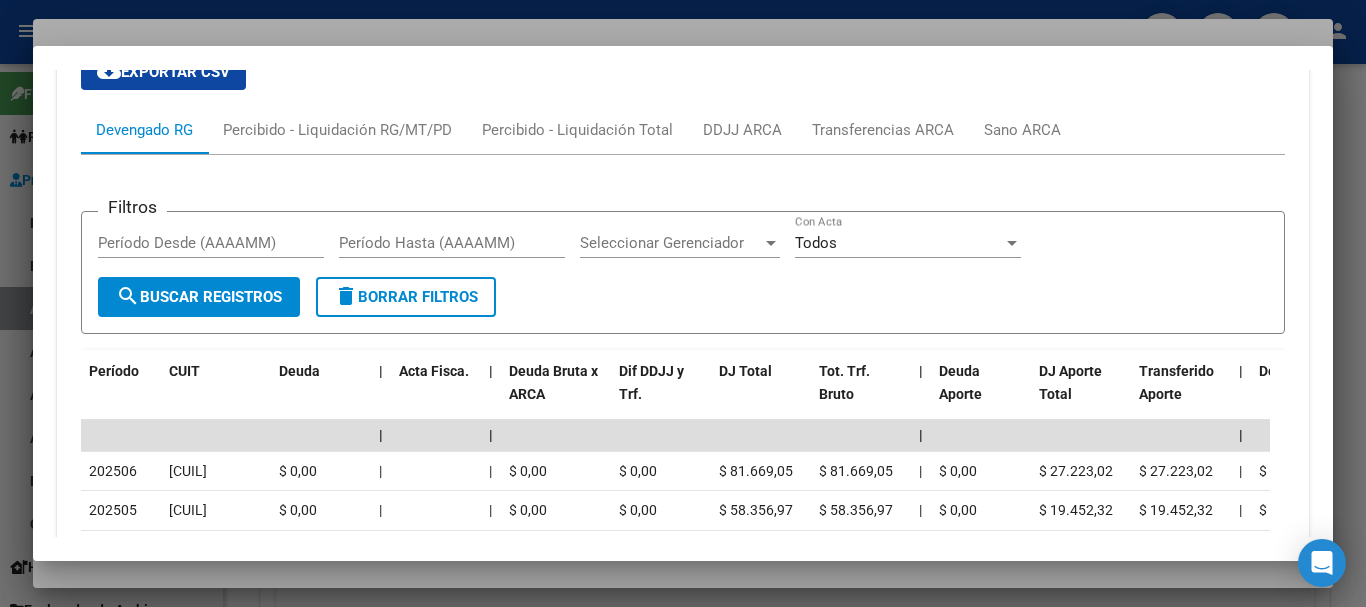 scroll, scrollTop: 1725, scrollLeft: 0, axis: vertical 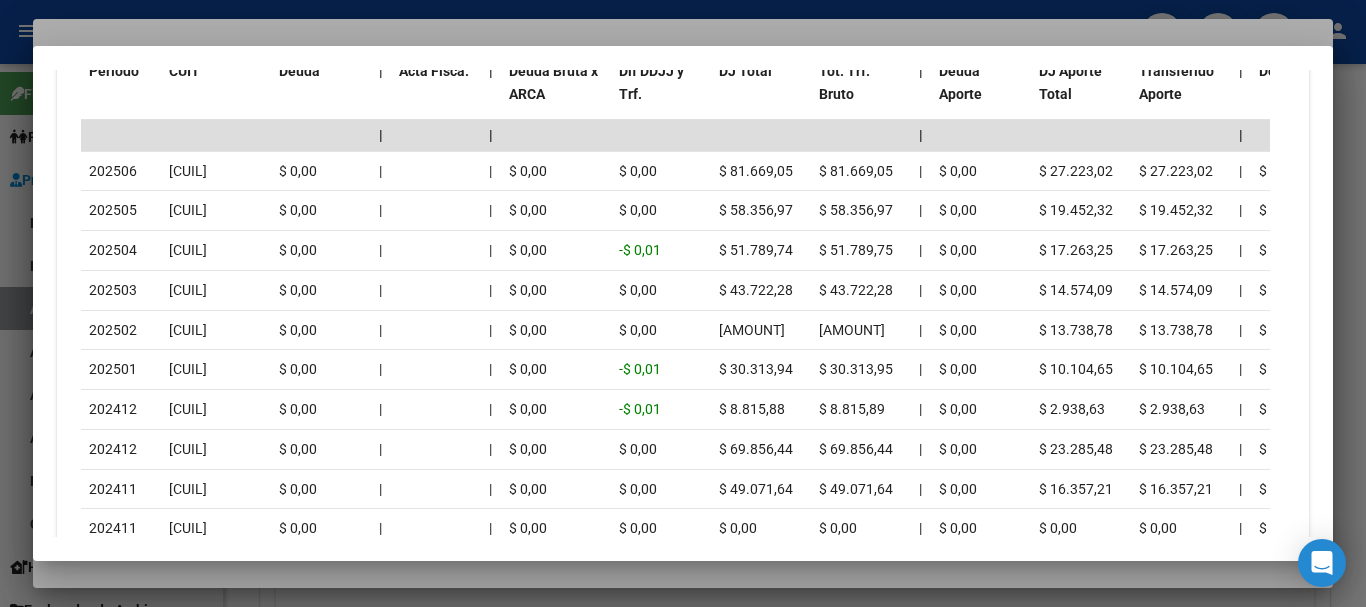 click at bounding box center (683, 303) 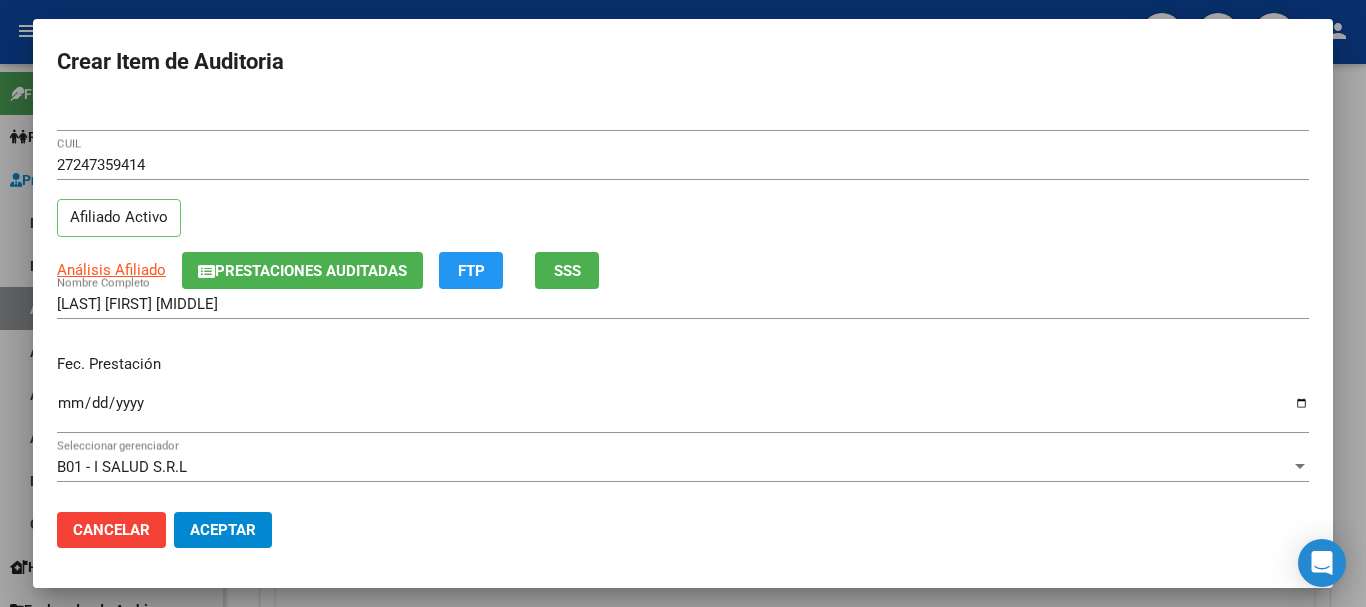 click on "[DOCUMENT_NUMBER] CUIL   Afiliado Activo" at bounding box center [683, 201] 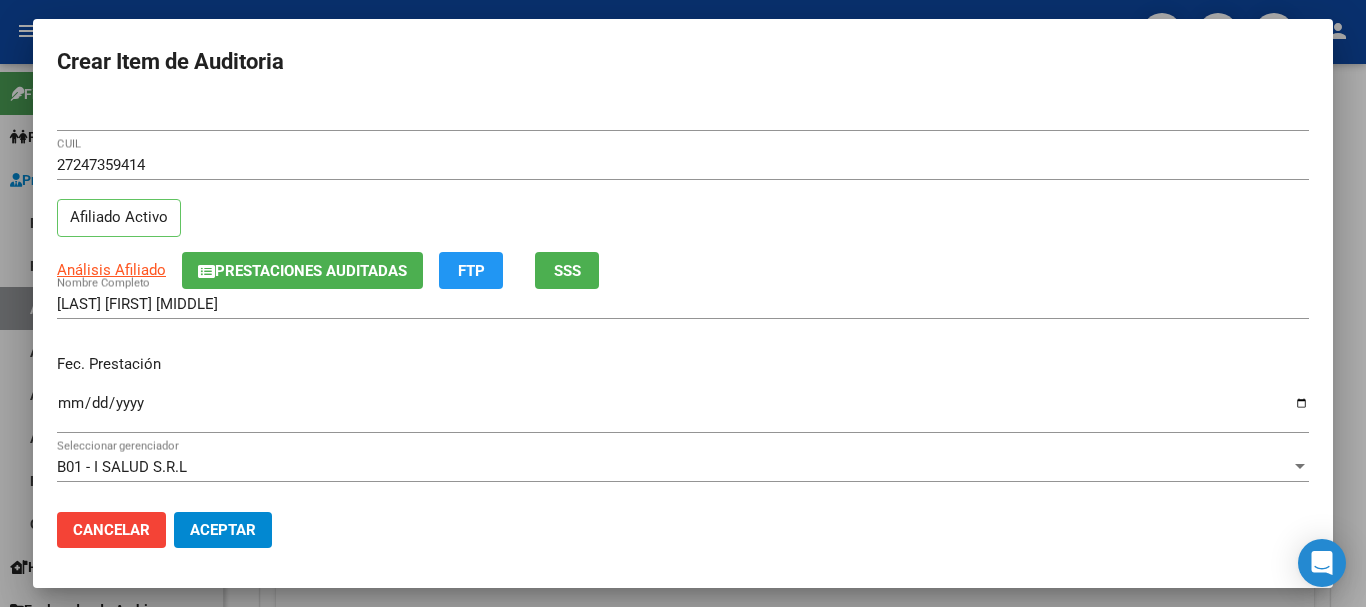 scroll, scrollTop: 270, scrollLeft: 0, axis: vertical 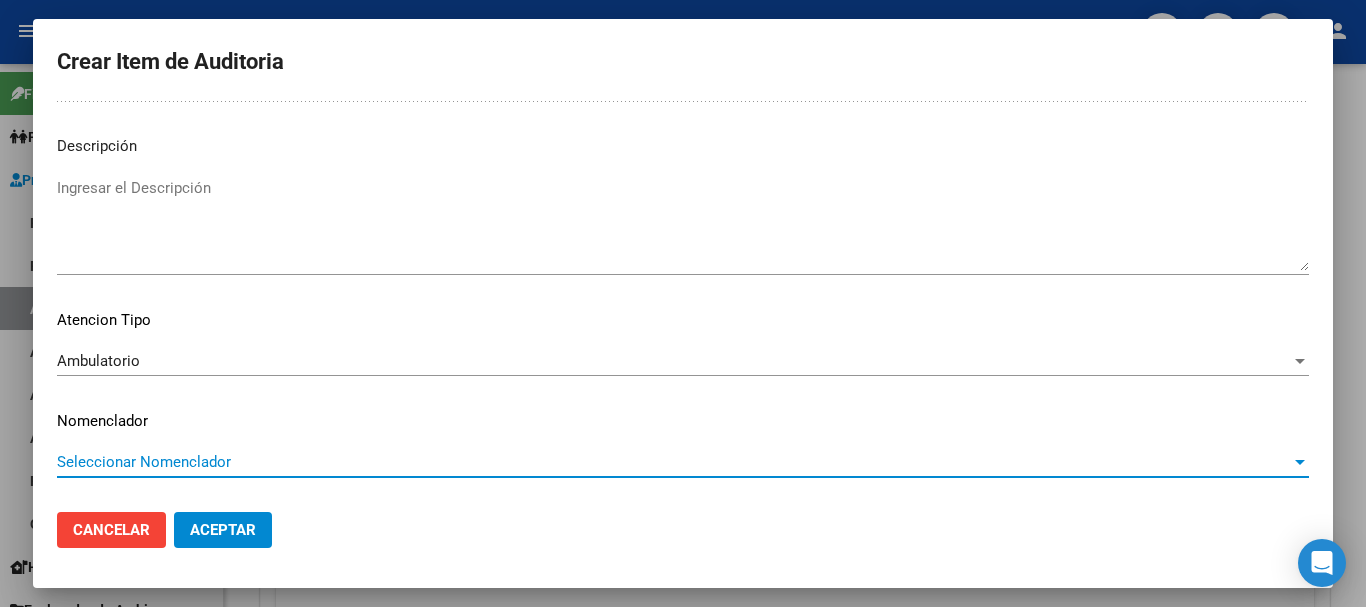type 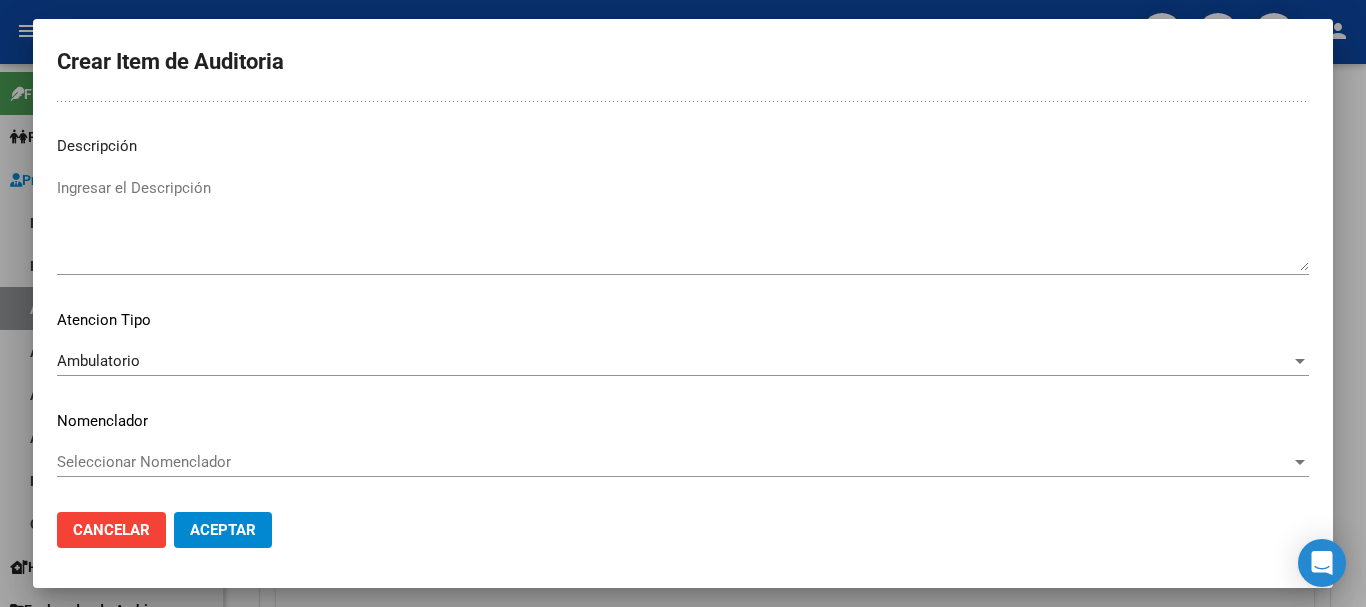 scroll, scrollTop: 0, scrollLeft: 0, axis: both 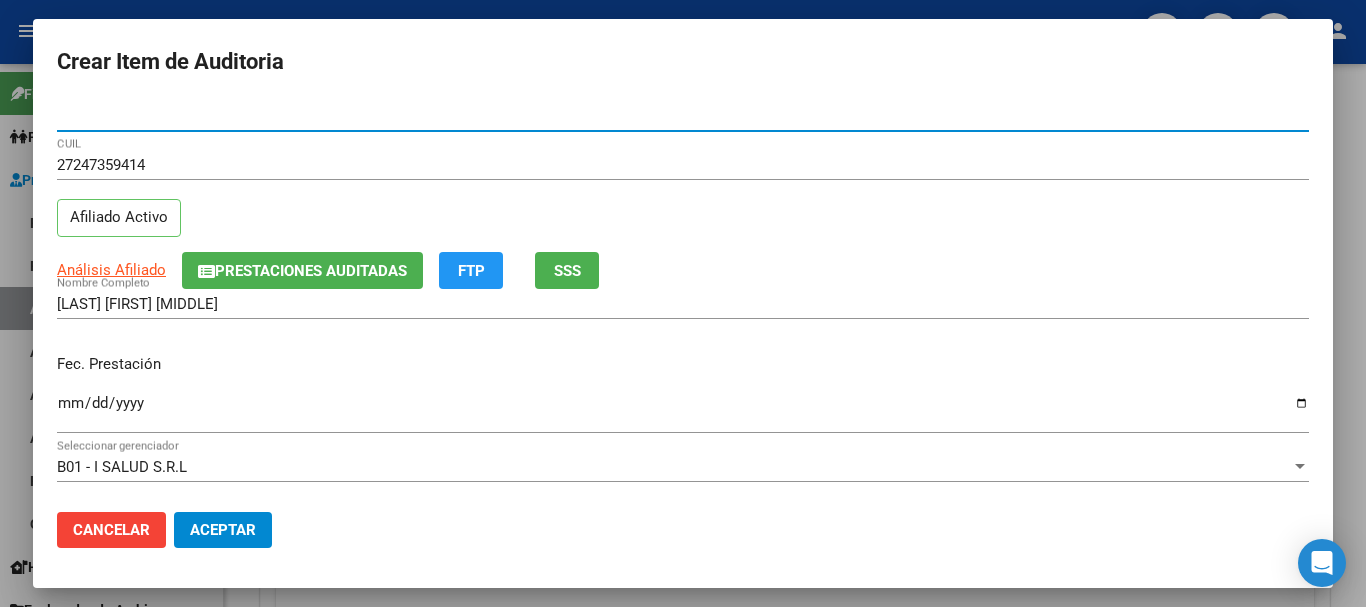click on "Aceptar" 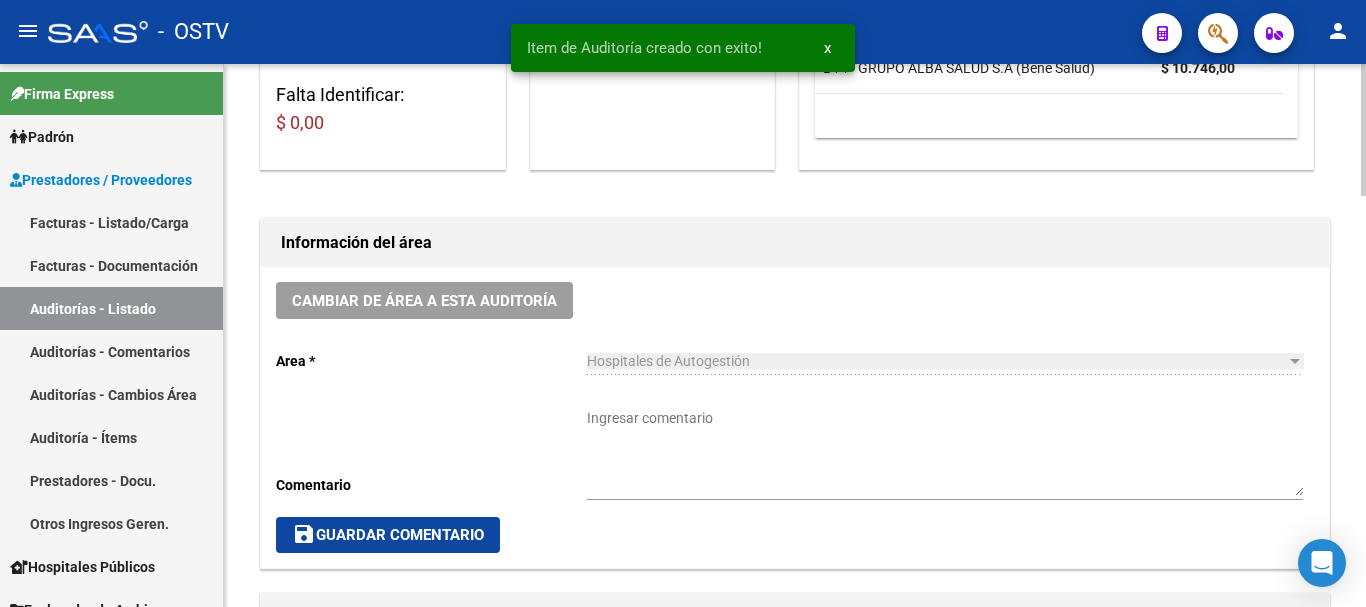 scroll, scrollTop: 501, scrollLeft: 0, axis: vertical 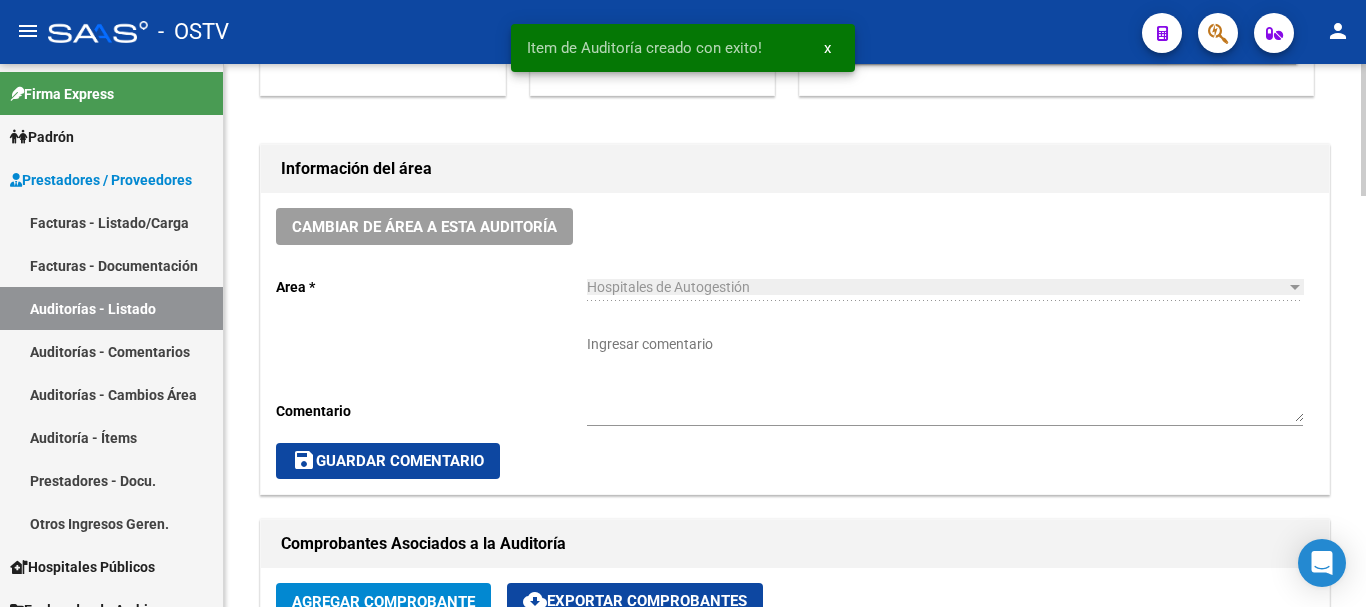 click on "Ingresar comentario" at bounding box center (945, 378) 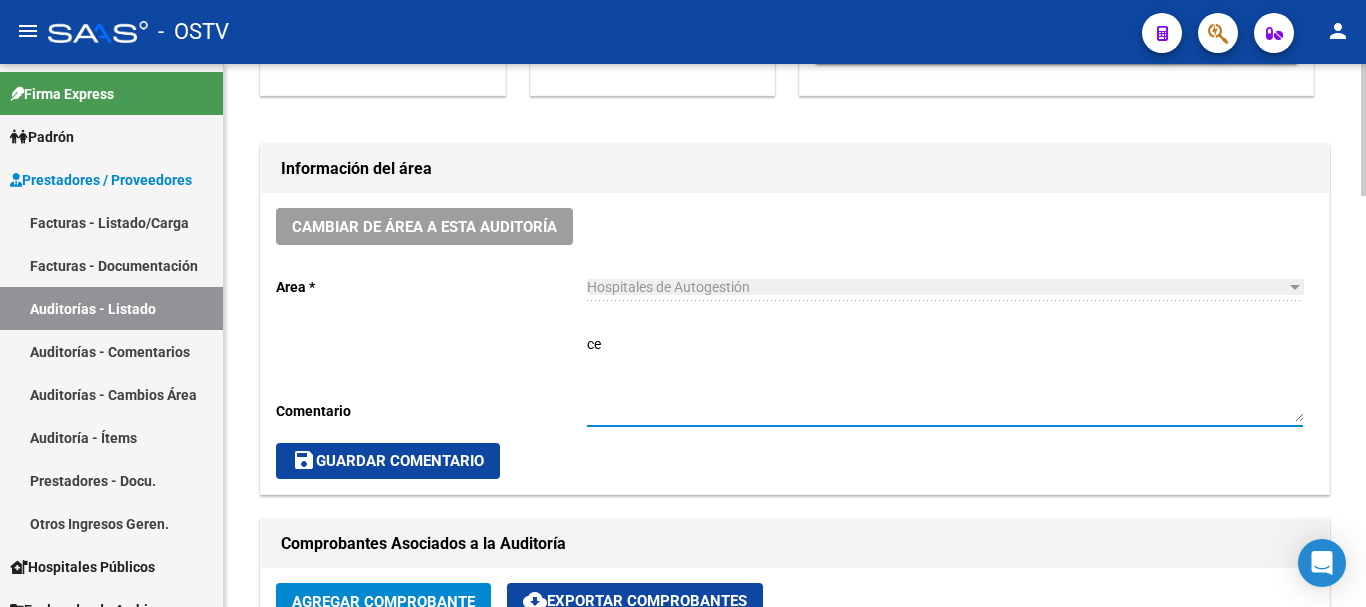 type on "c" 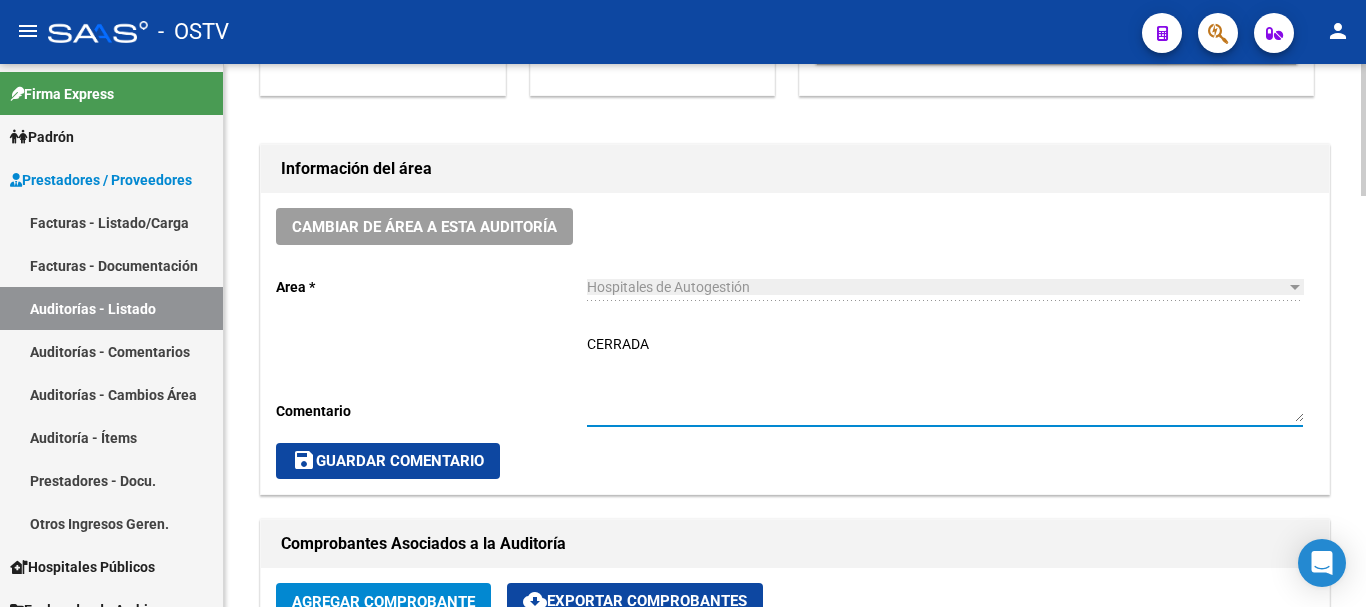 type on "CERRADA" 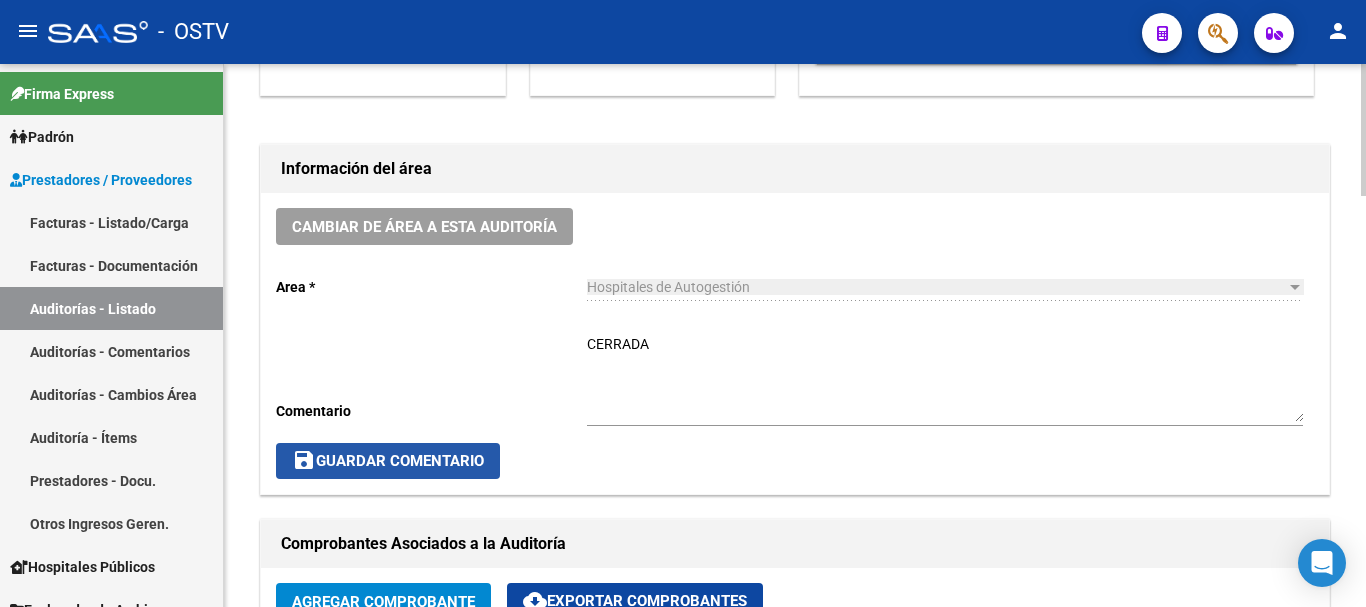 click on "save  Guardar Comentario" 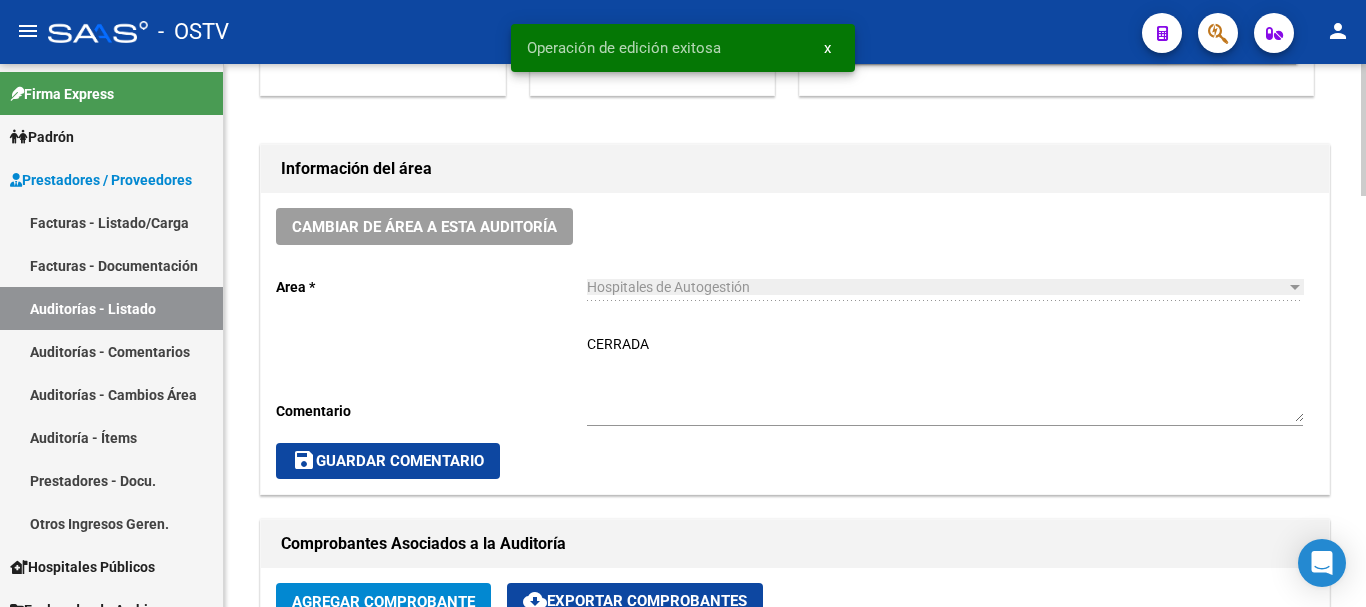 scroll, scrollTop: 0, scrollLeft: 0, axis: both 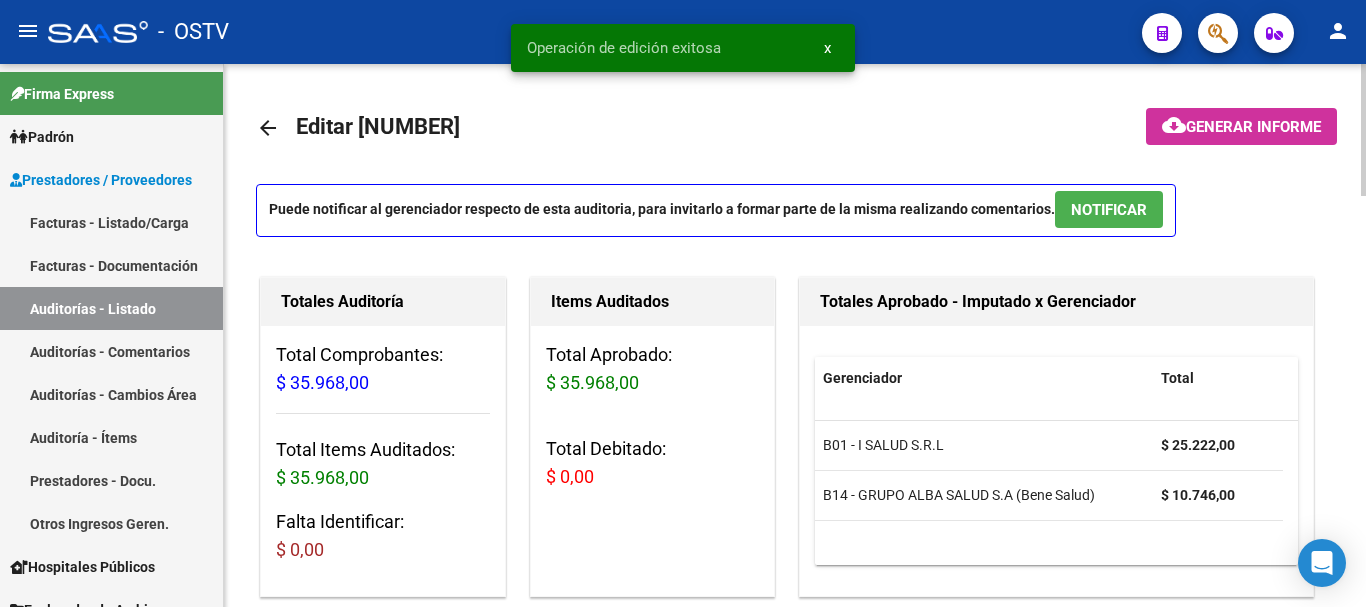 click on "arrow_back" 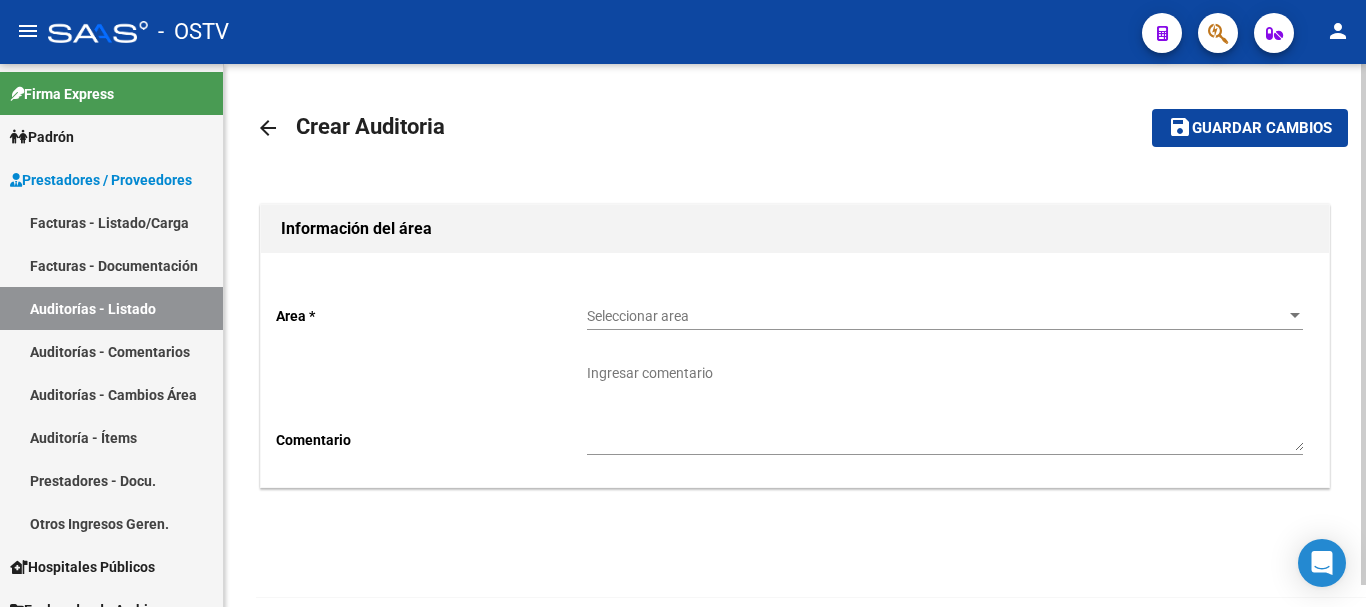 click on "Seleccionar area" at bounding box center [936, 316] 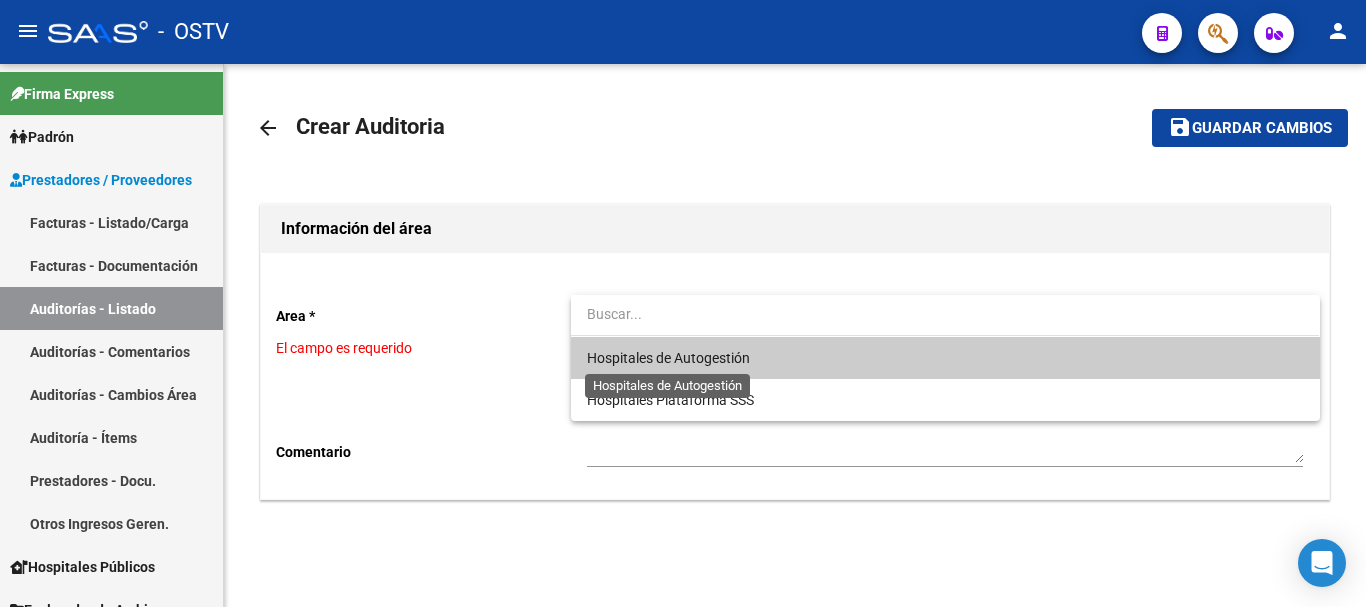 click on "Hospitales de Autogestión" at bounding box center (668, 358) 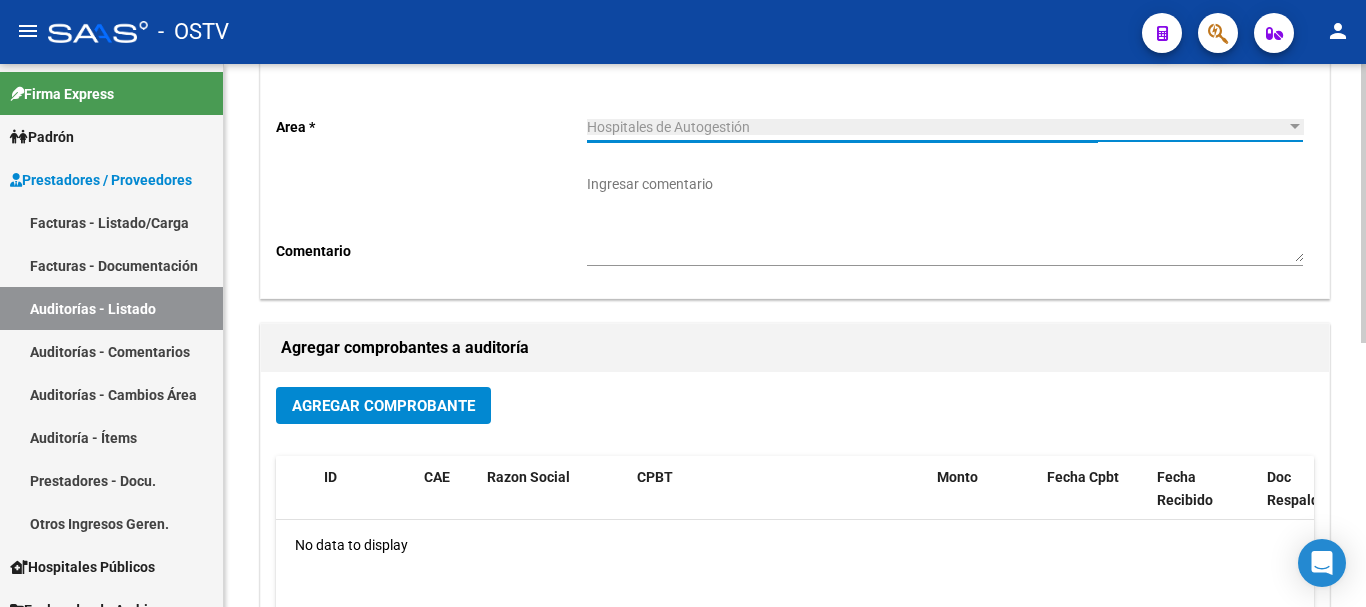 scroll, scrollTop: 200, scrollLeft: 0, axis: vertical 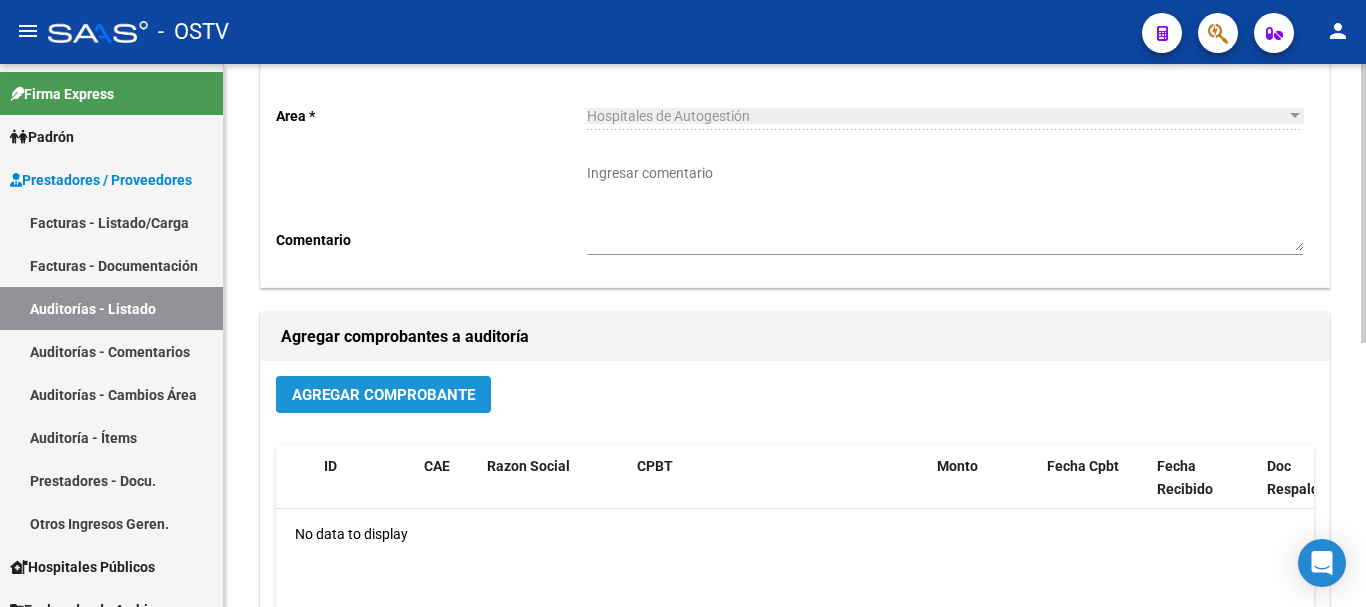 click on "Agregar Comprobante" 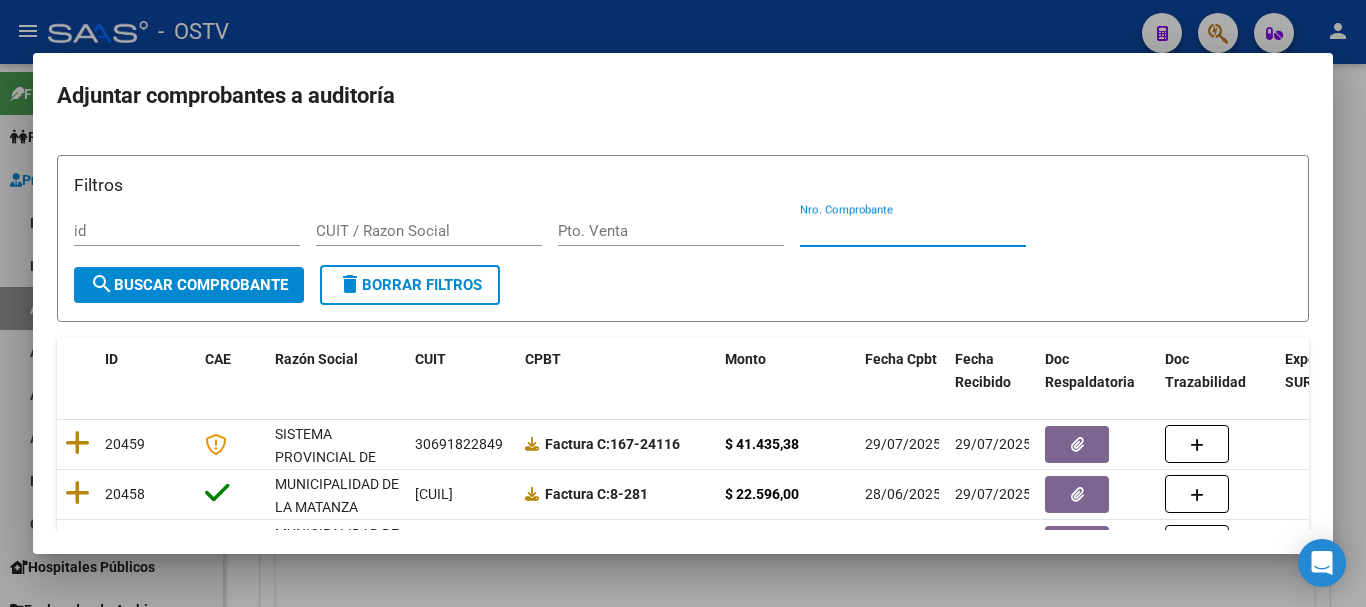 click on "Nro. Comprobante" at bounding box center [913, 231] 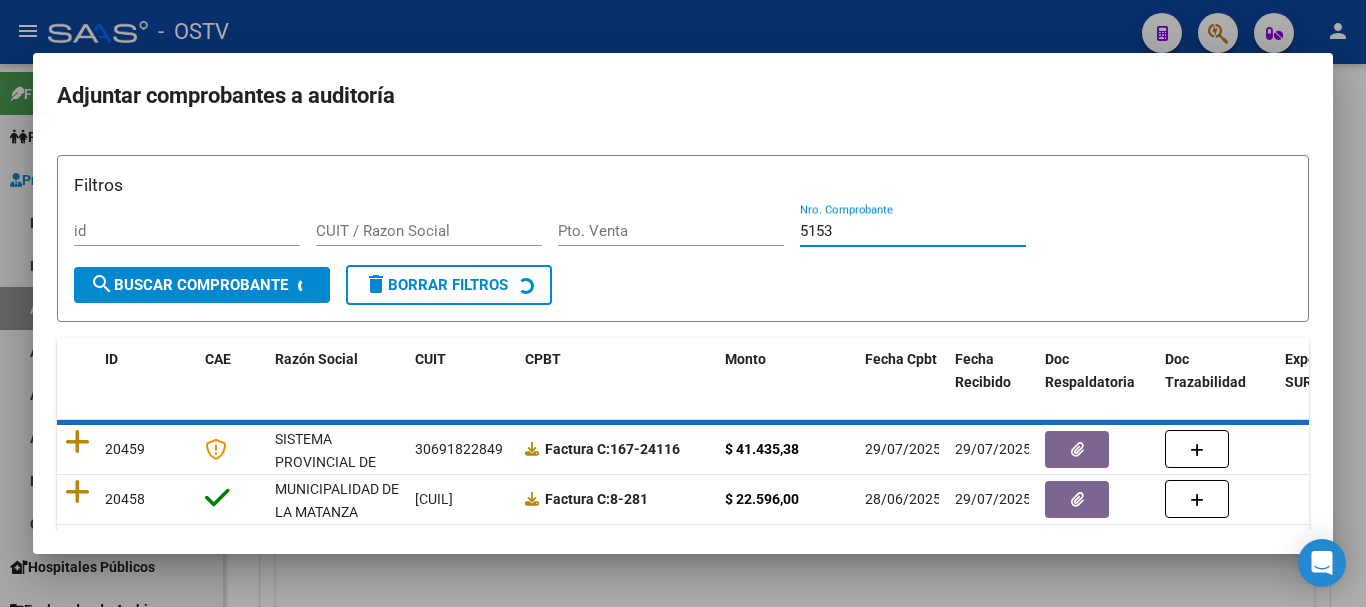 type on "5153" 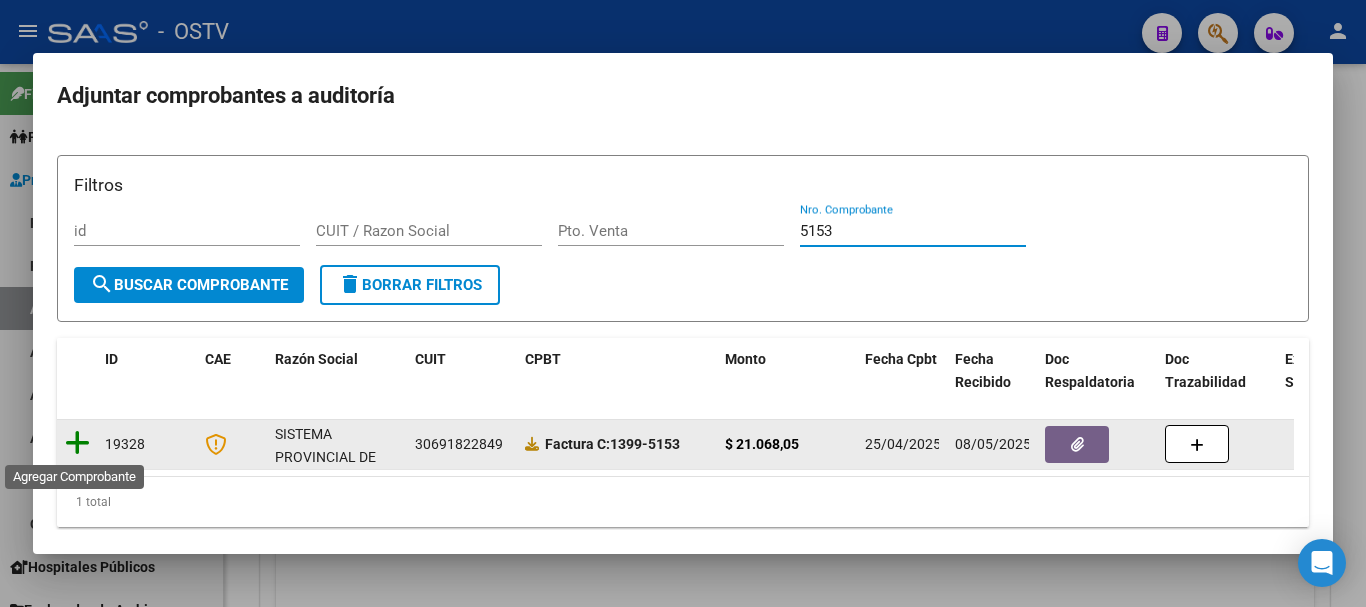 click 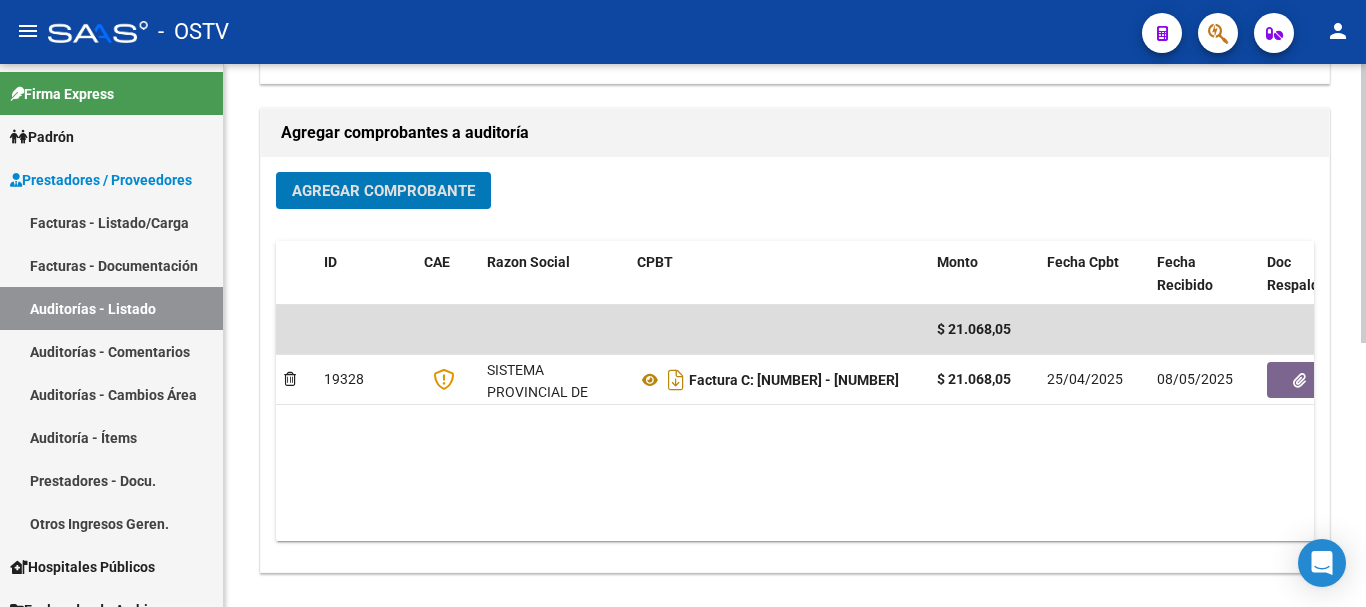 scroll, scrollTop: 500, scrollLeft: 0, axis: vertical 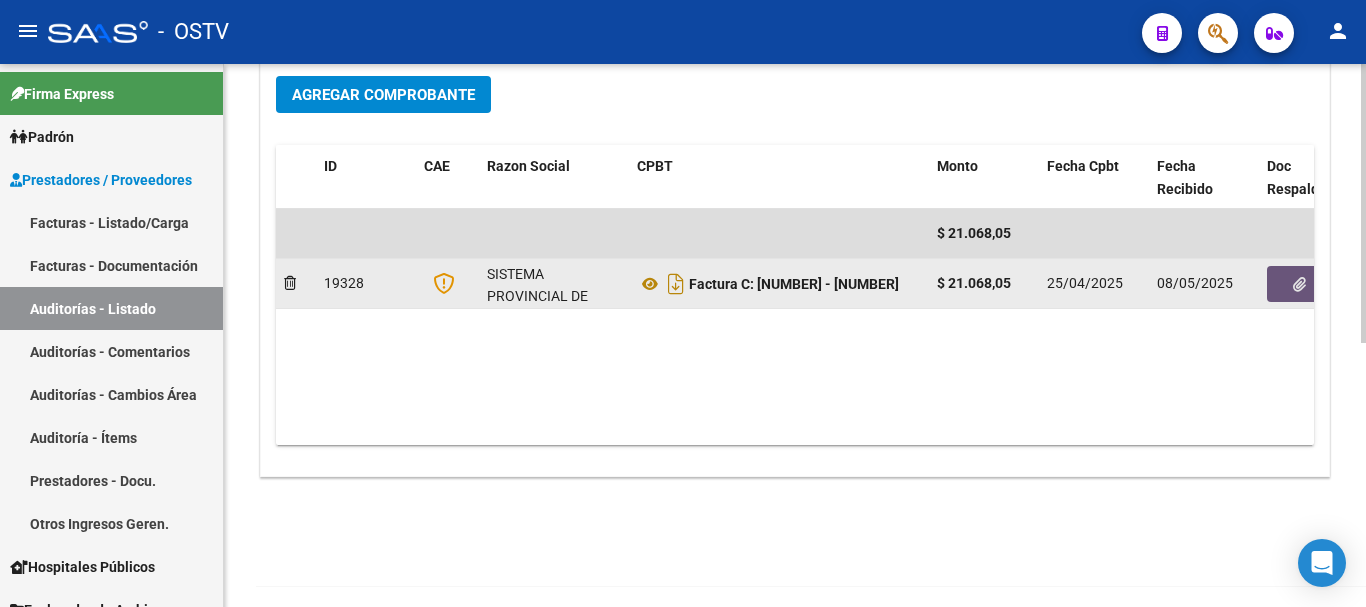 click 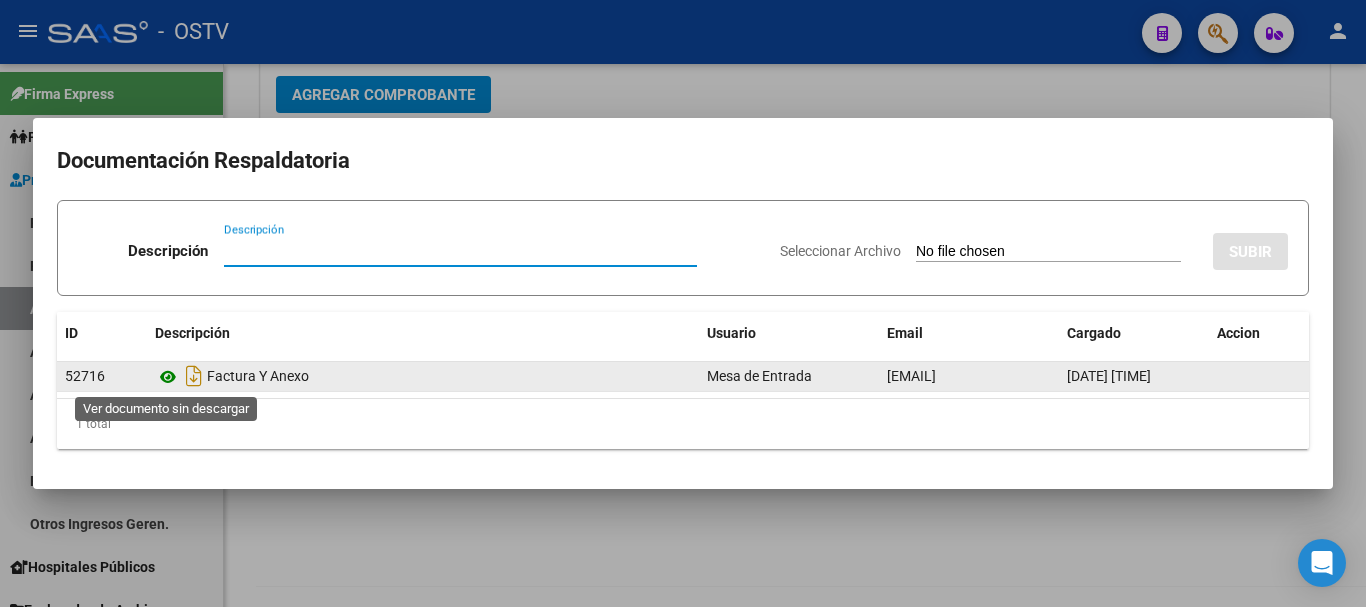 click 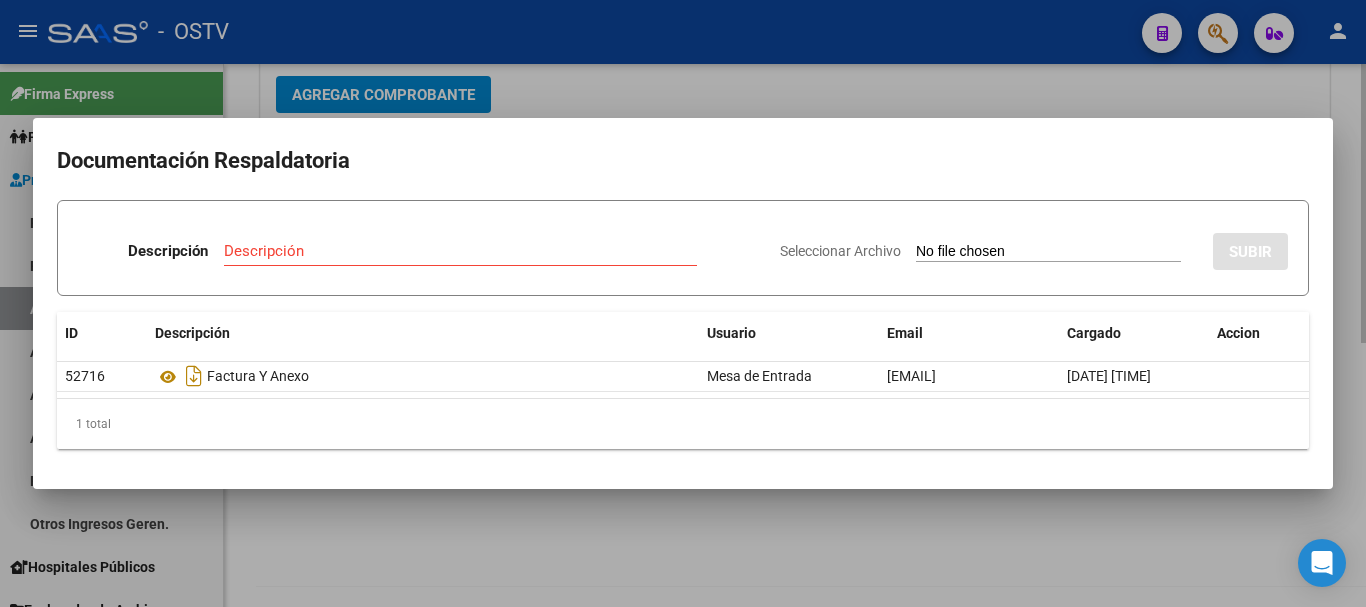 click at bounding box center (683, 303) 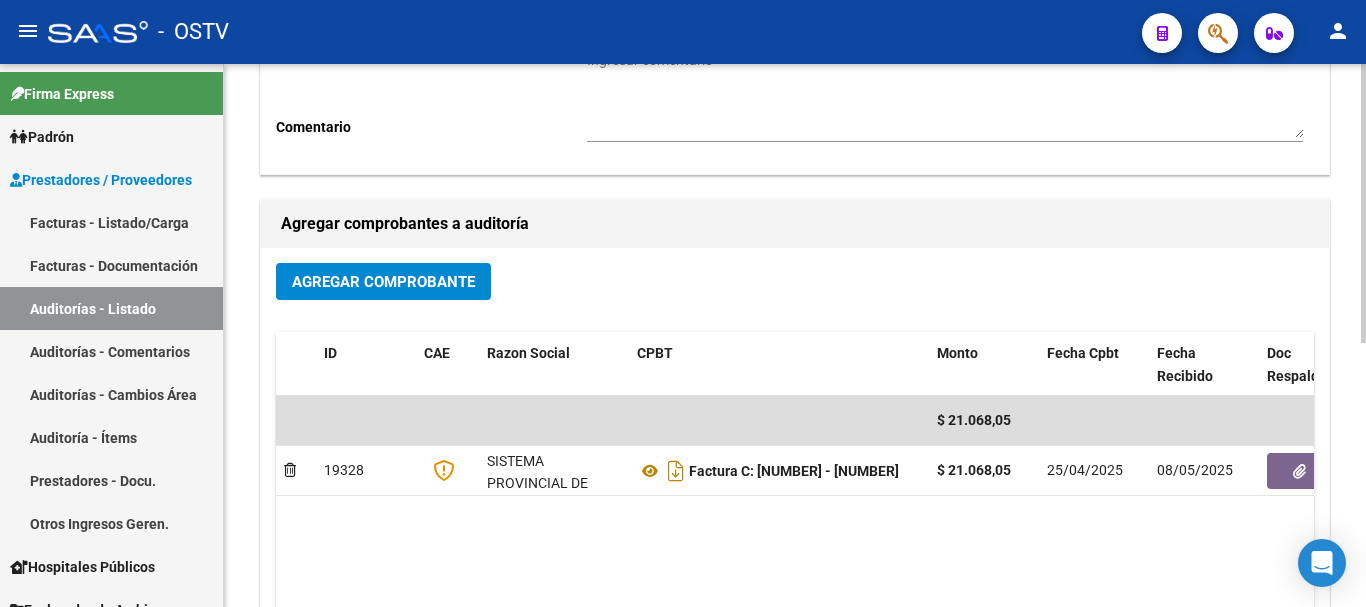 scroll, scrollTop: 0, scrollLeft: 0, axis: both 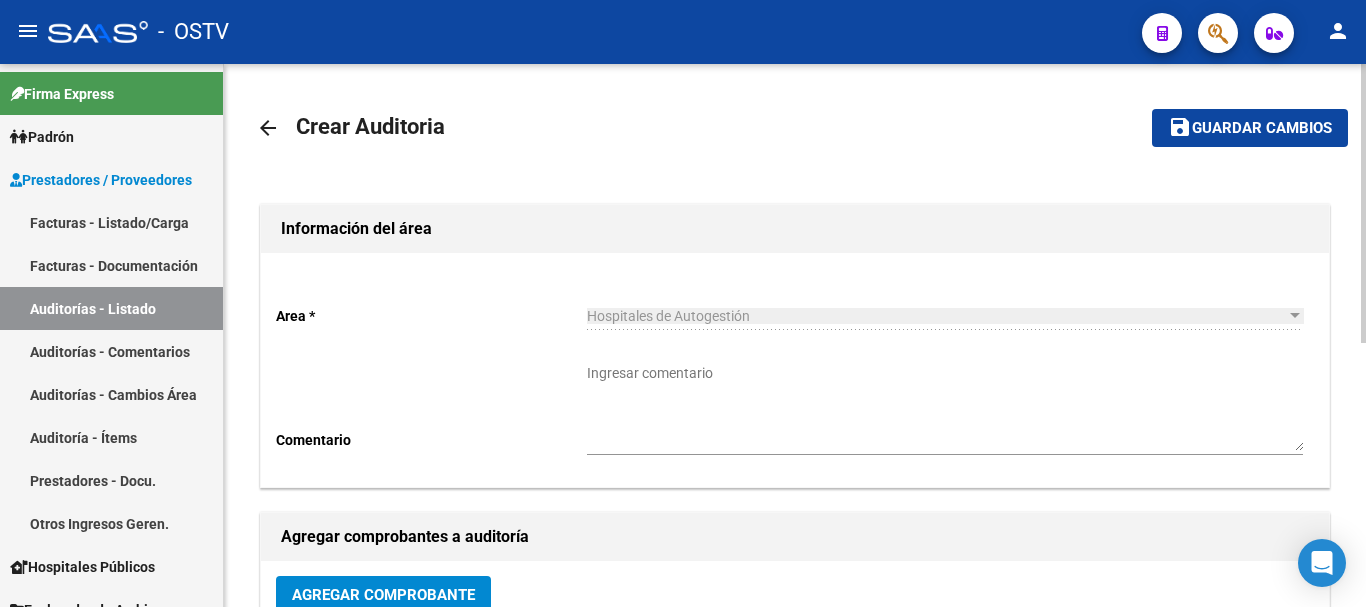 click on "Guardar cambios" 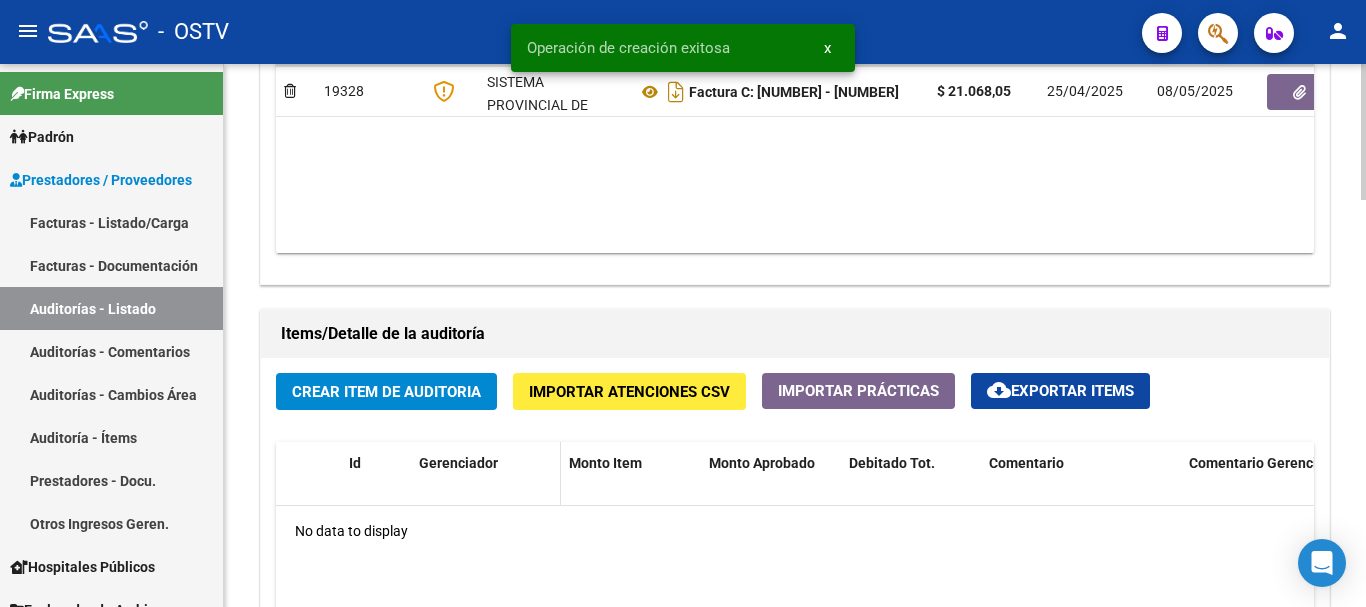 scroll, scrollTop: 1200, scrollLeft: 0, axis: vertical 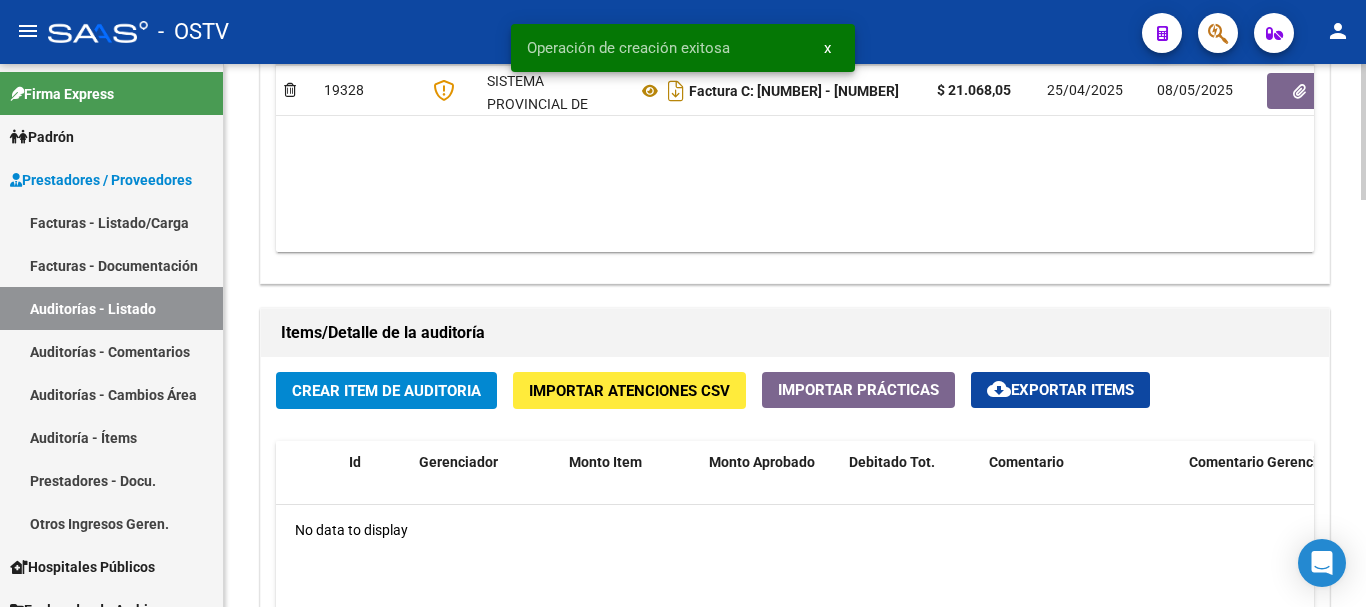 click on "Crear Item de Auditoria" 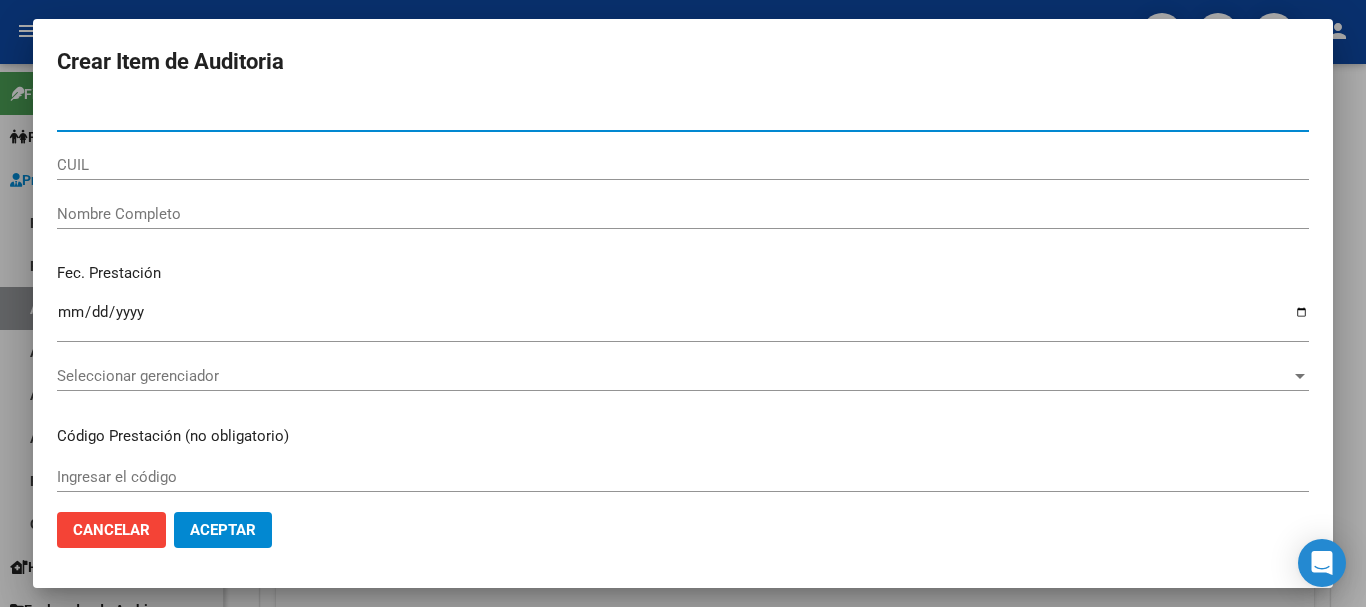 paste on "[NUMBER]" 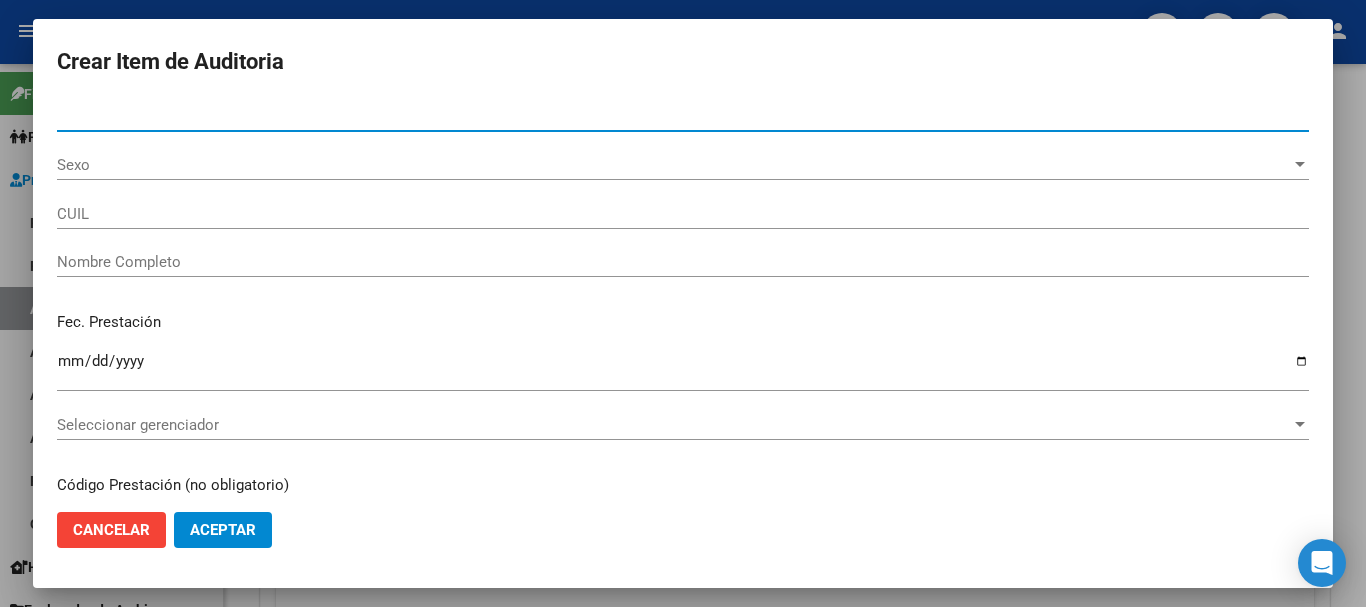 type on "[NUMBER]" 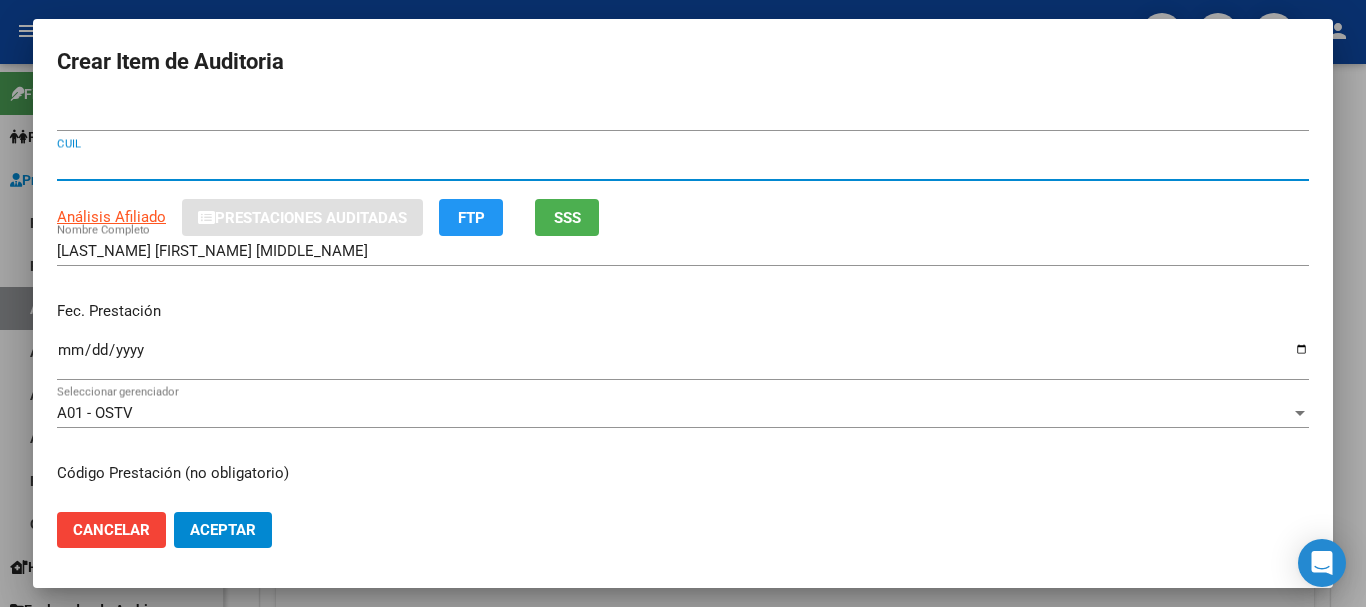 type 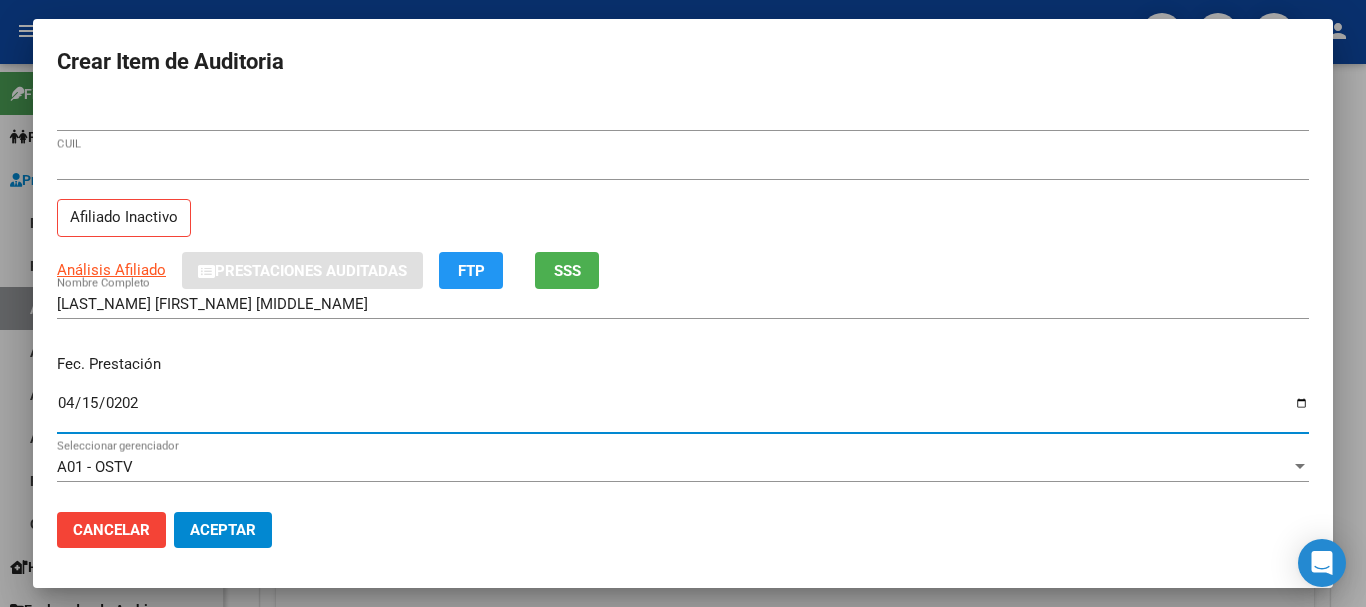 type on "2025-04-15" 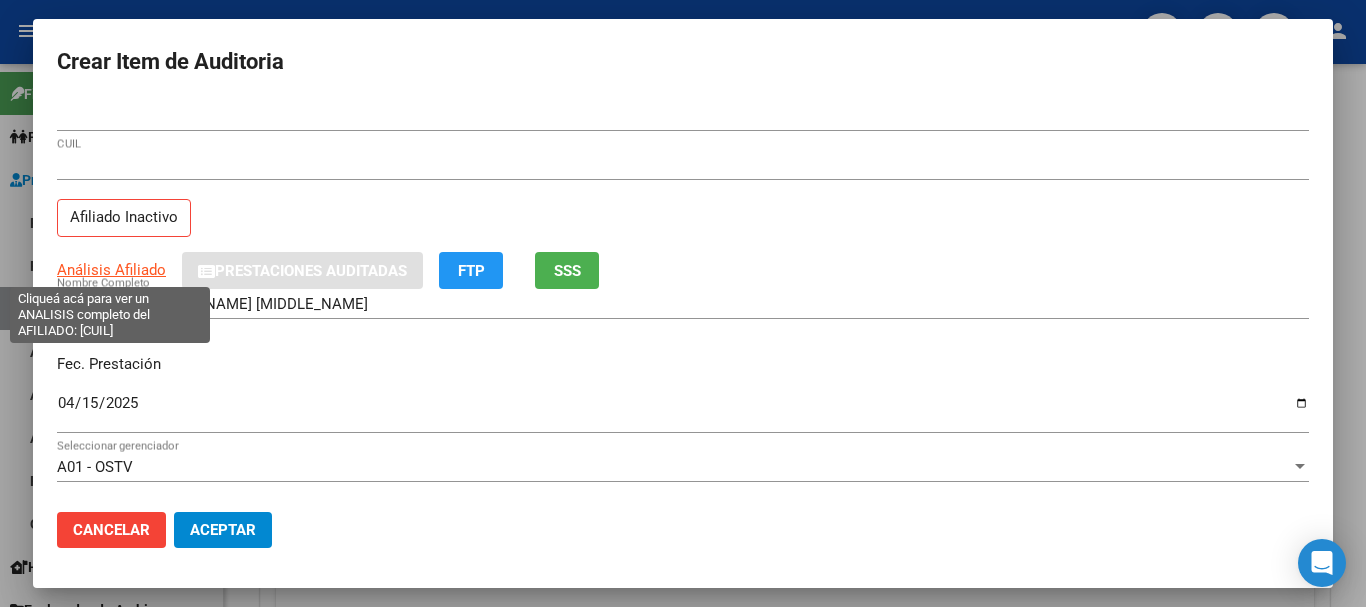 click on "Análisis Afiliado" at bounding box center (111, 270) 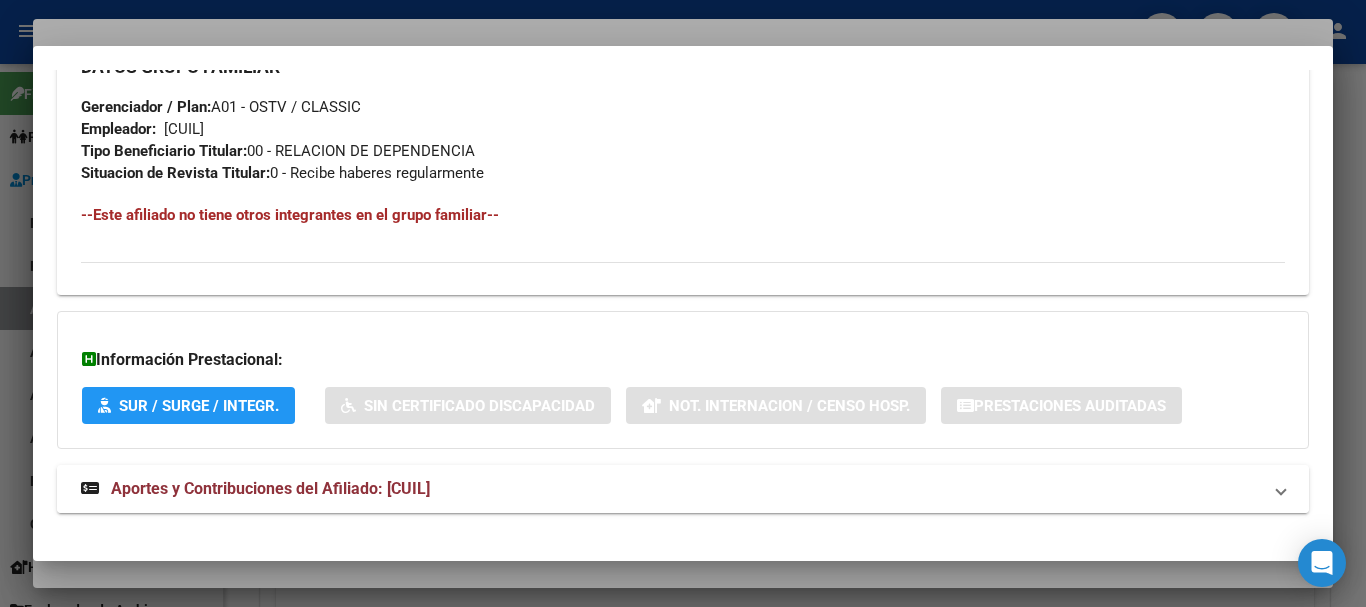 scroll, scrollTop: 1031, scrollLeft: 0, axis: vertical 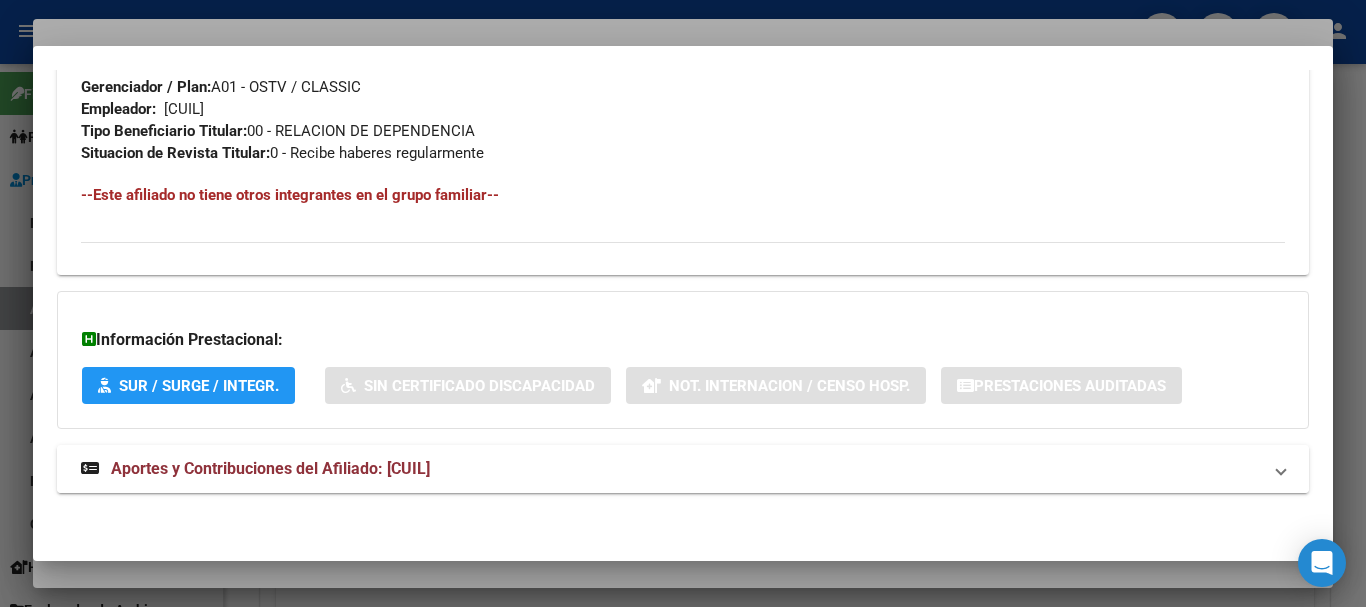 click on "Aportes y Contribuciones del Afiliado: [CUIL]" at bounding box center [671, 469] 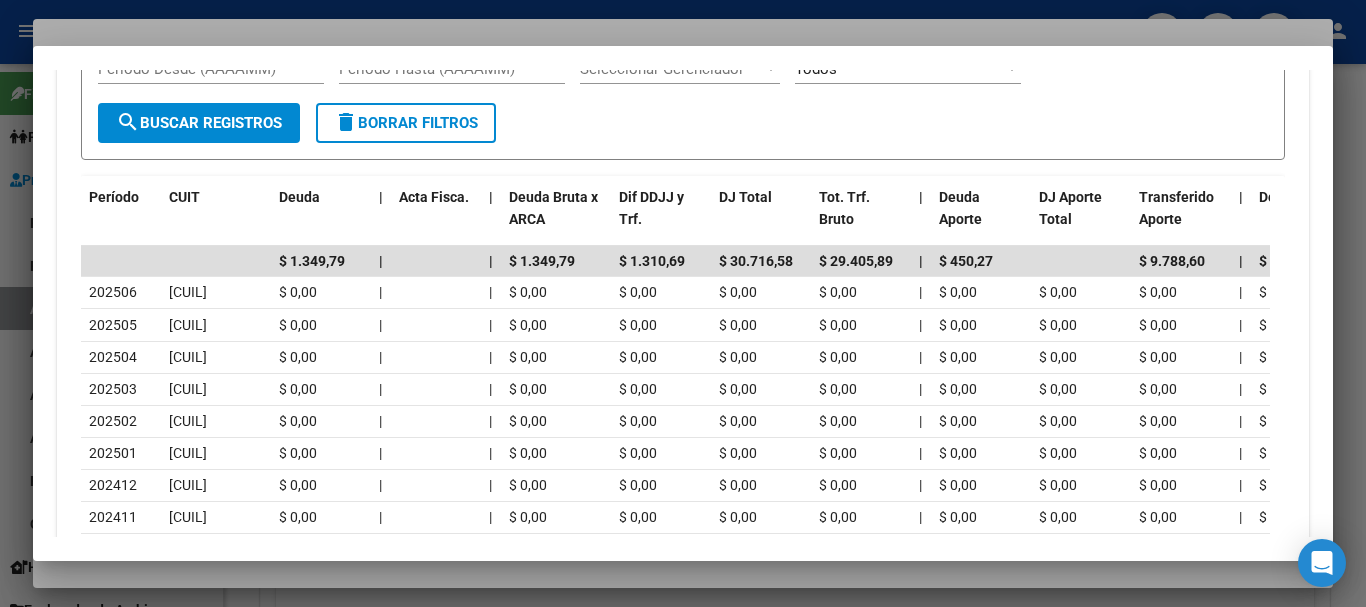 scroll, scrollTop: 1848, scrollLeft: 0, axis: vertical 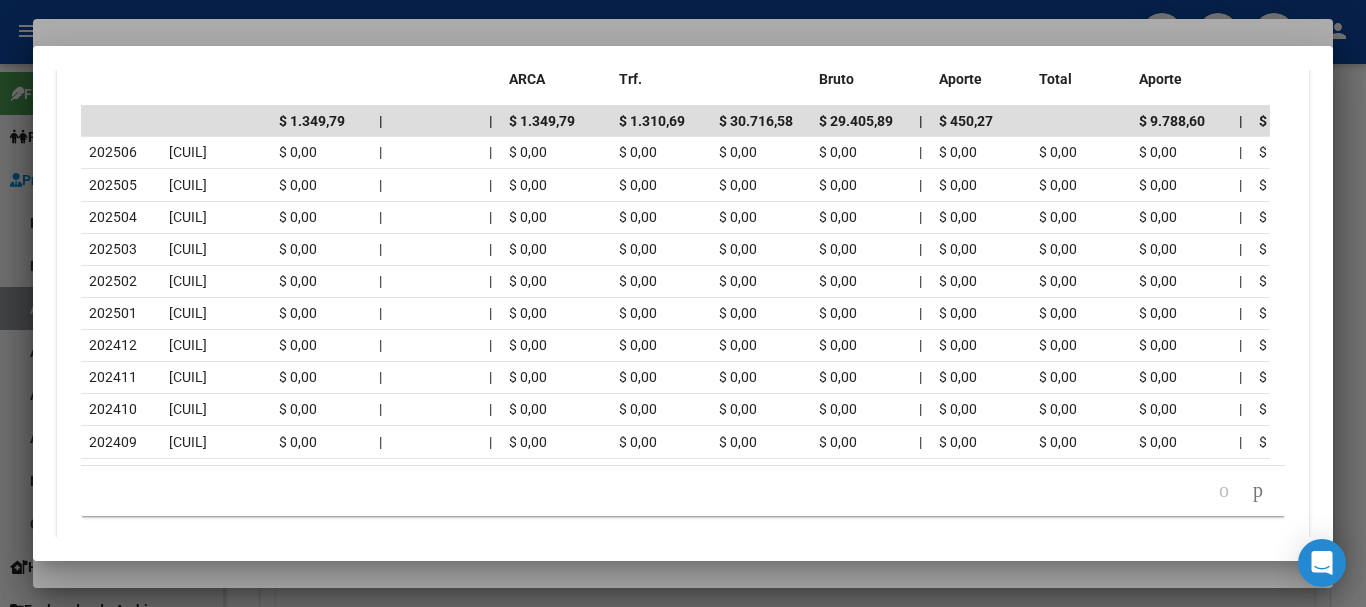 click at bounding box center (683, 303) 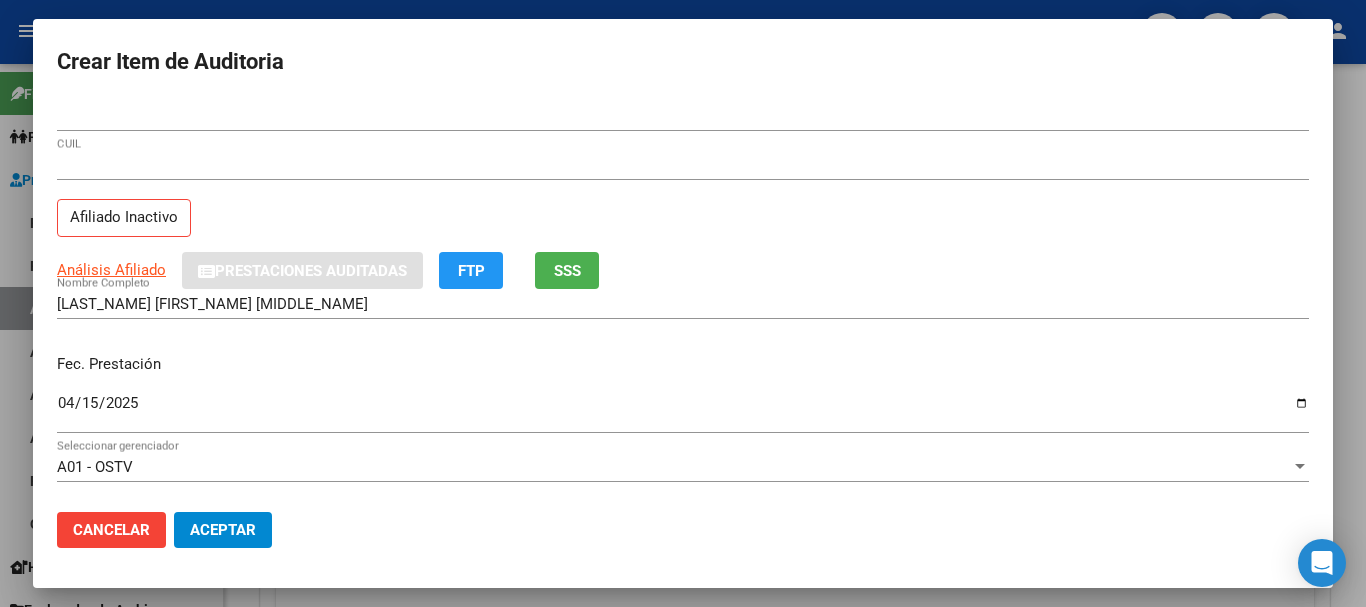 click on "[NUMBER] Nro Documento" at bounding box center (683, 116) 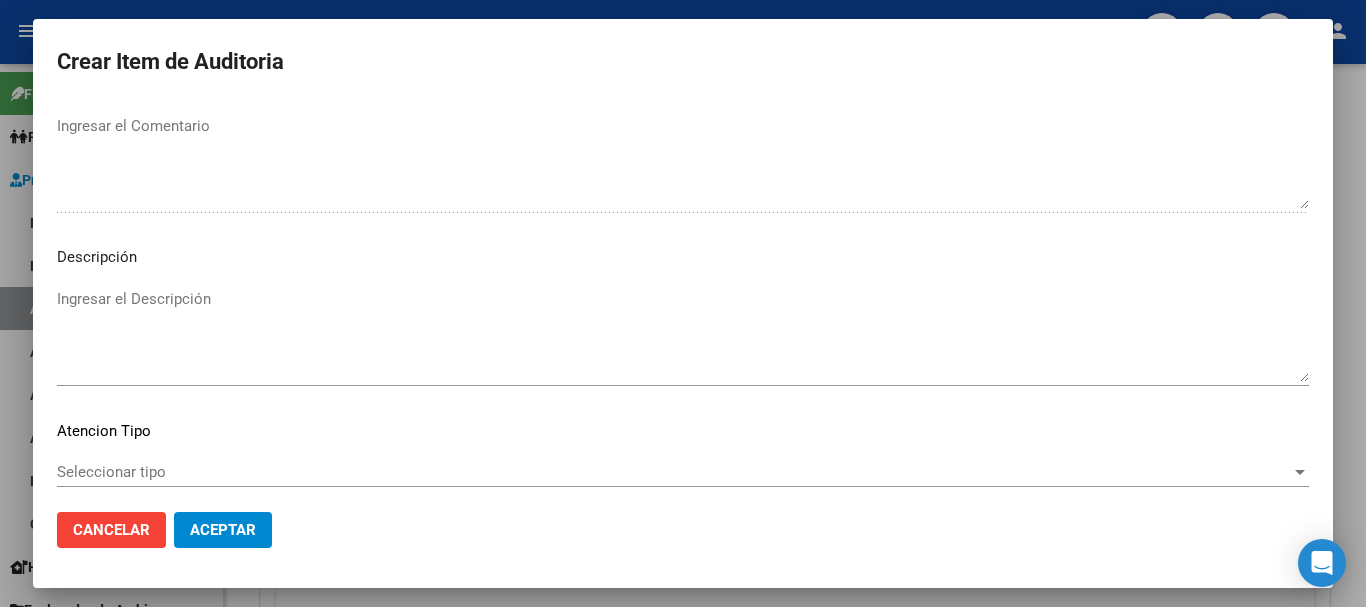 scroll, scrollTop: 1233, scrollLeft: 0, axis: vertical 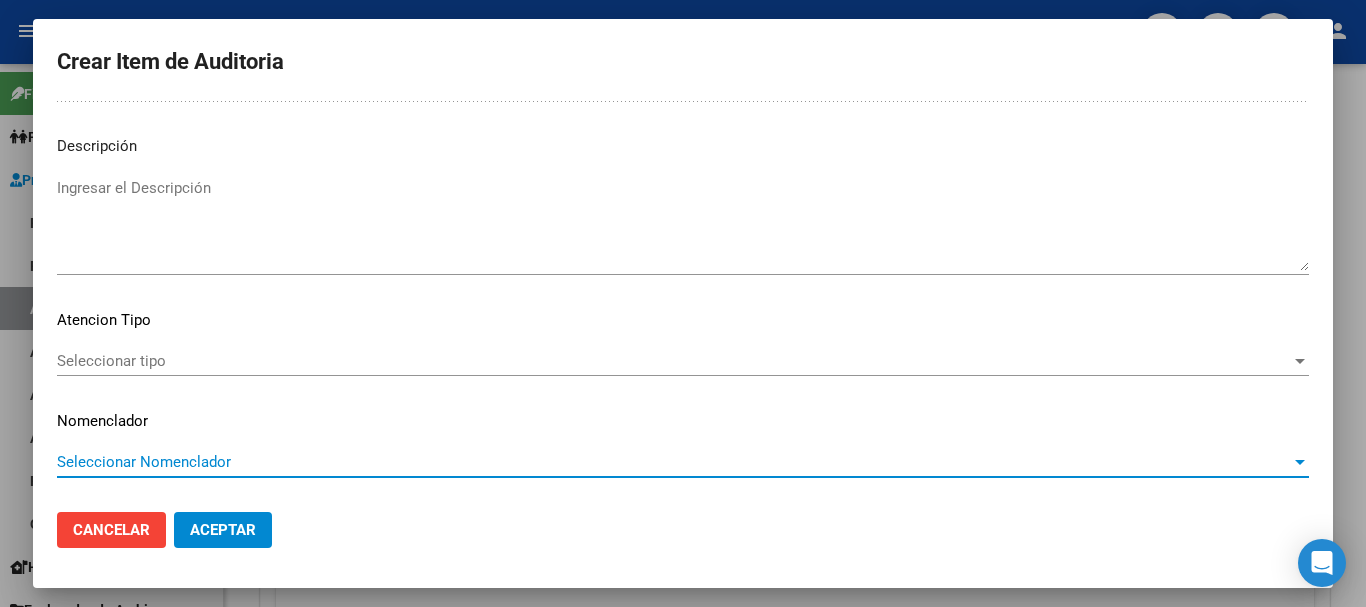 type 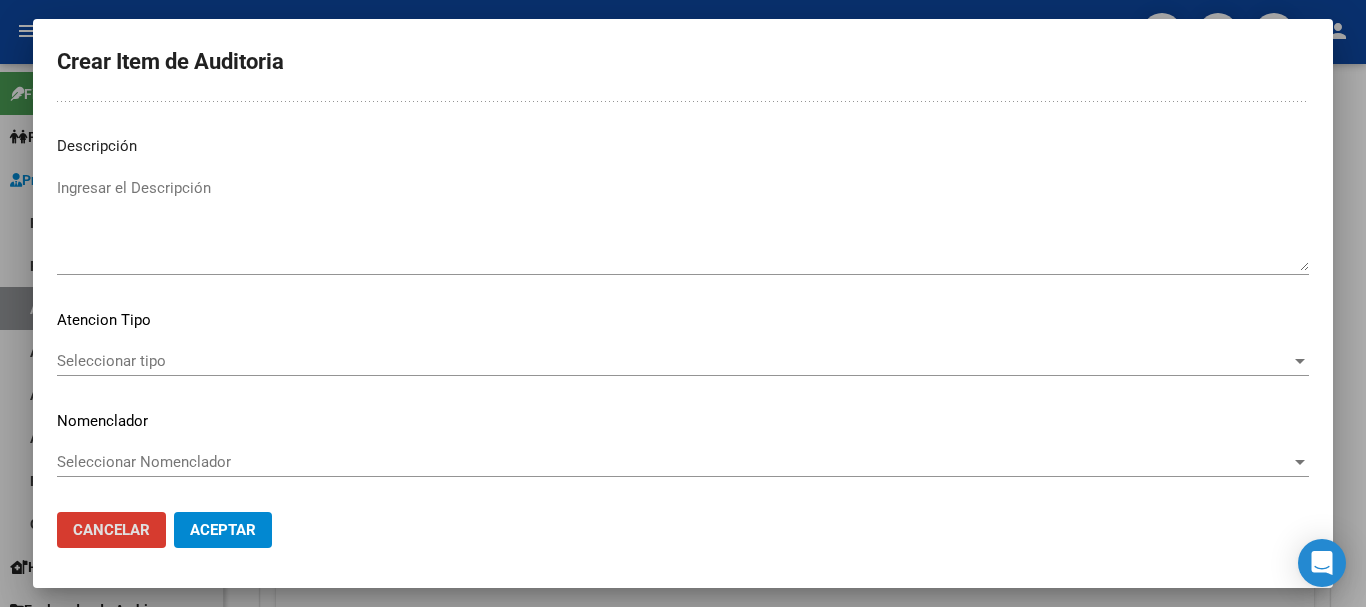 type 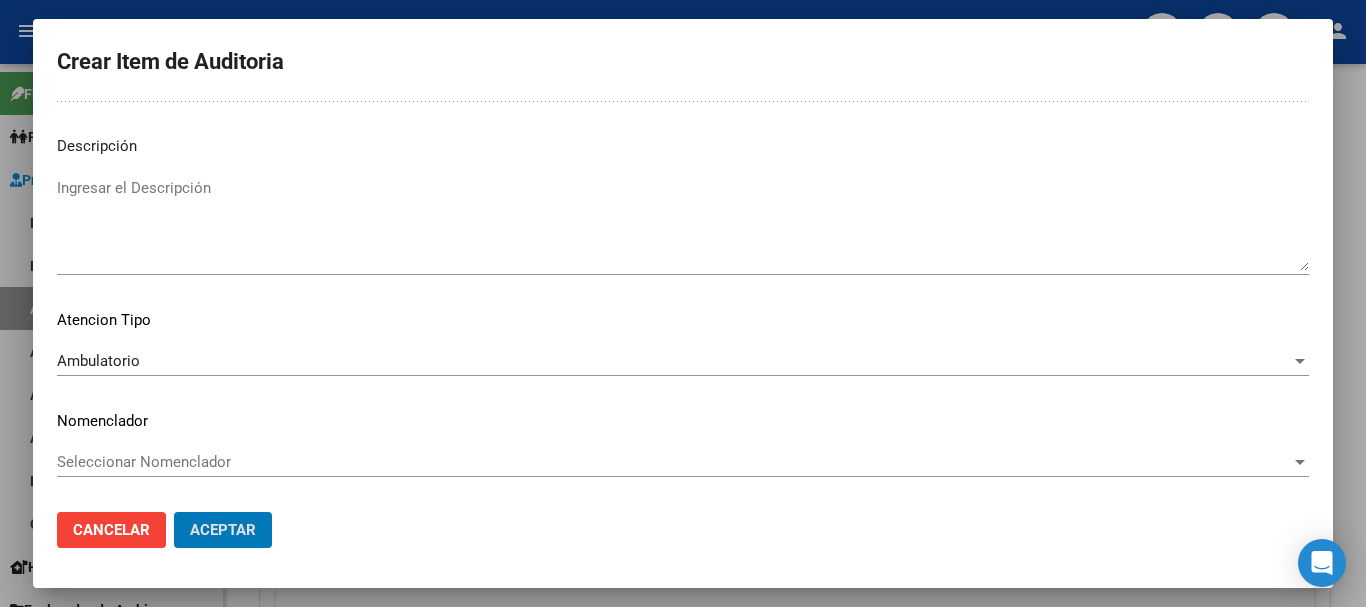 click on "Aceptar" 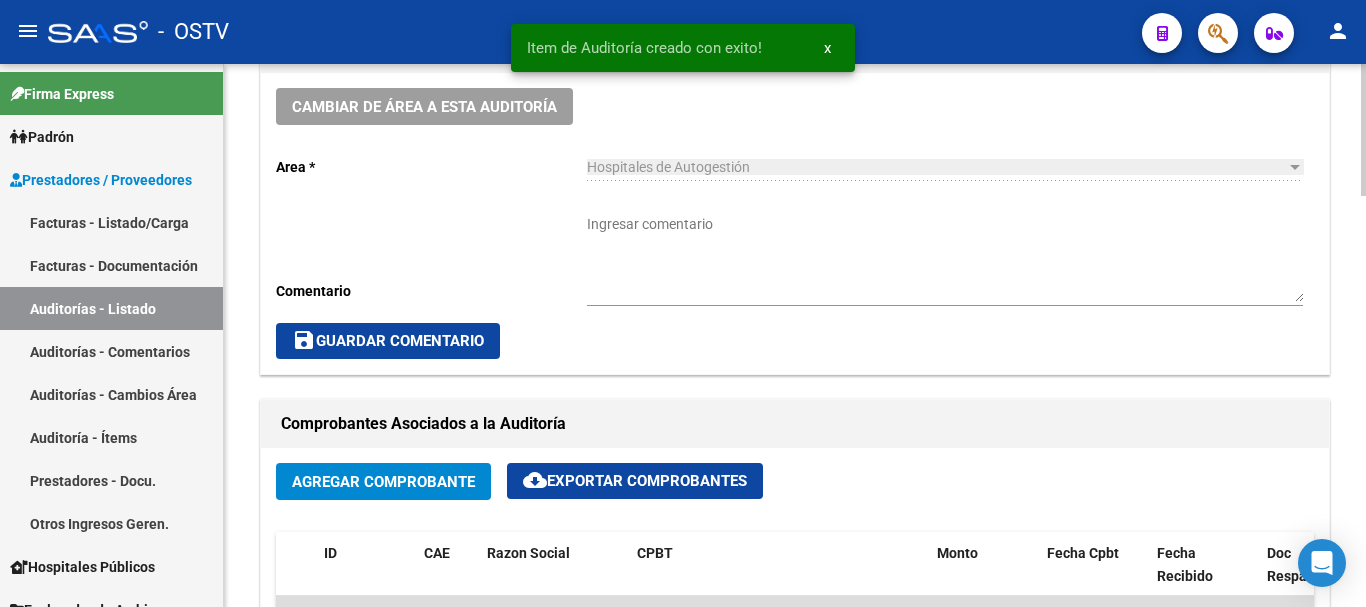scroll, scrollTop: 401, scrollLeft: 0, axis: vertical 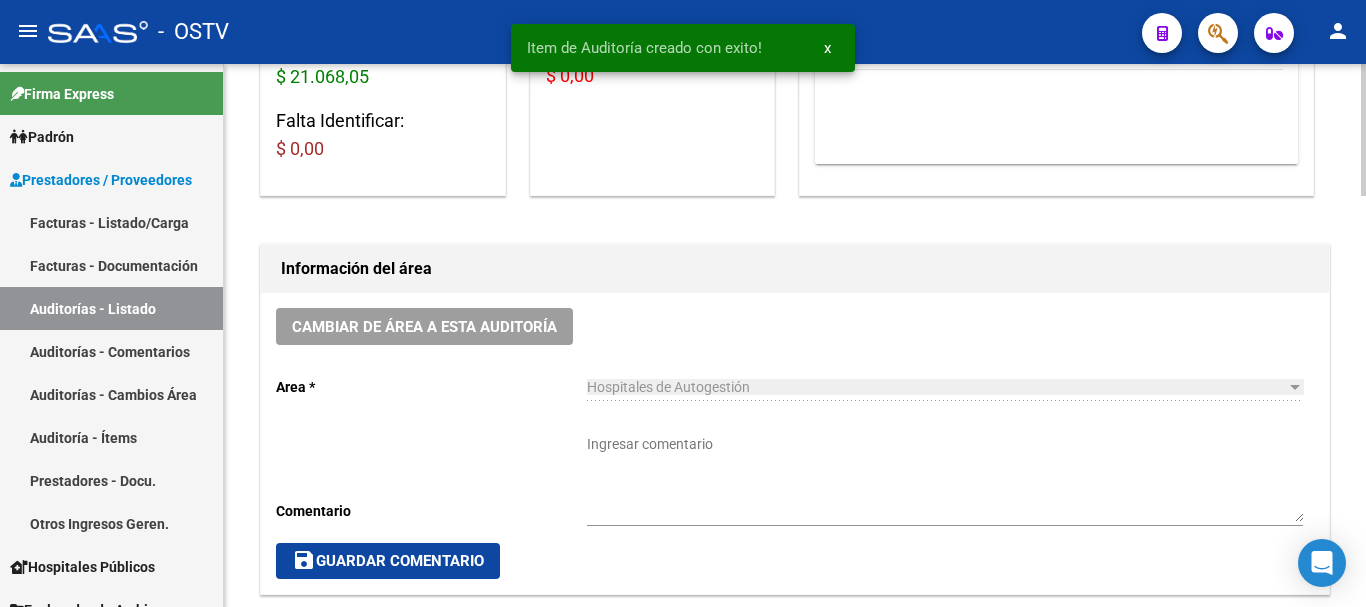 click on "Ingresar comentario" at bounding box center [945, 478] 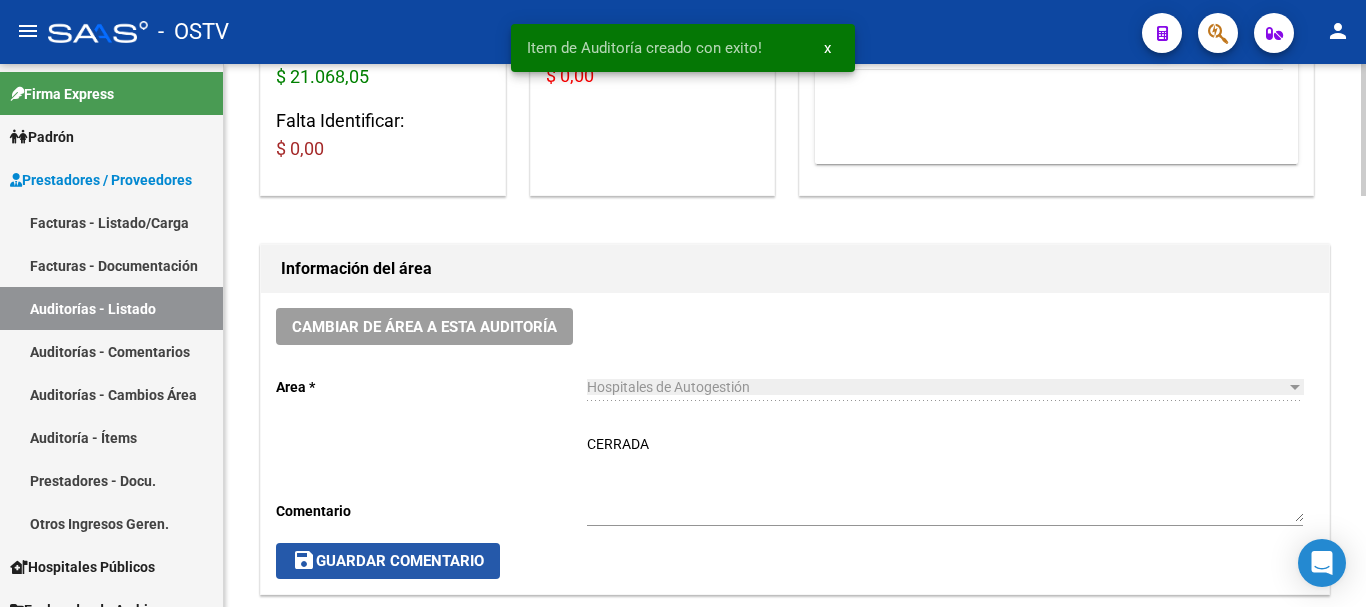 click on "save  Guardar Comentario" 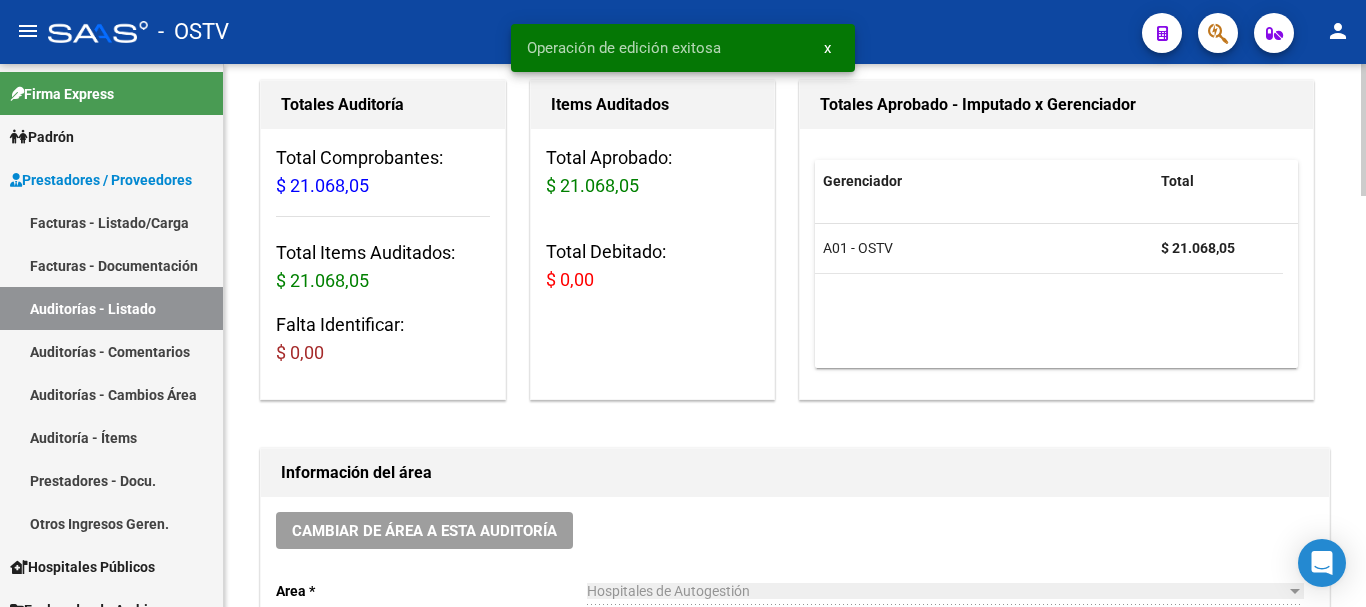 scroll, scrollTop: 0, scrollLeft: 0, axis: both 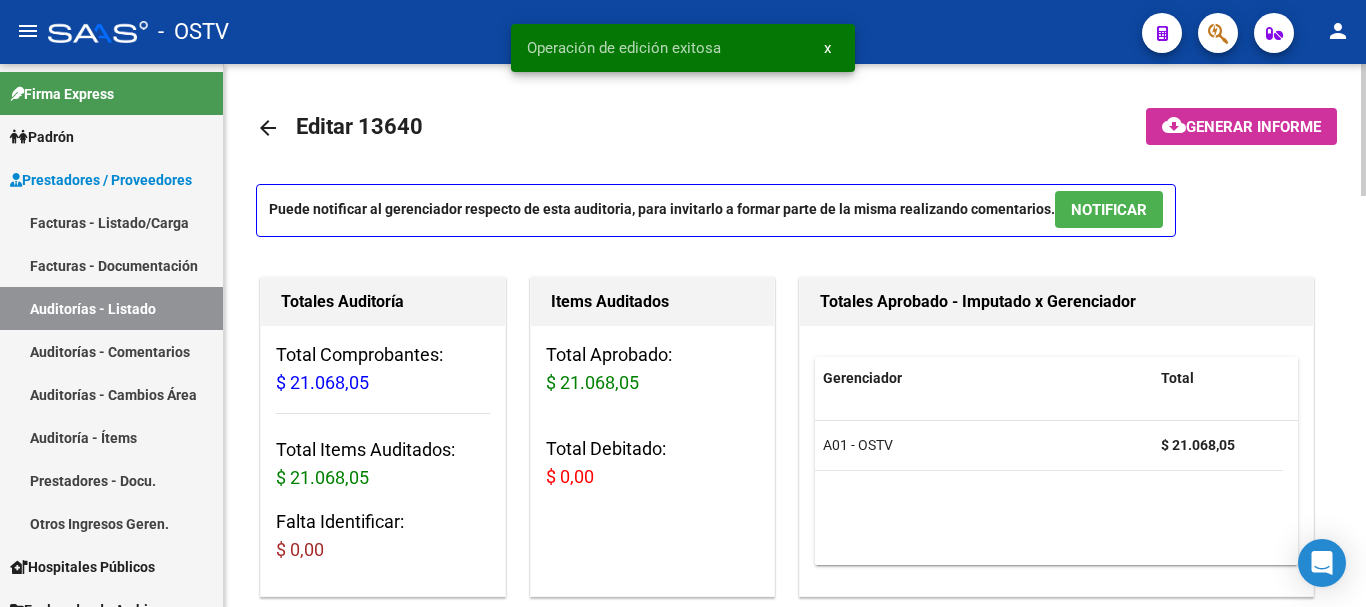 click on "arrow_back" 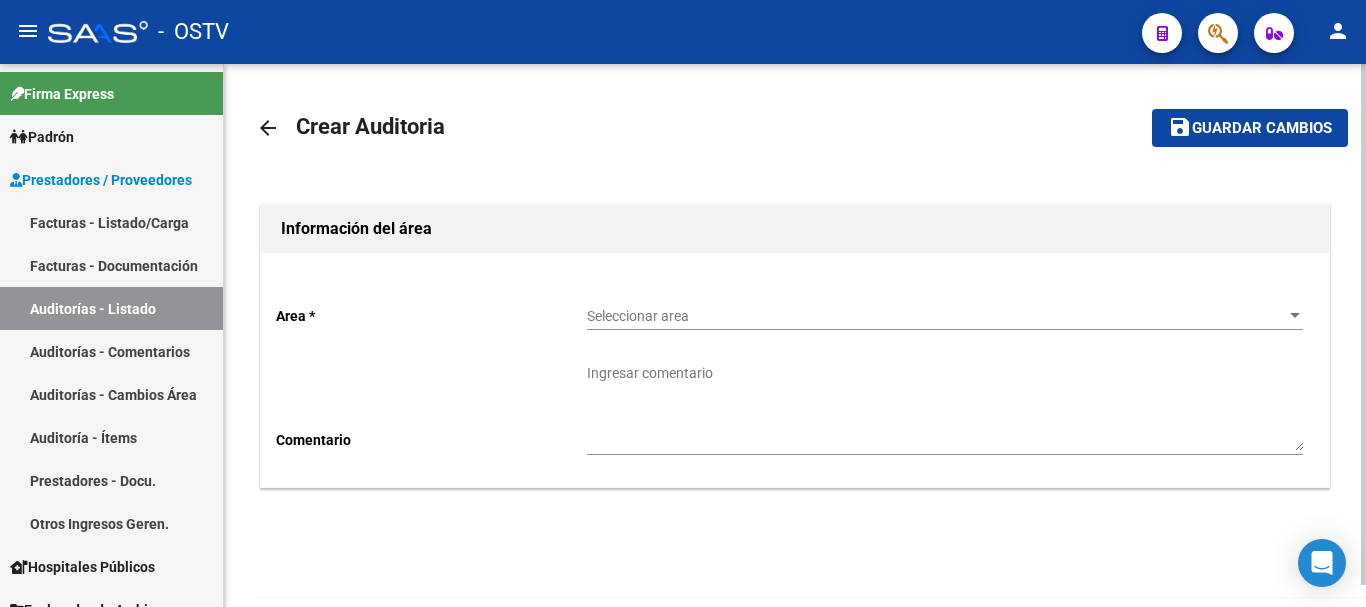 click on "Seleccionar area" at bounding box center [936, 316] 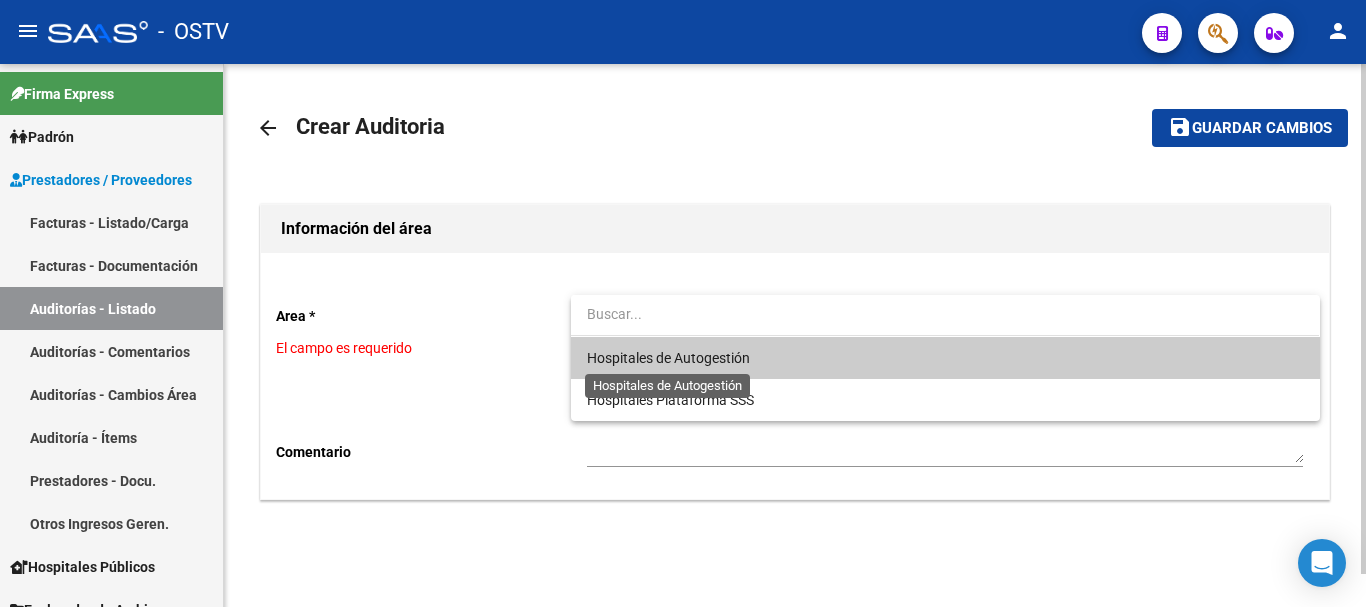 click on "Hospitales de Autogestión" at bounding box center [668, 358] 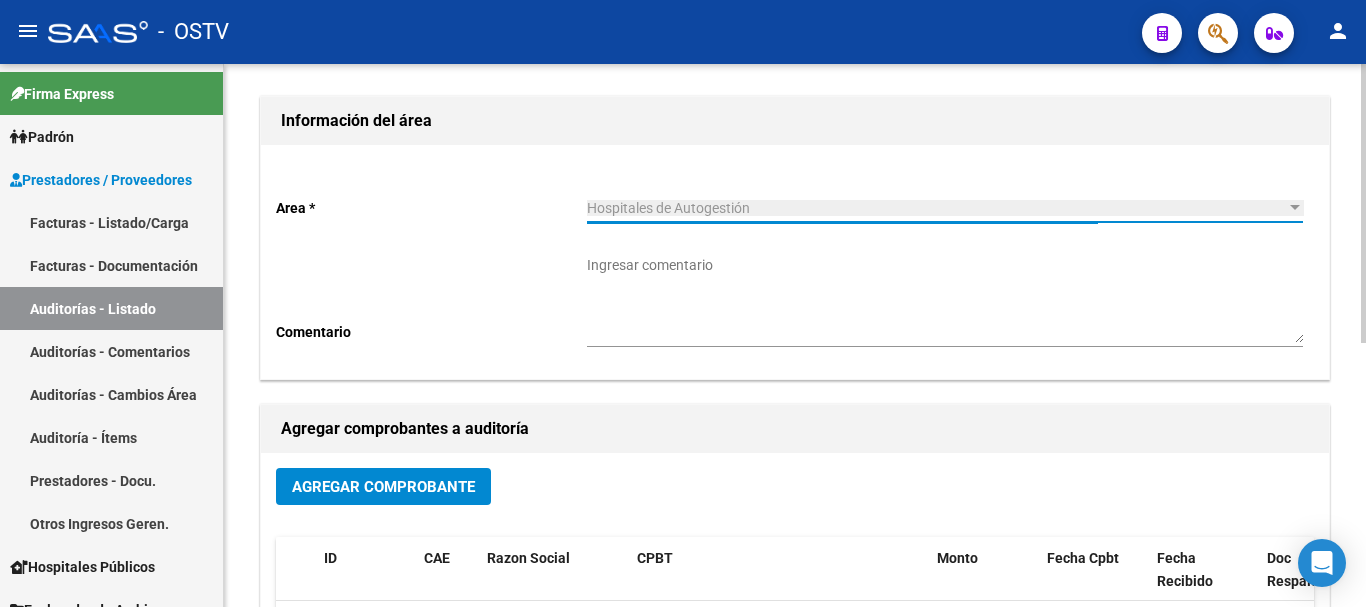 scroll, scrollTop: 300, scrollLeft: 0, axis: vertical 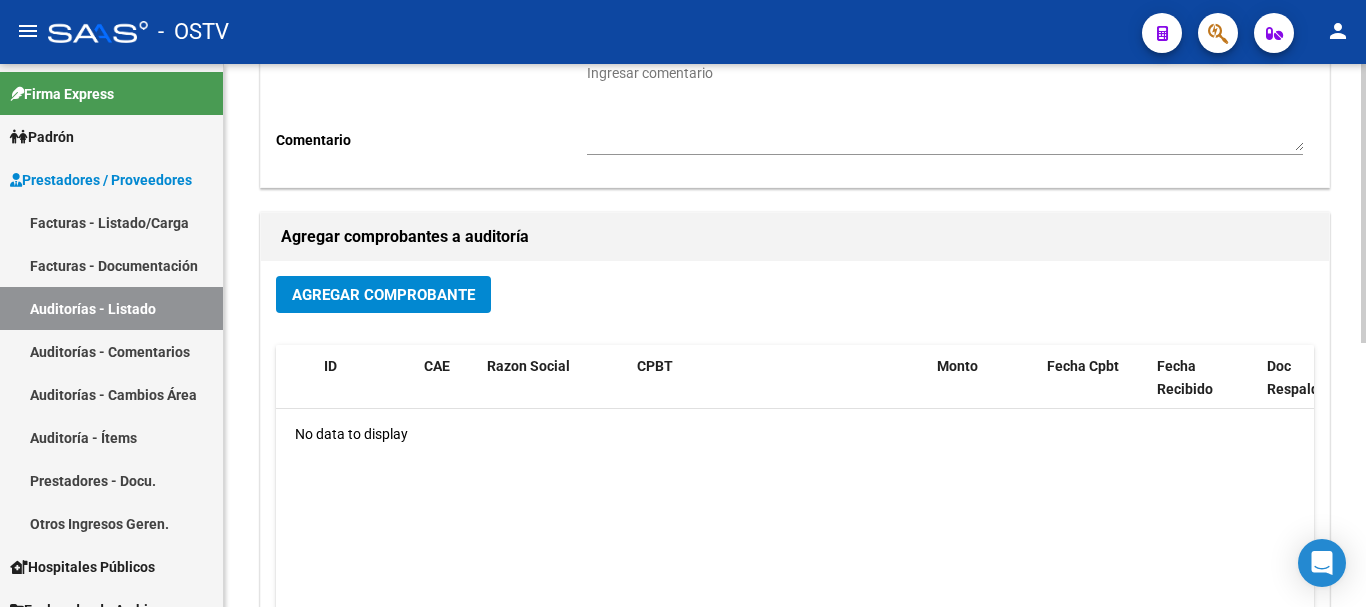 click on "Agregar Comprobante" 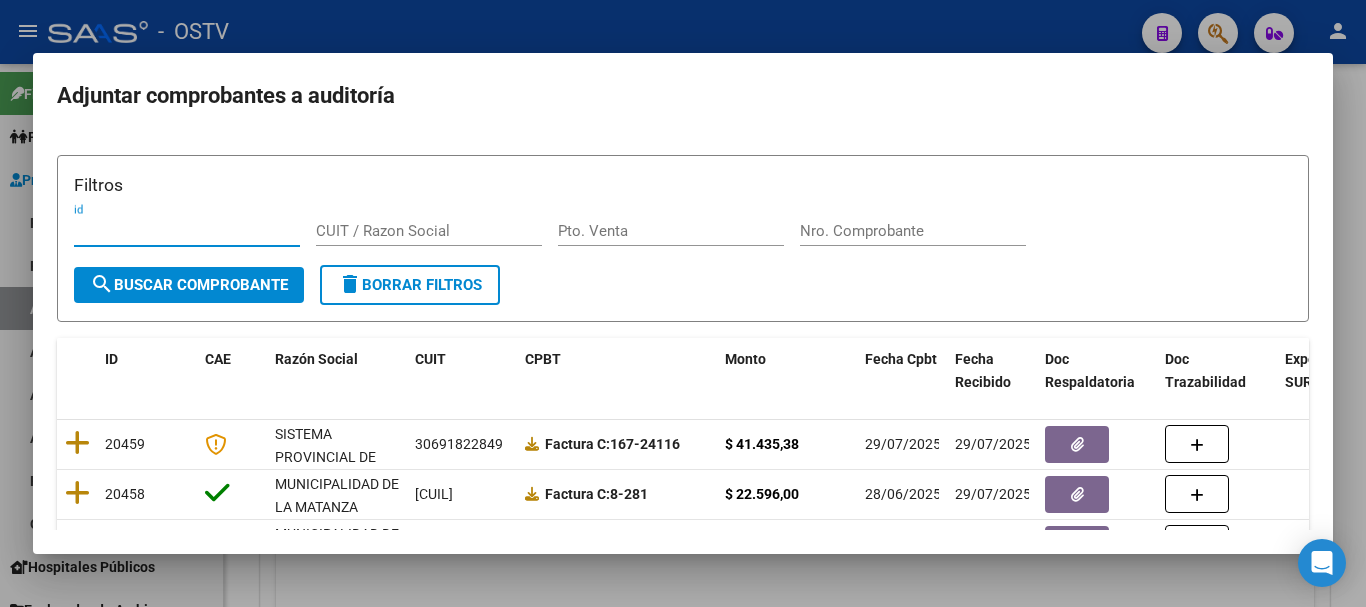 click on "Nro. Comprobante" at bounding box center (913, 231) 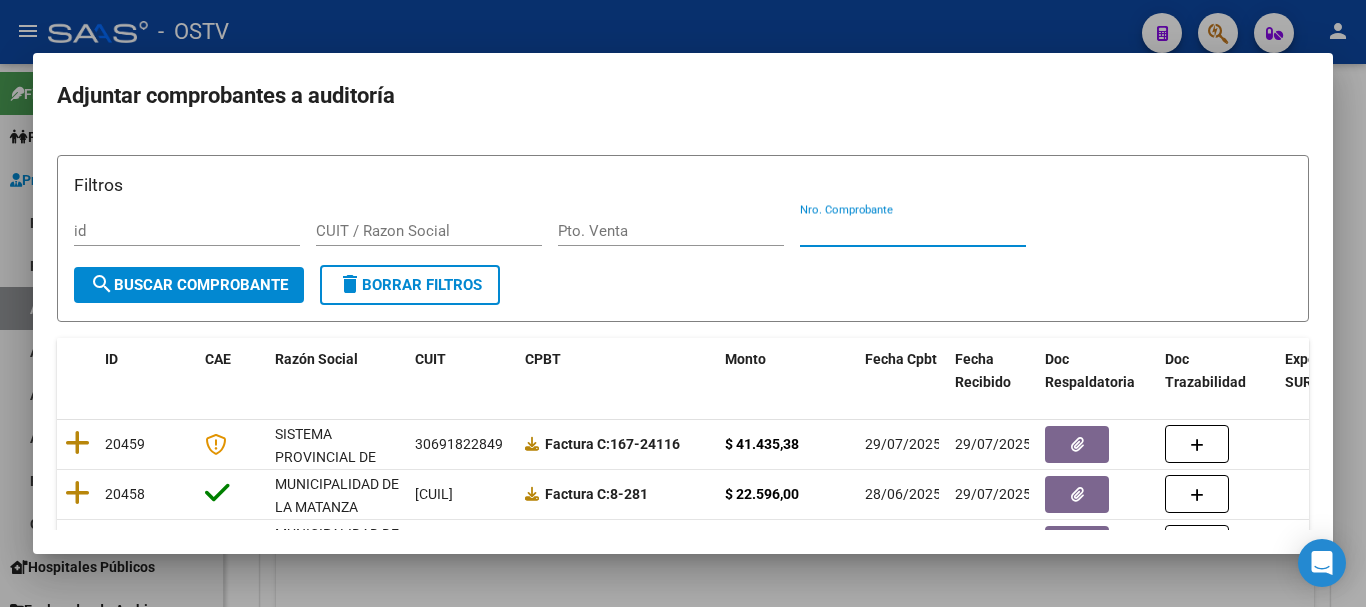 paste on "2030" 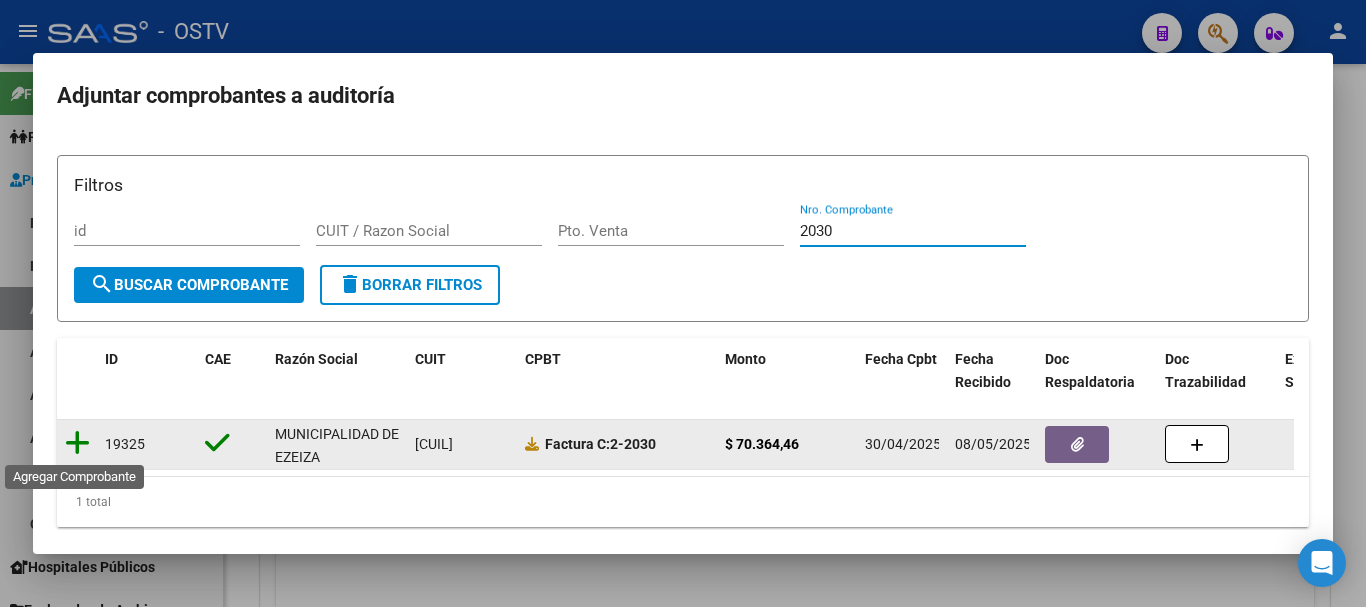 click 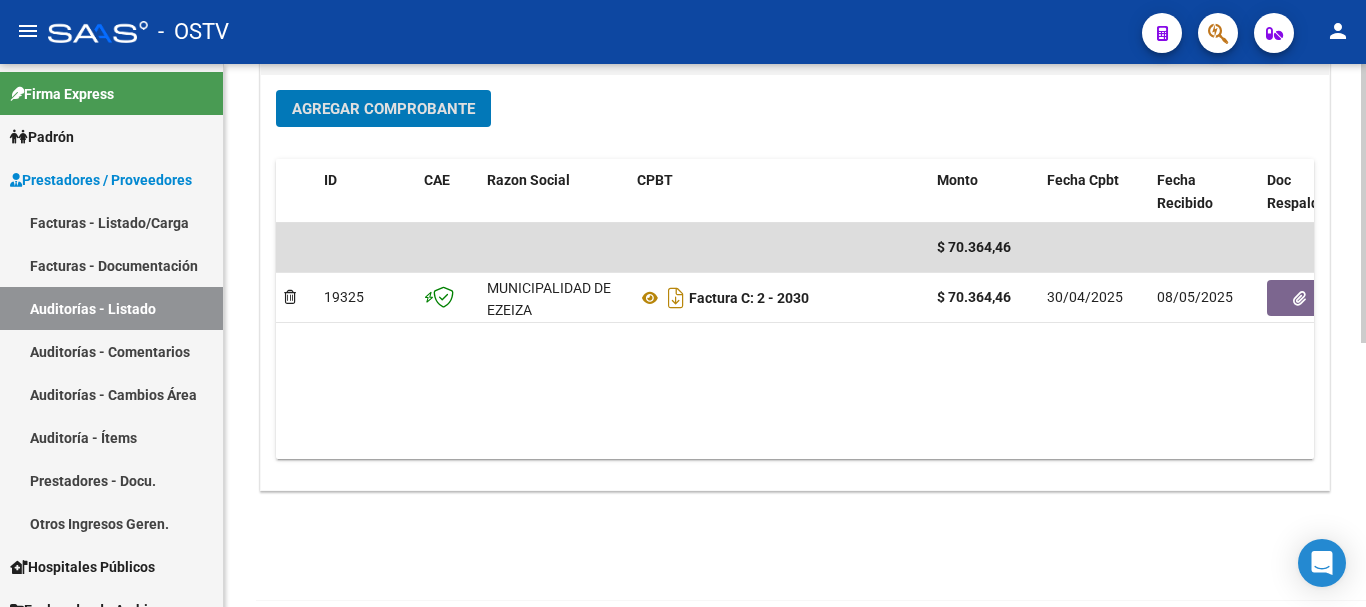 scroll, scrollTop: 512, scrollLeft: 0, axis: vertical 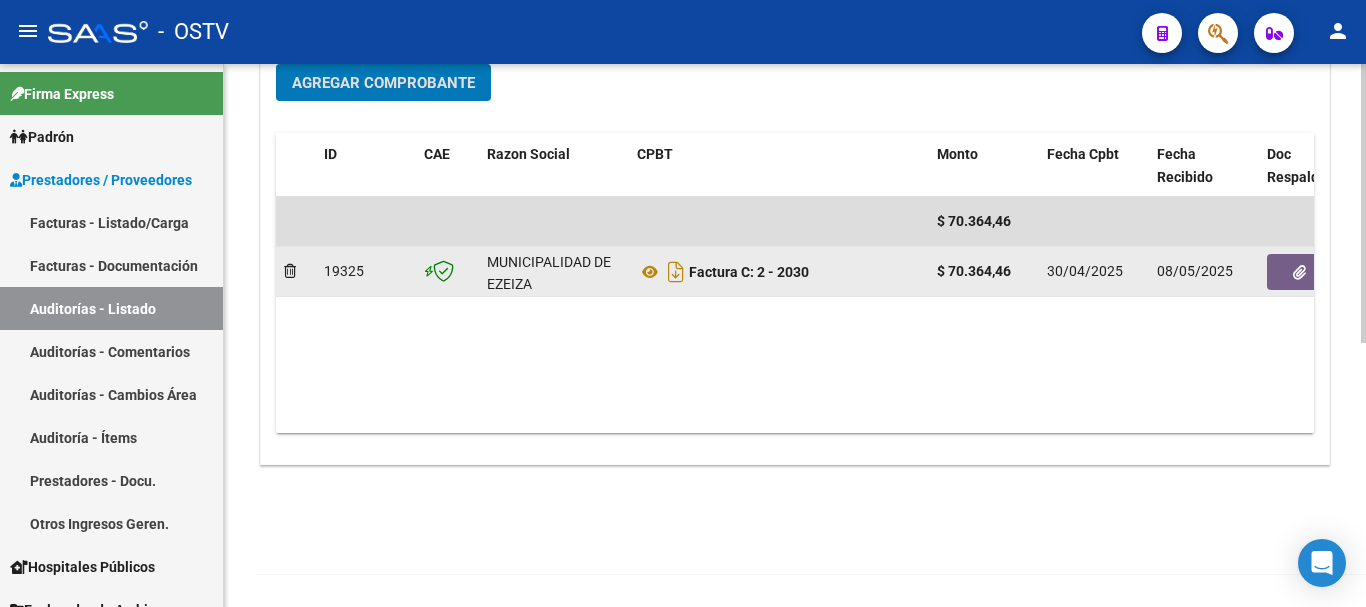 click 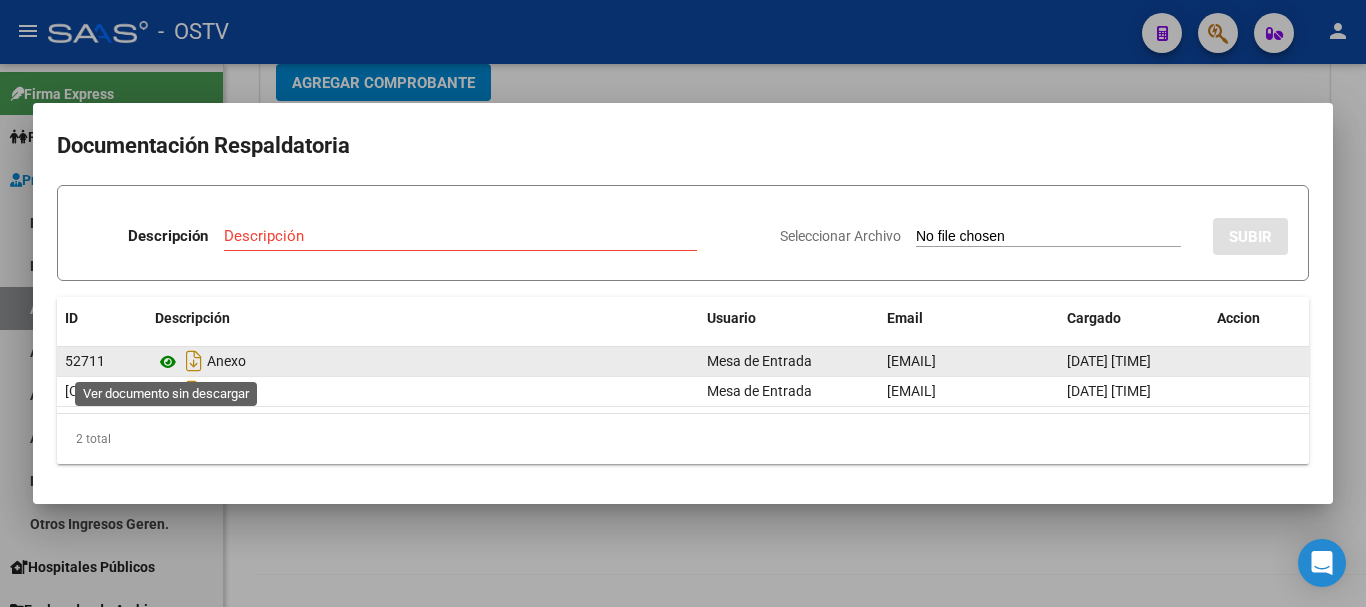 click 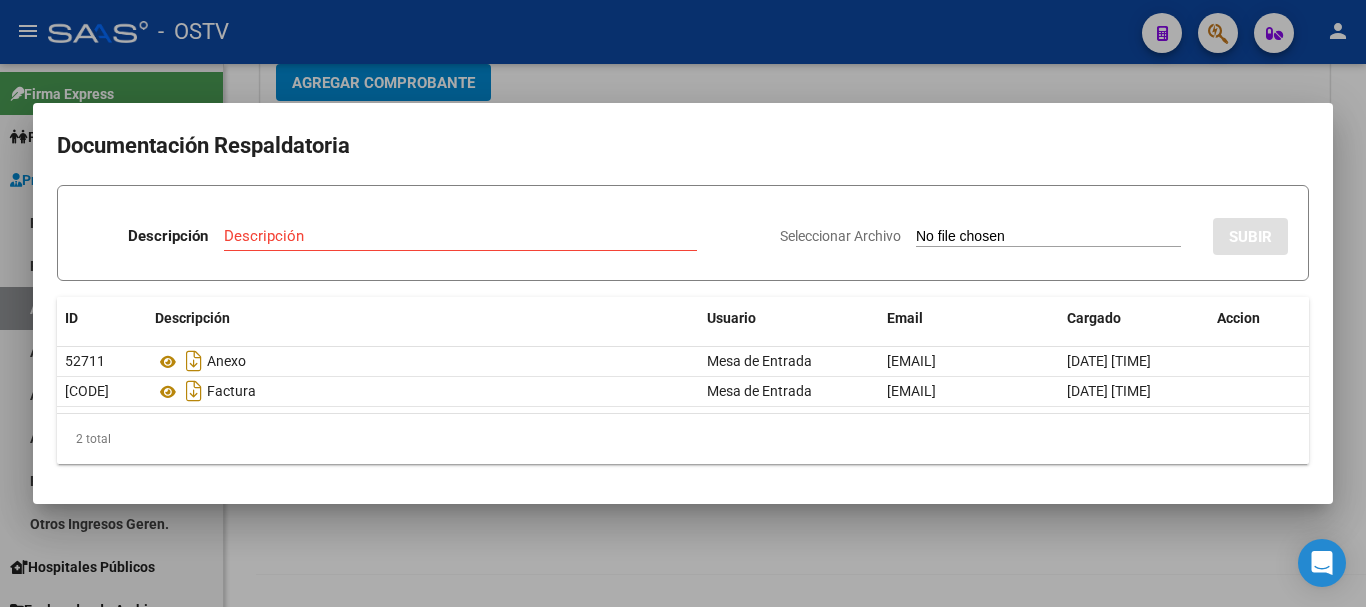 click at bounding box center (683, 303) 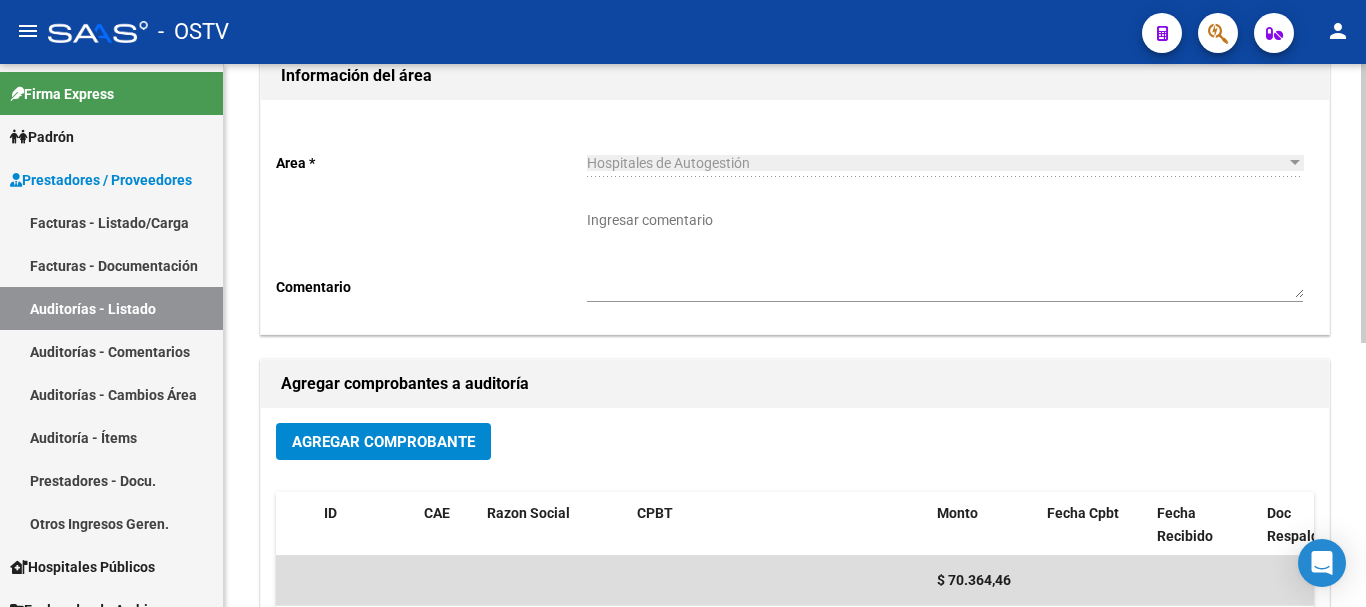 scroll, scrollTop: 0, scrollLeft: 0, axis: both 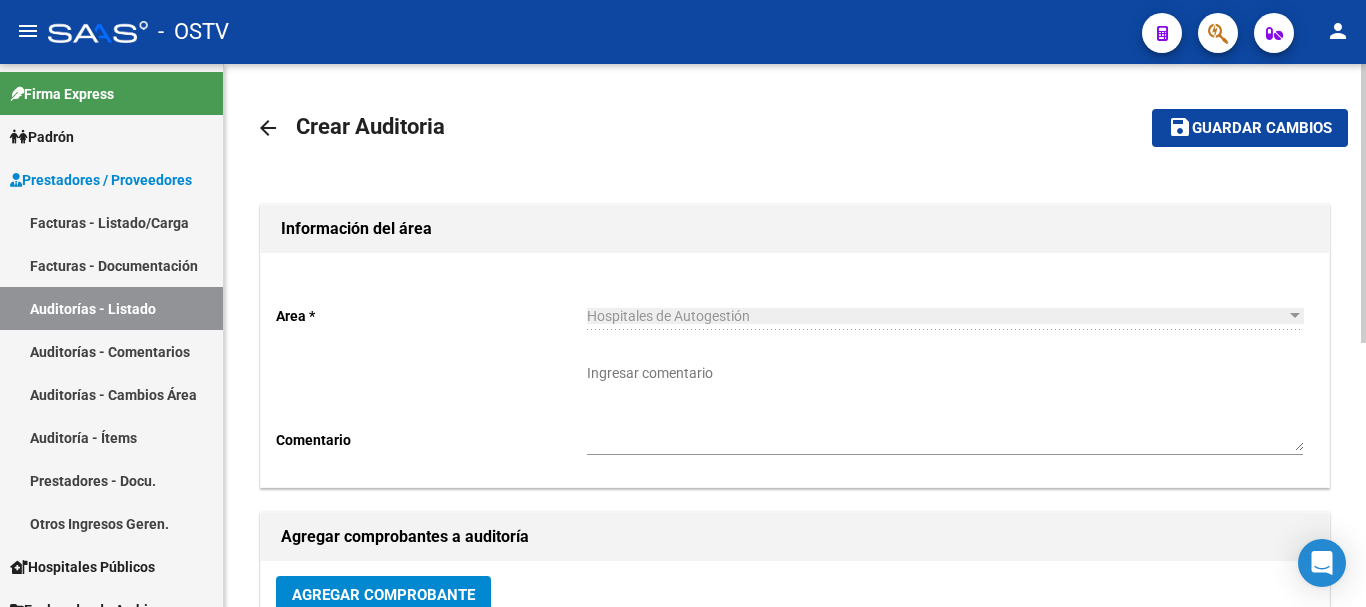 click on "save" 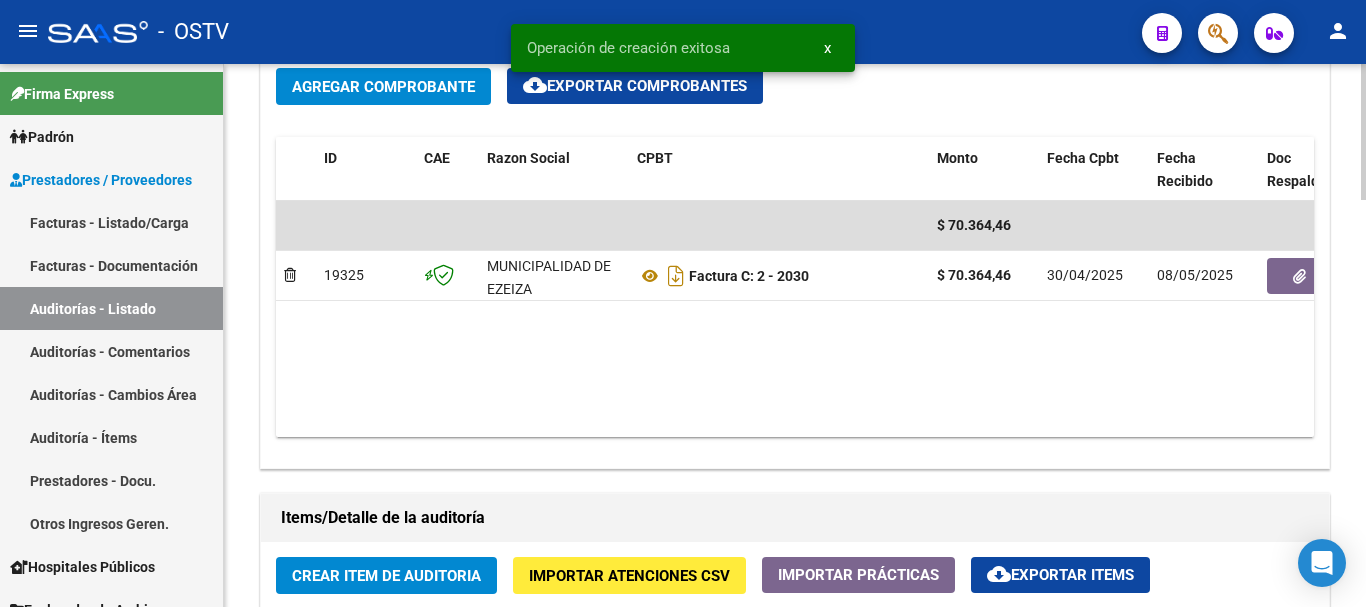 scroll, scrollTop: 1100, scrollLeft: 0, axis: vertical 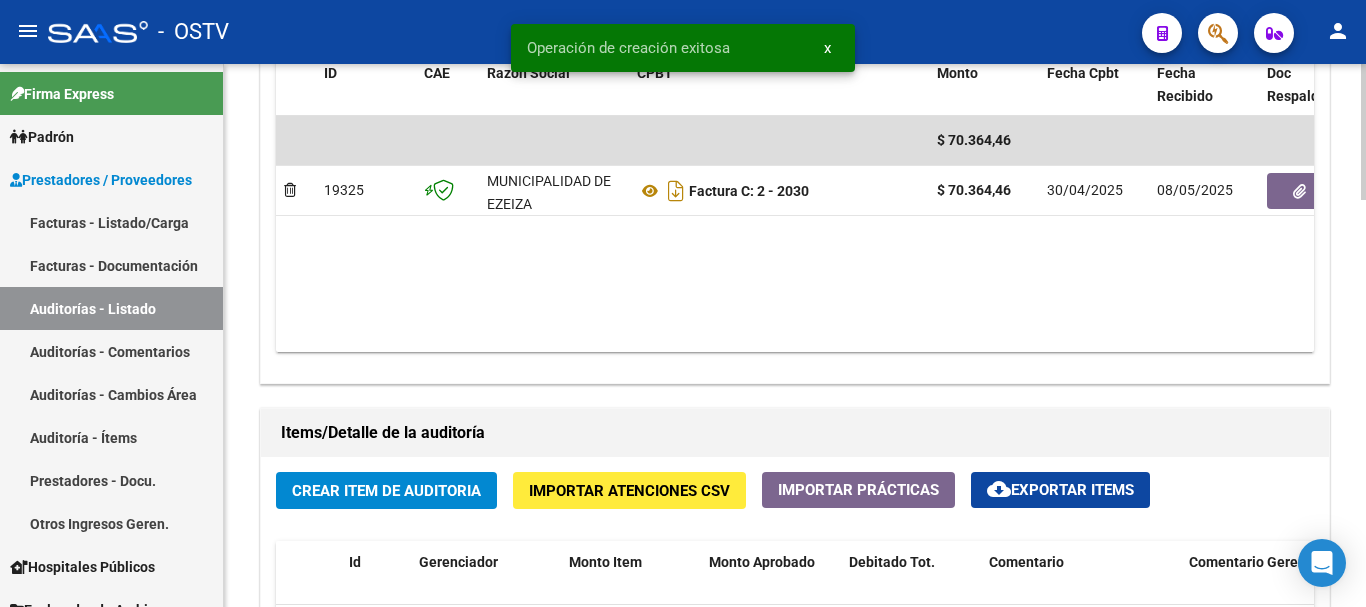 click on "Crear Item de Auditoria" 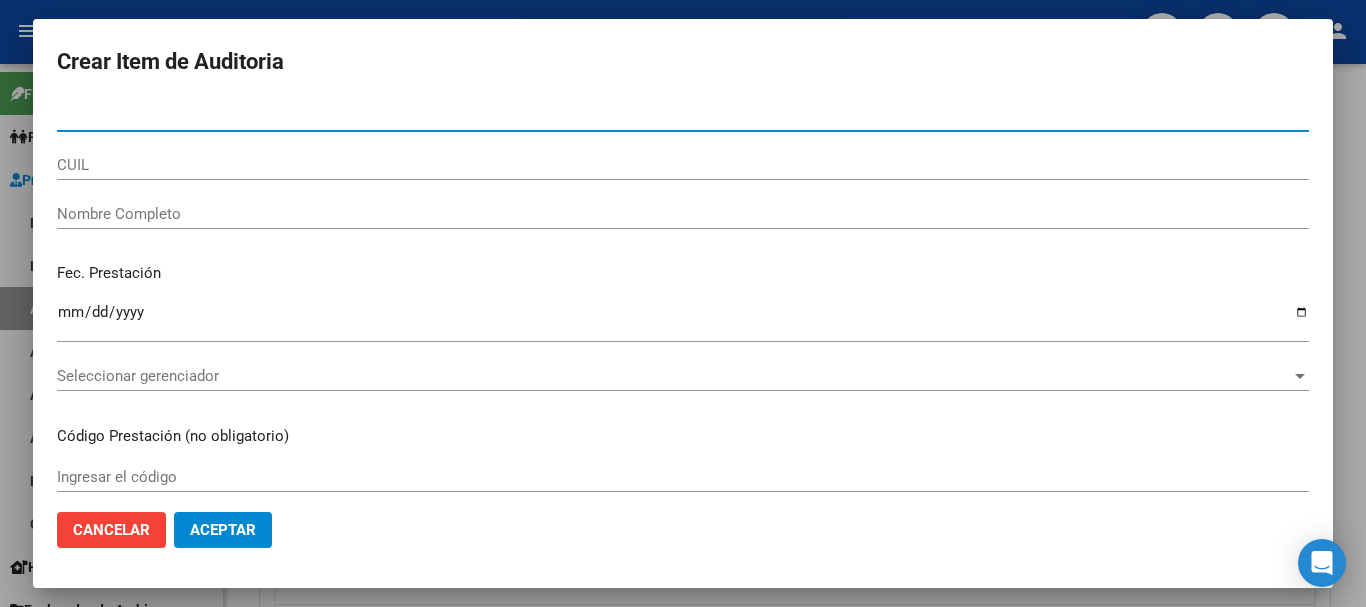 paste on "50055667" 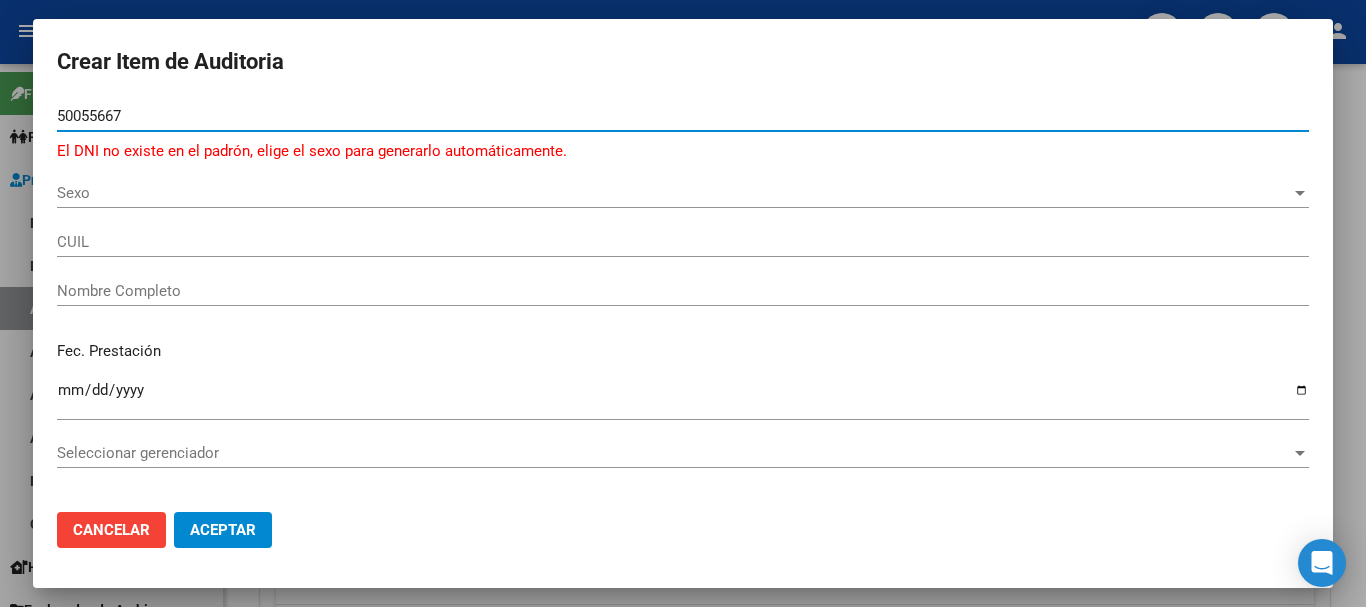 drag, startPoint x: 143, startPoint y: 123, endPoint x: 0, endPoint y: 136, distance: 143.58969 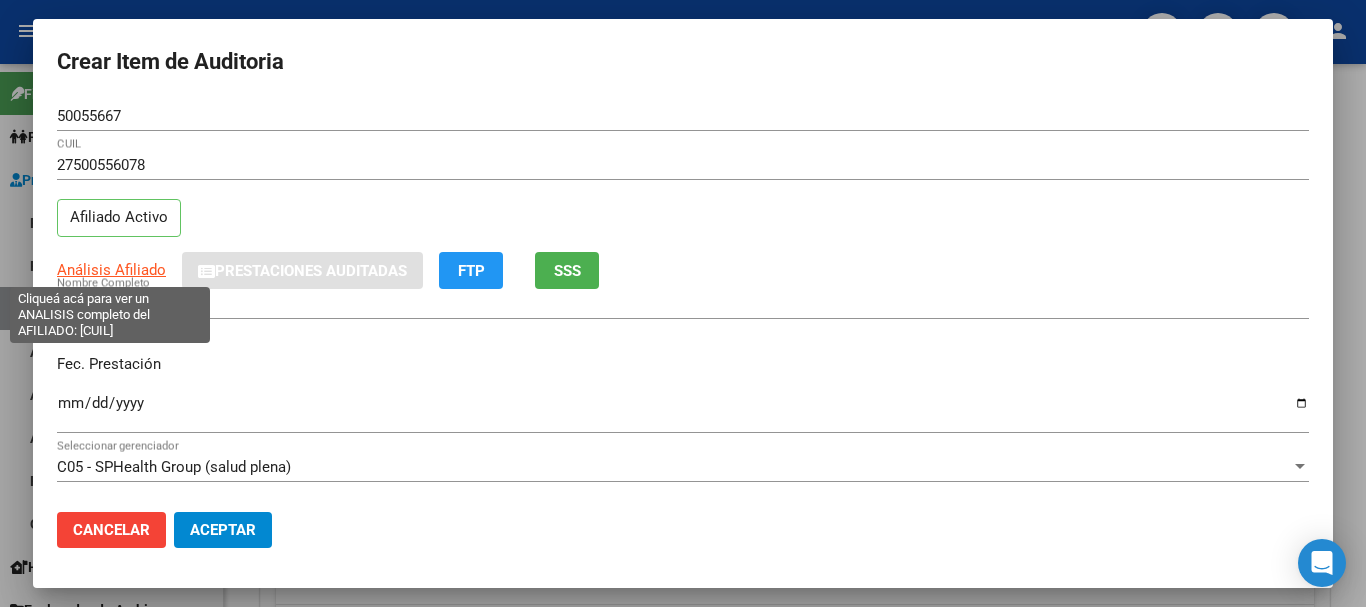 click on "Análisis Afiliado" at bounding box center [111, 270] 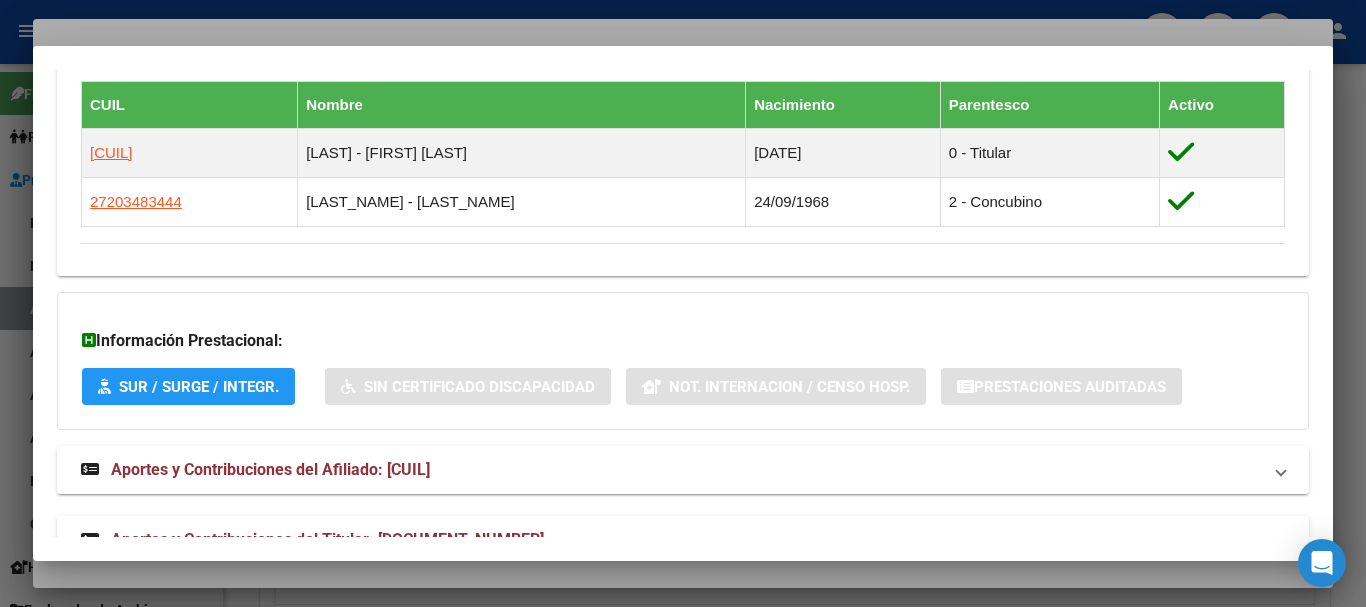 scroll, scrollTop: 1201, scrollLeft: 0, axis: vertical 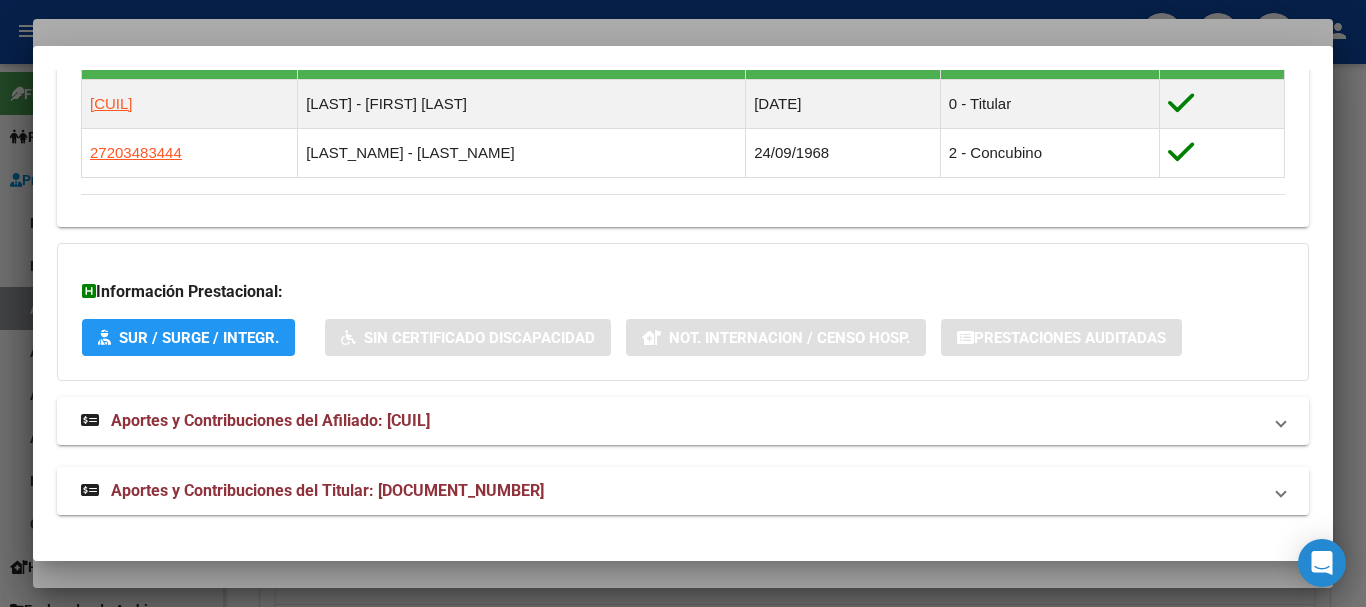 click on "Aportes y Contribuciones del Titular: [DOCUMENT_NUMBER]" at bounding box center (327, 490) 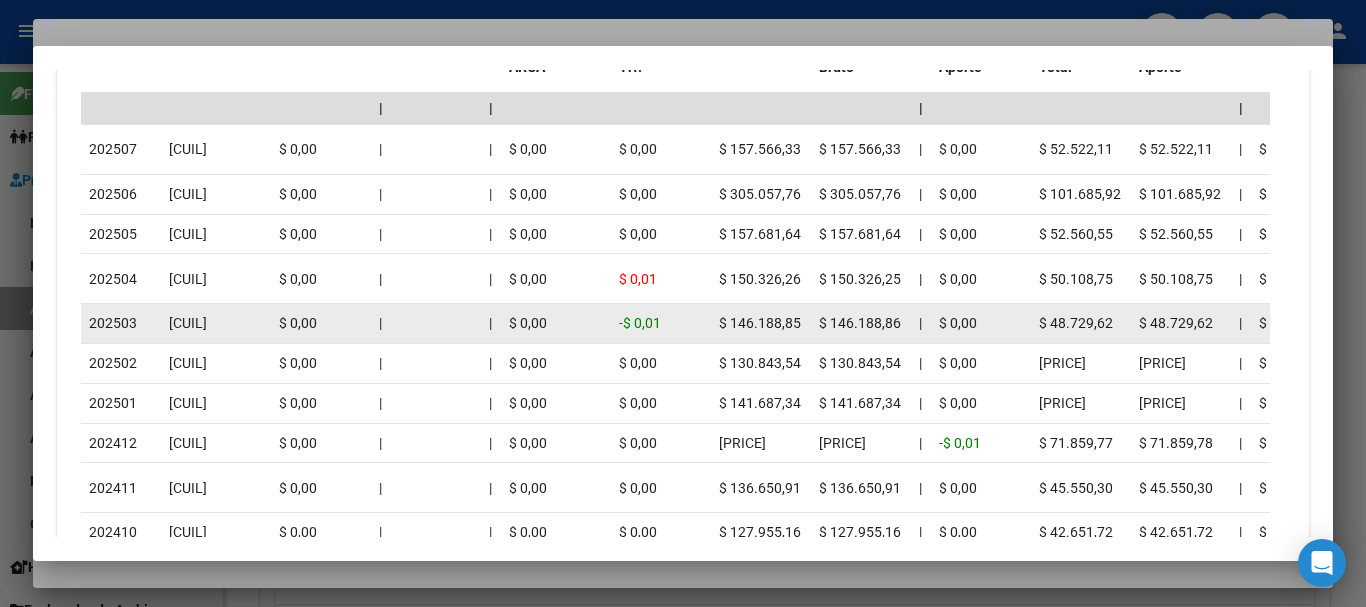 scroll, scrollTop: 2087, scrollLeft: 0, axis: vertical 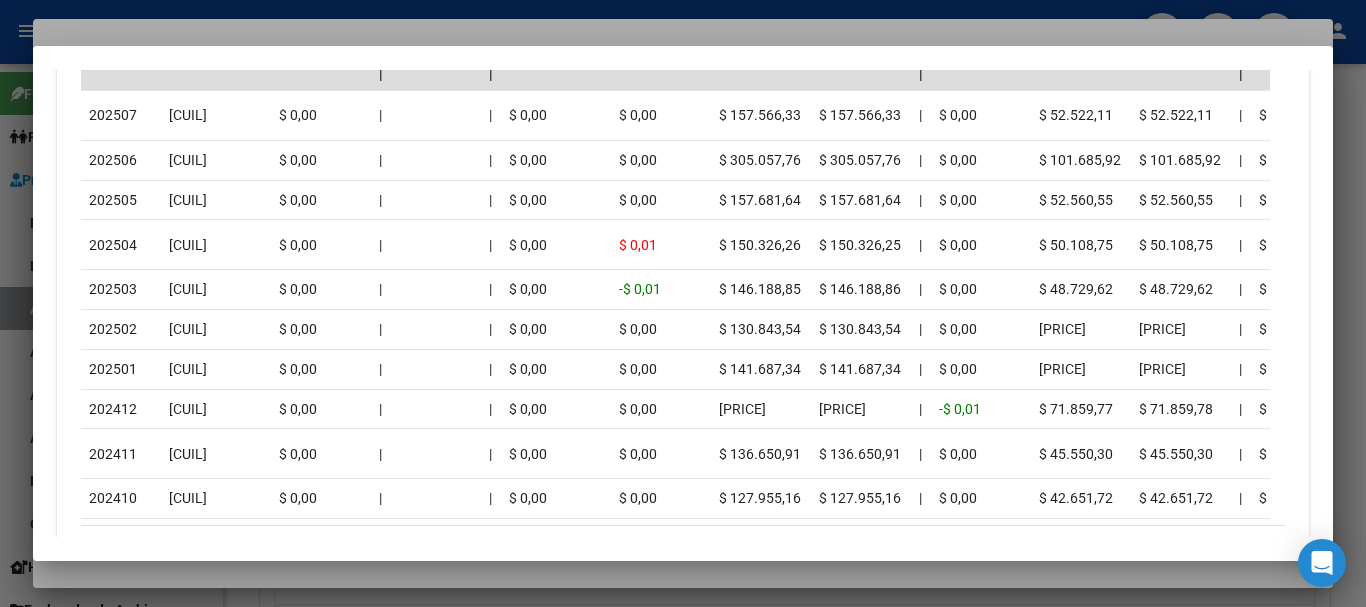 click at bounding box center [683, 303] 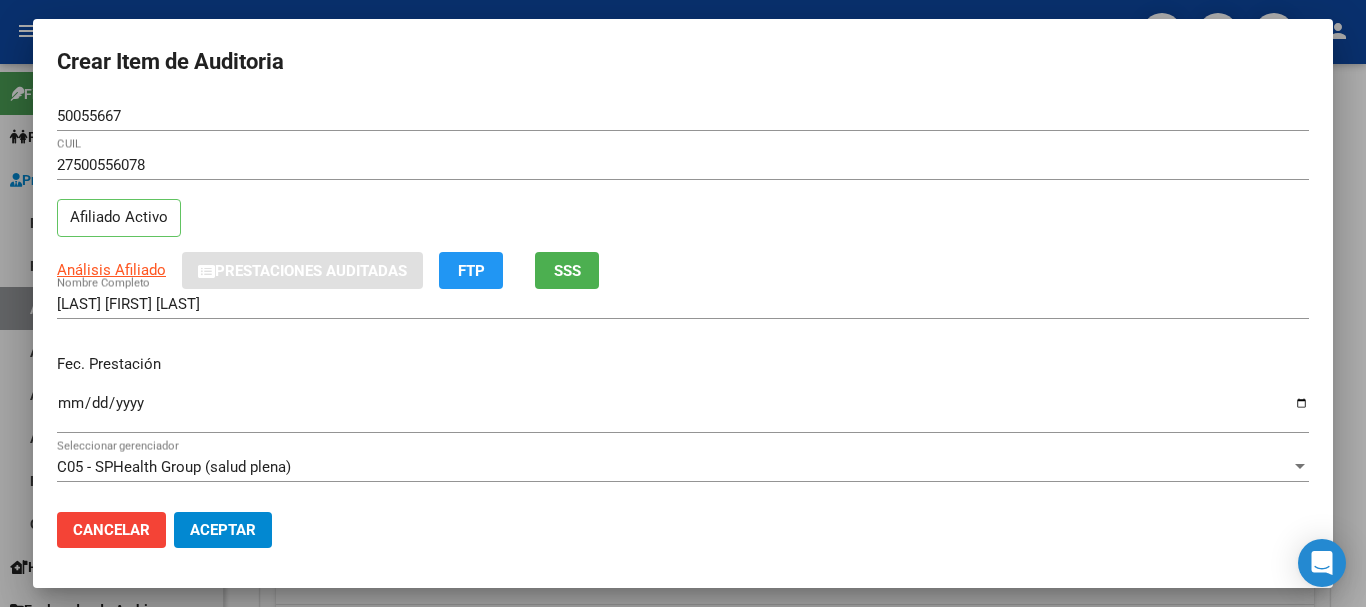 click on "[DOCUMENT_NUMBER] Nro Documento" at bounding box center (683, 125) 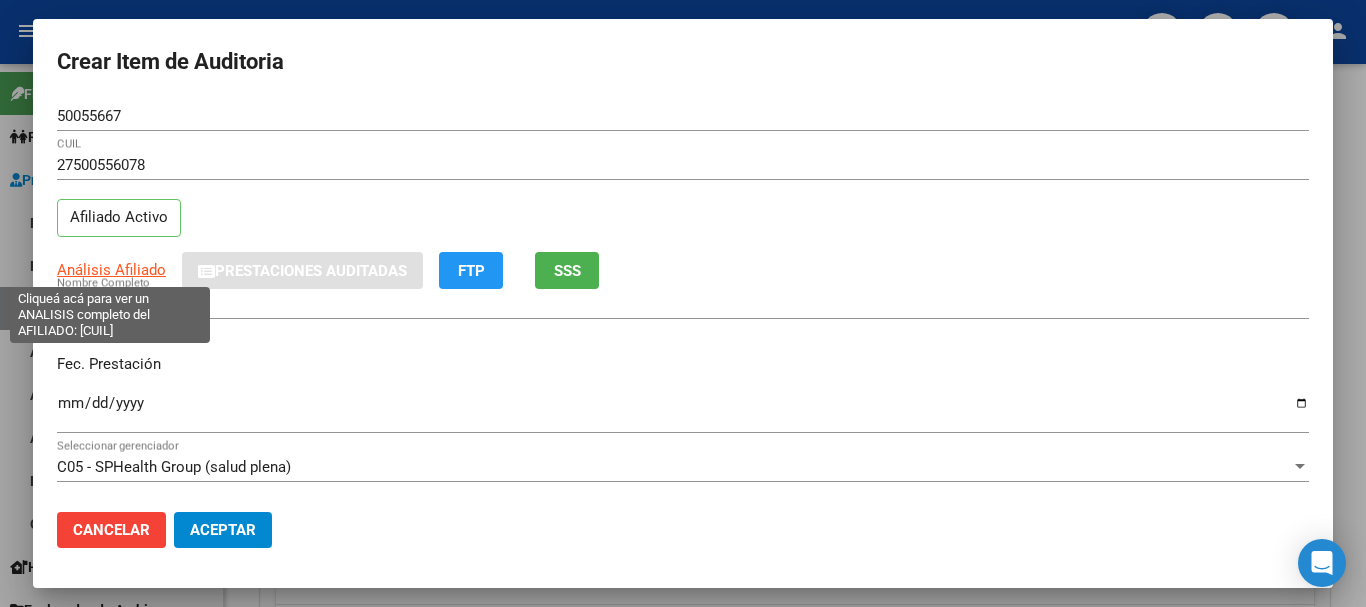 click on "Análisis Afiliado" at bounding box center (111, 270) 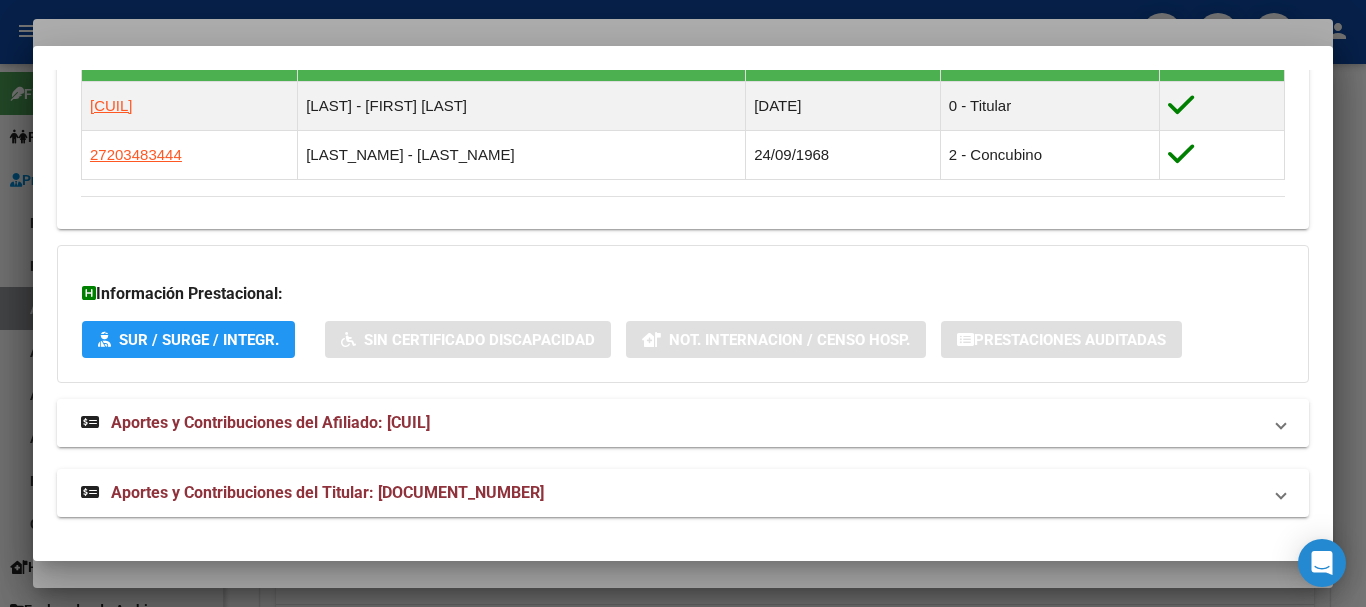 scroll, scrollTop: 1201, scrollLeft: 0, axis: vertical 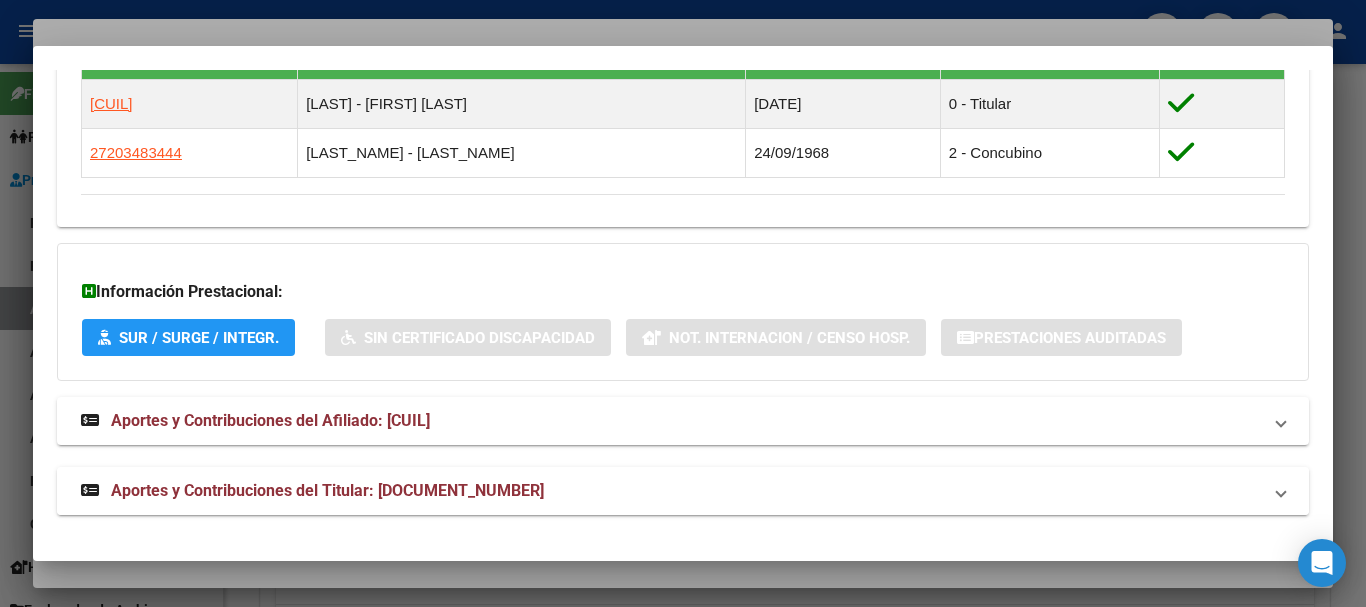 click on "Aportes y Contribuciones del Titular: [DOCUMENT_NUMBER]" at bounding box center (327, 490) 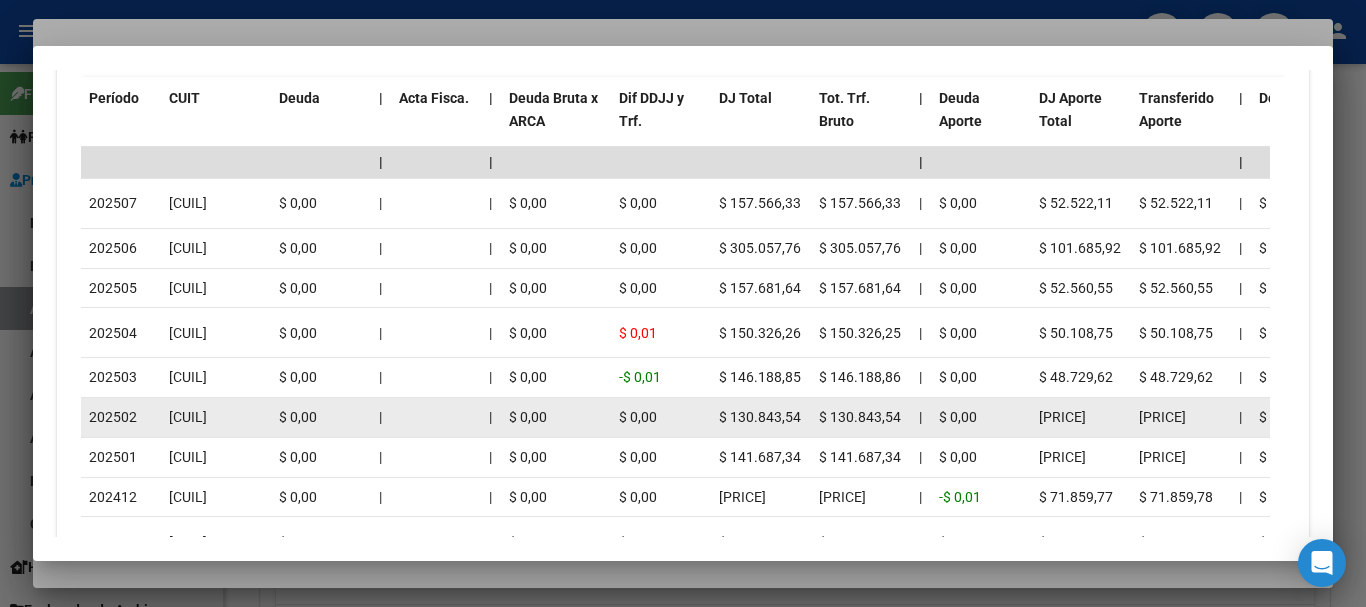 scroll, scrollTop: 2190, scrollLeft: 0, axis: vertical 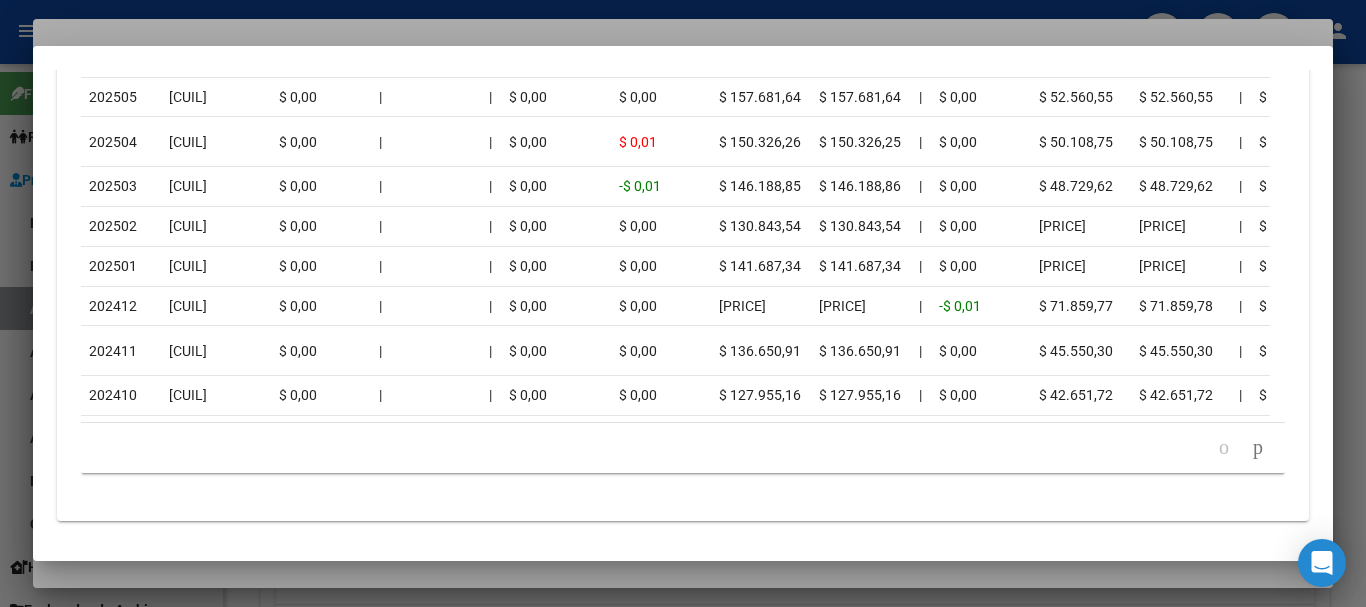 click at bounding box center (683, 303) 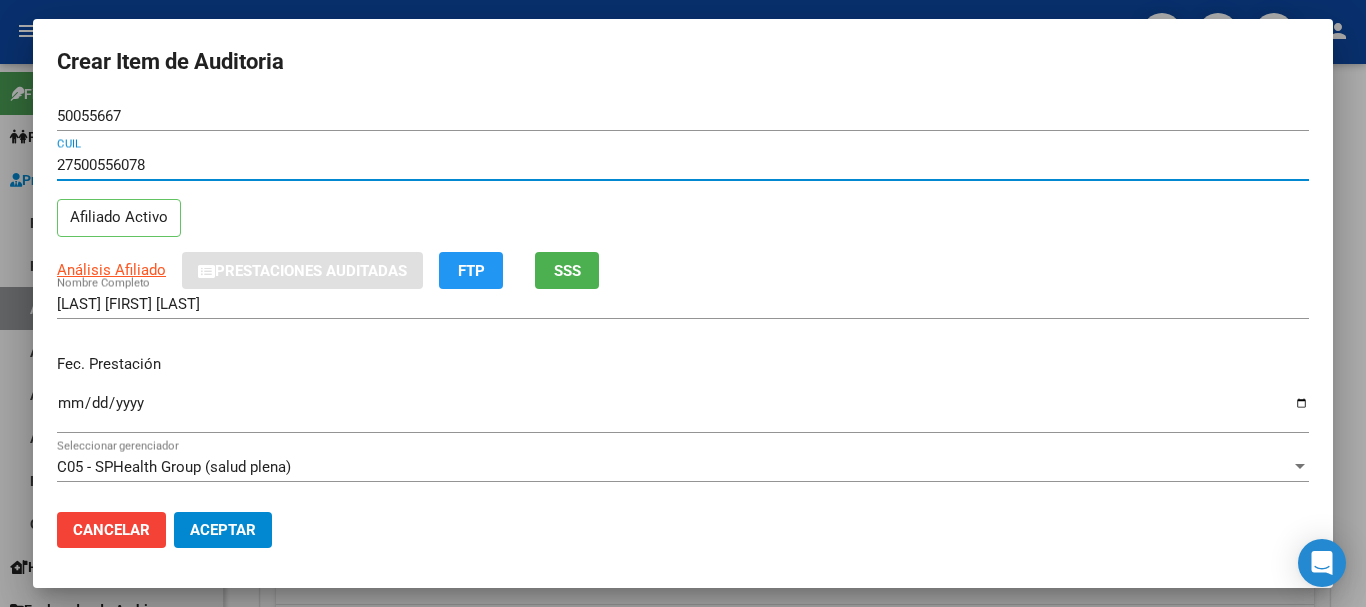click on "27500556078" at bounding box center [683, 165] 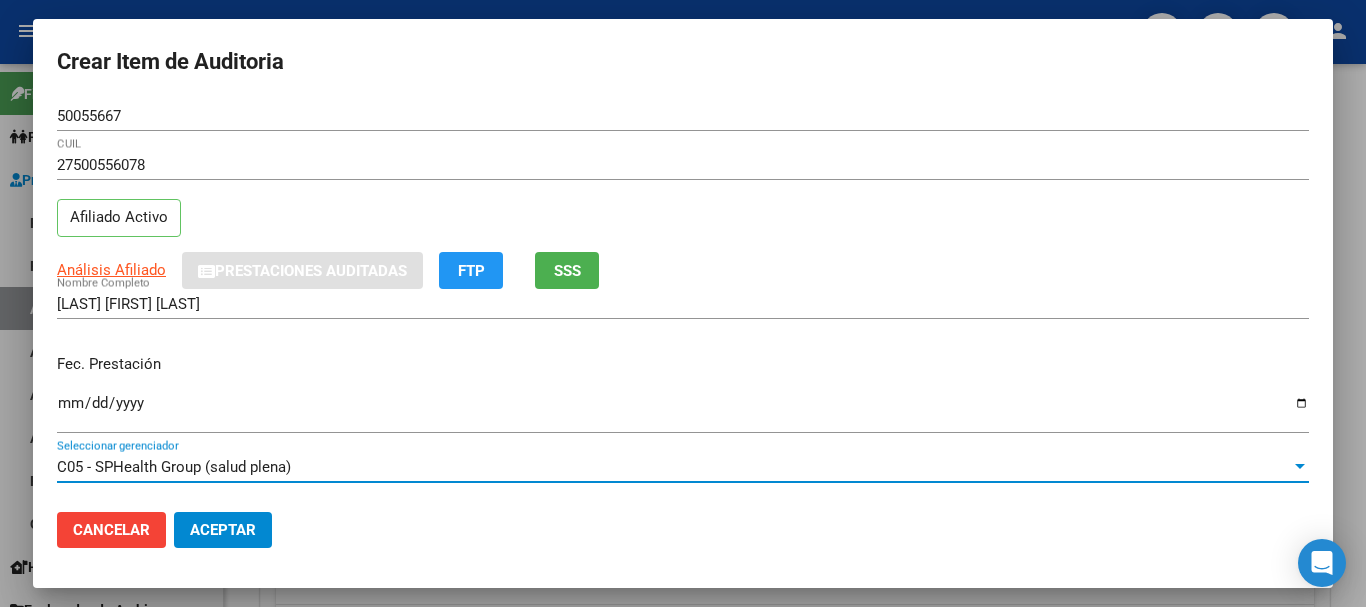 scroll, scrollTop: 270, scrollLeft: 0, axis: vertical 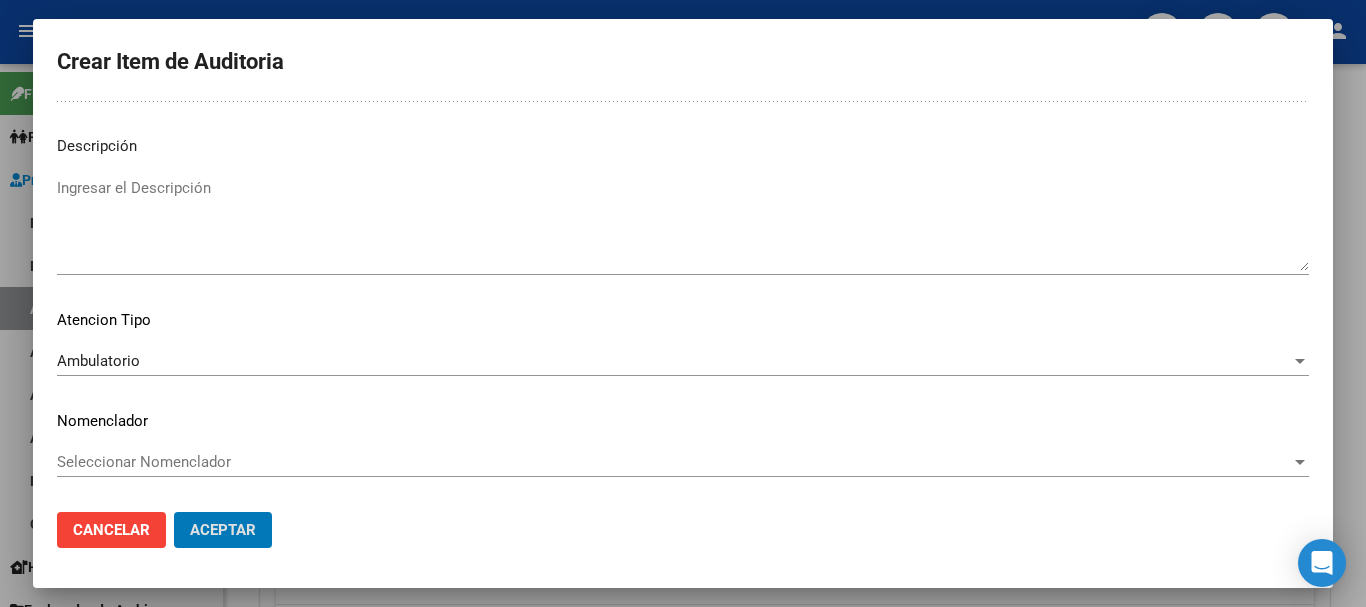 click on "Aceptar" 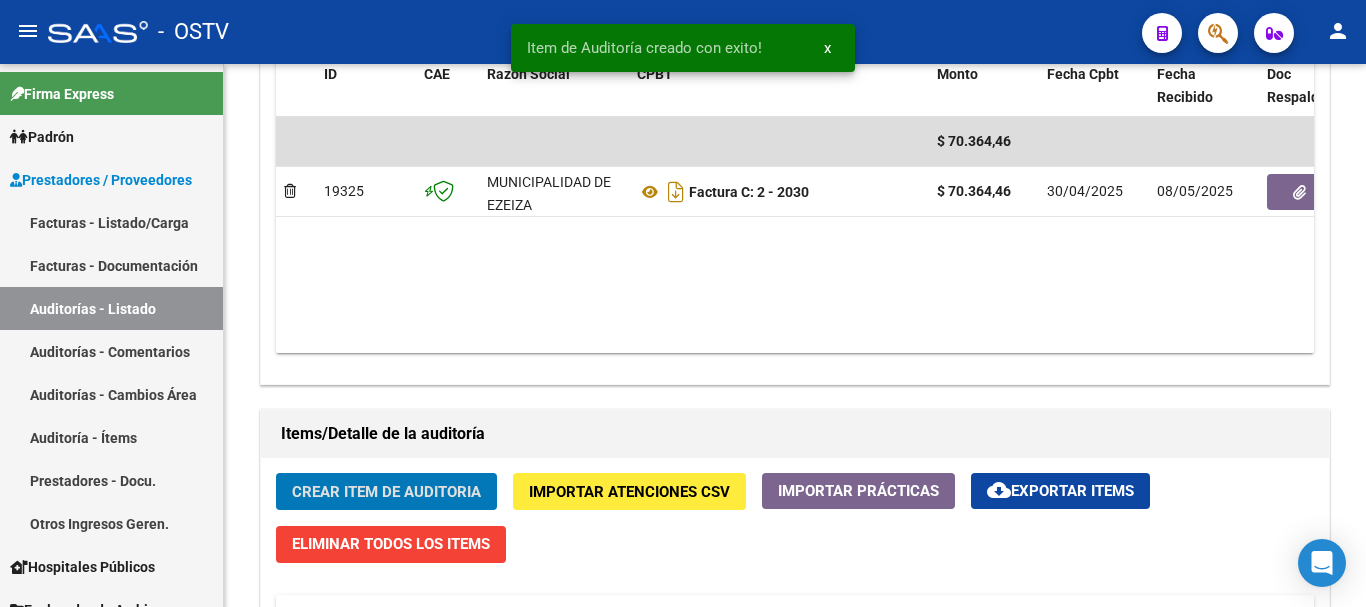 scroll, scrollTop: 1101, scrollLeft: 0, axis: vertical 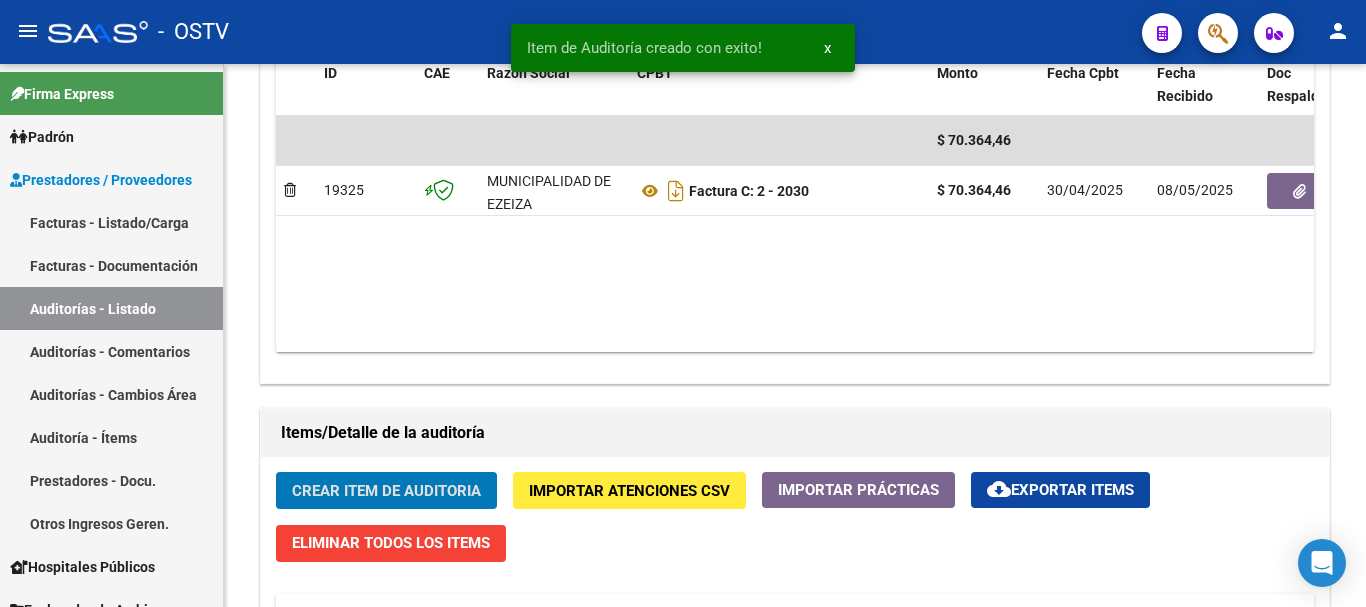 click on "Crear Item de Auditoria" 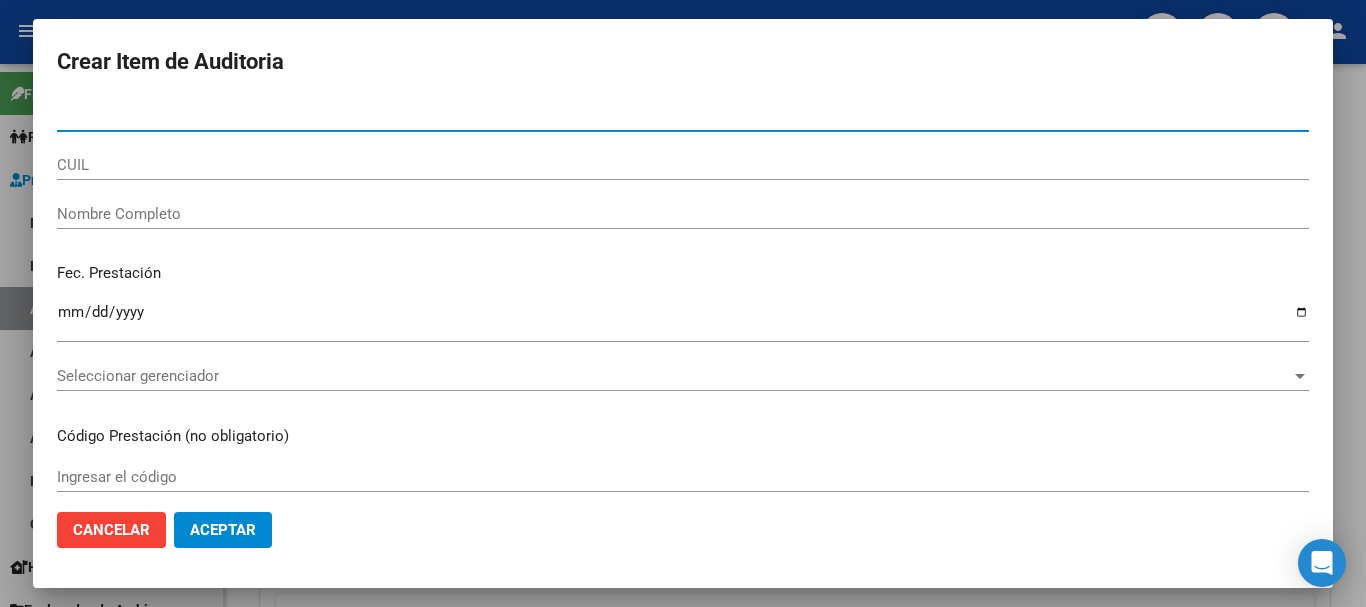 paste on "[NUMBER]" 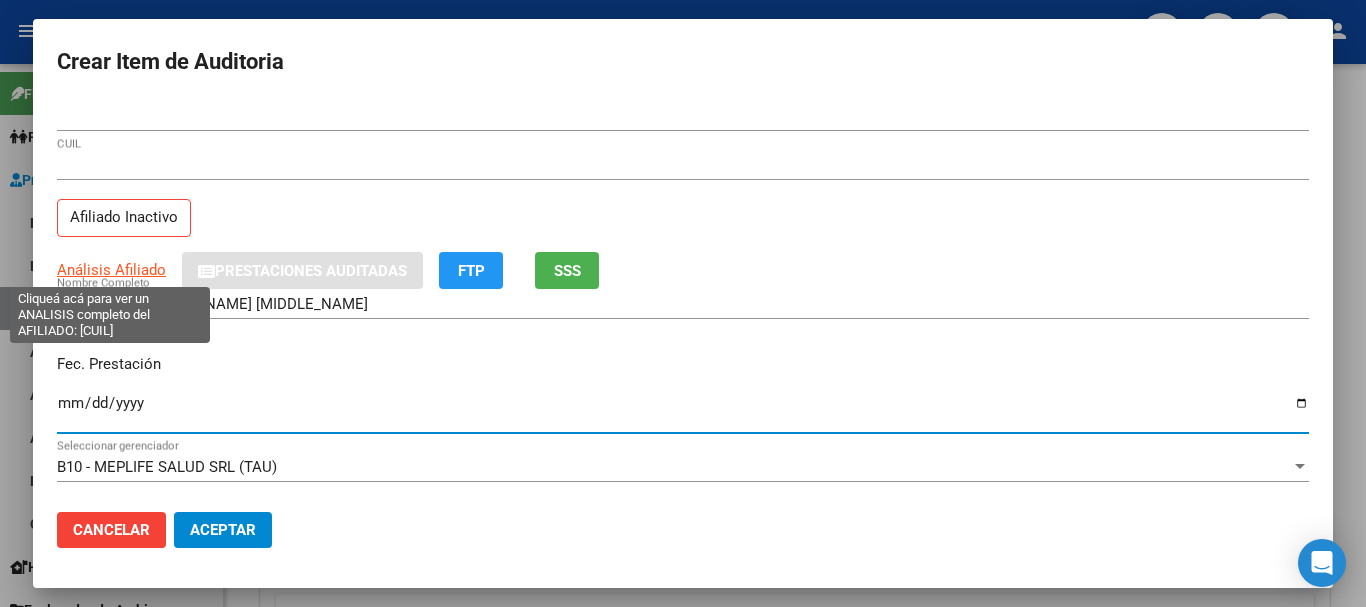 click on "Análisis Afiliado" at bounding box center [111, 270] 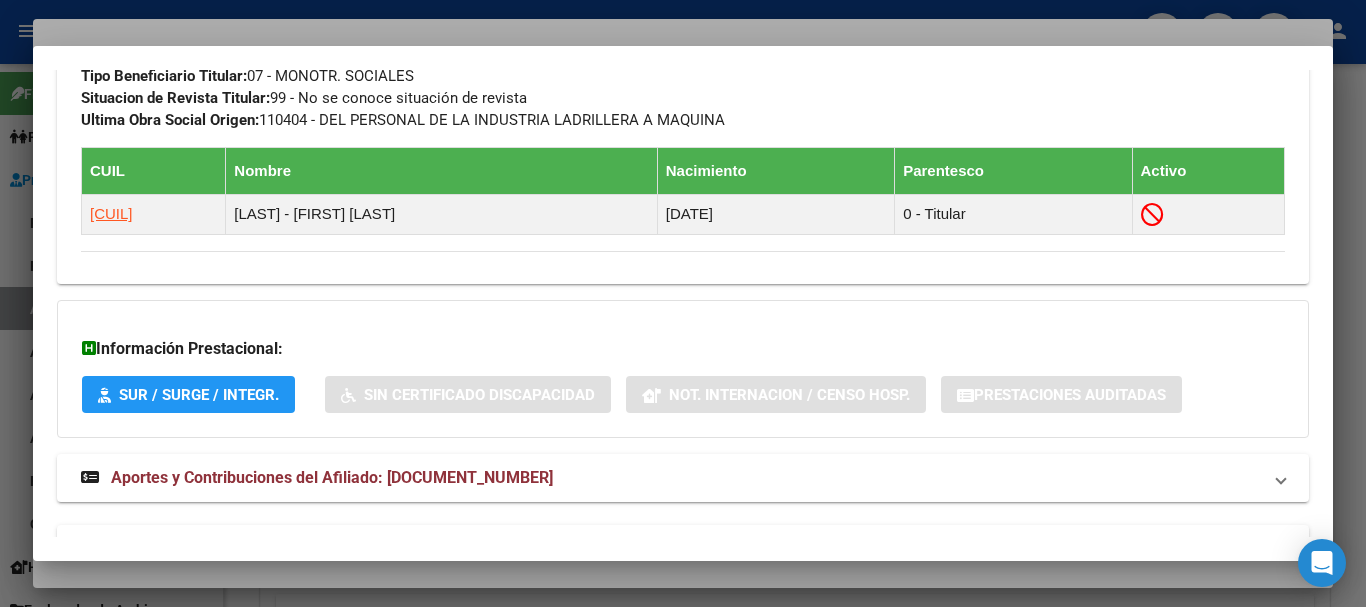 scroll, scrollTop: 1188, scrollLeft: 0, axis: vertical 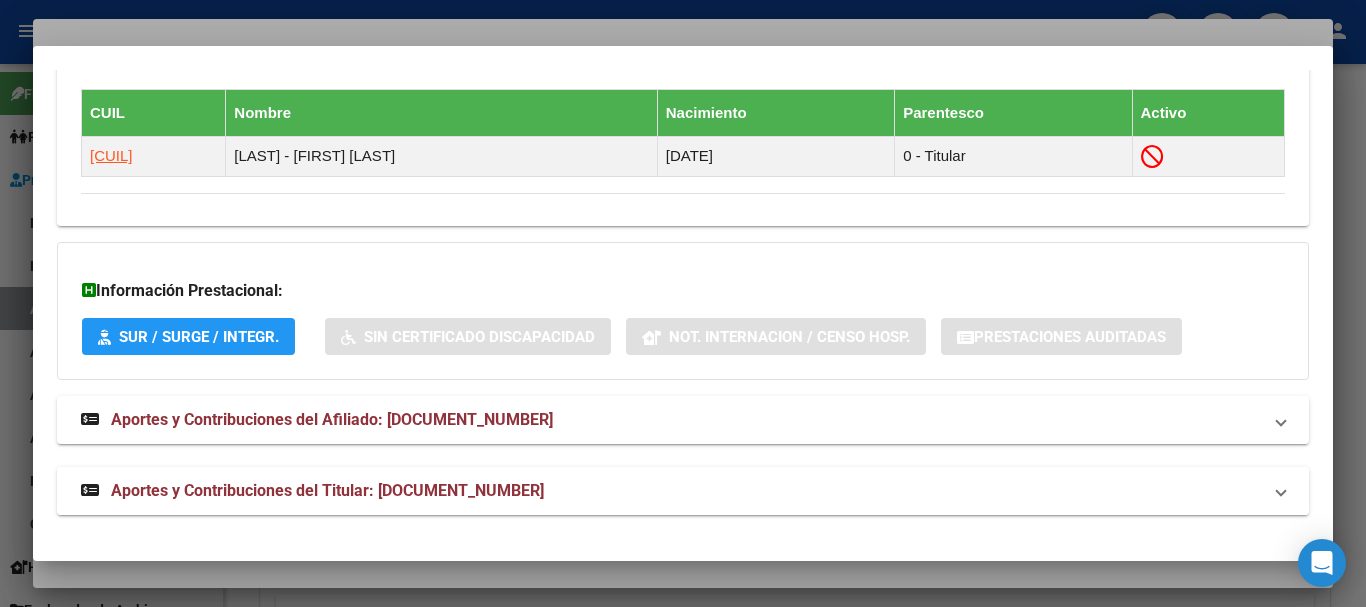 click on "Aportes y Contribuciones del Titular: [DOCUMENT_NUMBER]" at bounding box center [327, 490] 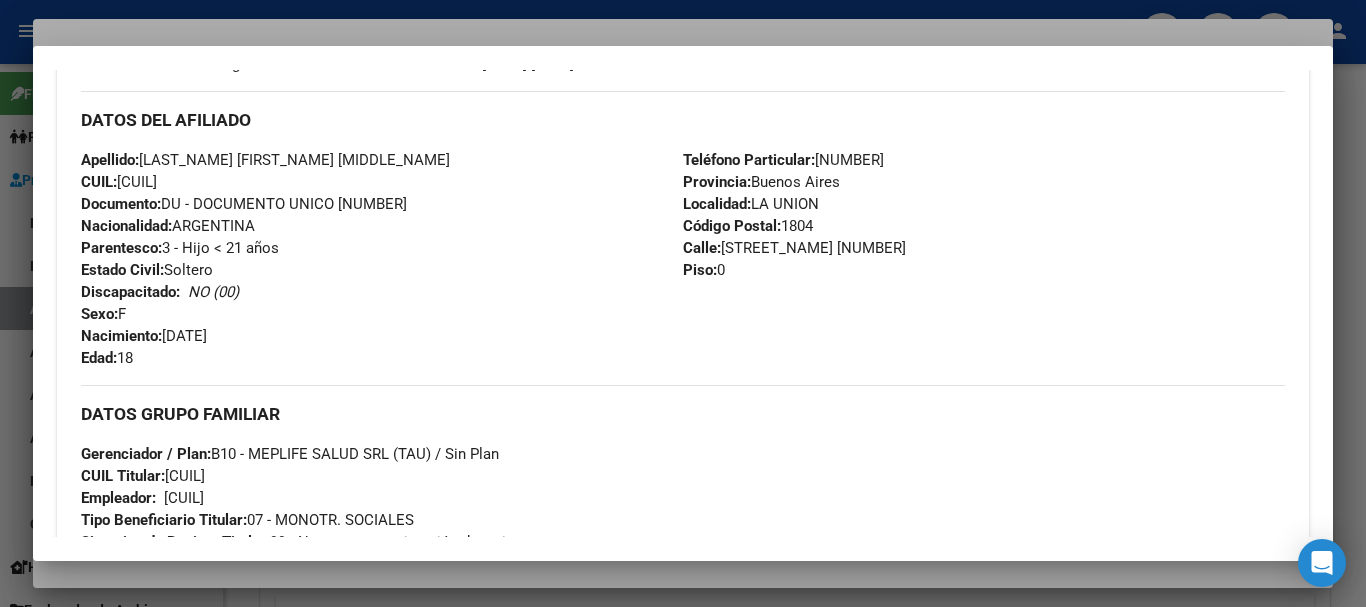 scroll, scrollTop: 0, scrollLeft: 0, axis: both 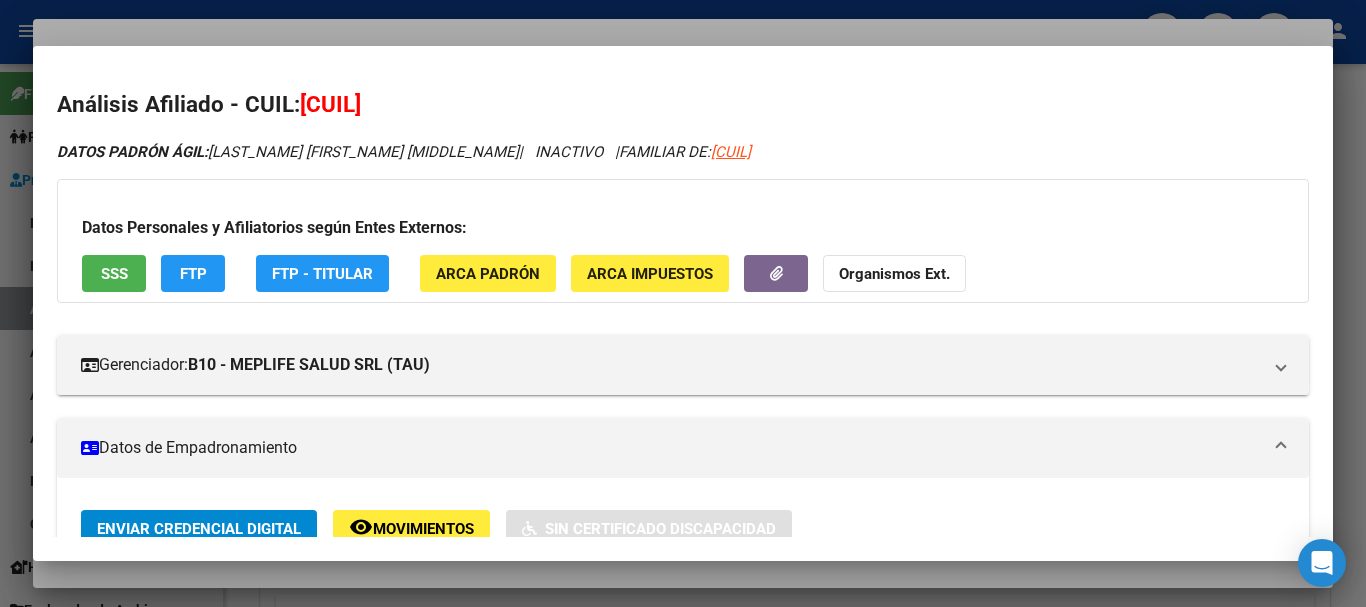click on "Organismos Ext." 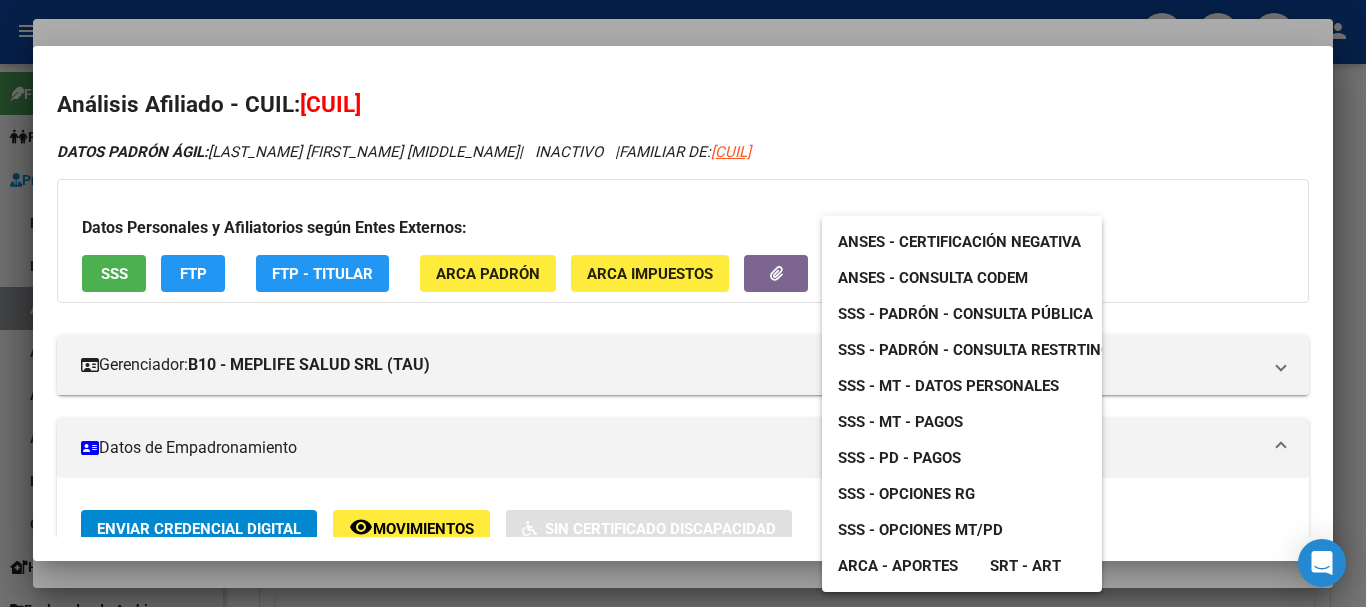 click on "SSS - Padrón - Consulta Pública" at bounding box center [965, 314] 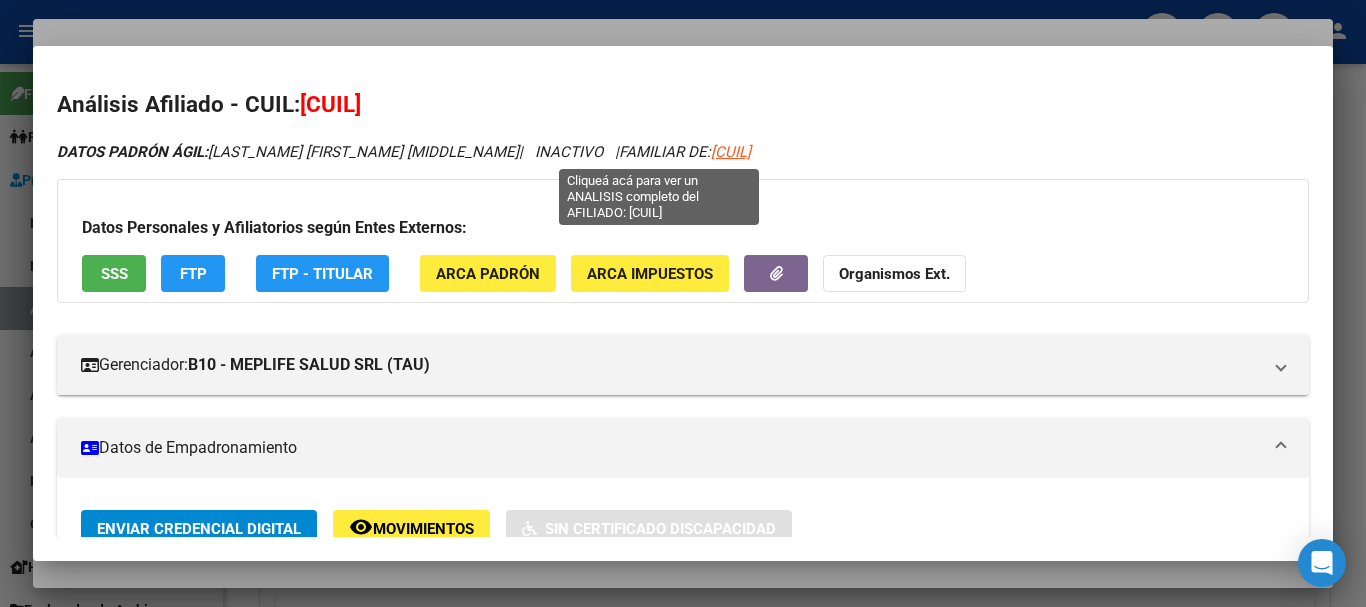 click on "[CUIL]" at bounding box center [731, 152] 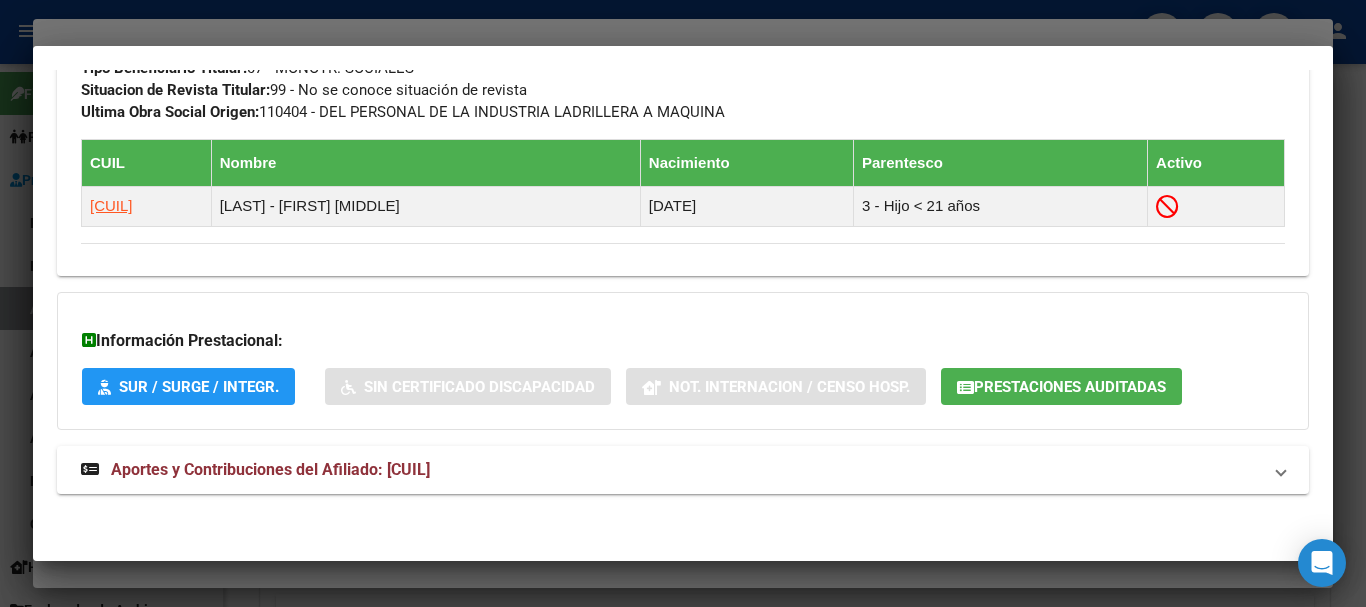 scroll, scrollTop: 1118, scrollLeft: 0, axis: vertical 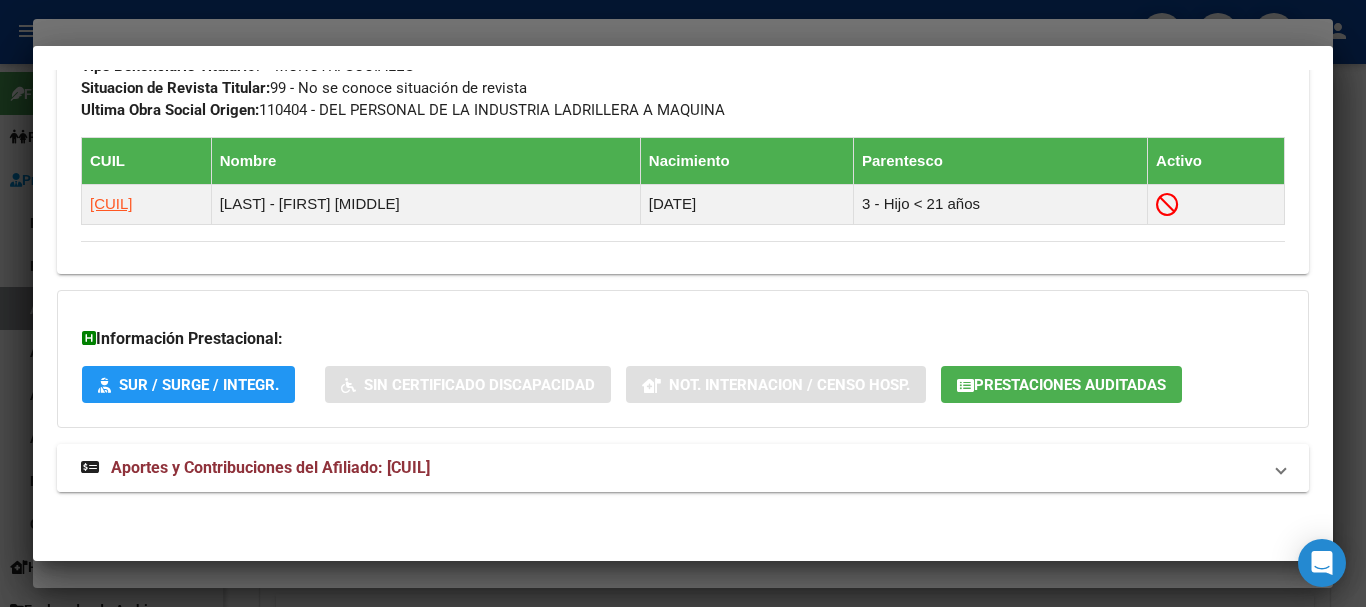 click on "Aportes y Contribuciones del Afiliado: [CUIL]" at bounding box center [270, 467] 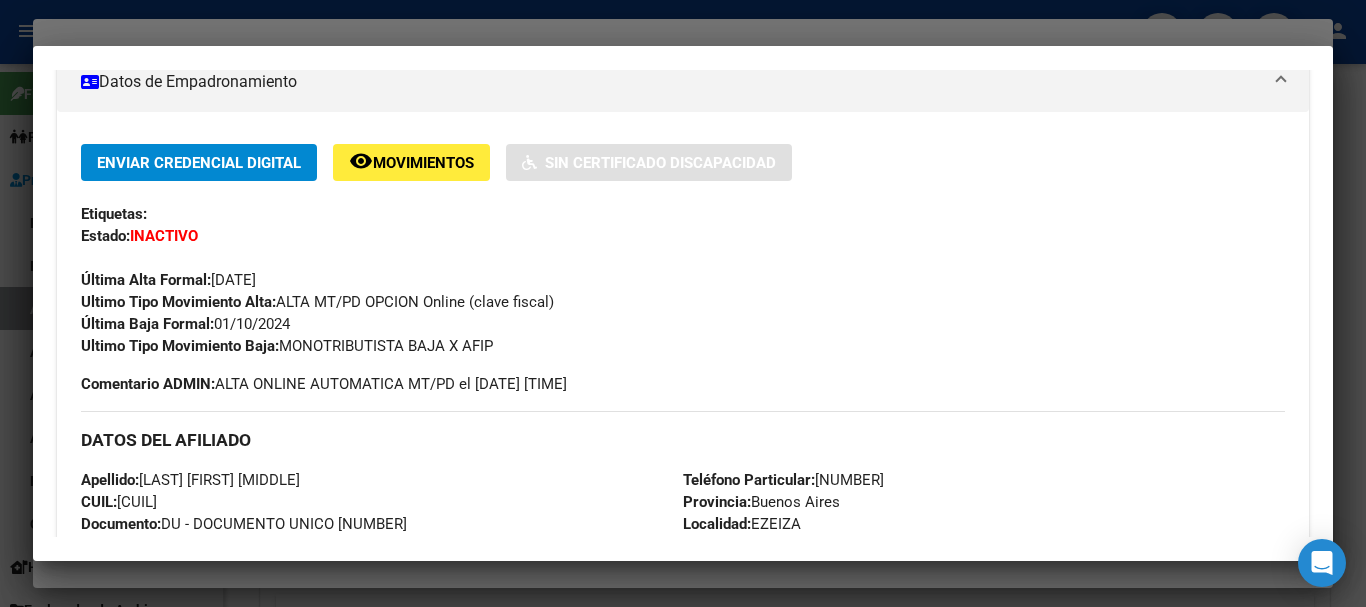 scroll, scrollTop: 0, scrollLeft: 0, axis: both 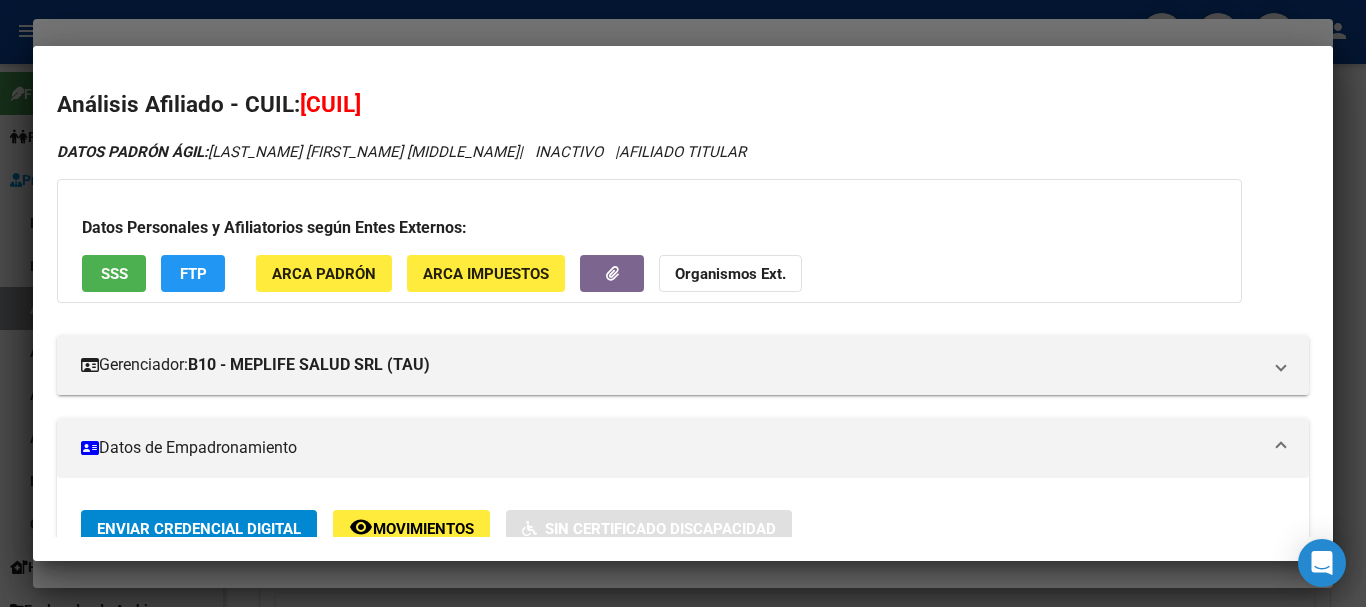 click on "Organismos Ext." 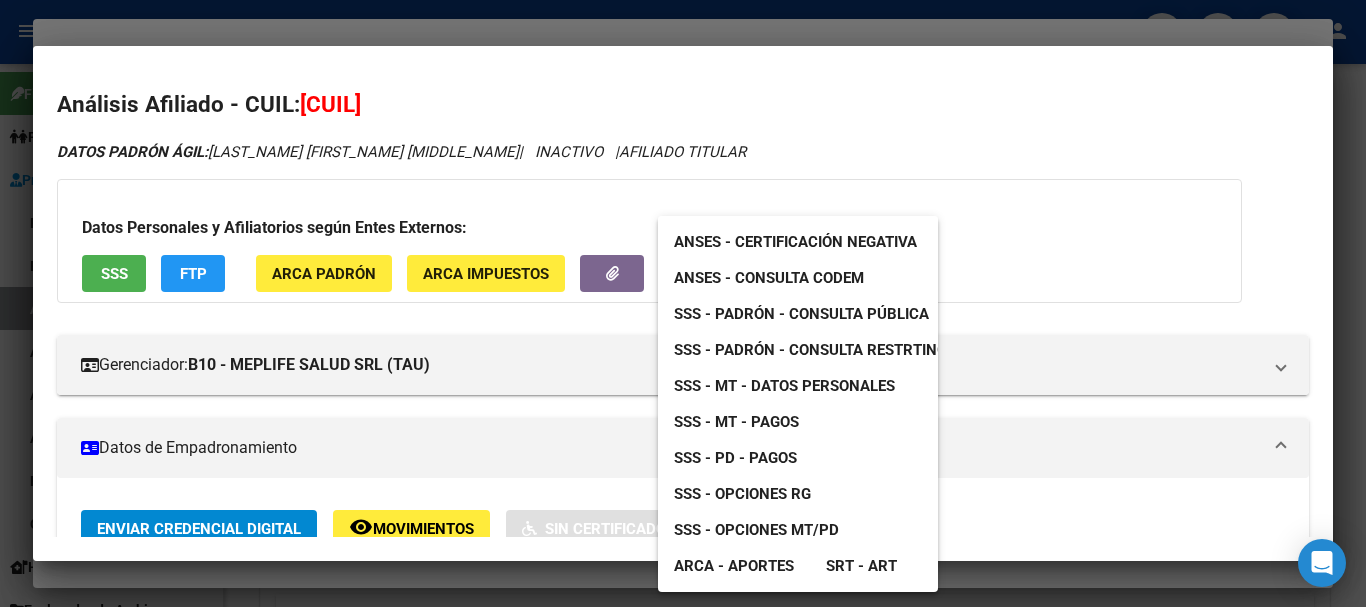 click on "SSS - MT - Datos Personales" at bounding box center [784, 386] 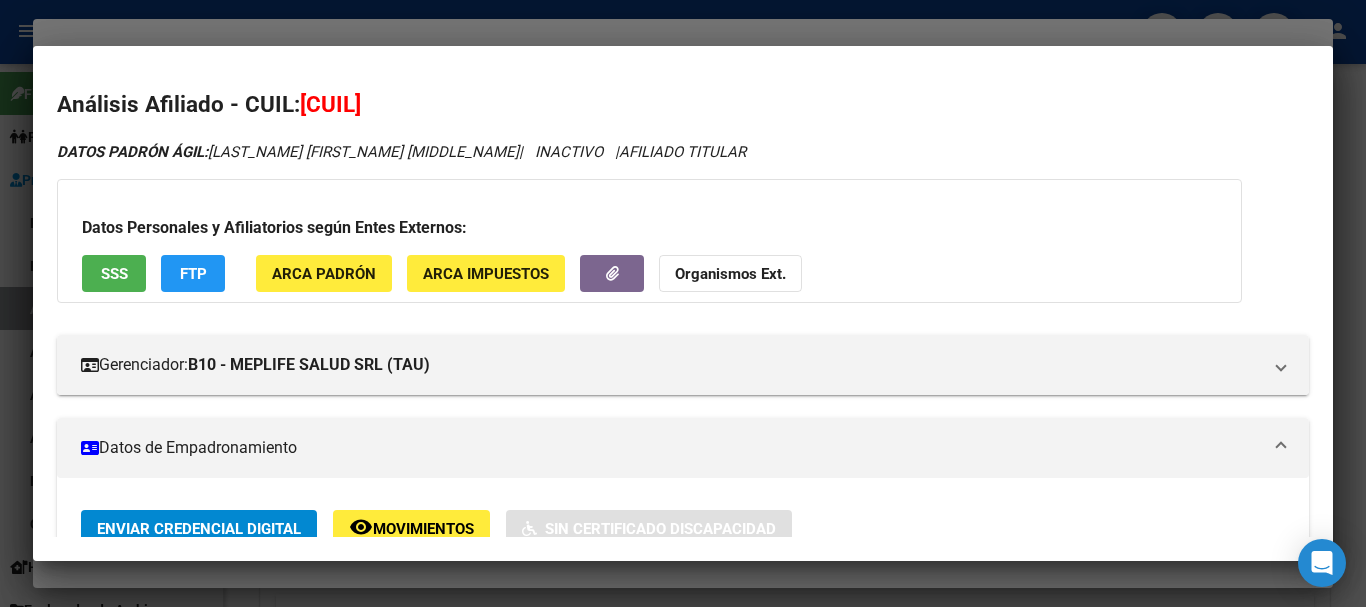 click at bounding box center [683, 303] 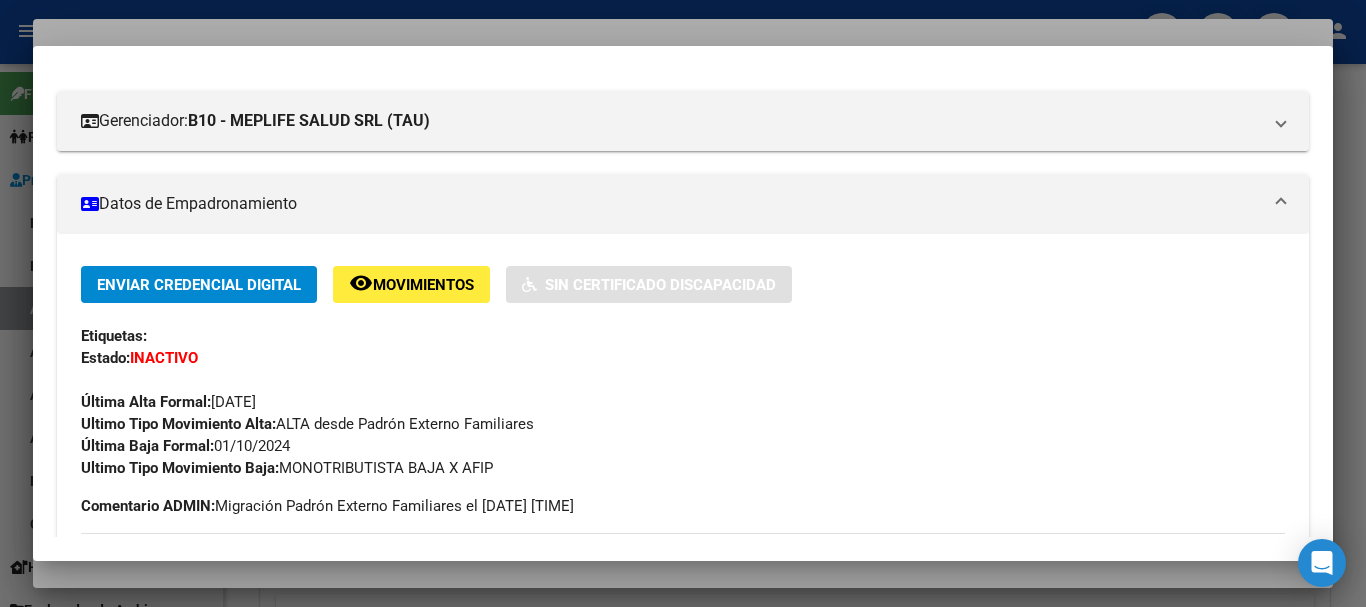scroll, scrollTop: 300, scrollLeft: 0, axis: vertical 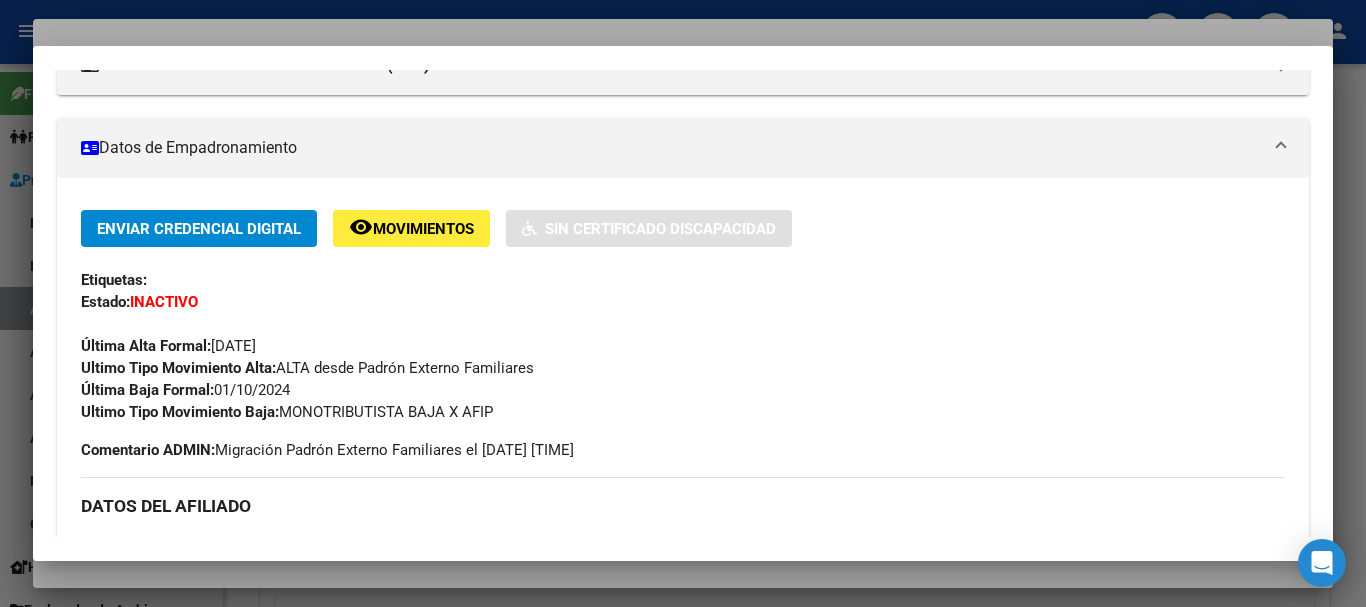 click at bounding box center (683, 303) 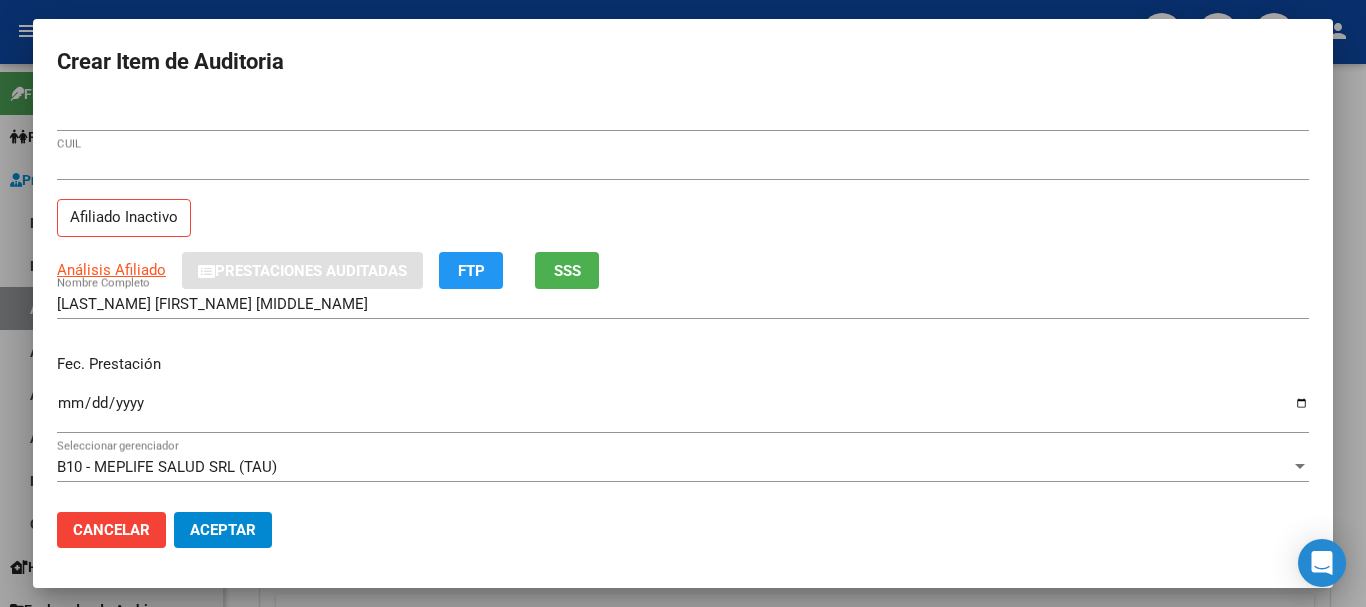 click on "[LAST_NAME] [FIRST_NAME] [MIDDLE_NAME] Nombre Completo" at bounding box center [683, 304] 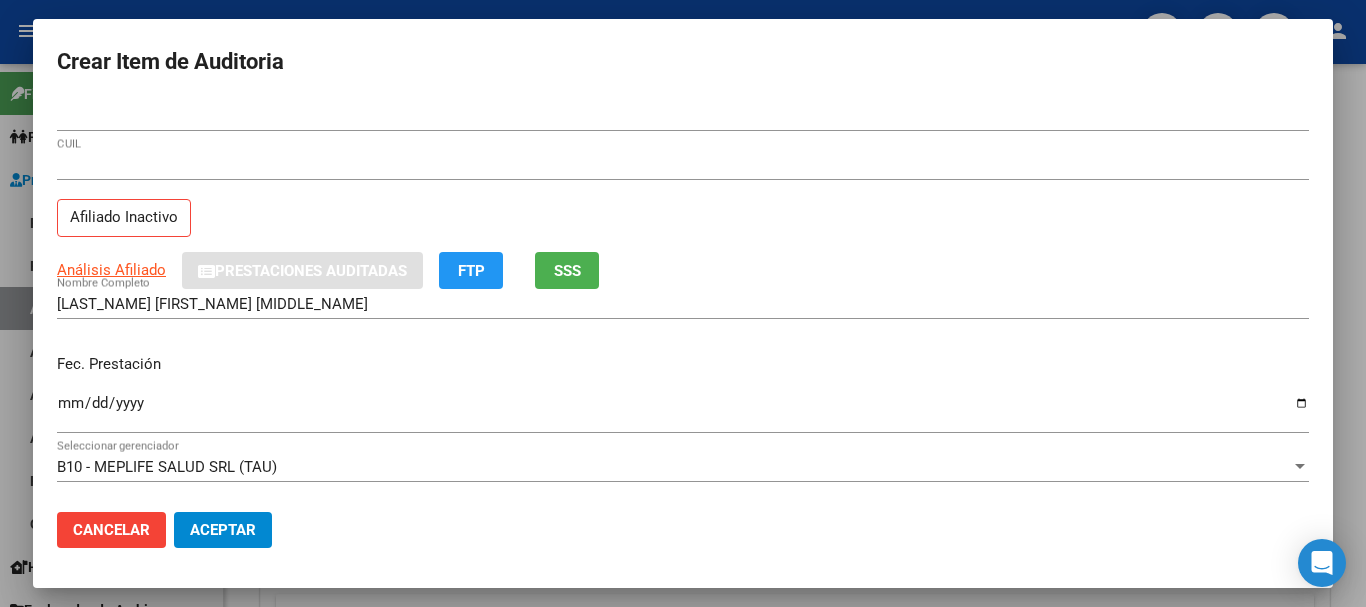 scroll, scrollTop: 270, scrollLeft: 0, axis: vertical 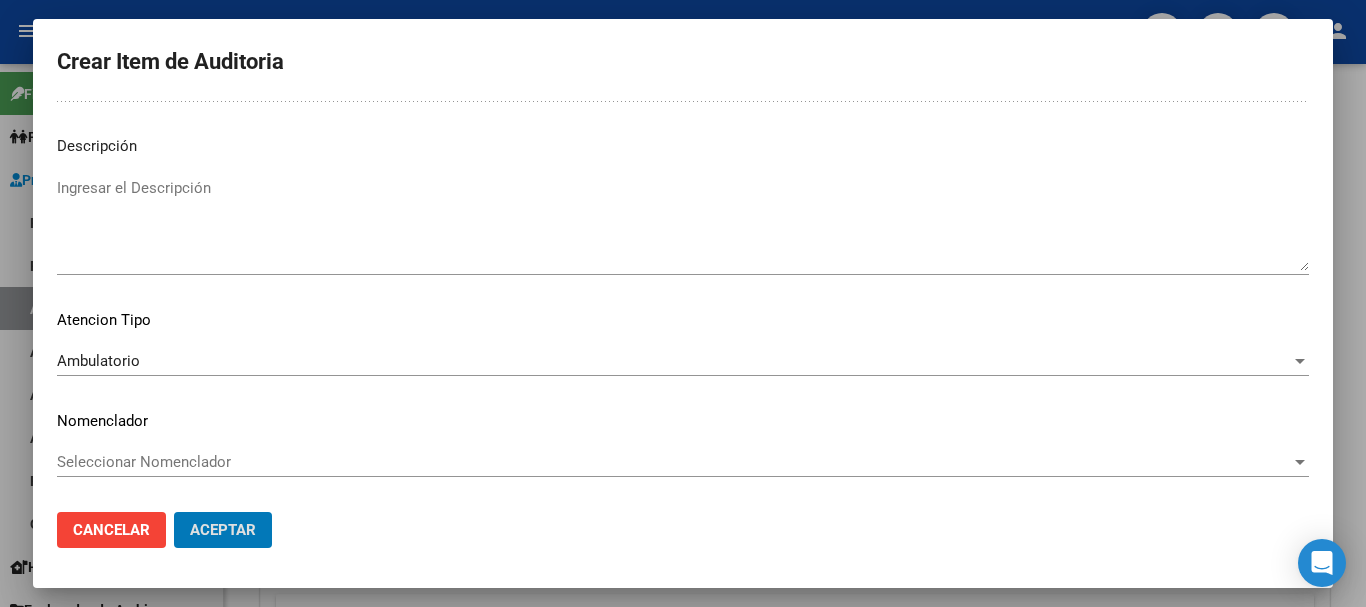 click on "Aceptar" 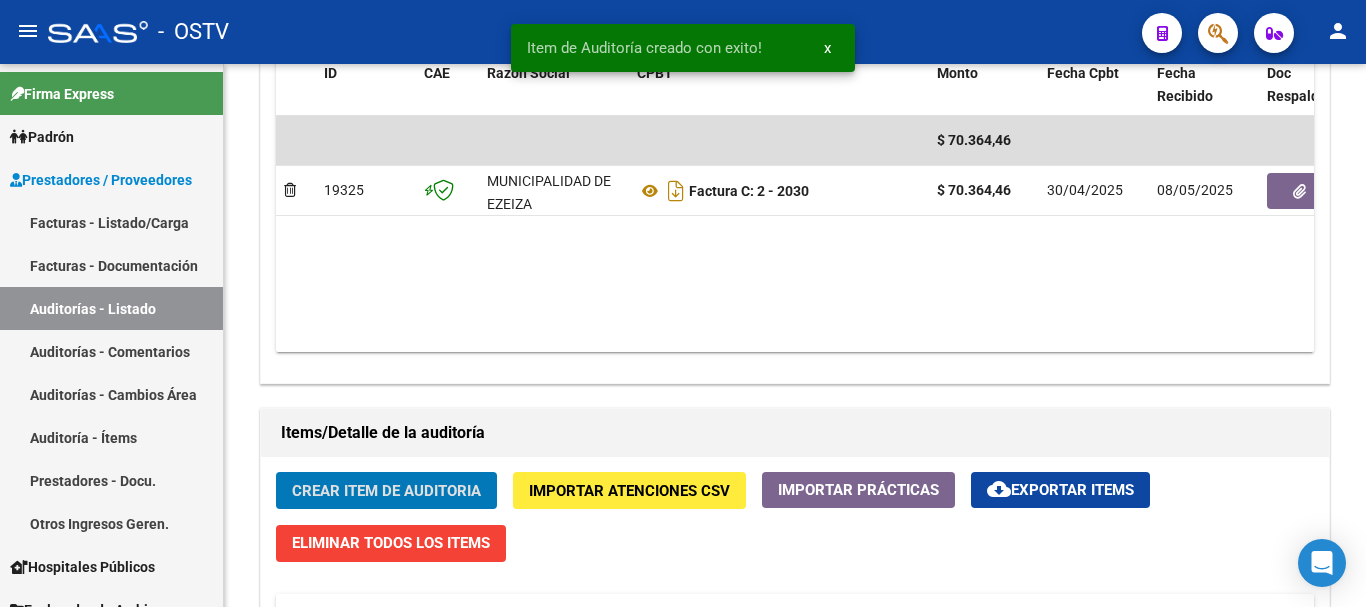 click on "Crear Item de Auditoria" 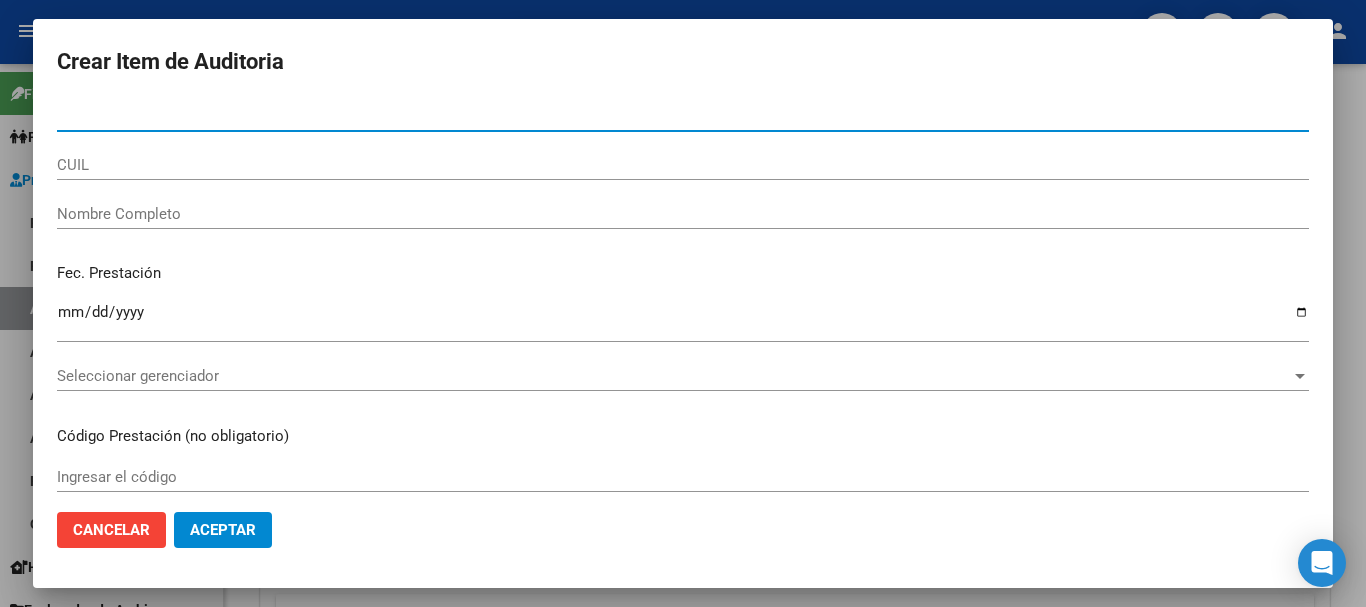 paste on "[NUMBER]" 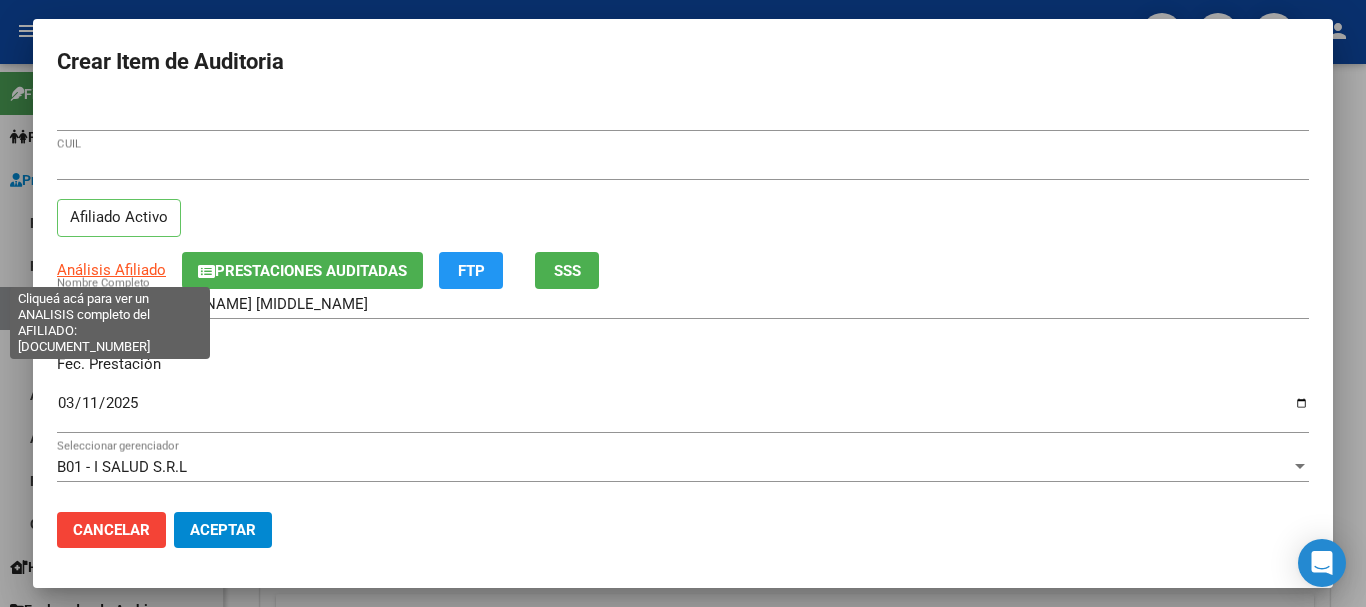 click on "Análisis Afiliado" at bounding box center [111, 270] 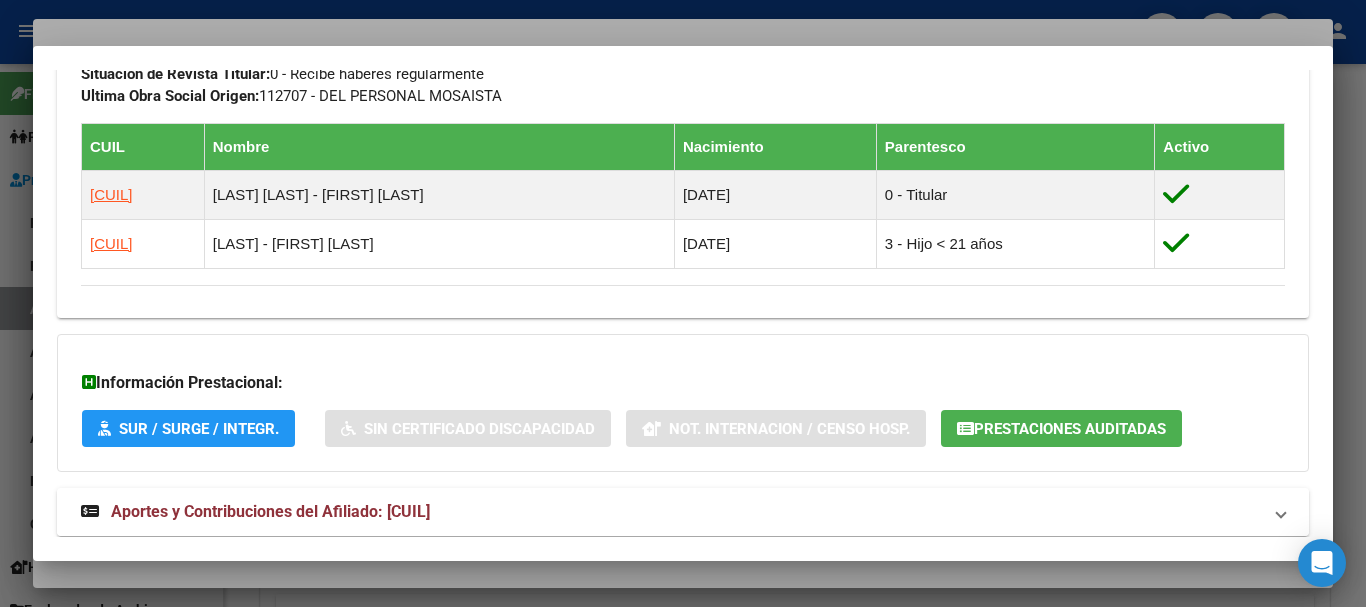 scroll, scrollTop: 1163, scrollLeft: 0, axis: vertical 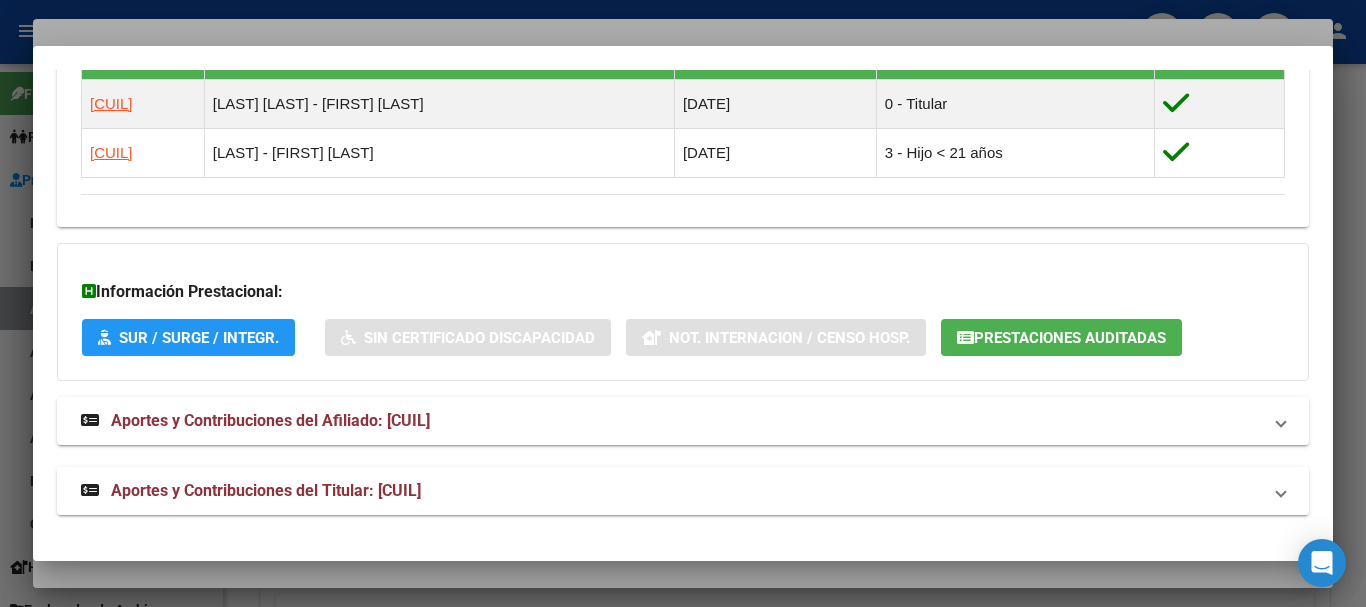 click on "Aportes y Contribuciones del Titular: [CUIL]" at bounding box center (266, 490) 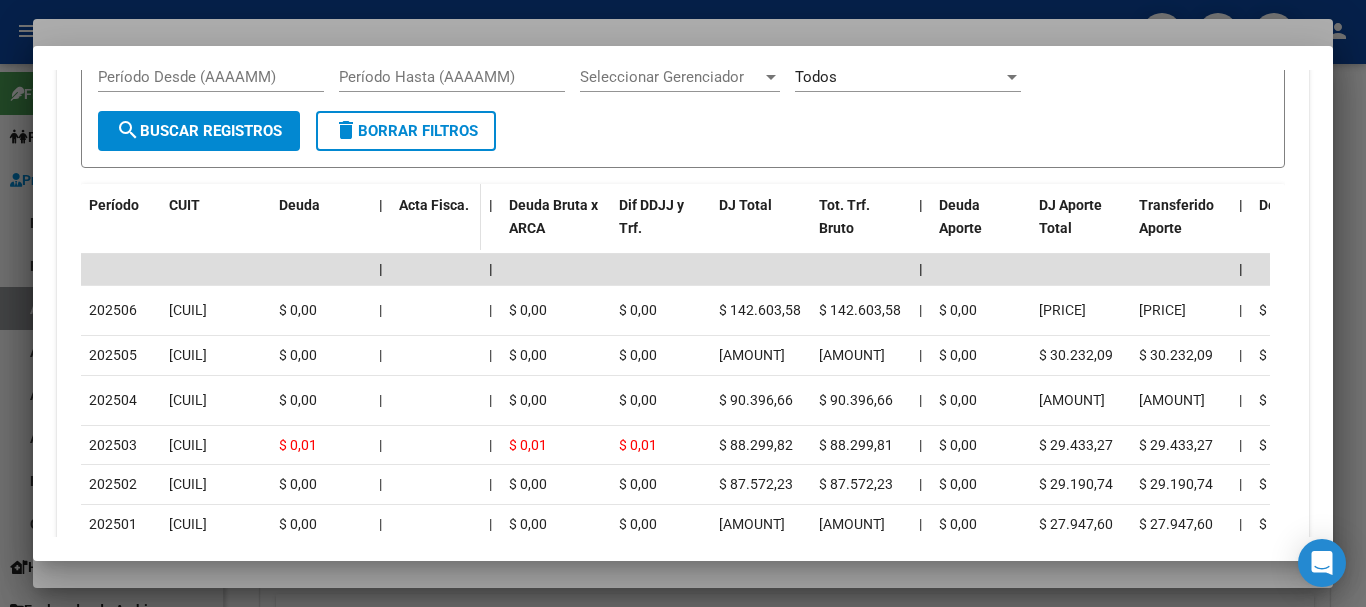 scroll, scrollTop: 1949, scrollLeft: 0, axis: vertical 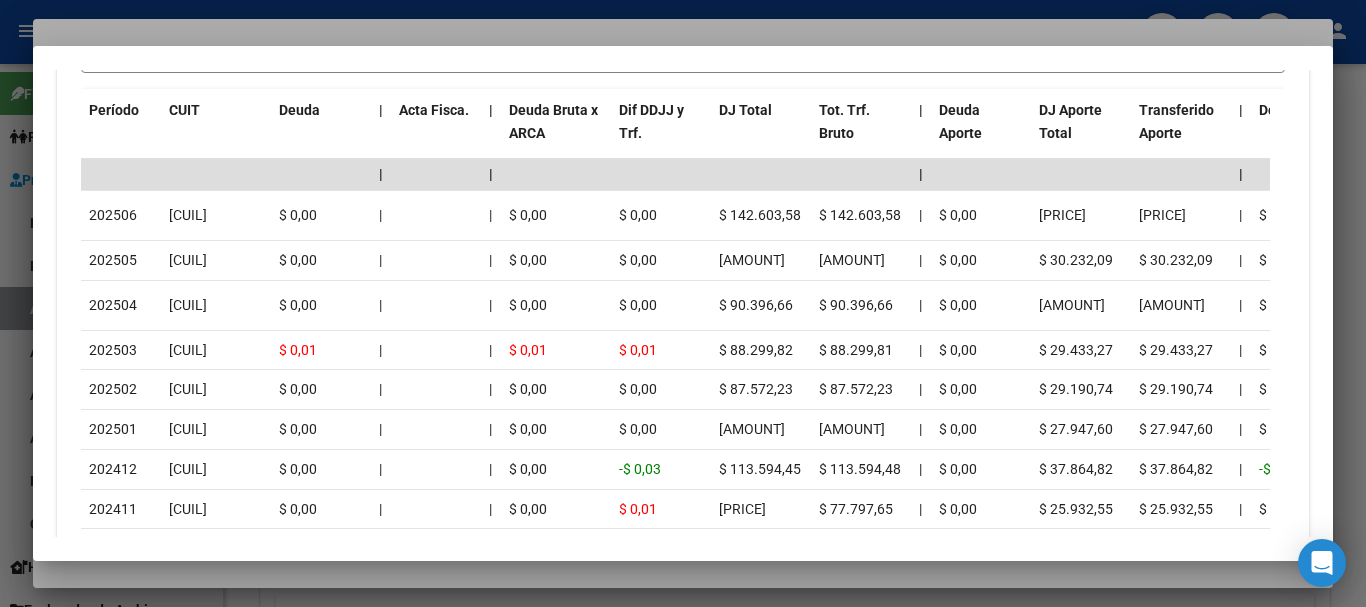 click at bounding box center (683, 303) 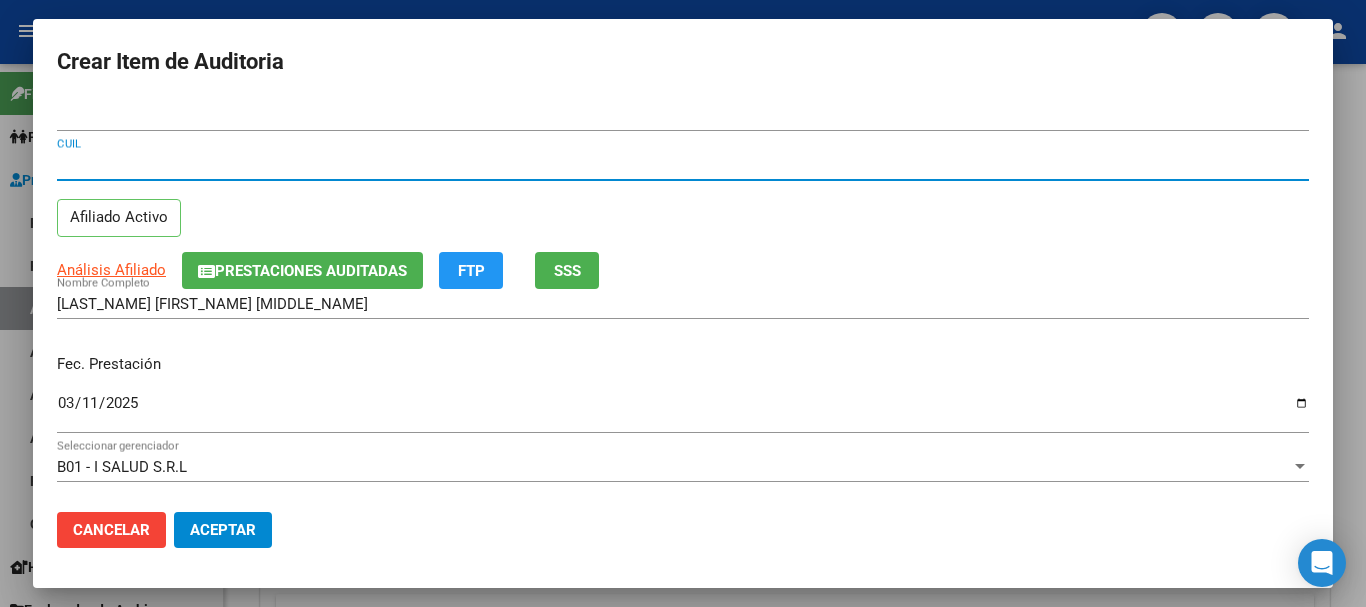 click on "[DOCUMENT_NUMBER]" at bounding box center [683, 165] 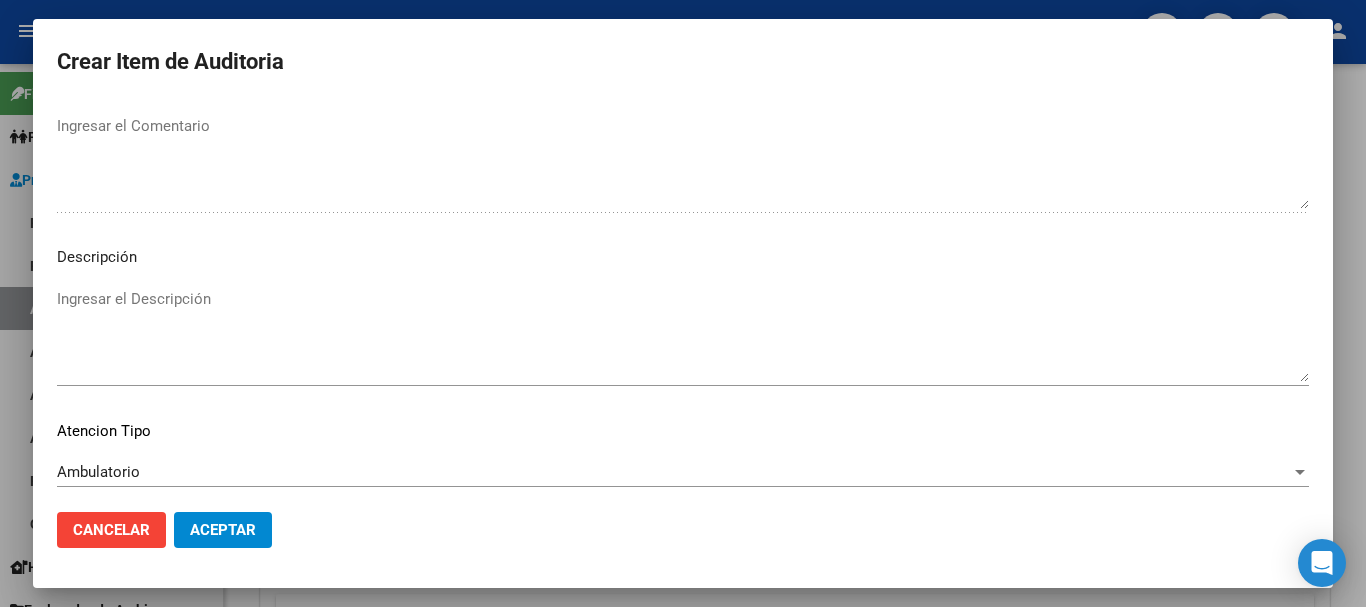 scroll, scrollTop: 1233, scrollLeft: 0, axis: vertical 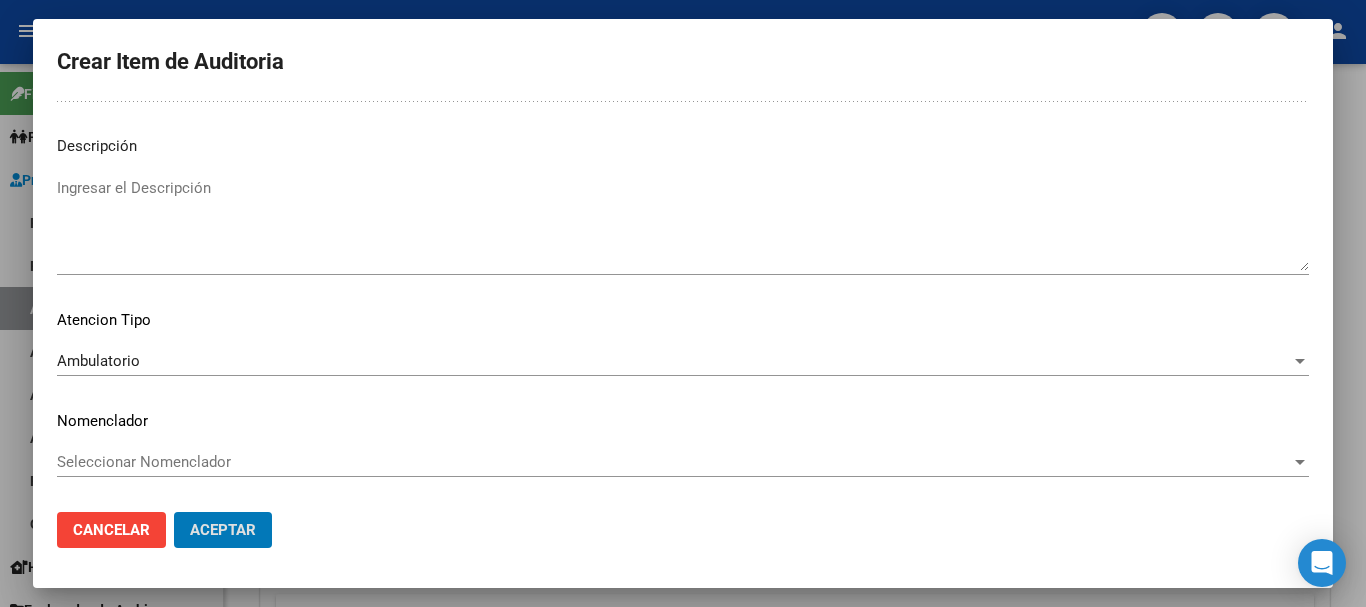 click on "Aceptar" 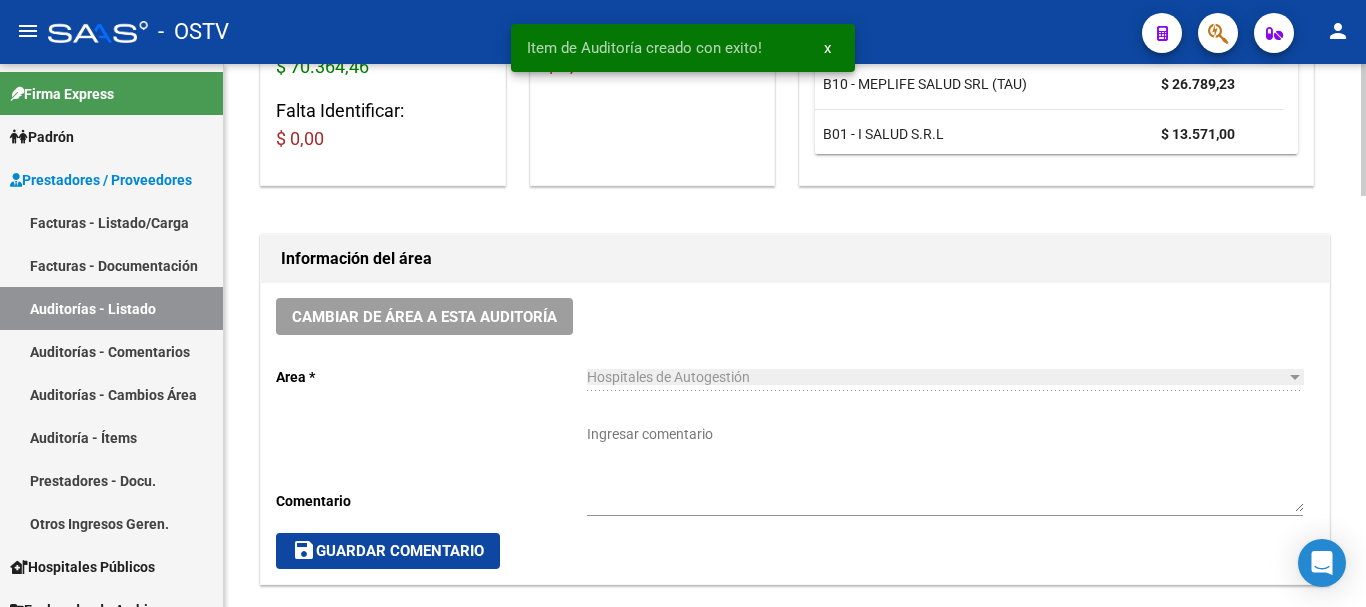 scroll, scrollTop: 500, scrollLeft: 0, axis: vertical 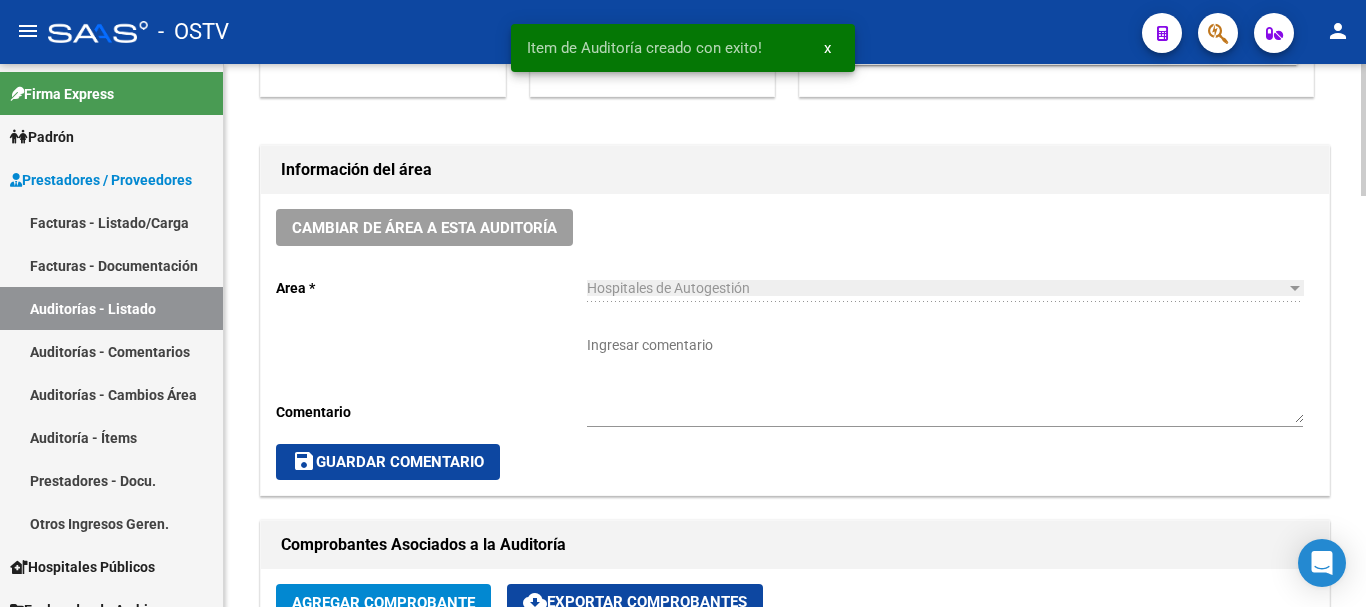 click on "Ingresar comentario" at bounding box center (945, 379) 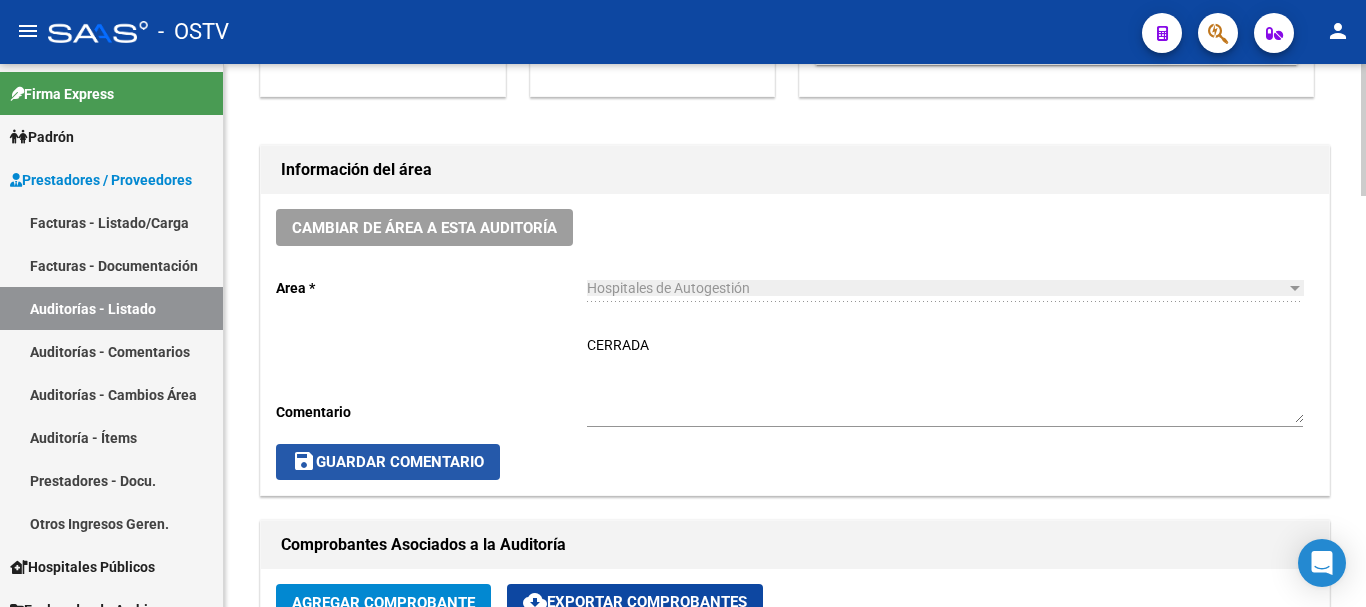 click on "save  Guardar Comentario" 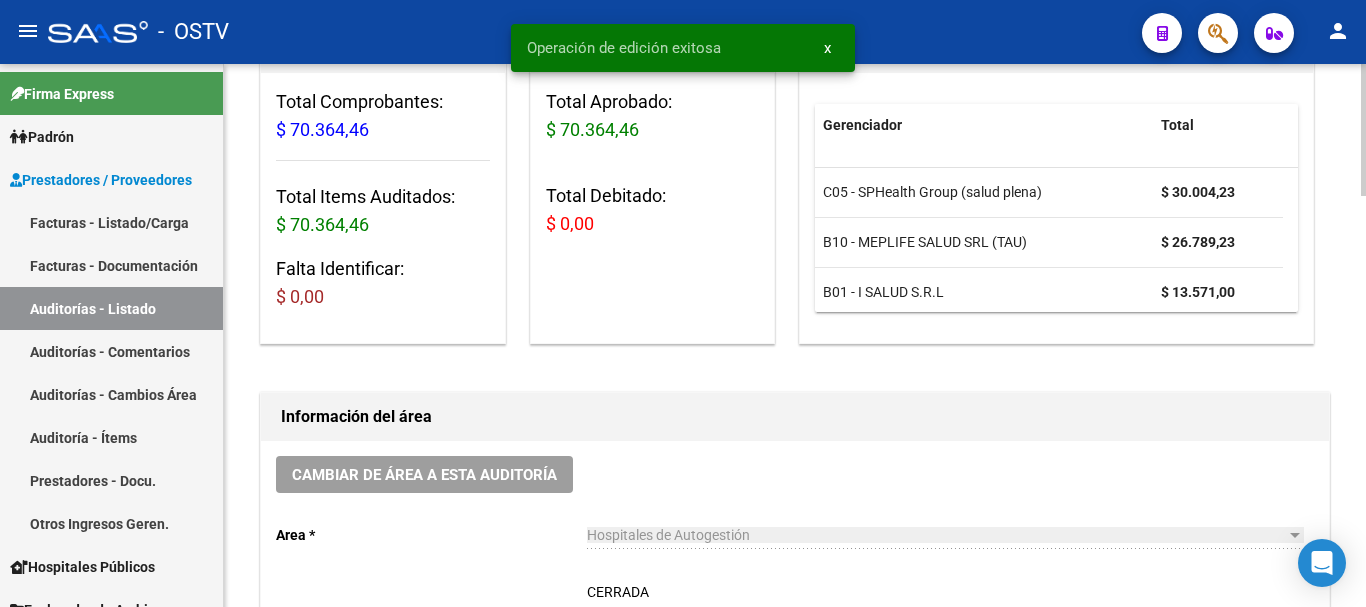 scroll, scrollTop: 0, scrollLeft: 0, axis: both 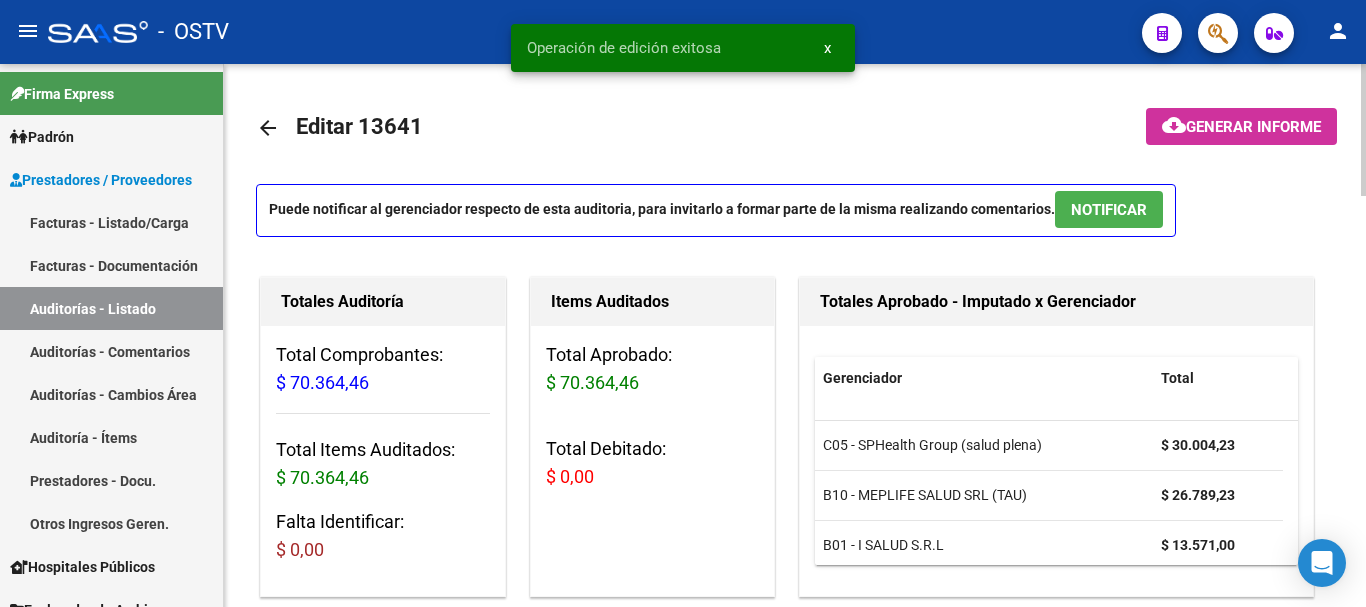 click on "arrow_back" 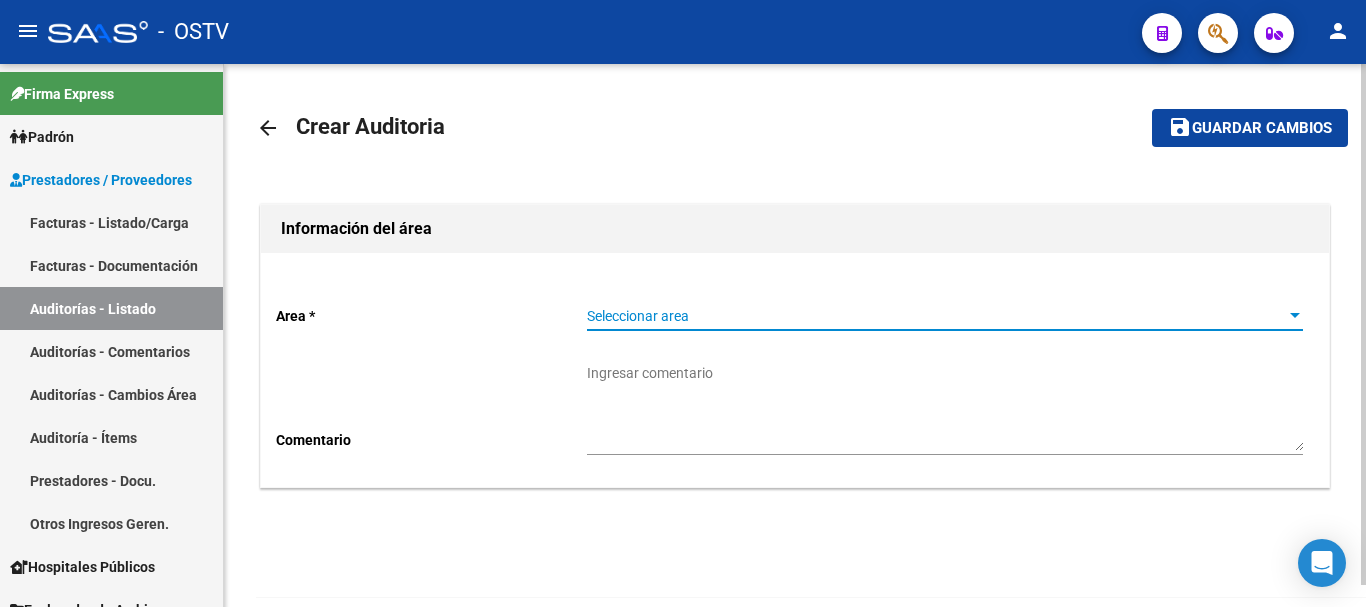 click on "Seleccionar area" at bounding box center [936, 316] 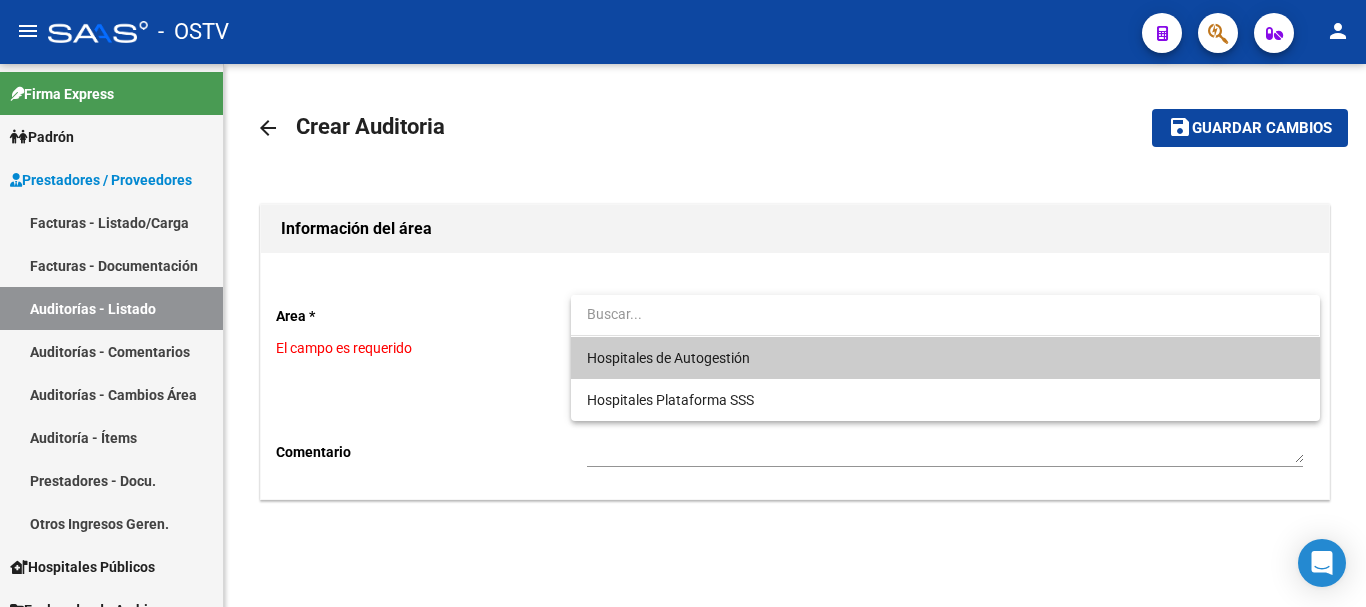 click on "Hospitales de Autogestión" at bounding box center [668, 358] 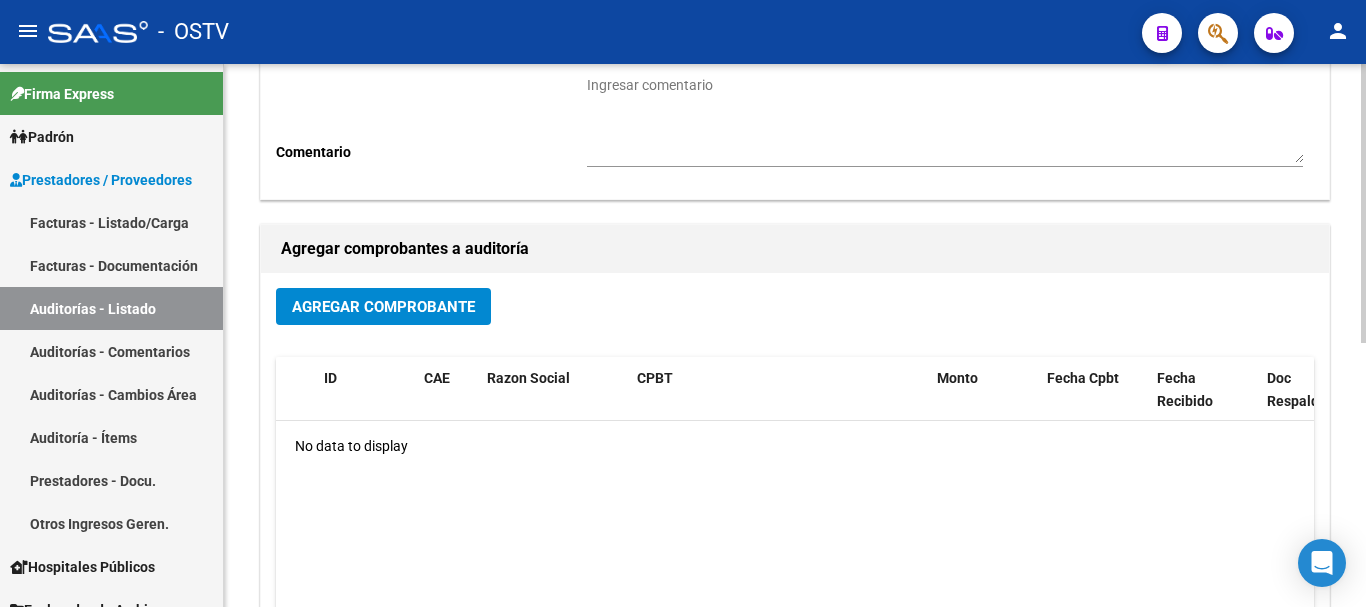 scroll, scrollTop: 300, scrollLeft: 0, axis: vertical 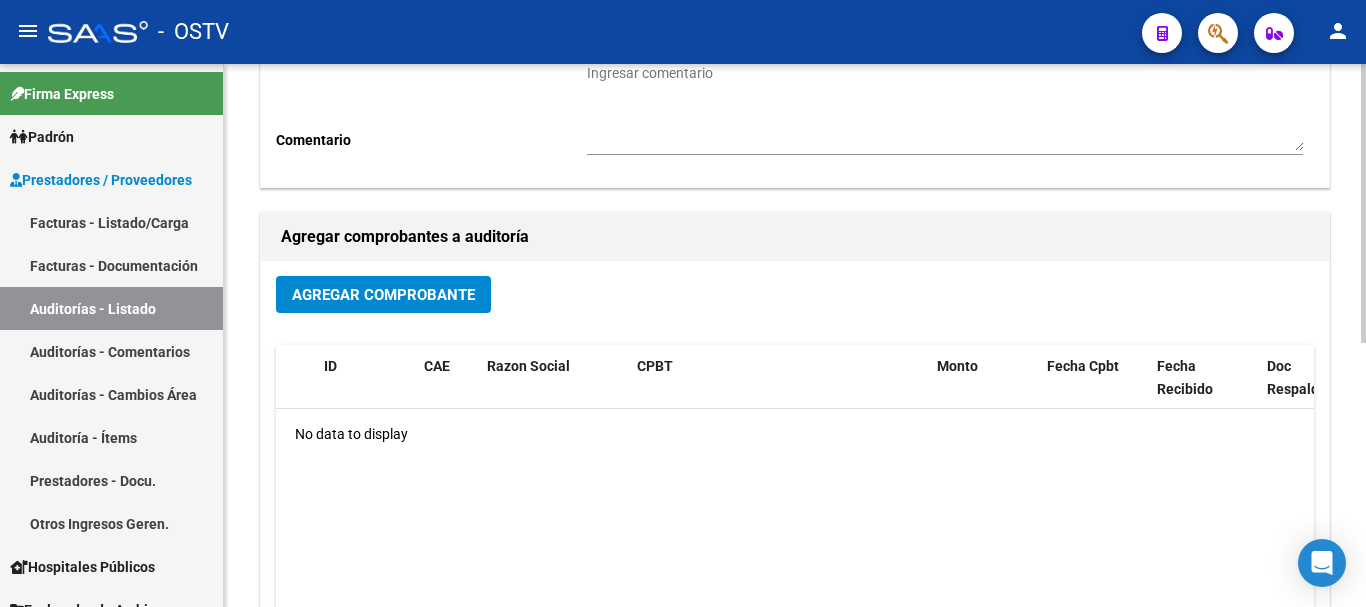 click on "Agregar Comprobante" 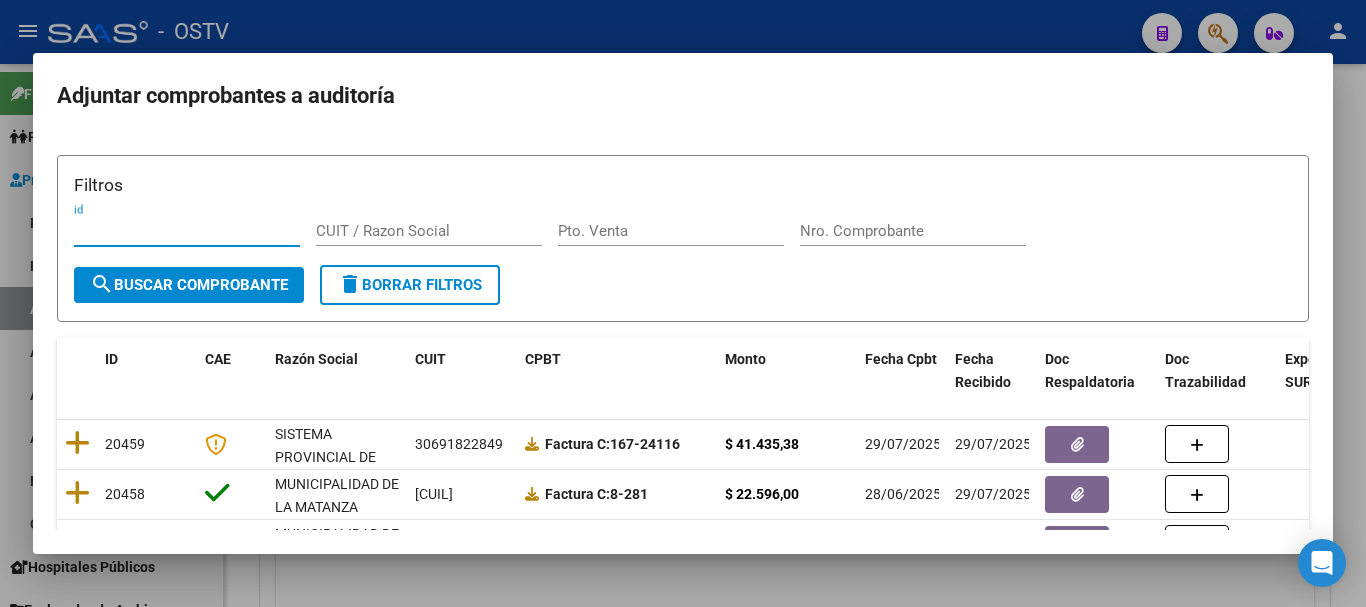 click on "Nro. Comprobante" at bounding box center (913, 231) 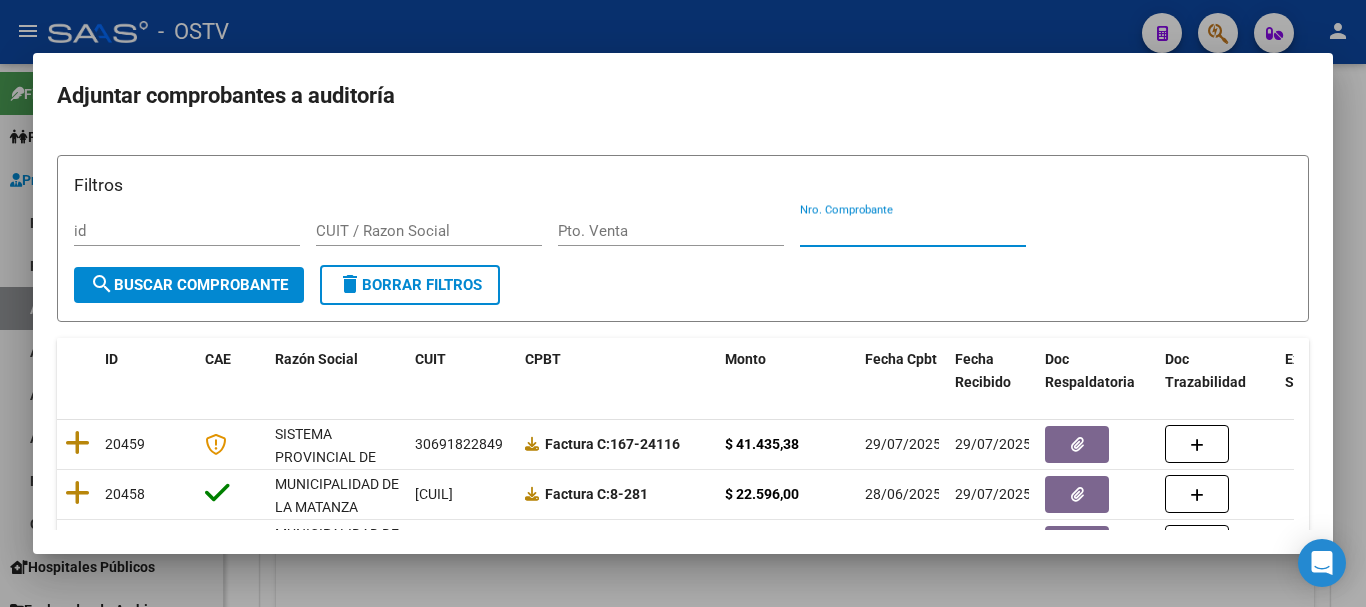 paste on "459" 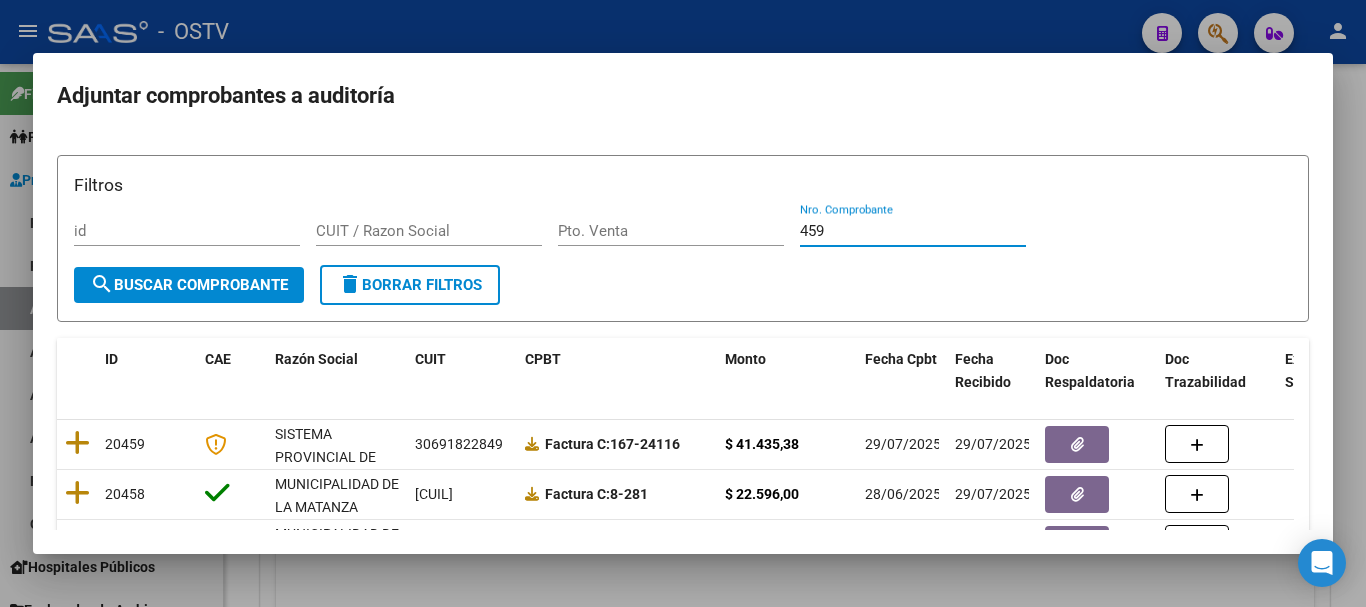 click on "search  Buscar Comprobante" at bounding box center [189, 285] 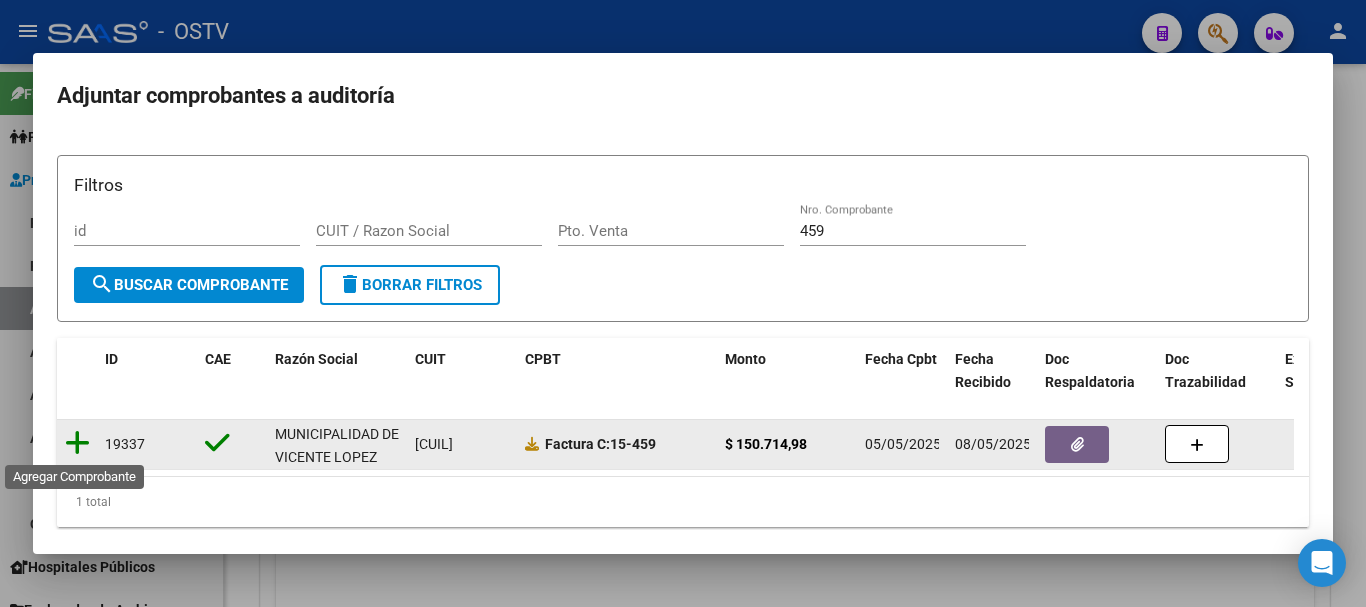 click 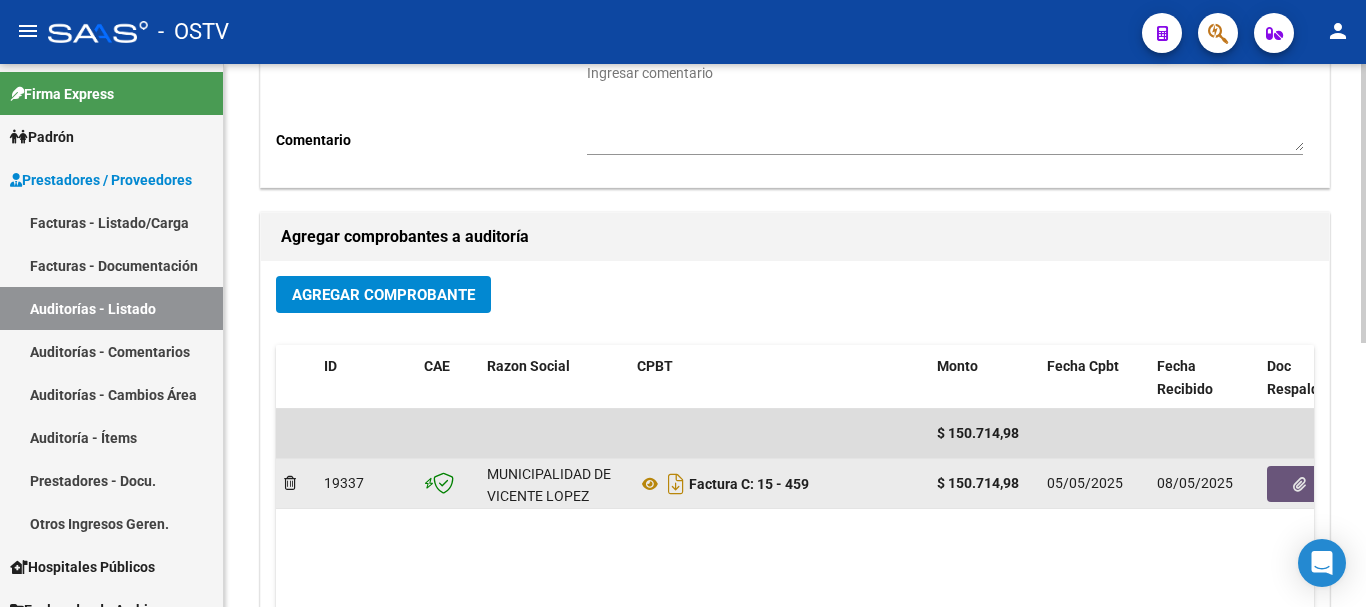 click 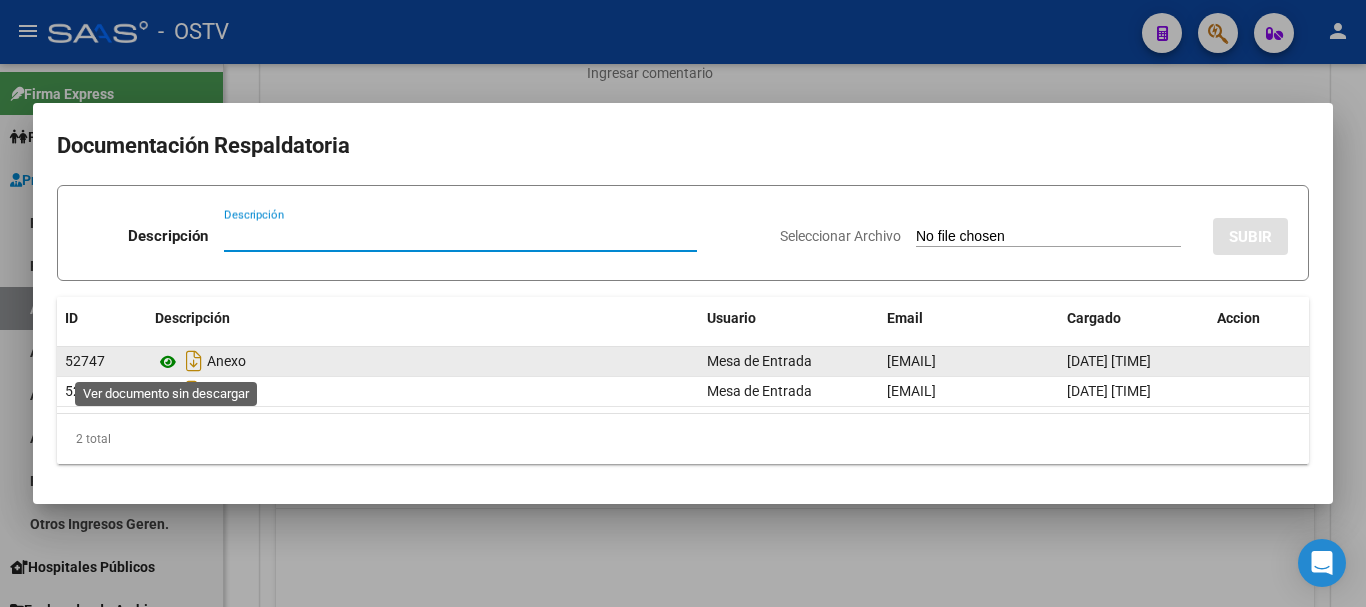 click 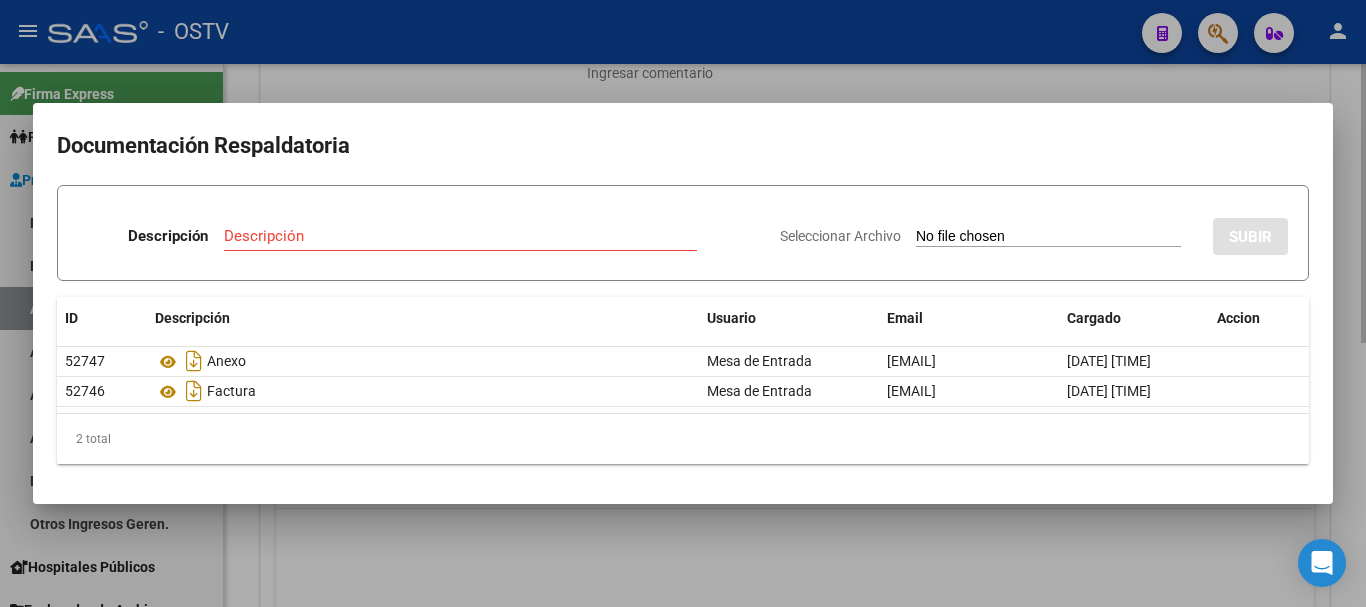 drag, startPoint x: 860, startPoint y: 79, endPoint x: 878, endPoint y: 73, distance: 18.973665 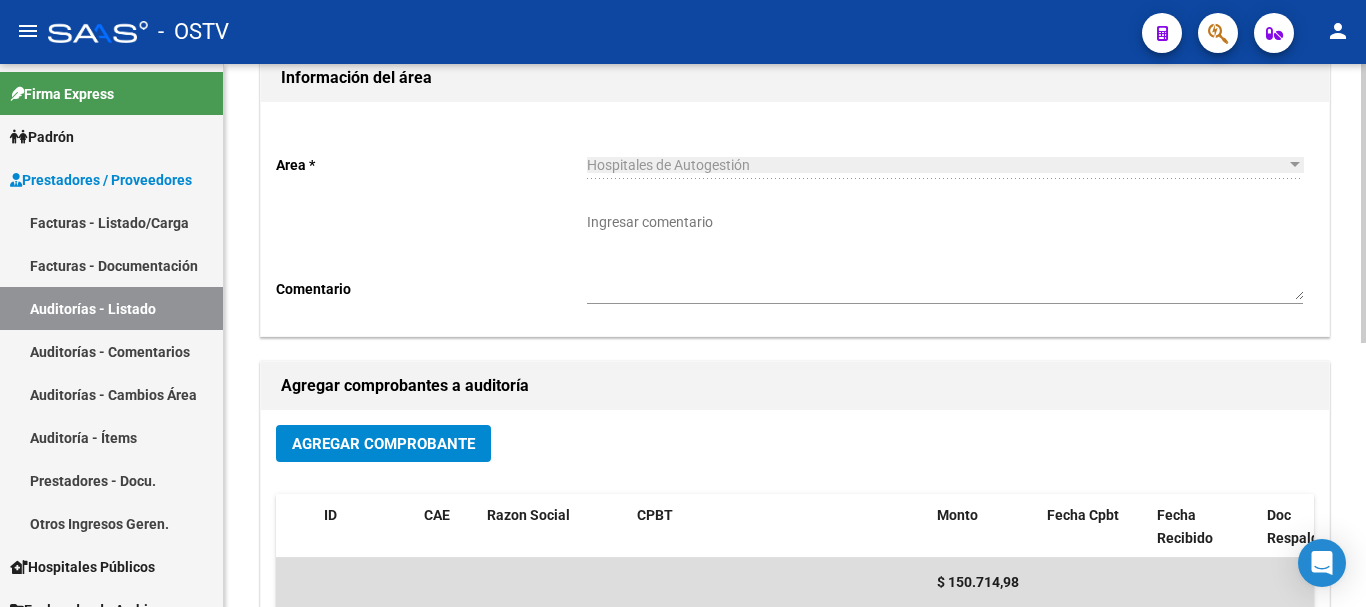 scroll, scrollTop: 0, scrollLeft: 0, axis: both 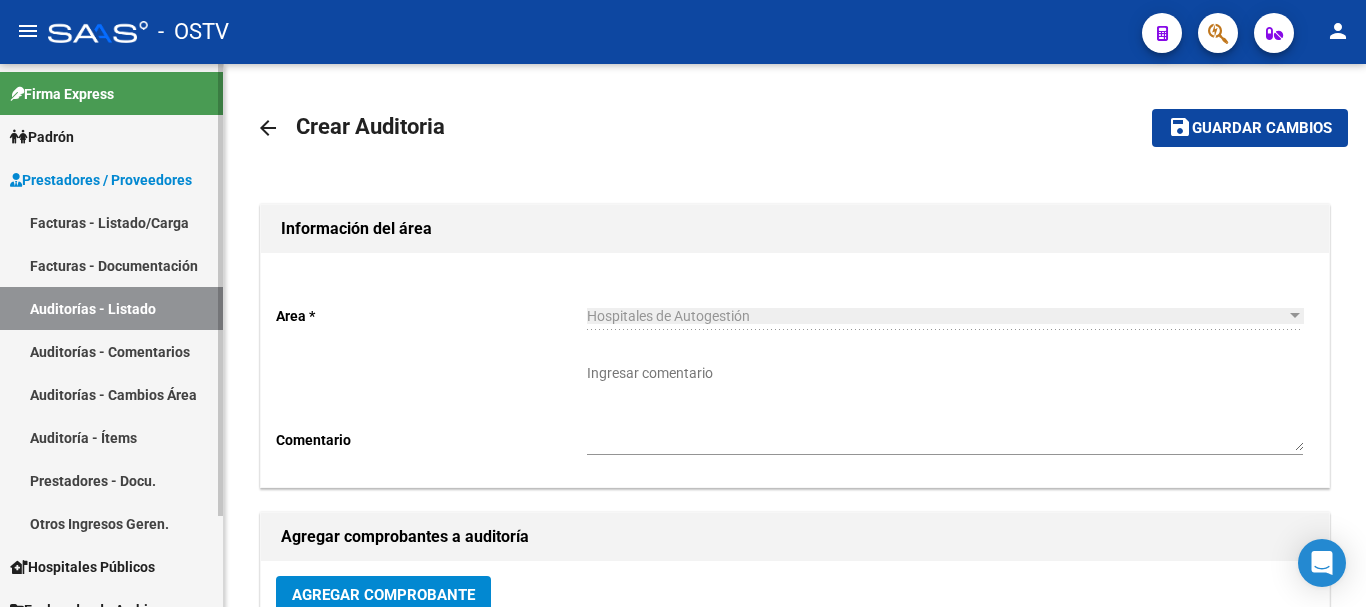 click on "Auditorías - Listado" at bounding box center [111, 308] 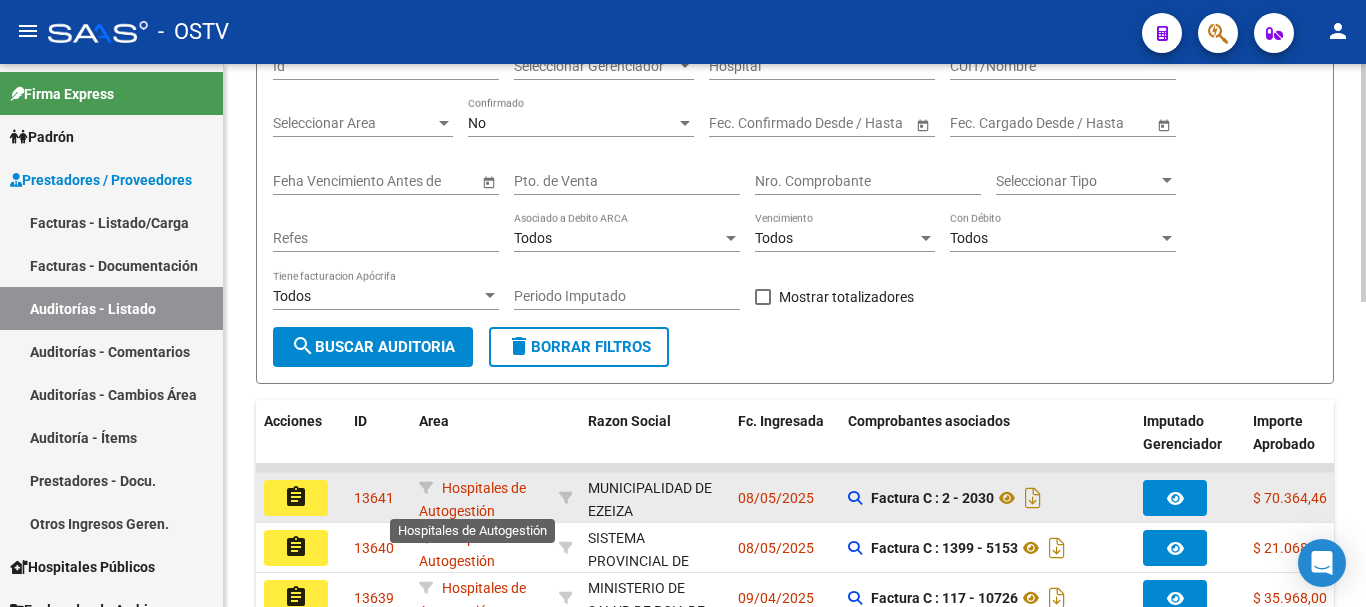 scroll, scrollTop: 200, scrollLeft: 0, axis: vertical 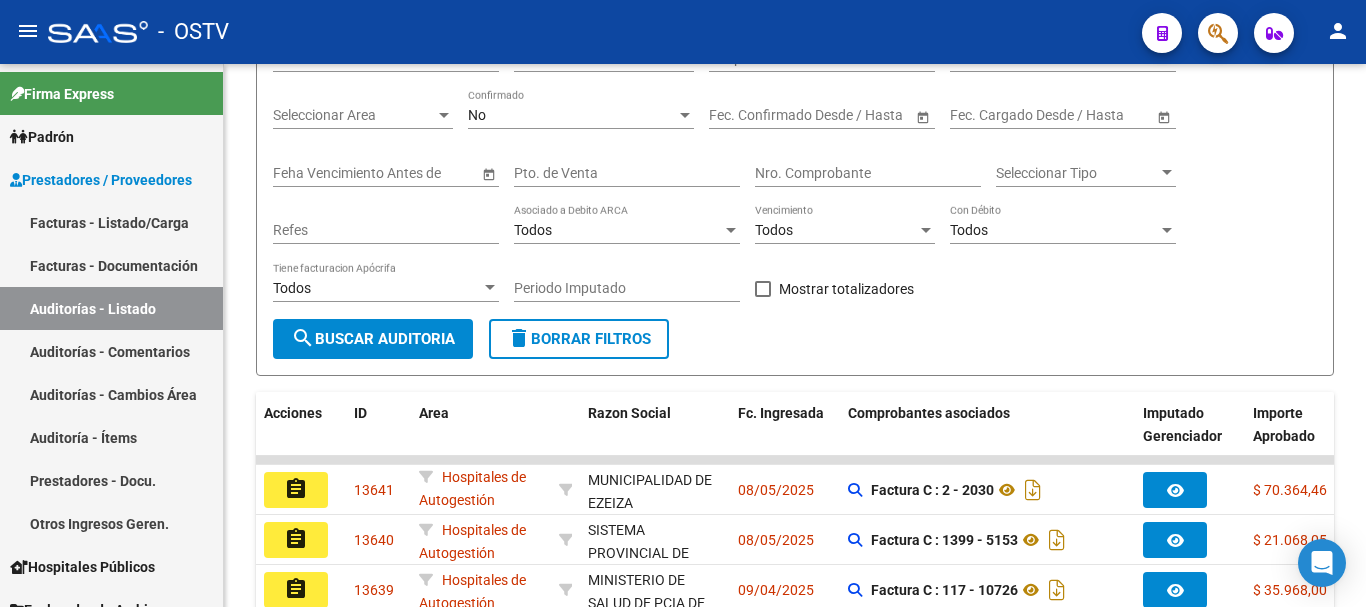 drag, startPoint x: 301, startPoint y: 484, endPoint x: 291, endPoint y: 493, distance: 13.453624 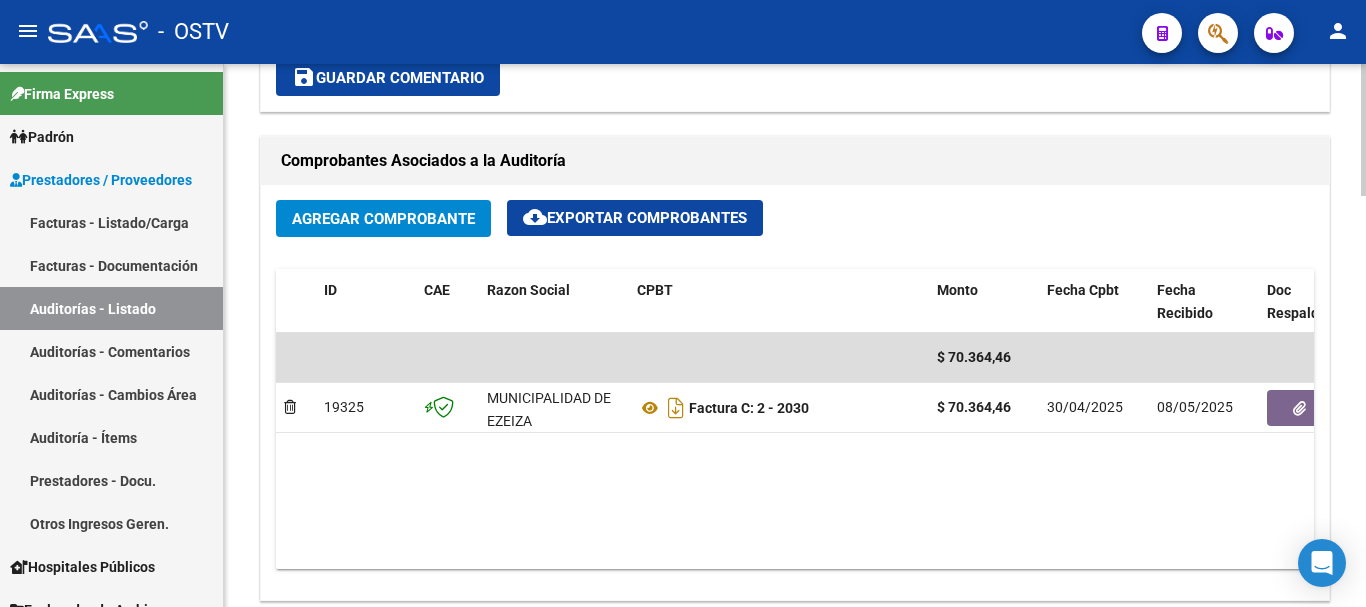 scroll, scrollTop: 1100, scrollLeft: 0, axis: vertical 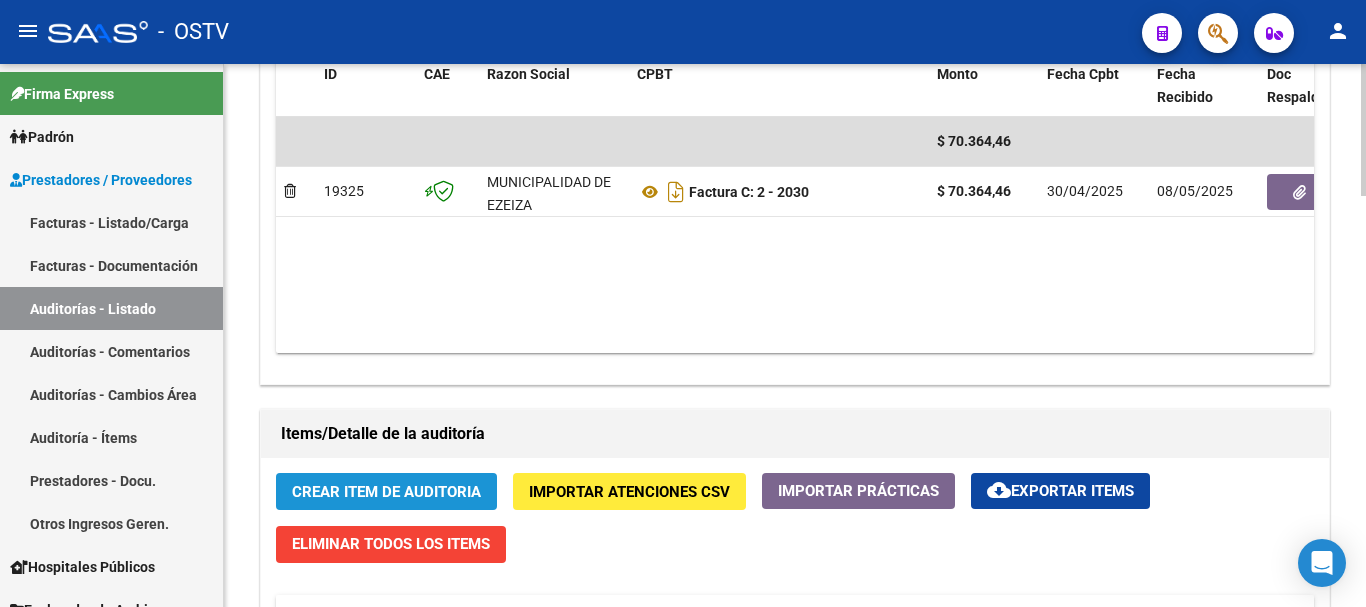 click on "Crear Item de Auditoria" 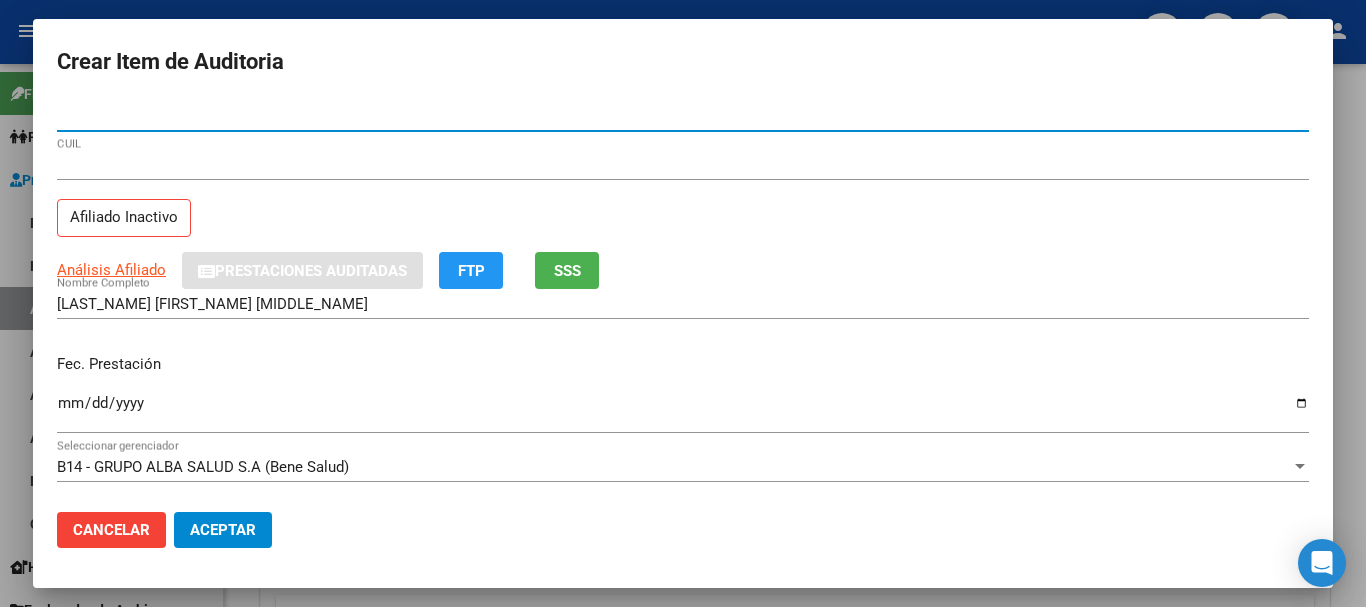 drag, startPoint x: 142, startPoint y: 112, endPoint x: 17, endPoint y: 118, distance: 125.14392 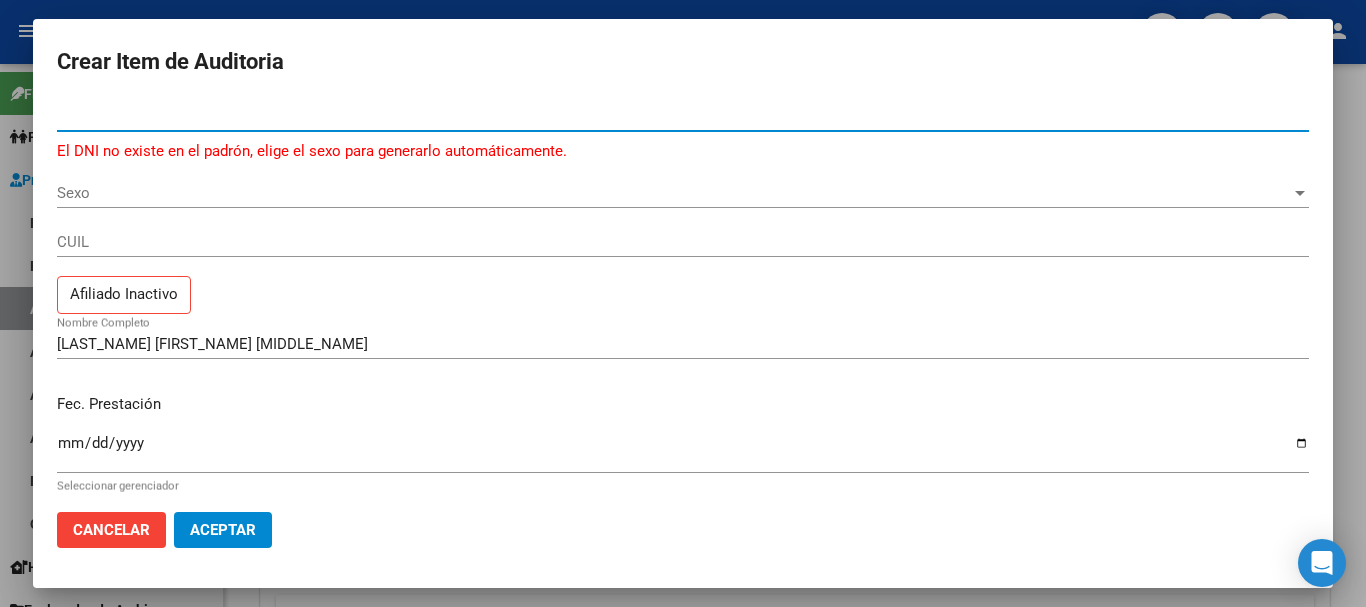 drag, startPoint x: 138, startPoint y: 119, endPoint x: 31, endPoint y: 136, distance: 108.34205 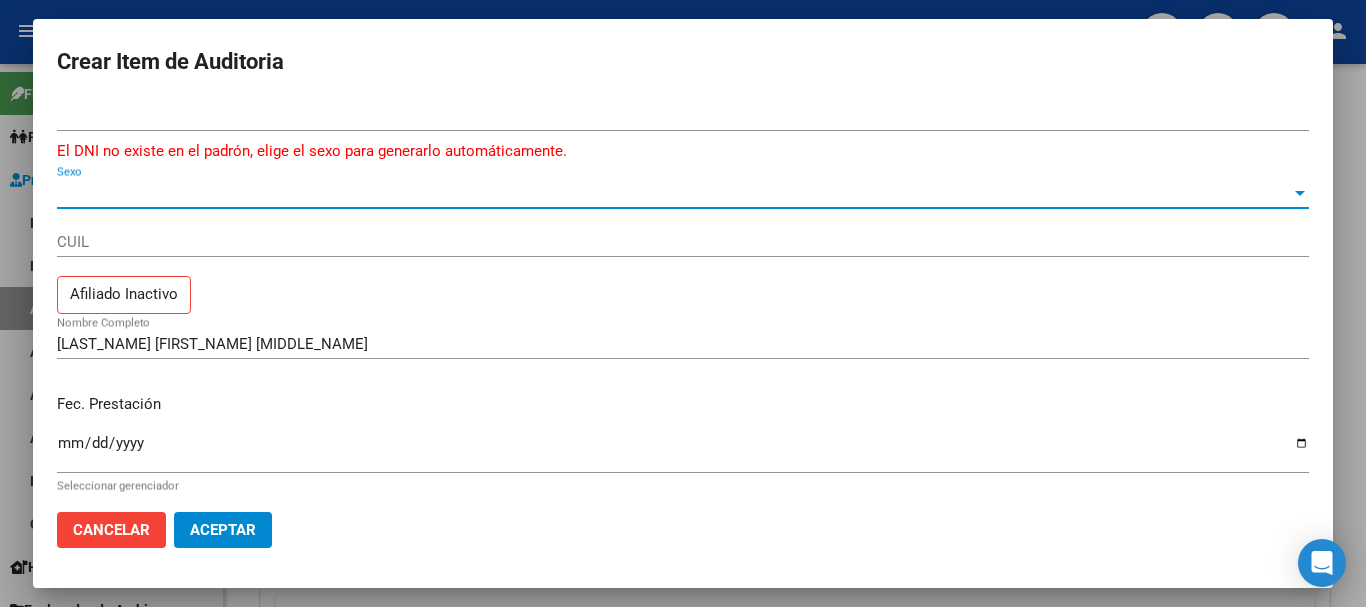 click on "Sexo" at bounding box center [674, 193] 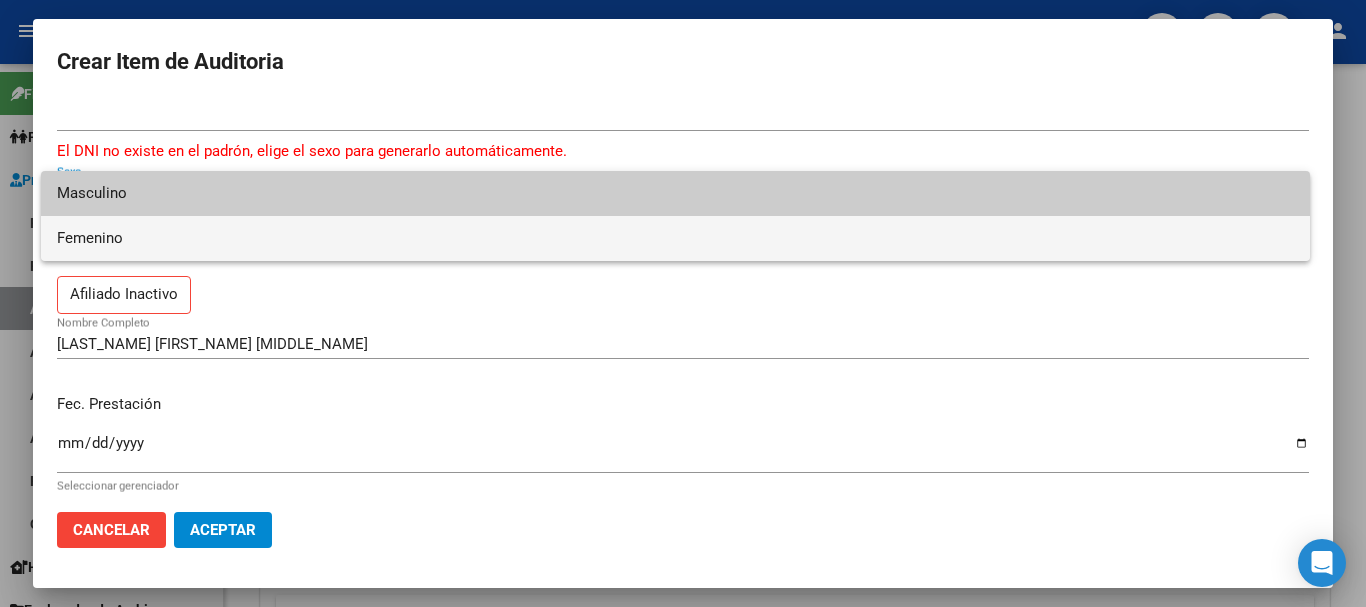 click on "Femenino" at bounding box center [675, 238] 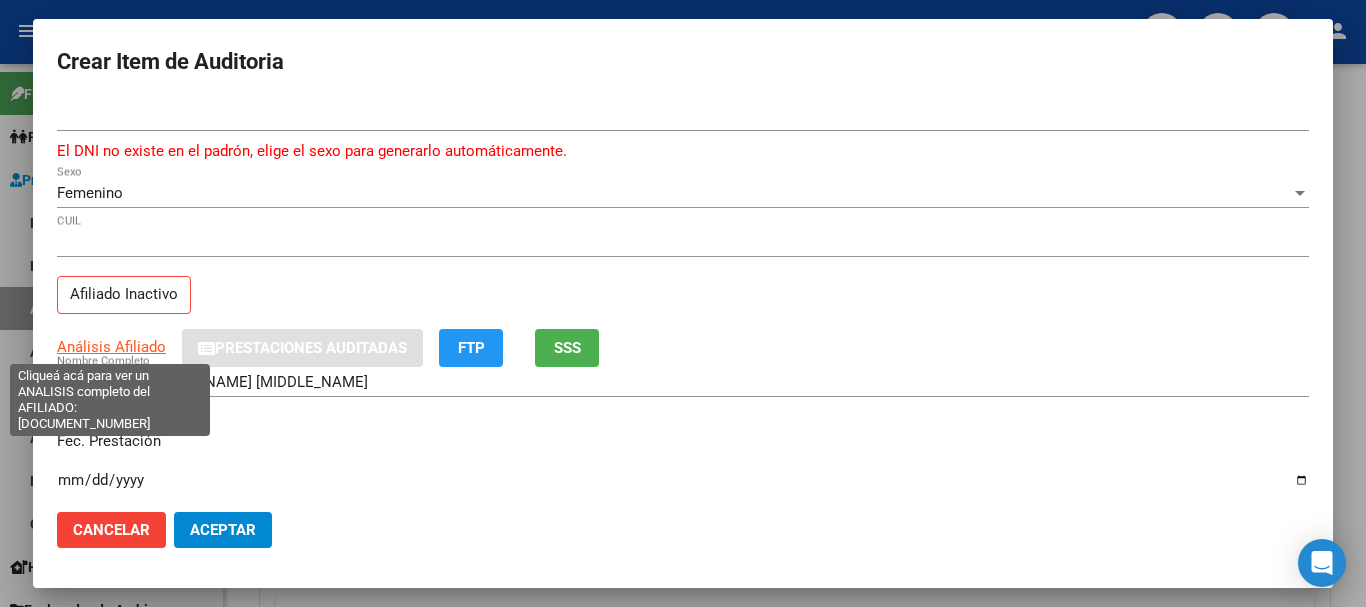 click on "Análisis Afiliado" 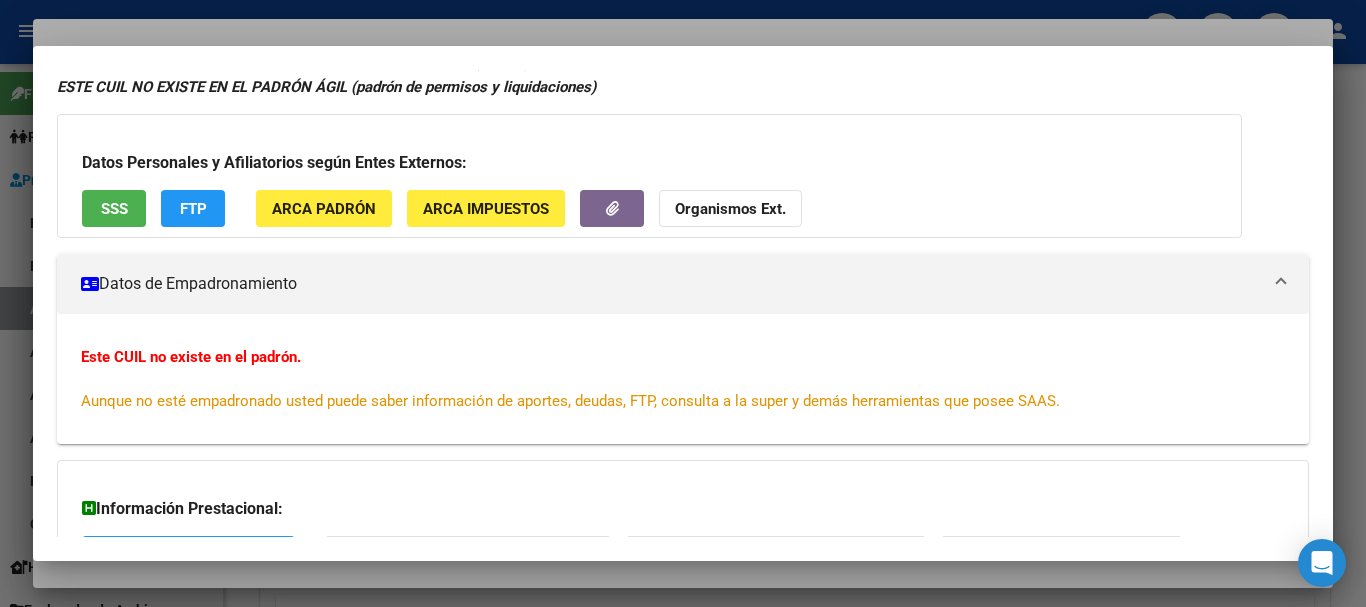 scroll, scrollTop: 0, scrollLeft: 0, axis: both 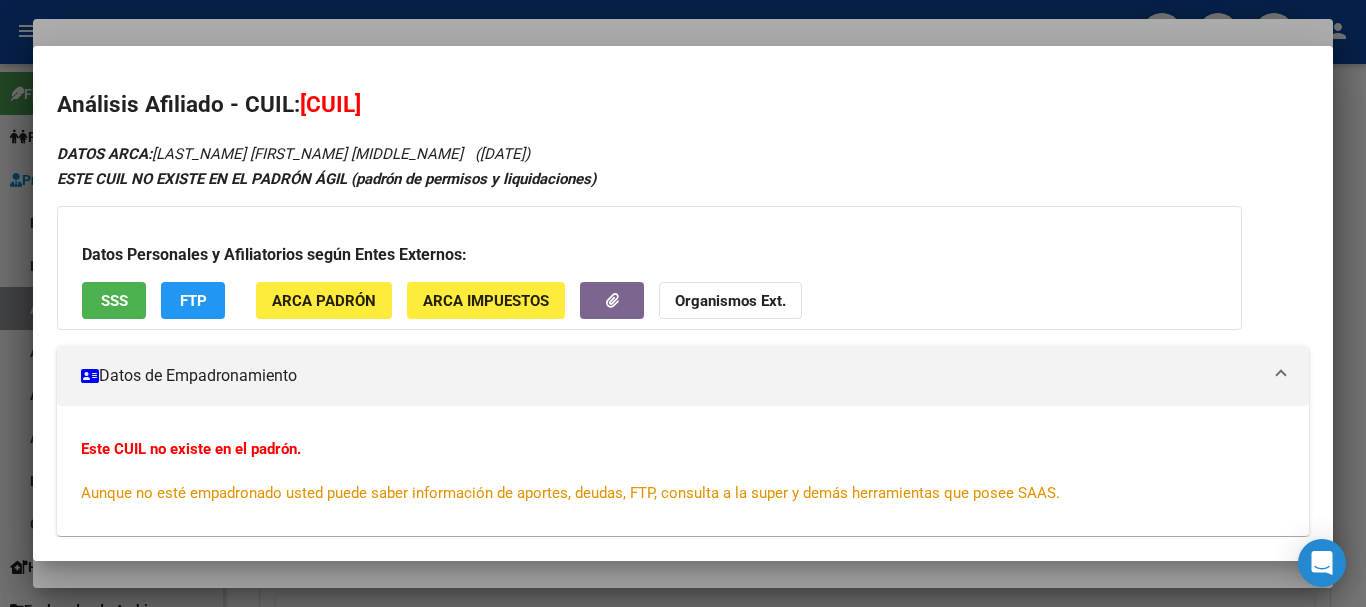 click at bounding box center (683, 303) 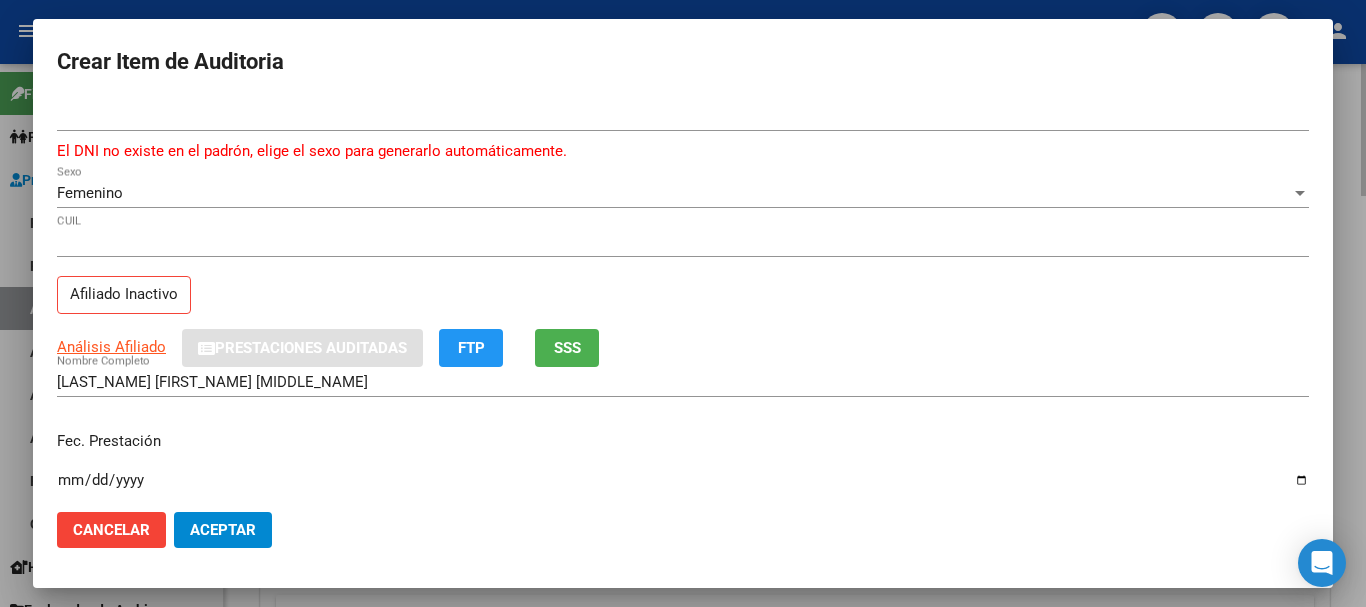 click at bounding box center (683, 303) 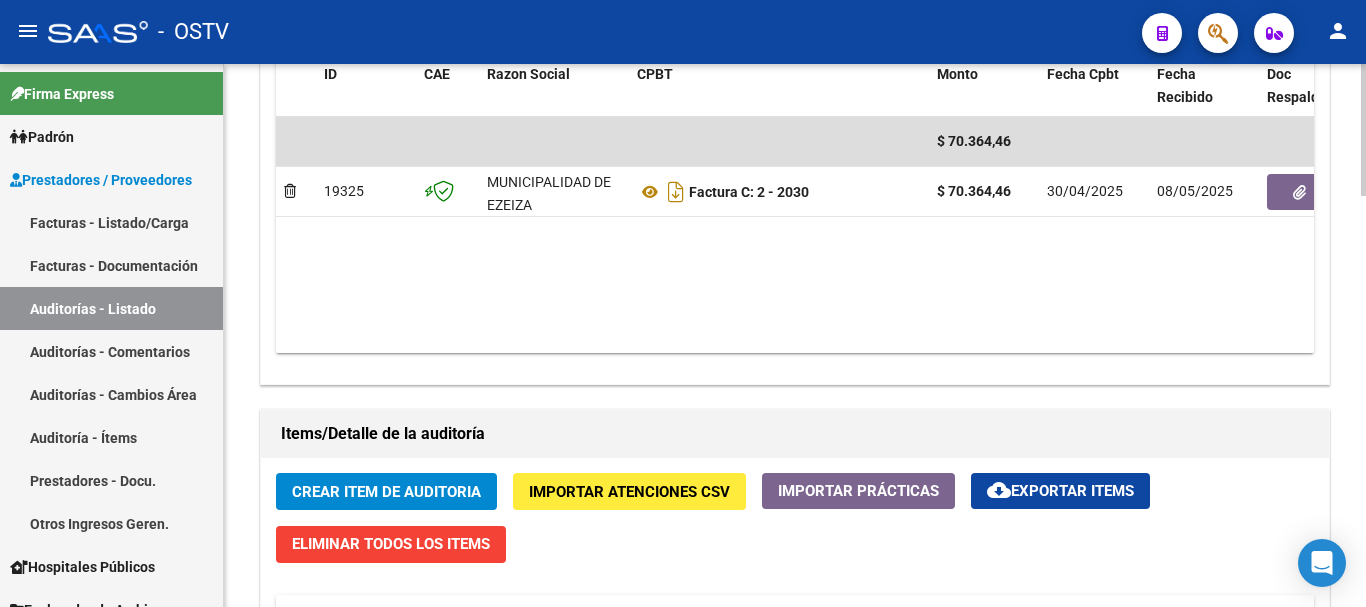 click on "Crear Item de Auditoria" 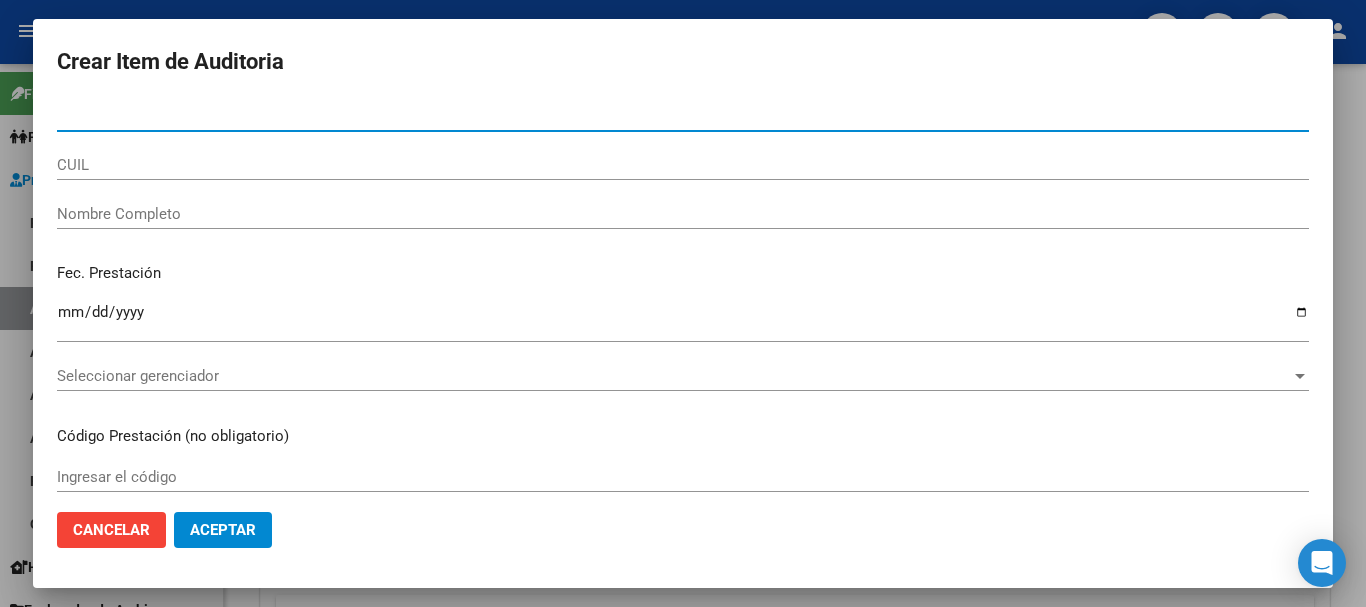 paste on "[NUMBER]" 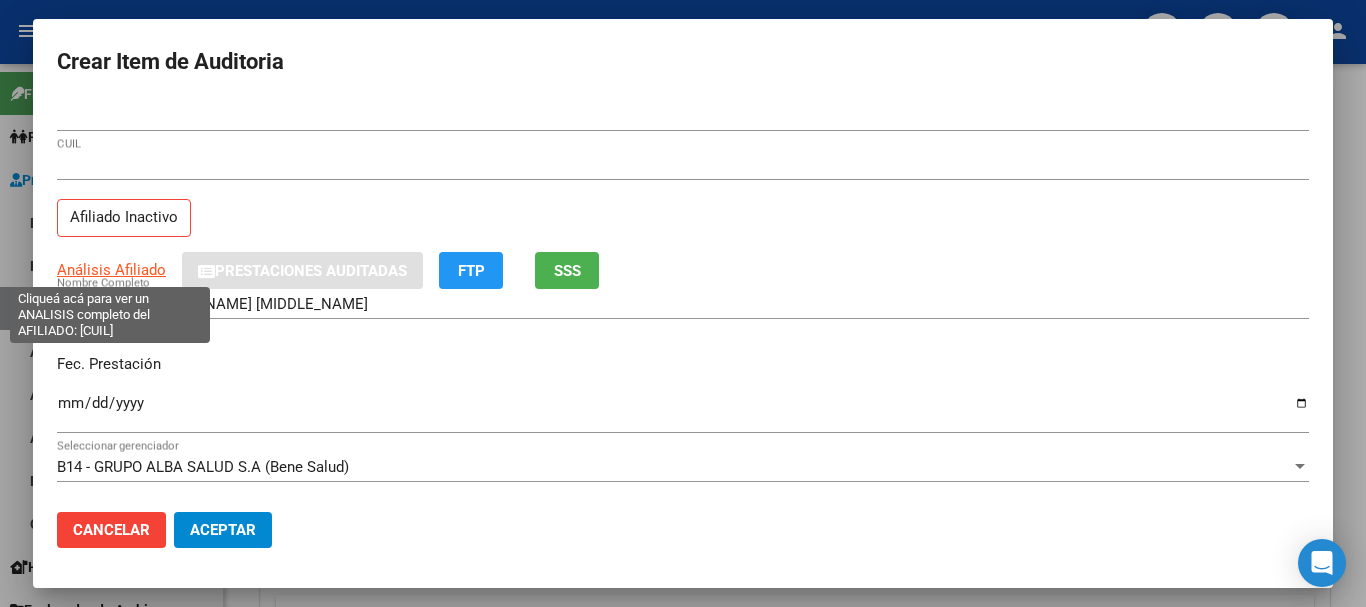 click on "Análisis Afiliado" at bounding box center (111, 270) 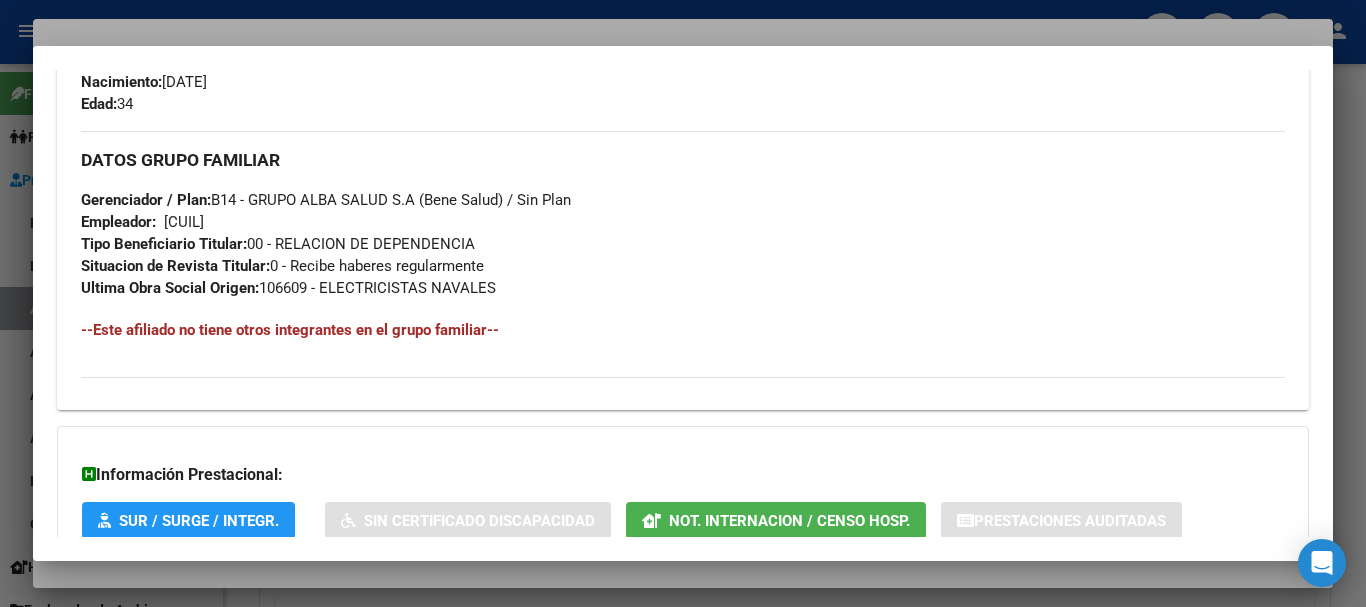 scroll, scrollTop: 1075, scrollLeft: 0, axis: vertical 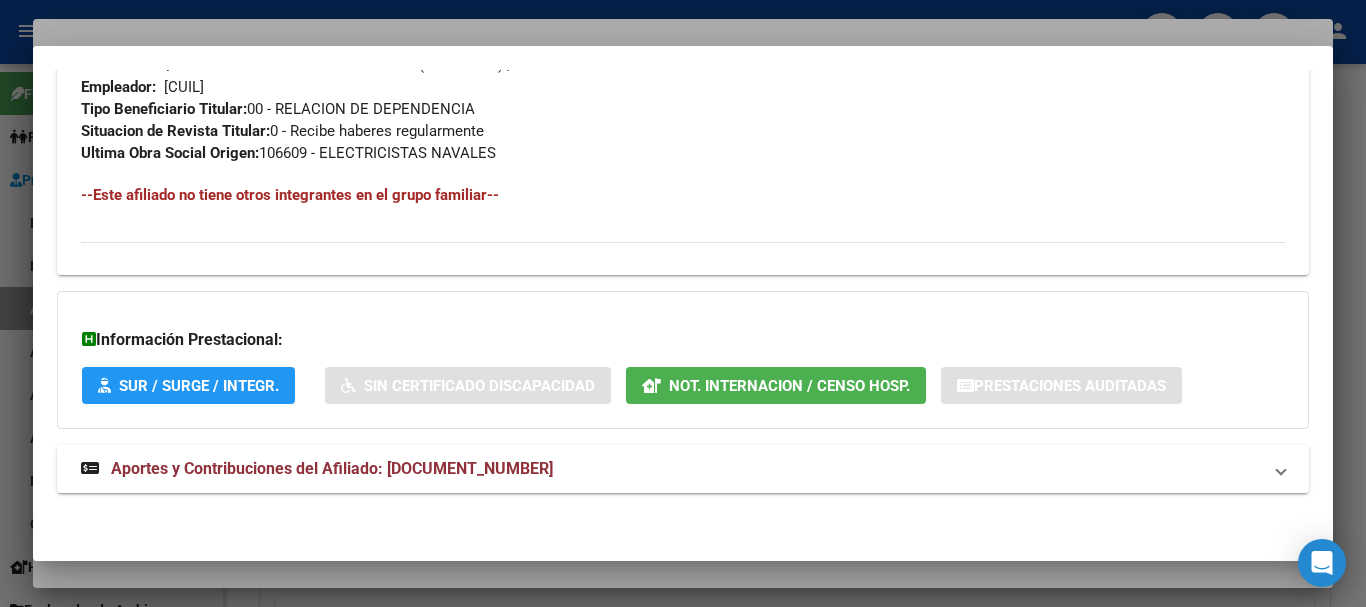 click on "Aportes y Contribuciones del Afiliado: [DOCUMENT_NUMBER]" at bounding box center [671, 469] 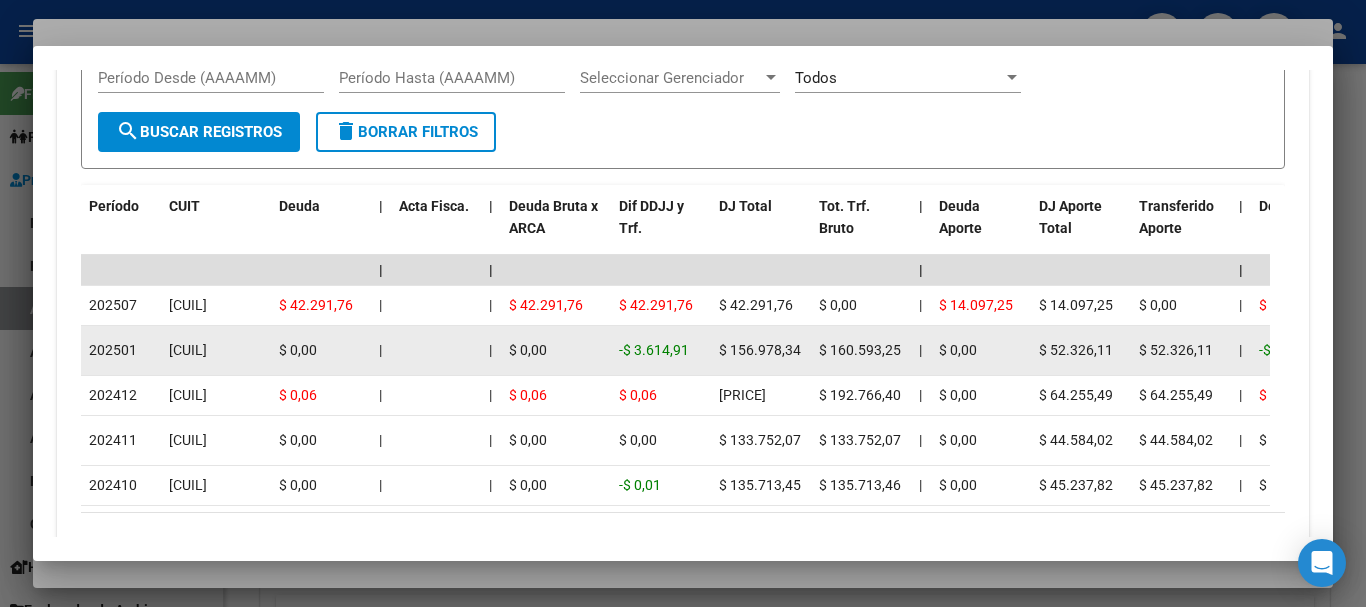 scroll, scrollTop: 1778, scrollLeft: 0, axis: vertical 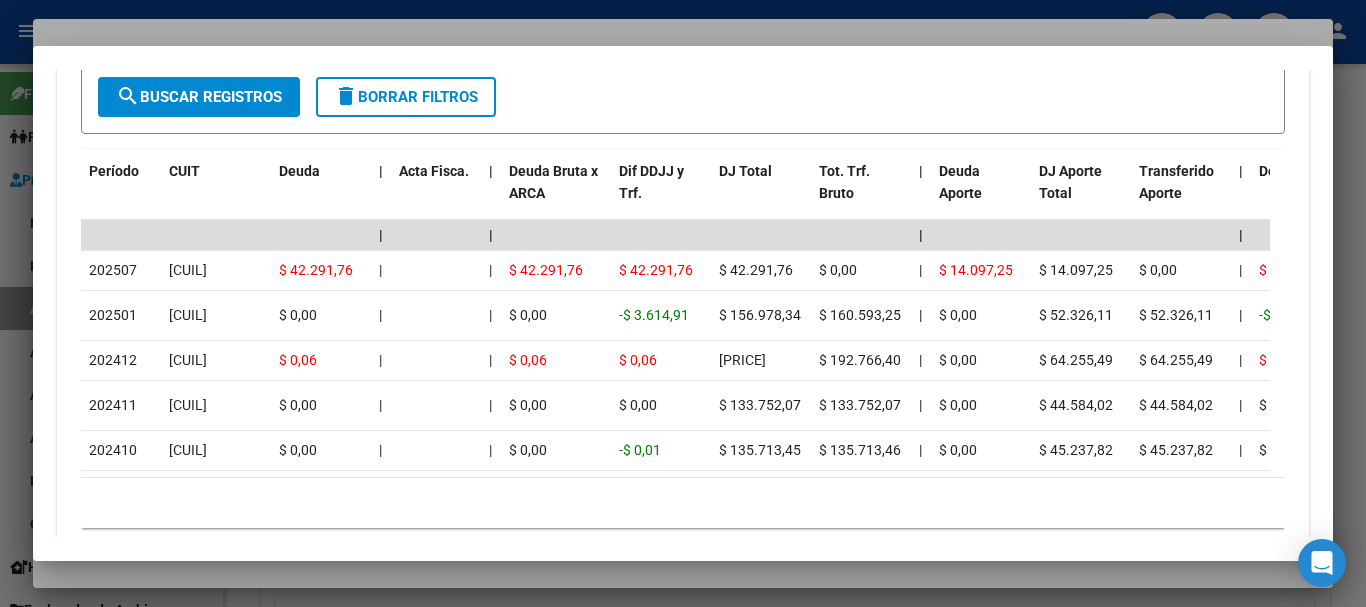 click at bounding box center (683, 303) 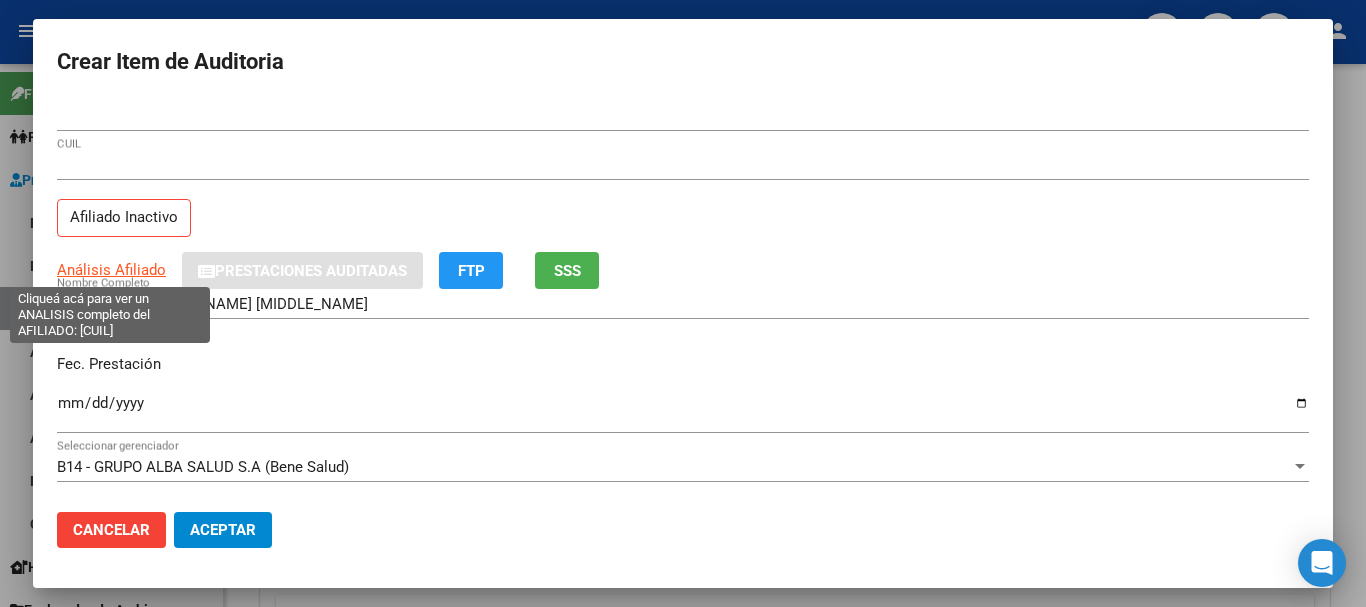 click on "Análisis Afiliado" at bounding box center (111, 270) 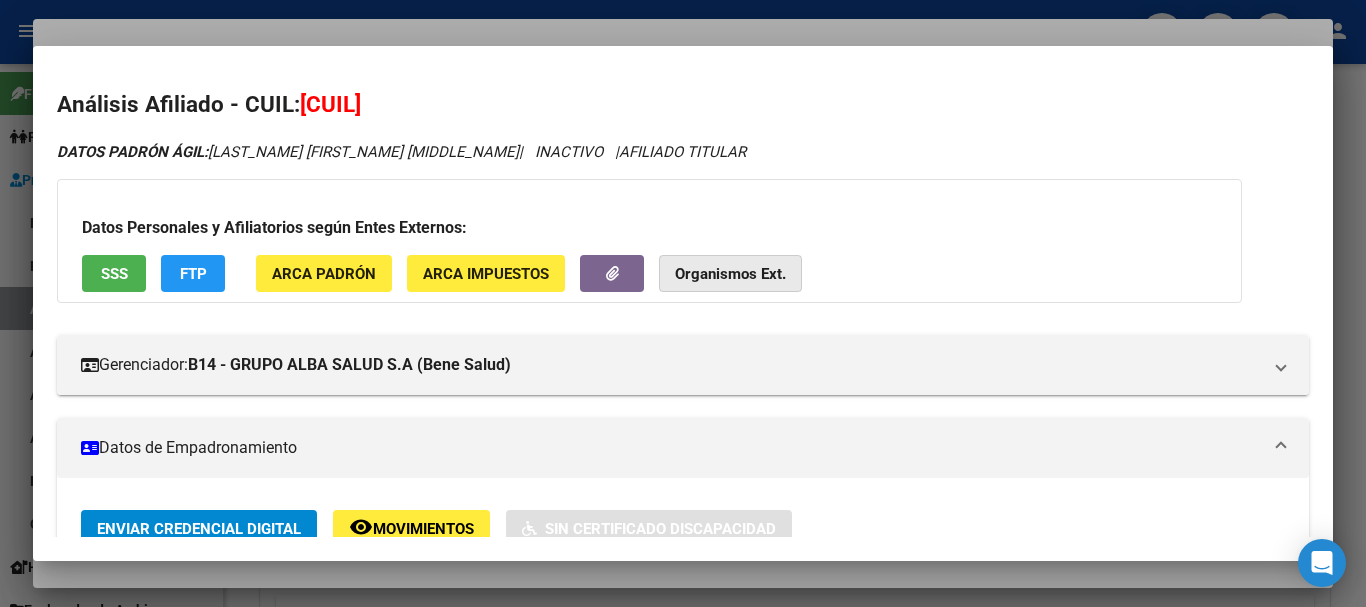 click on "Organismos Ext." 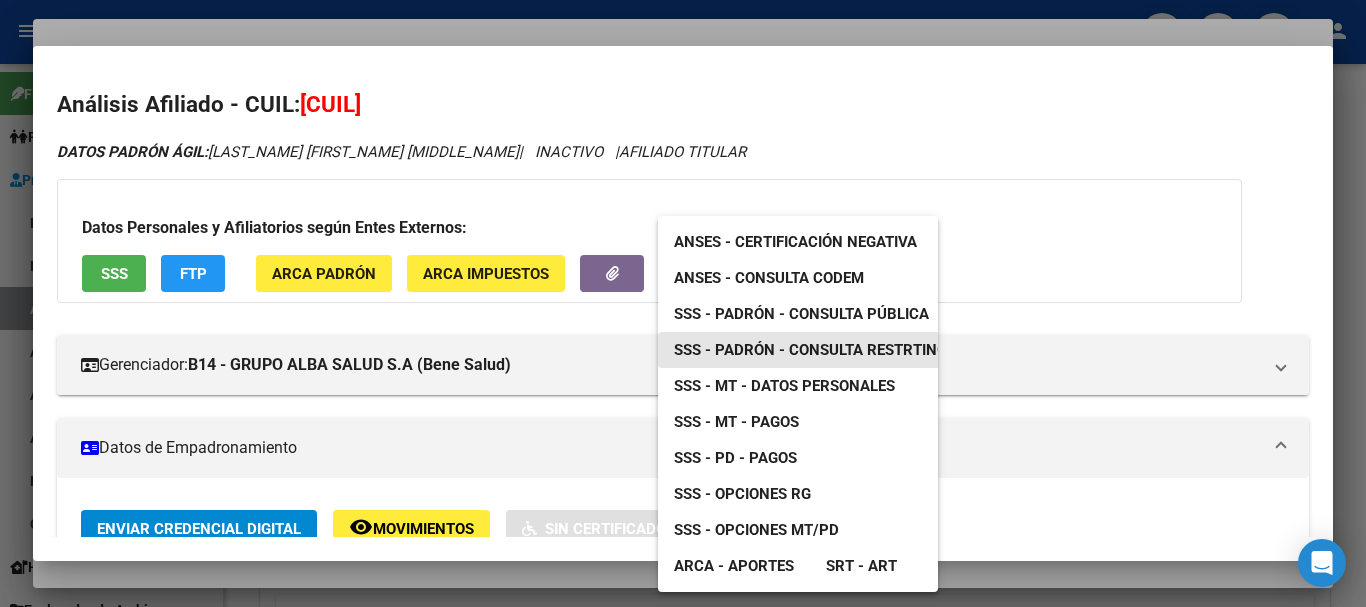 click on "SSS - Padrón - Consulta Restrtingida" at bounding box center [822, 350] 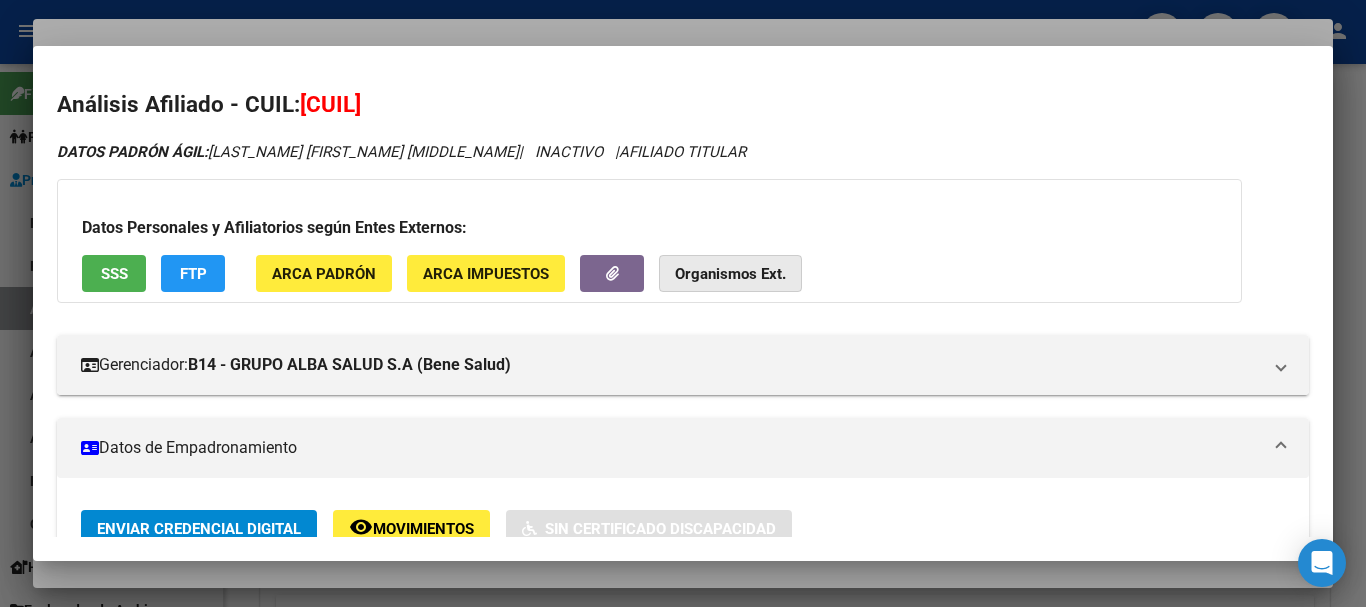 click on "Organismos Ext." 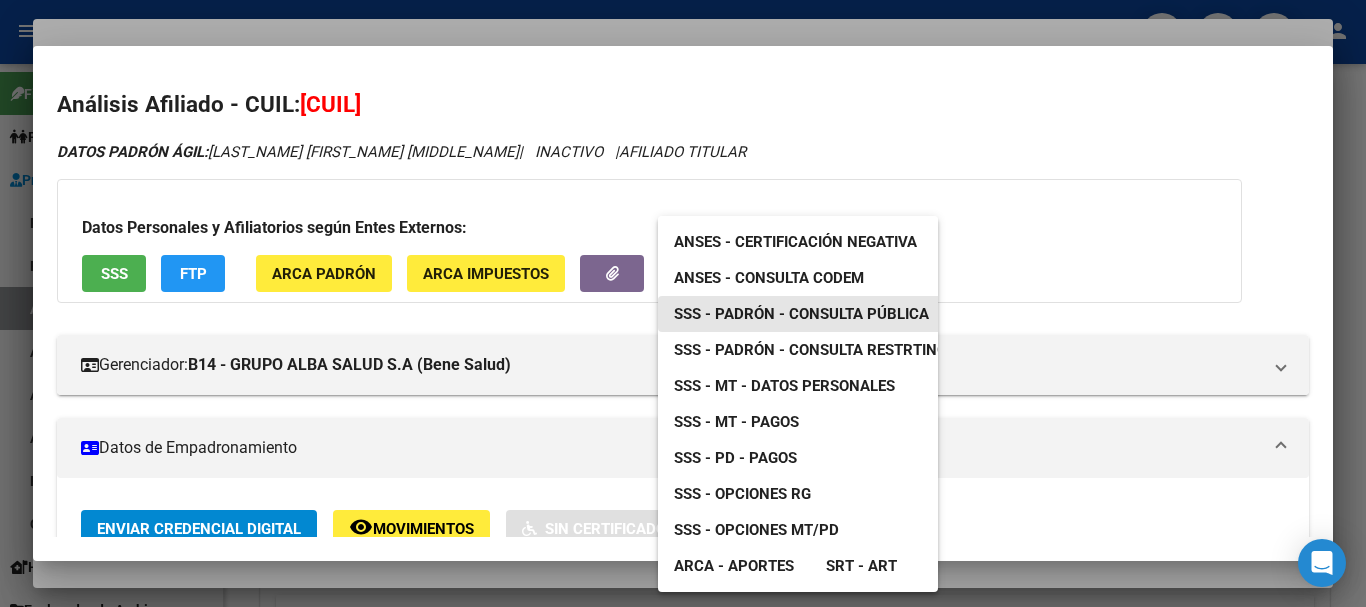 click on "SSS - Padrón - Consulta Pública" at bounding box center (801, 314) 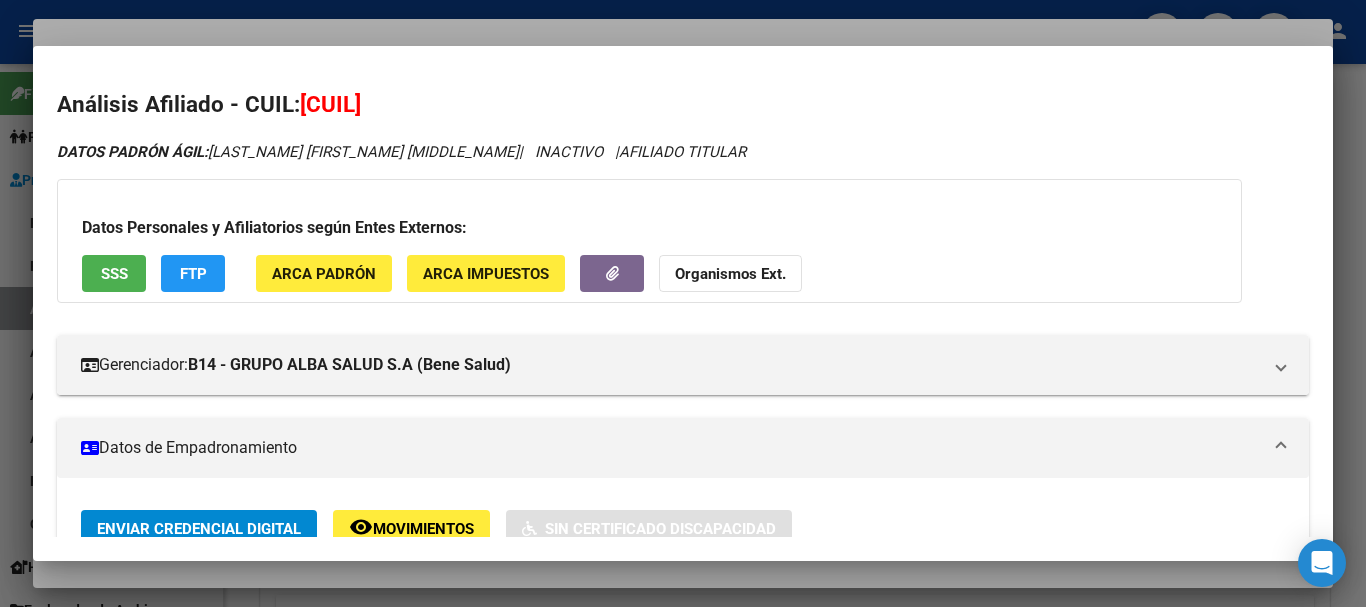 click at bounding box center [683, 303] 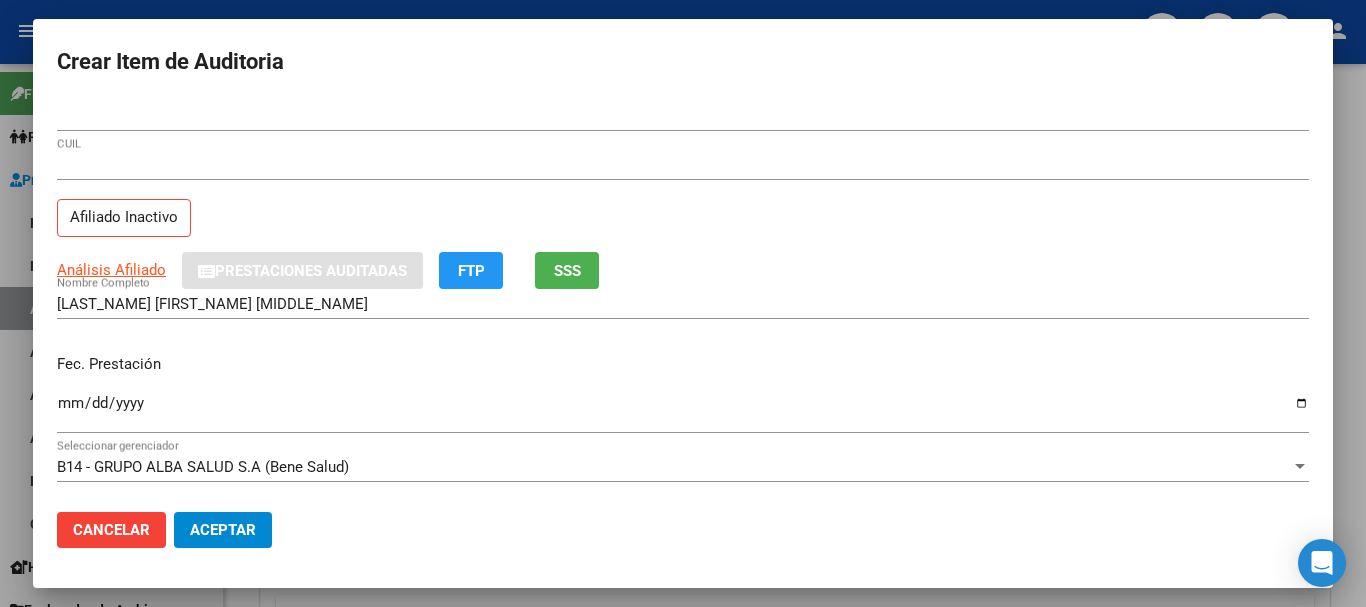 click at bounding box center (683, 303) 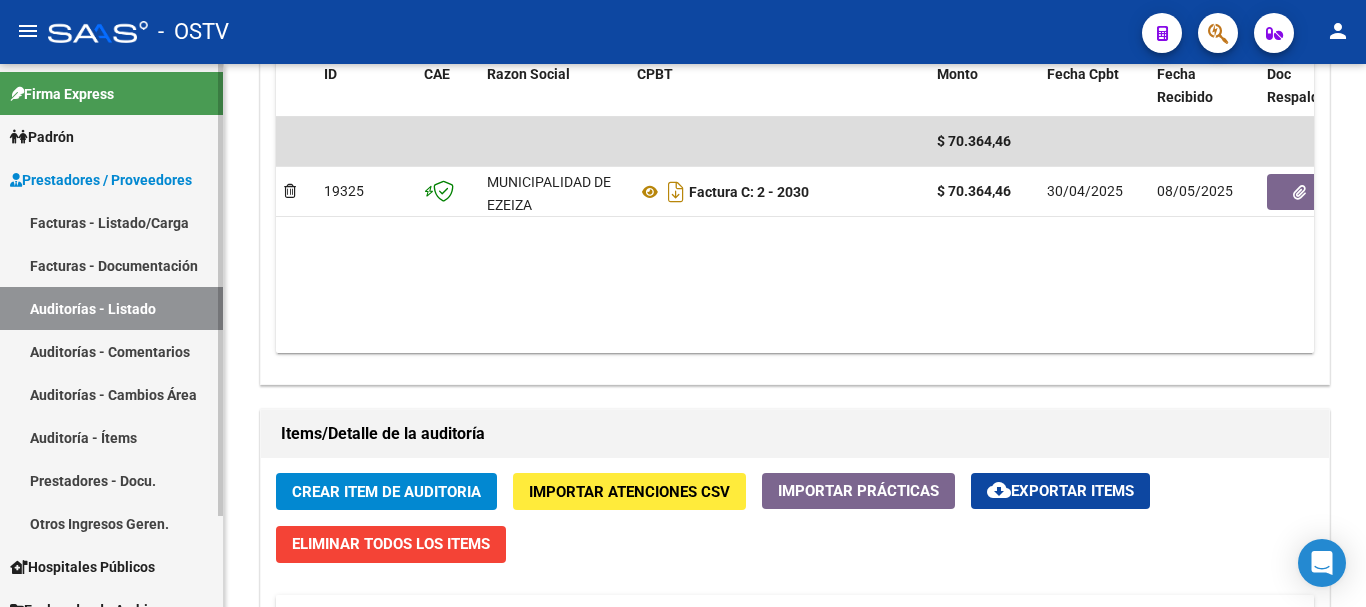 click on "Auditorías - Listado" at bounding box center (111, 308) 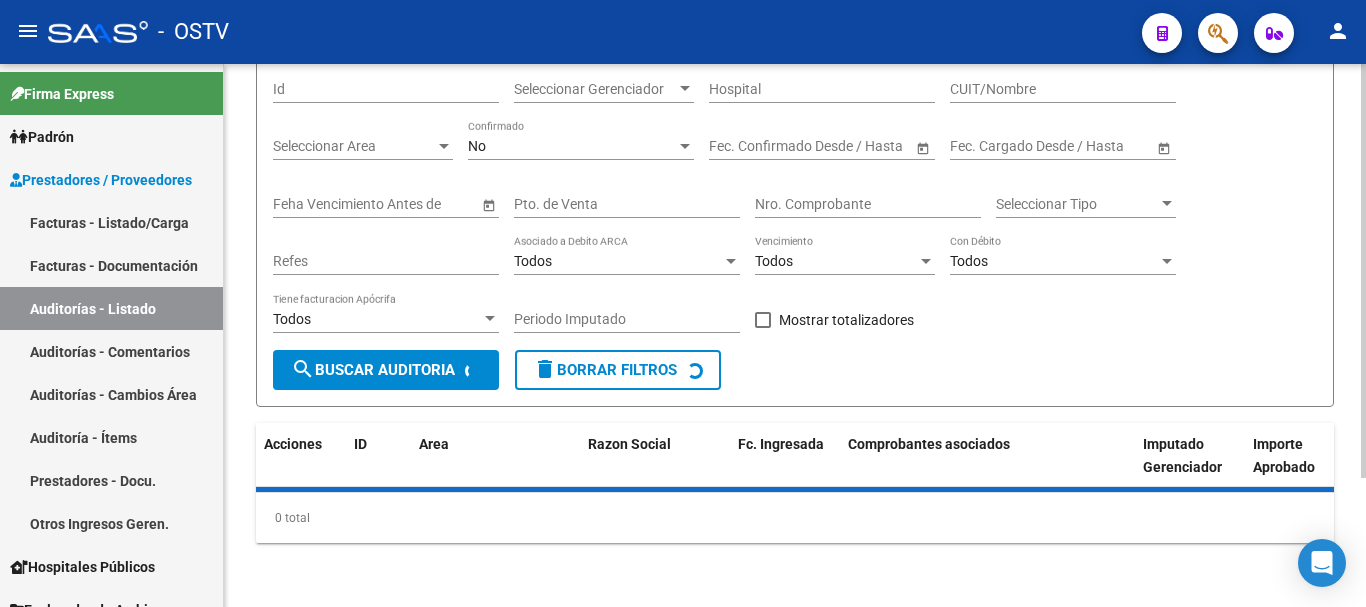 scroll, scrollTop: 695, scrollLeft: 0, axis: vertical 